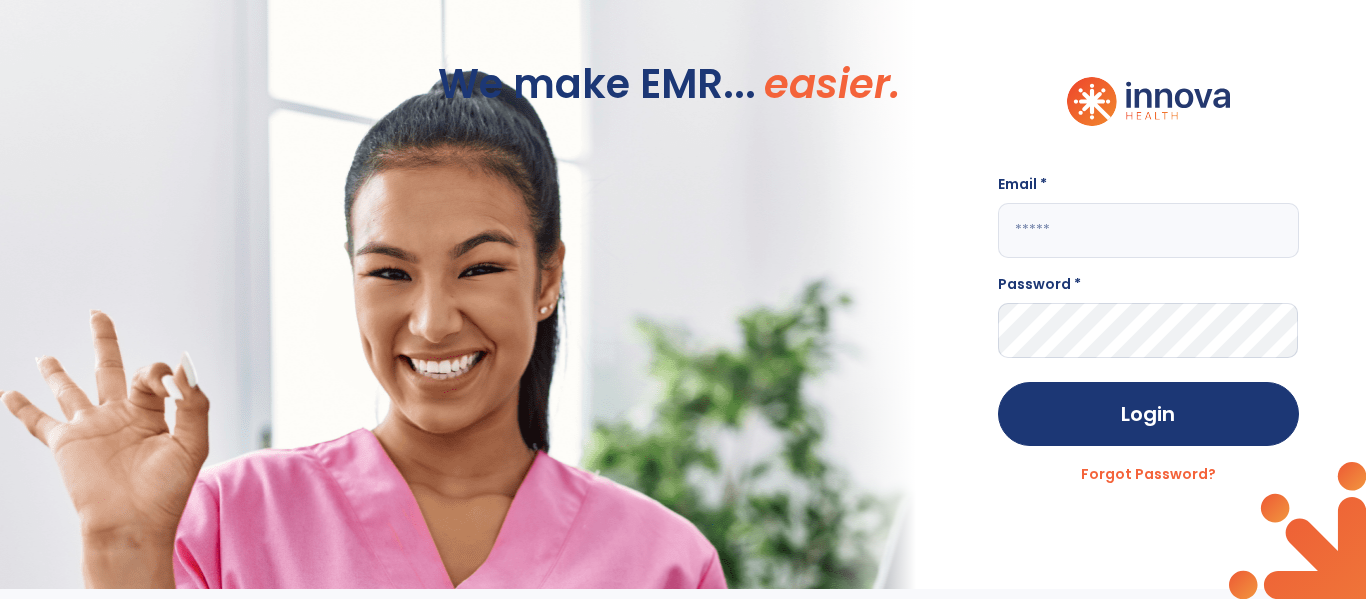 scroll, scrollTop: 0, scrollLeft: 0, axis: both 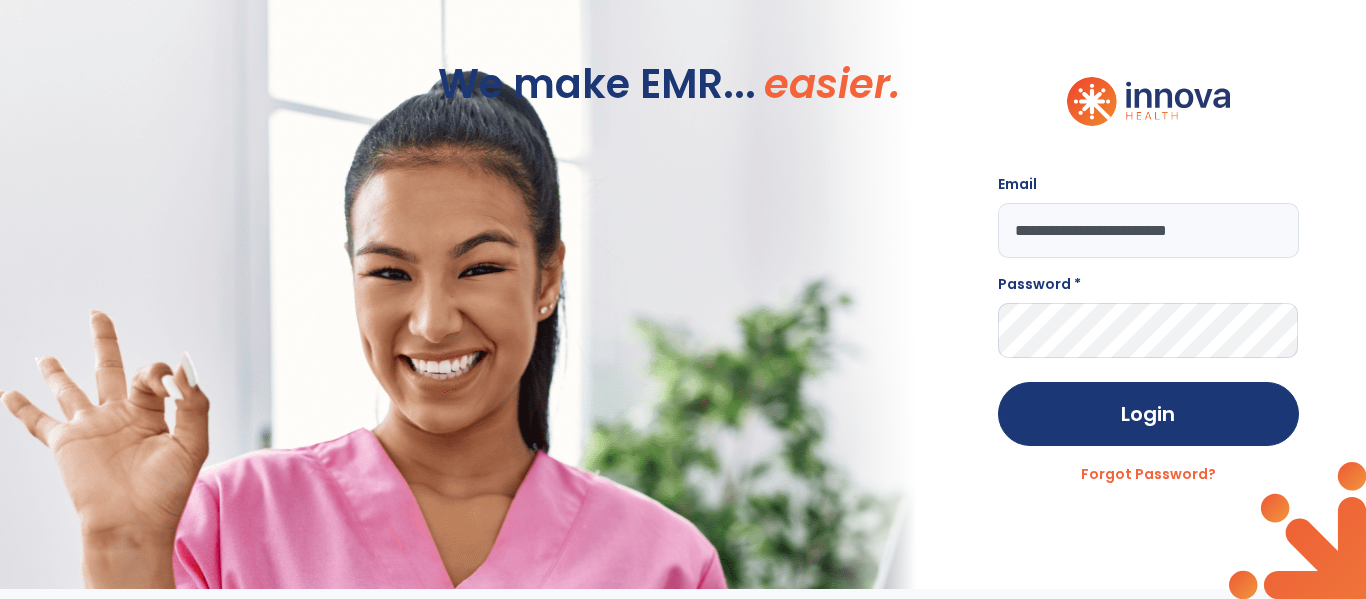 type on "**********" 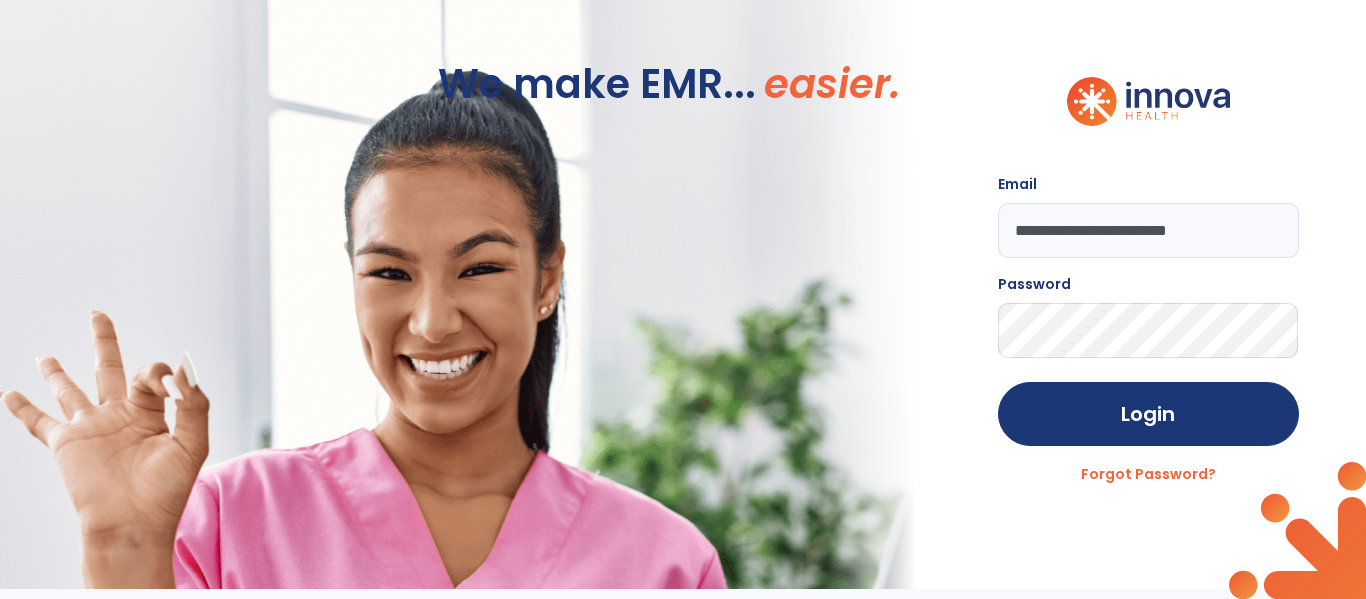 click on "Login" 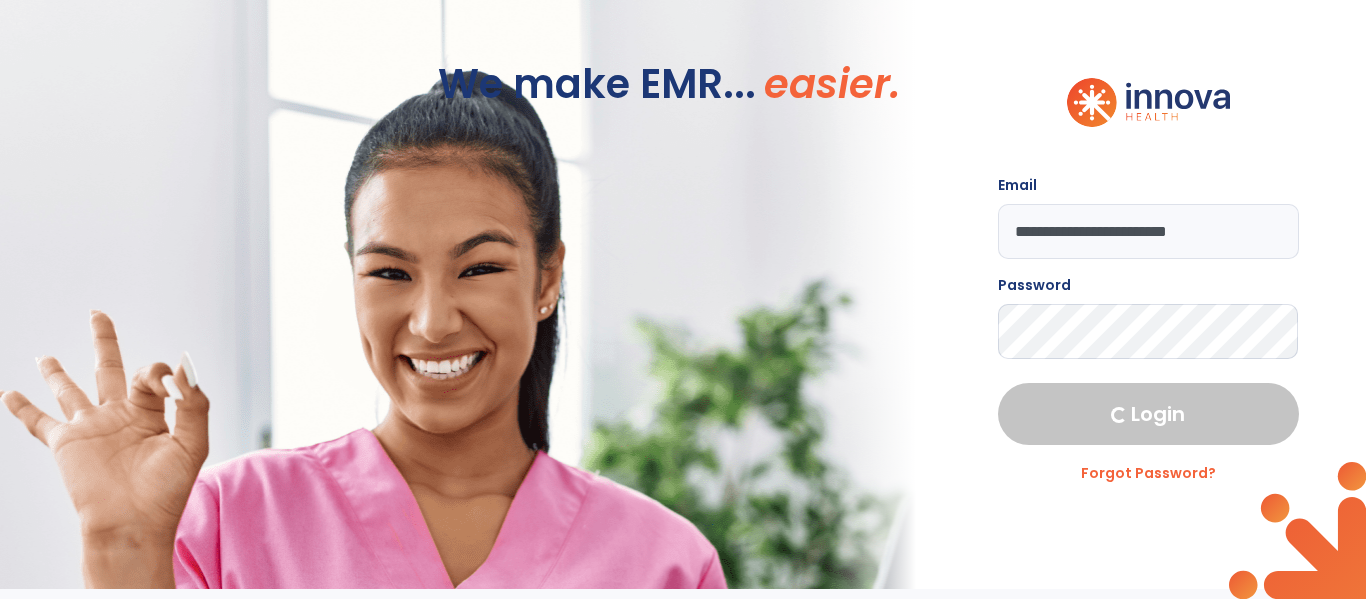 select on "****" 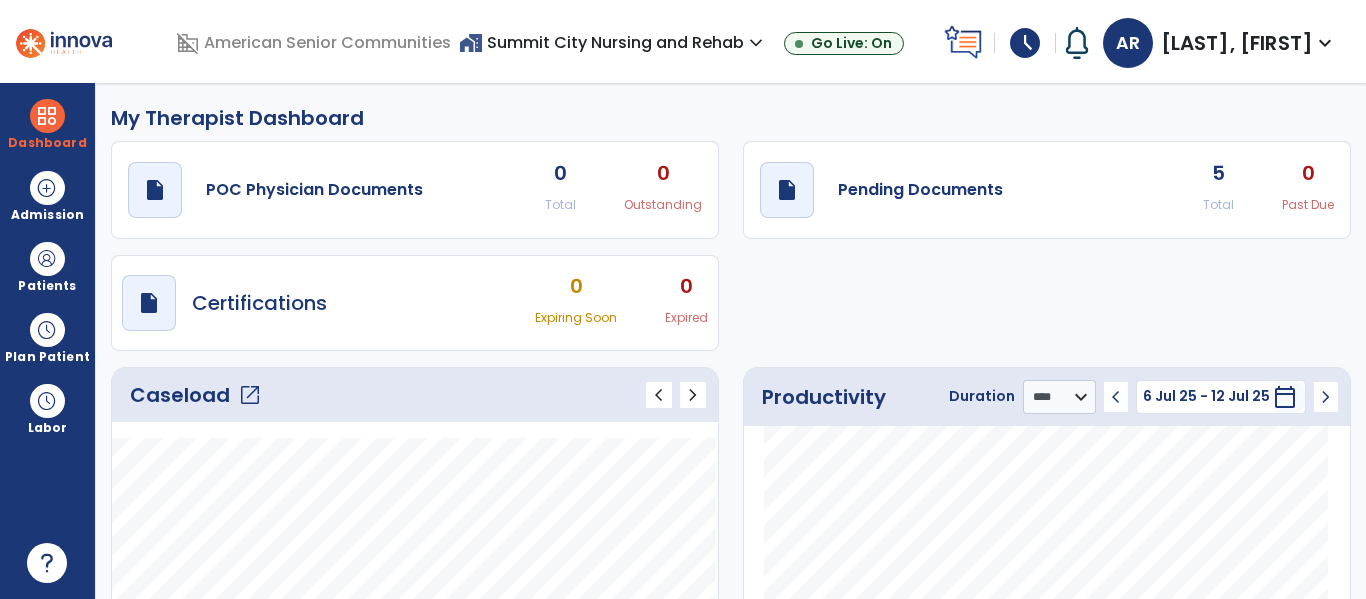 click on "Caseload   open_in_new" 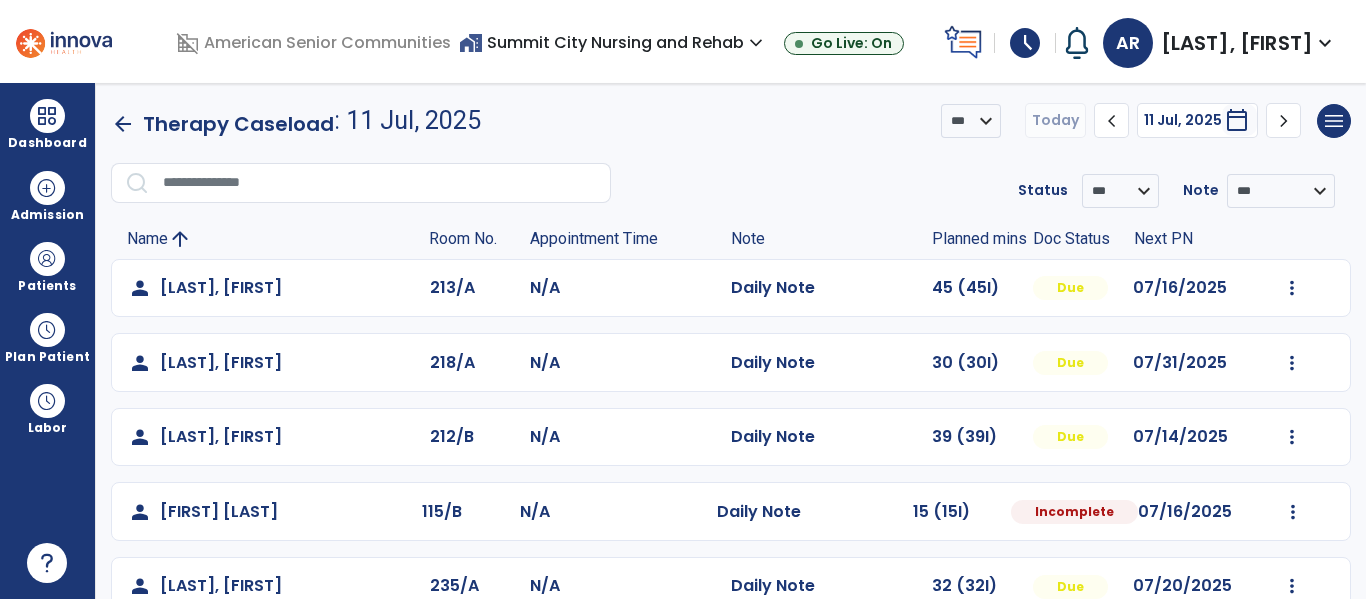 click on "Mark Visit As Complete   Reset Note   Open Document   G + C Mins" 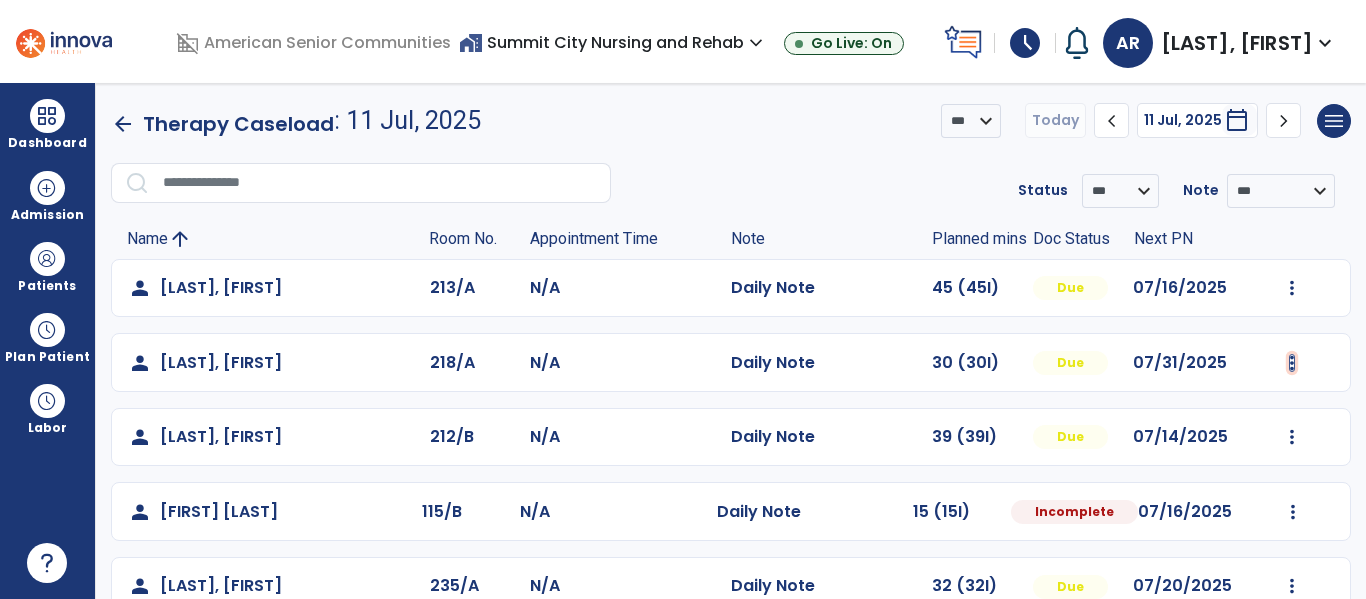 click at bounding box center (1292, 288) 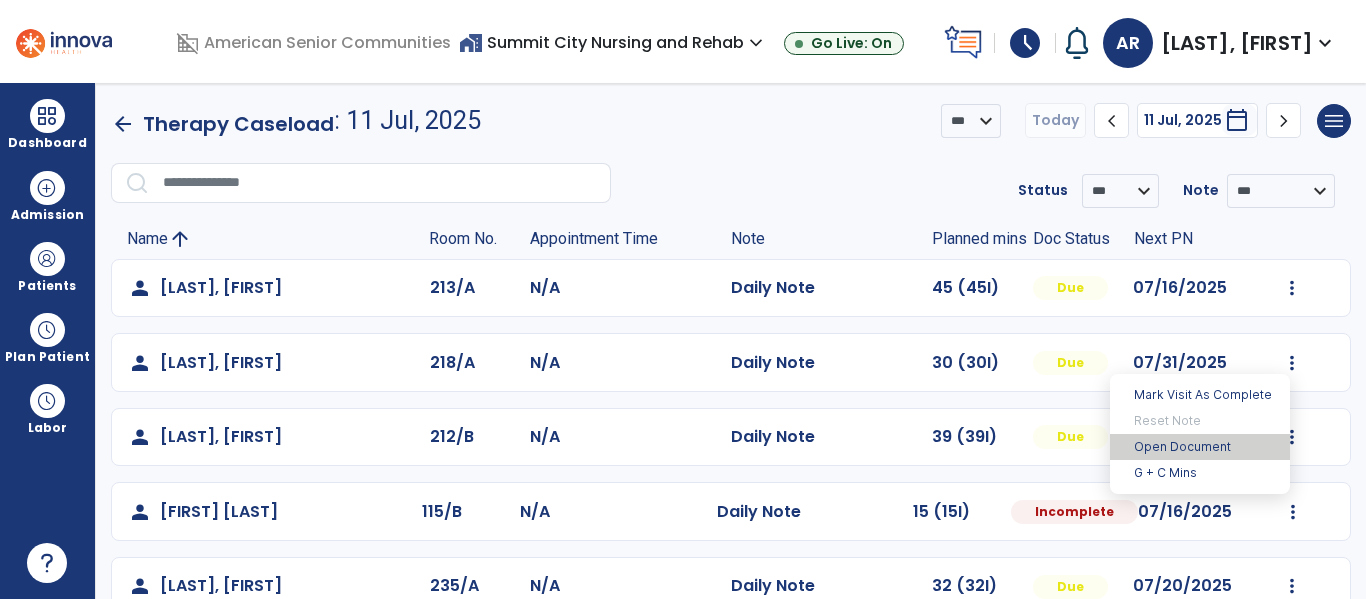 click on "Open Document" at bounding box center [1200, 447] 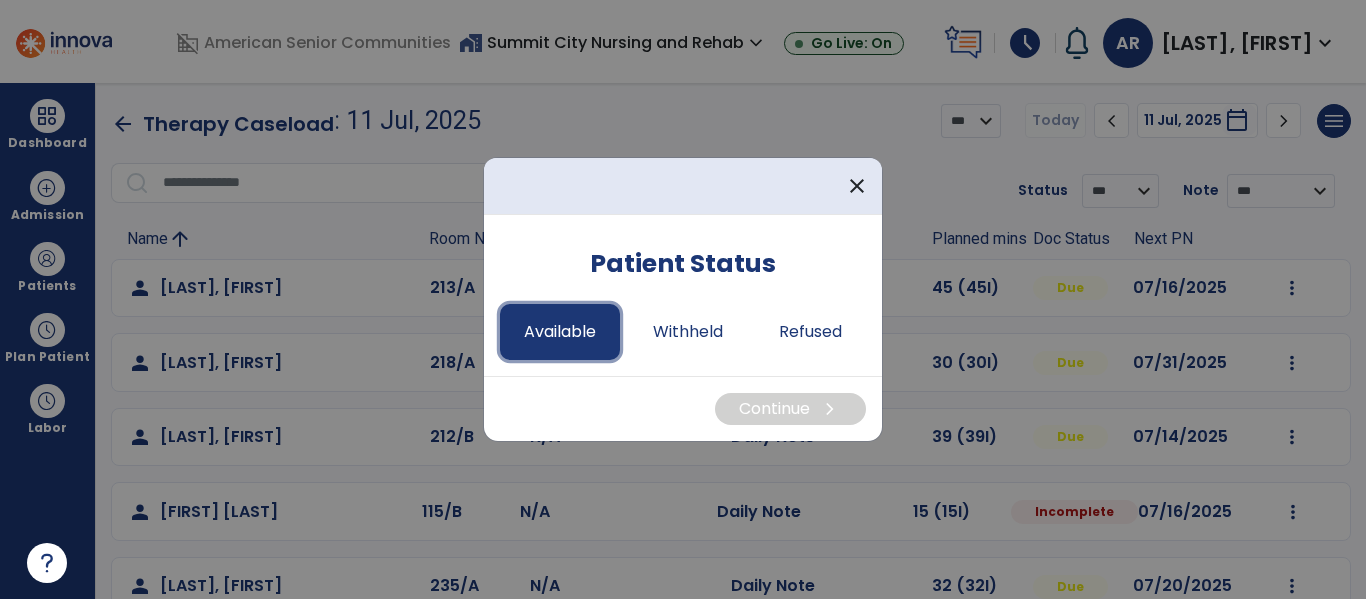 click on "Available" at bounding box center [560, 332] 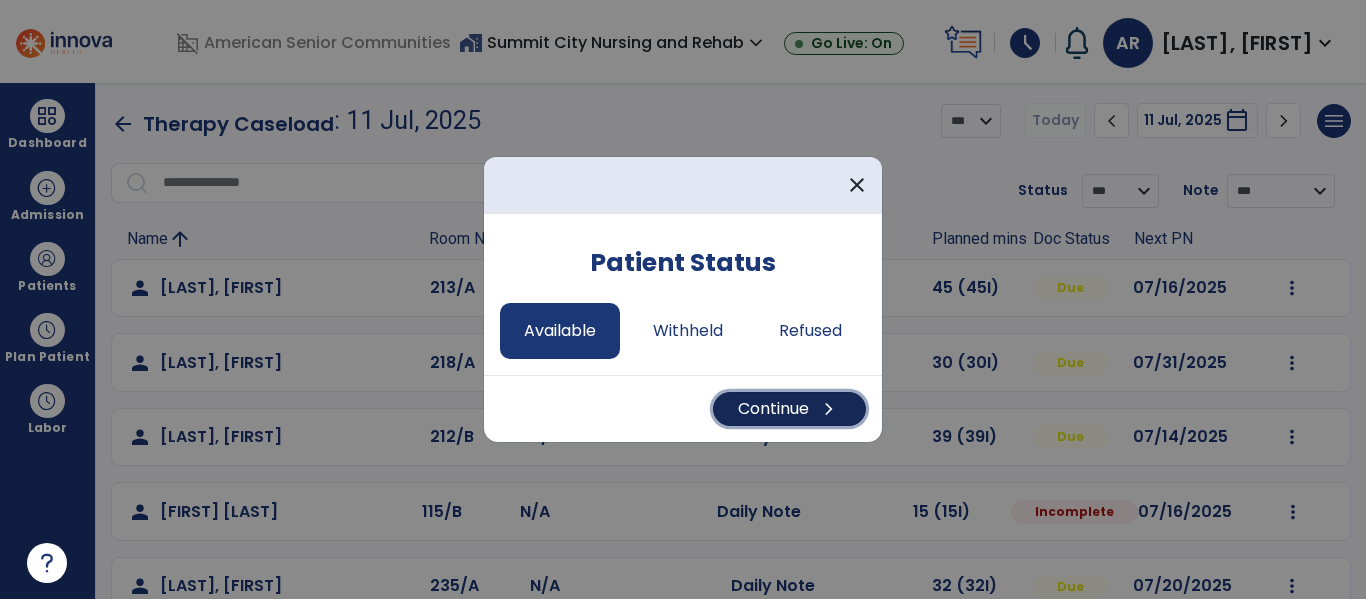 click on "Continue   chevron_right" at bounding box center (789, 409) 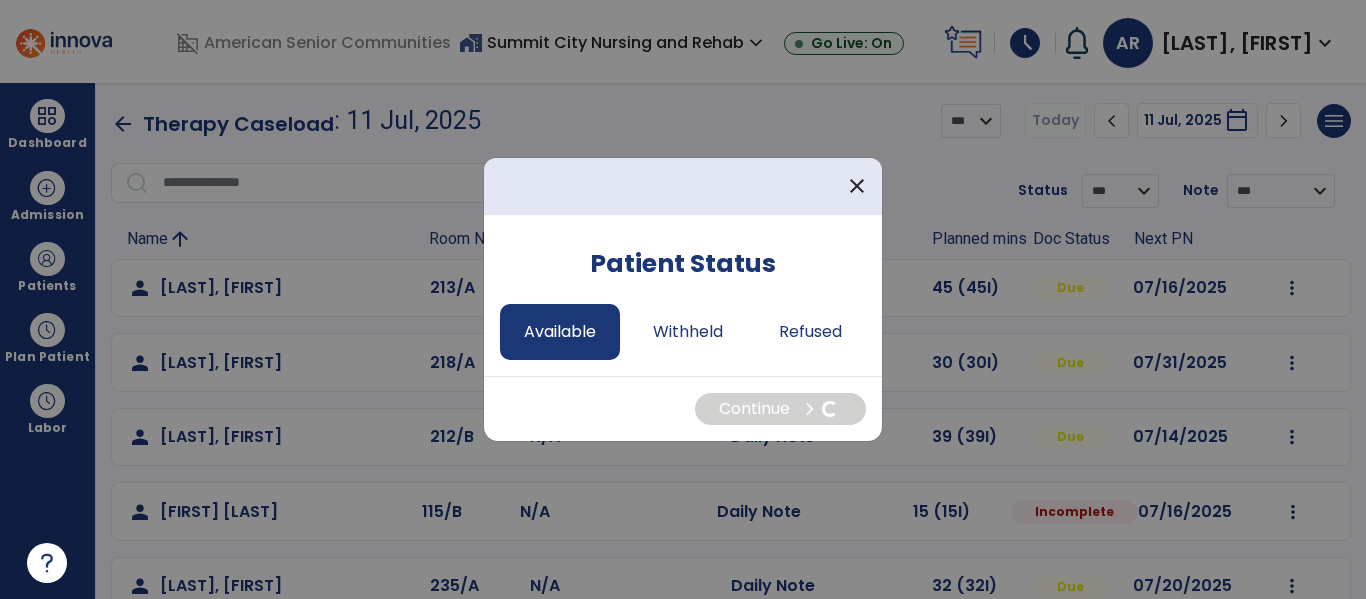 select on "*" 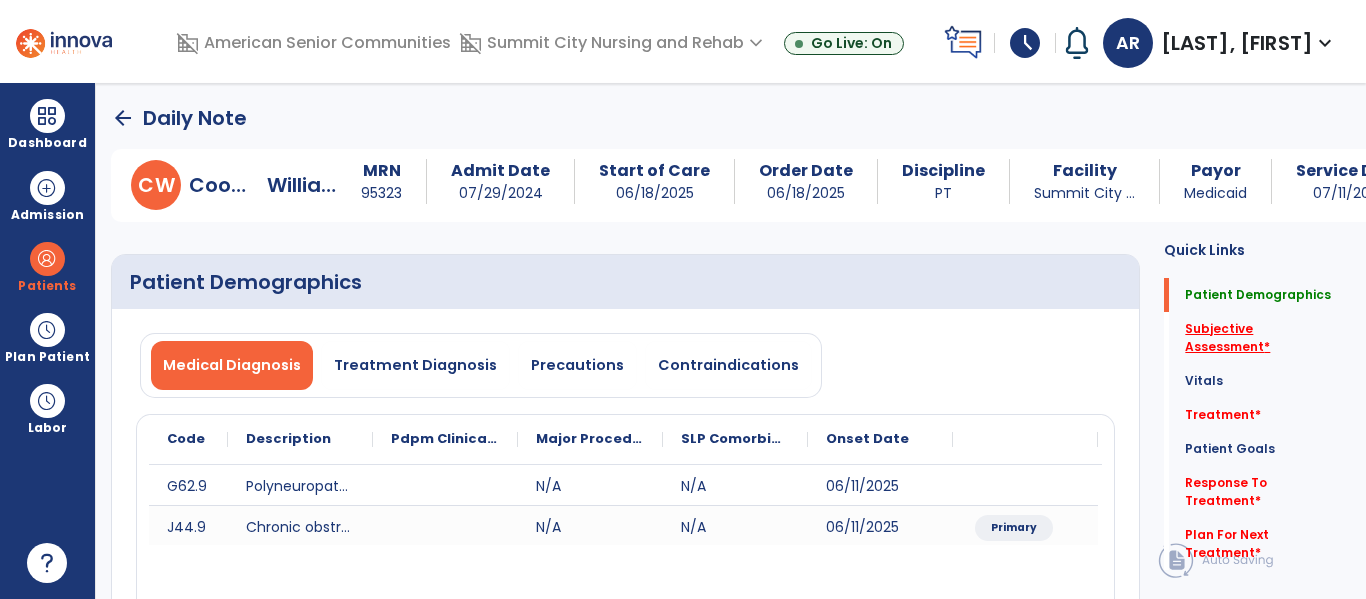 click on "Subjective Assessment   *" 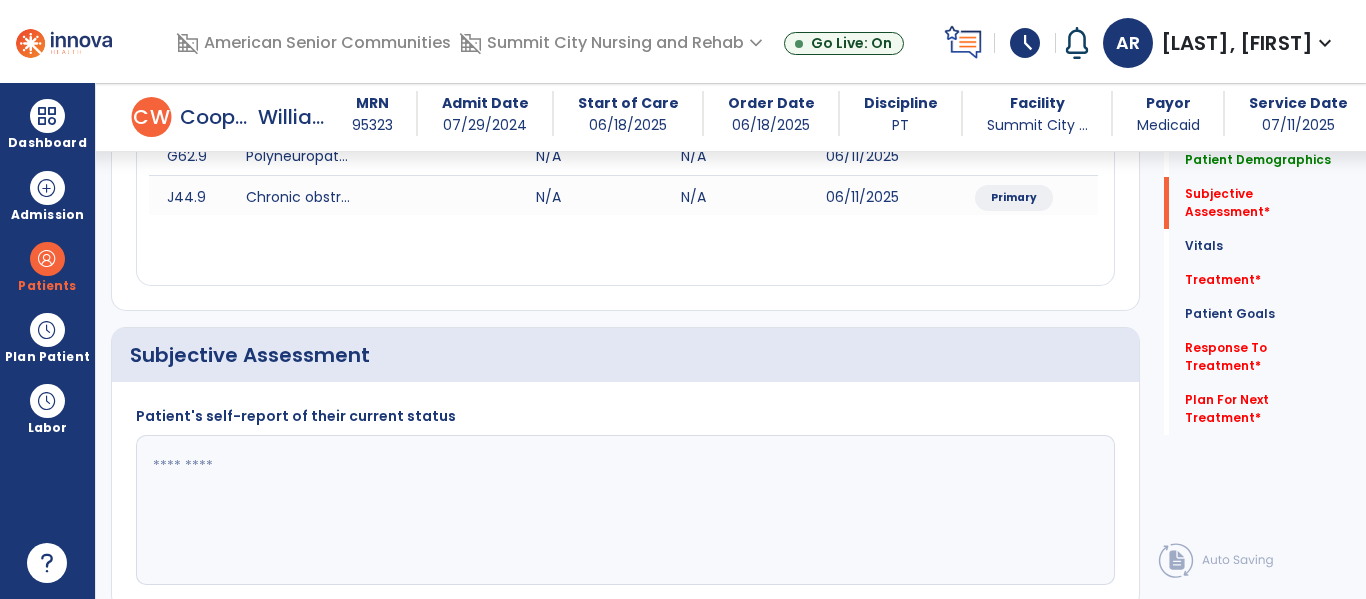 scroll, scrollTop: 457, scrollLeft: 0, axis: vertical 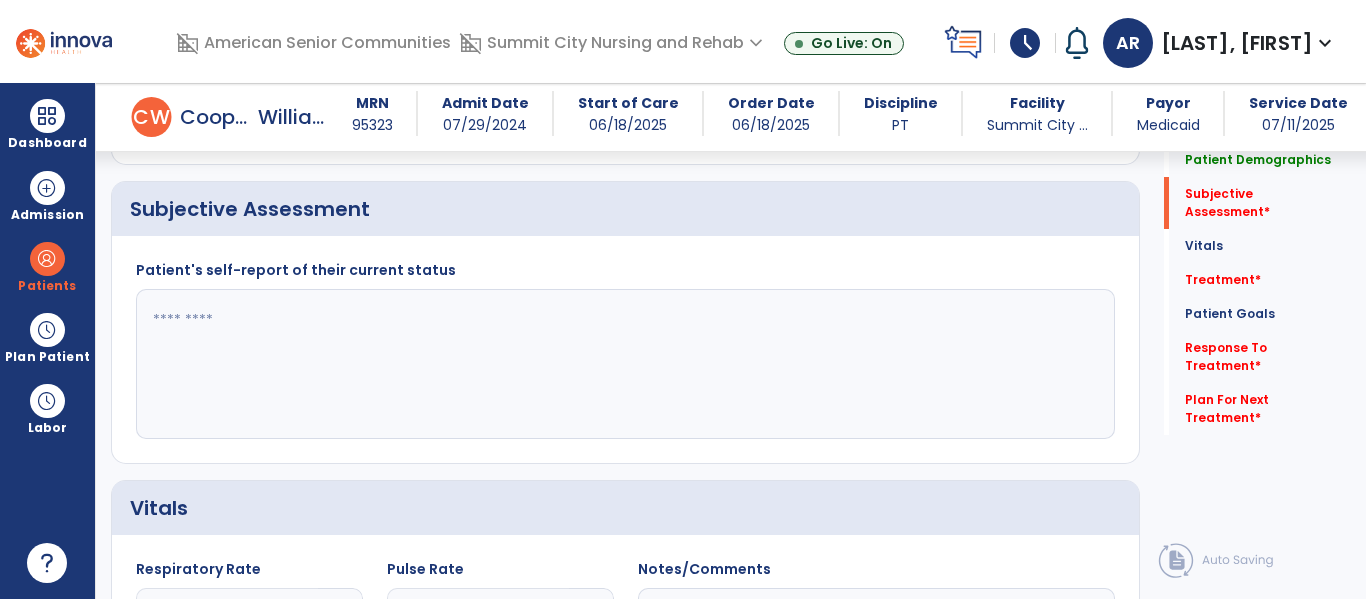 click 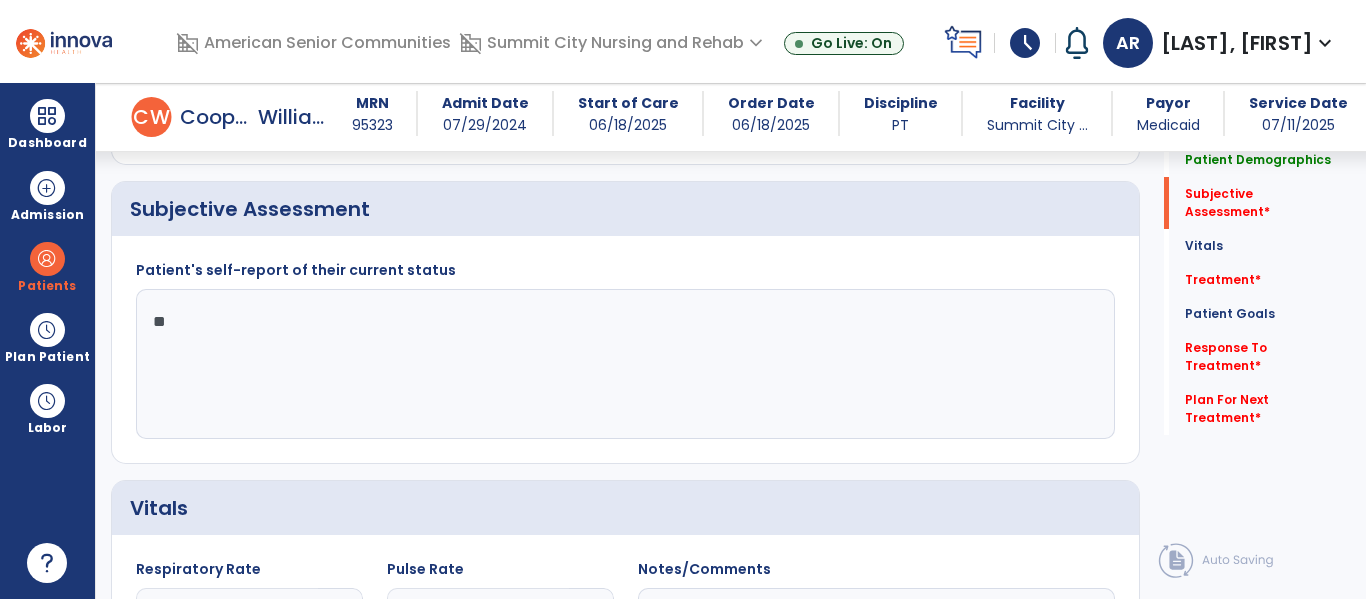 type on "*" 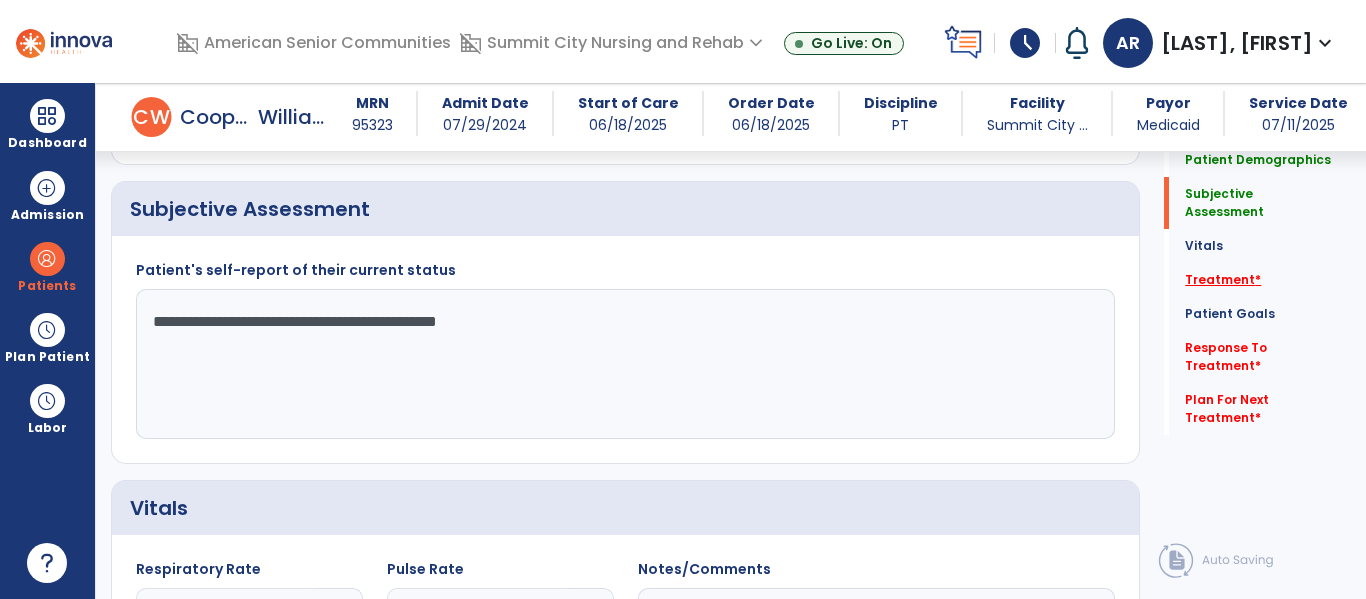 type on "**********" 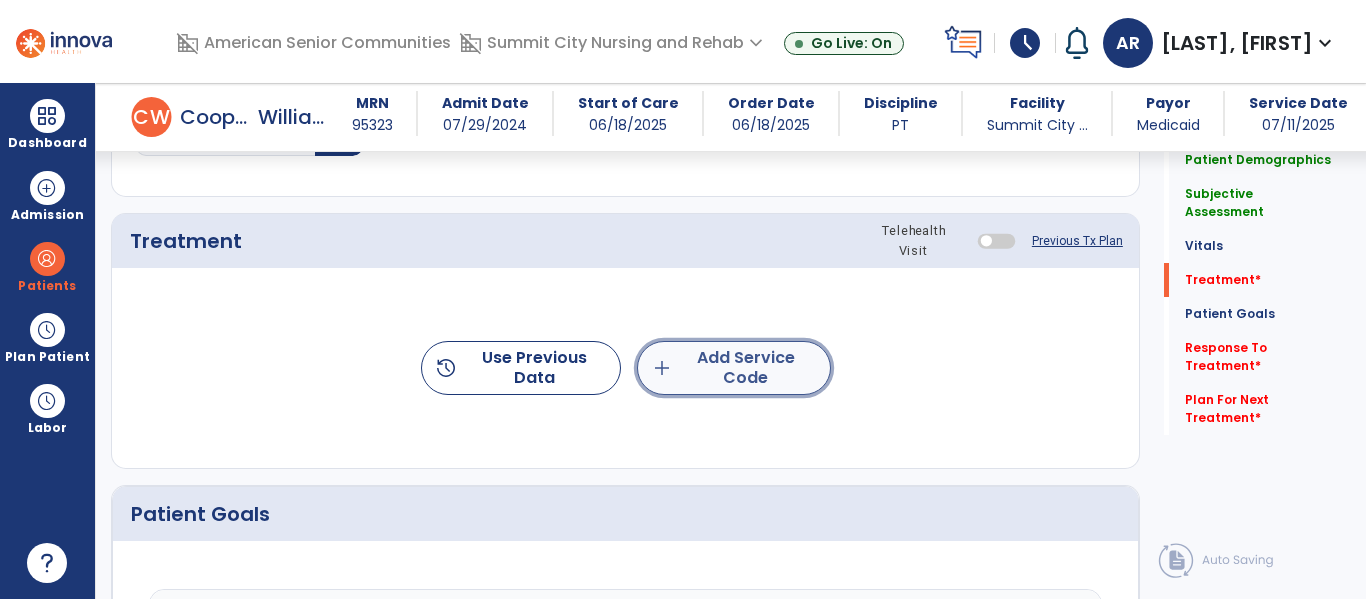 click on "add  Add Service Code" 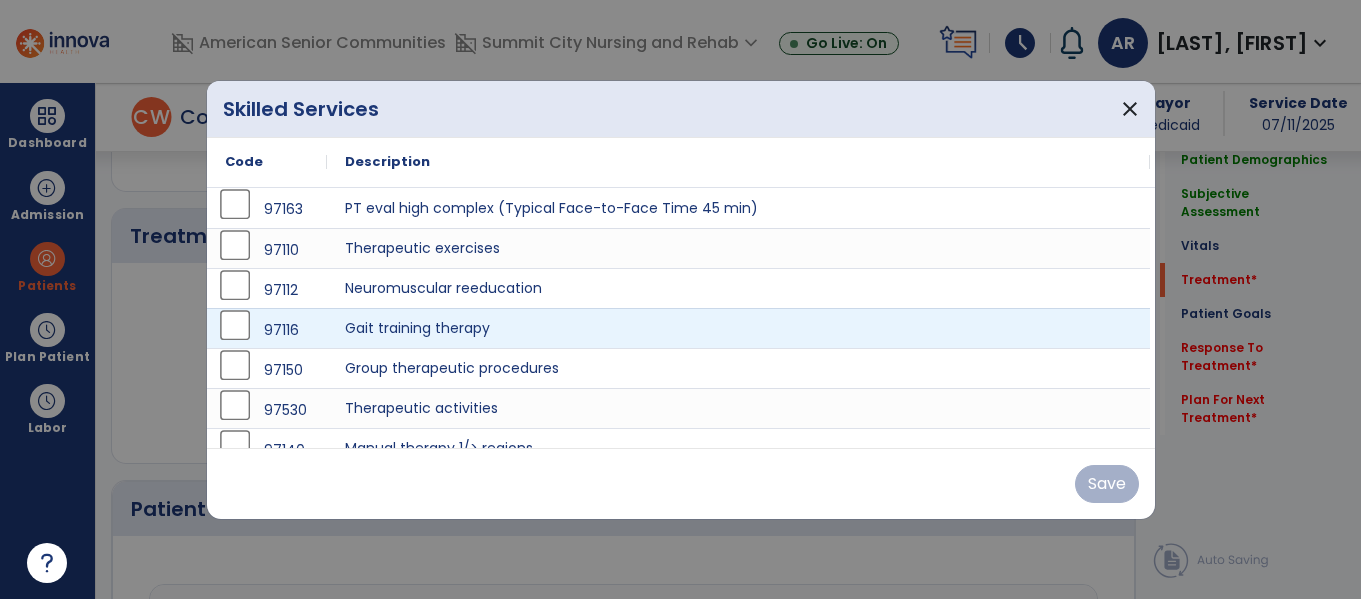 scroll, scrollTop: 1146, scrollLeft: 0, axis: vertical 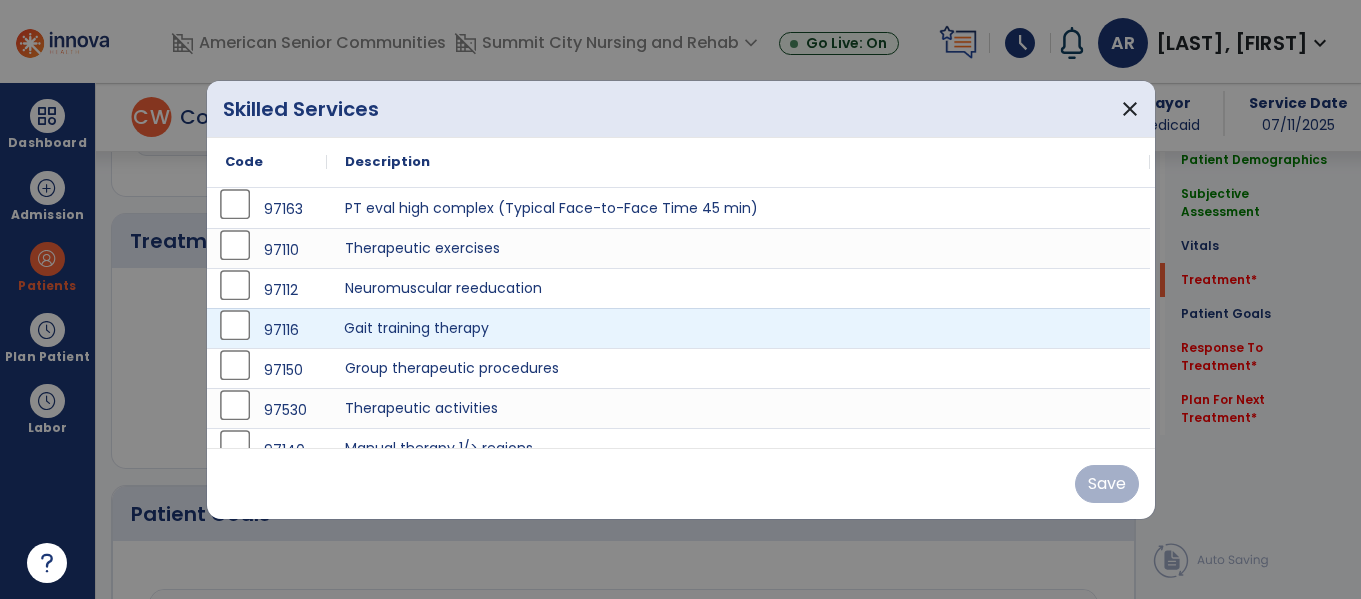 click on "Gait training therapy" at bounding box center [738, 328] 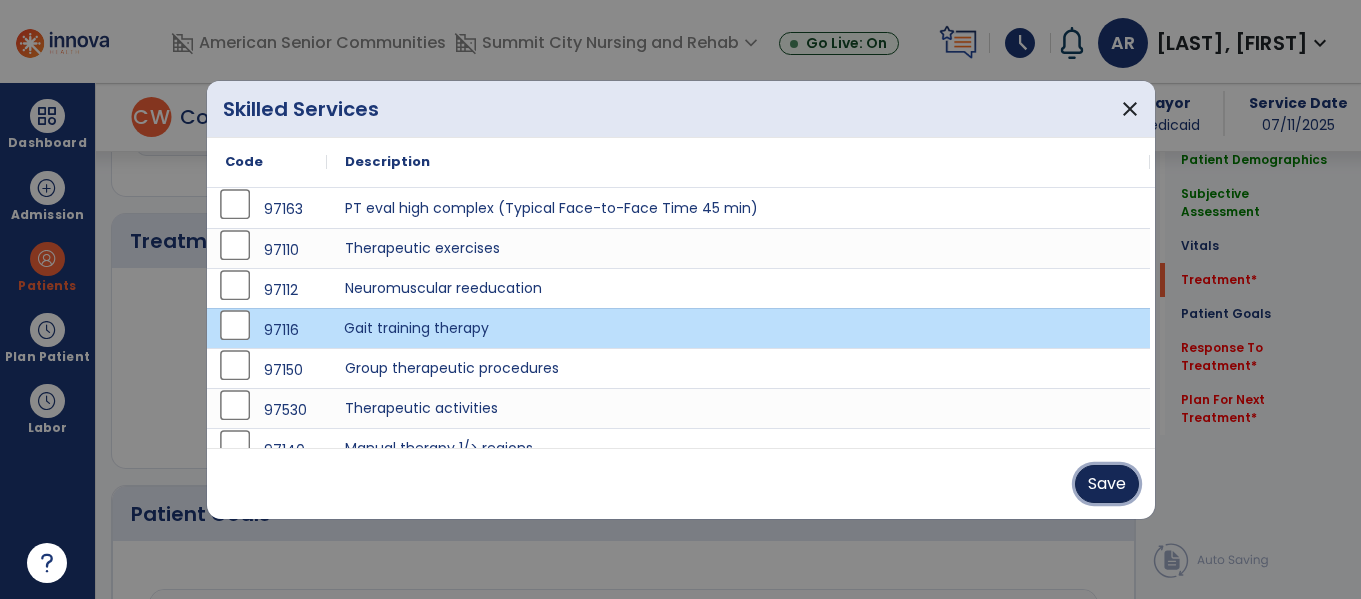 click on "Save" at bounding box center (1107, 484) 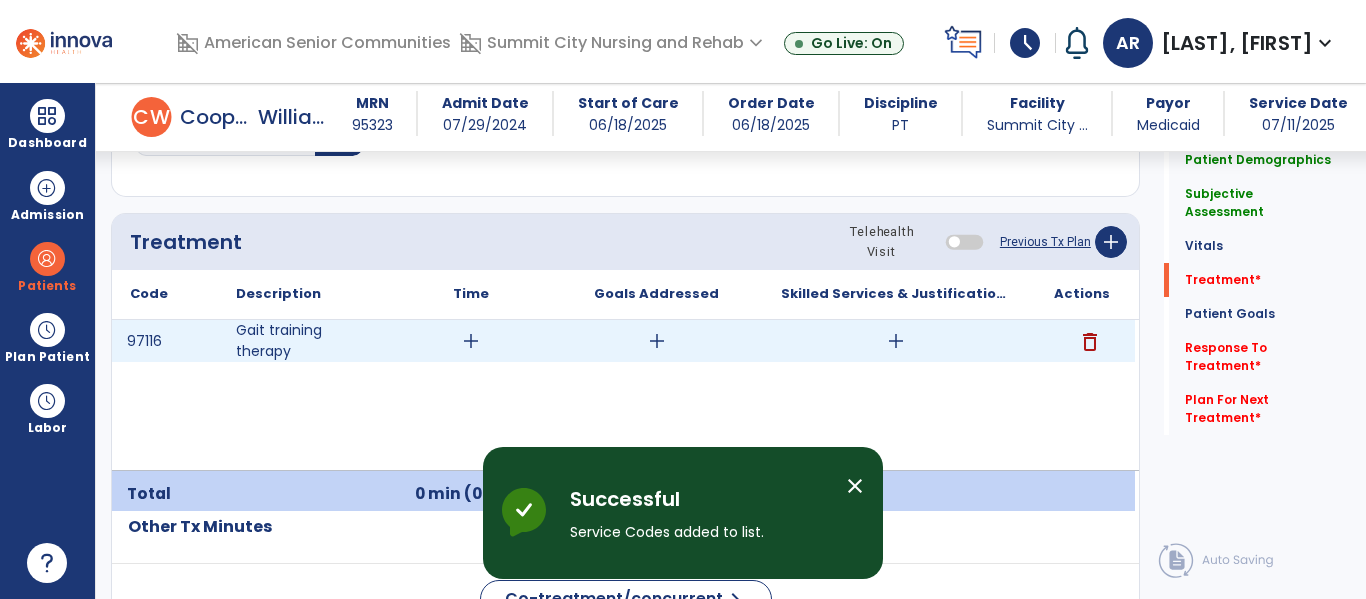 click on "add" at bounding box center [471, 341] 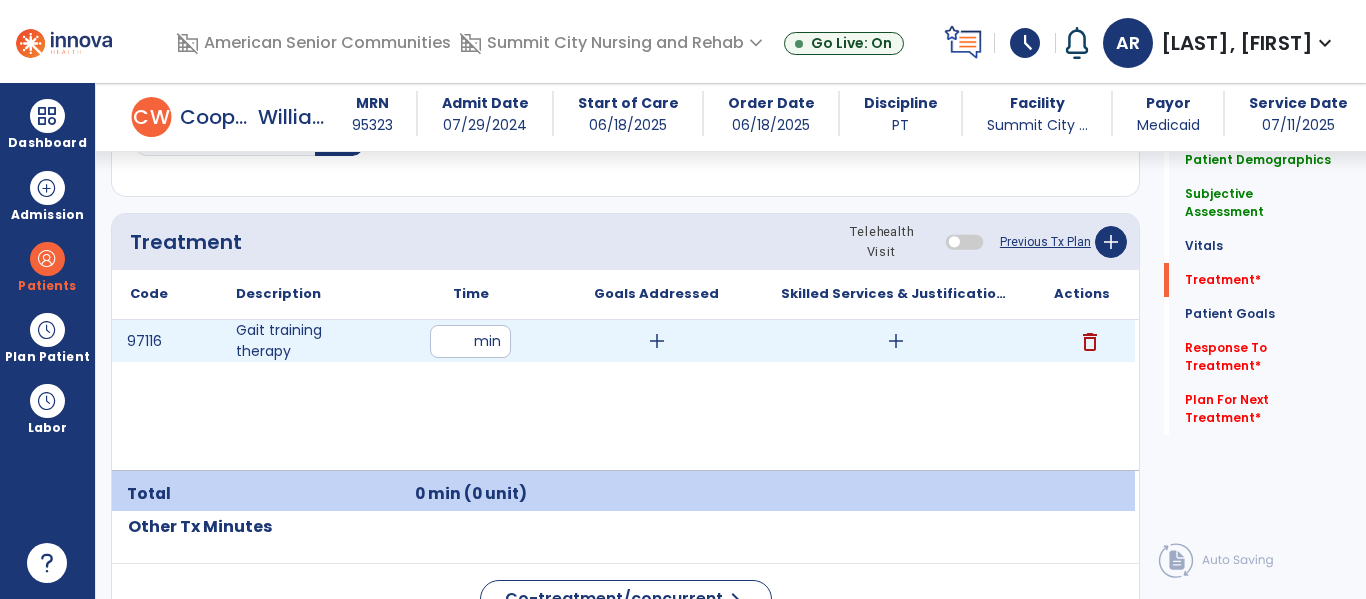 type on "**" 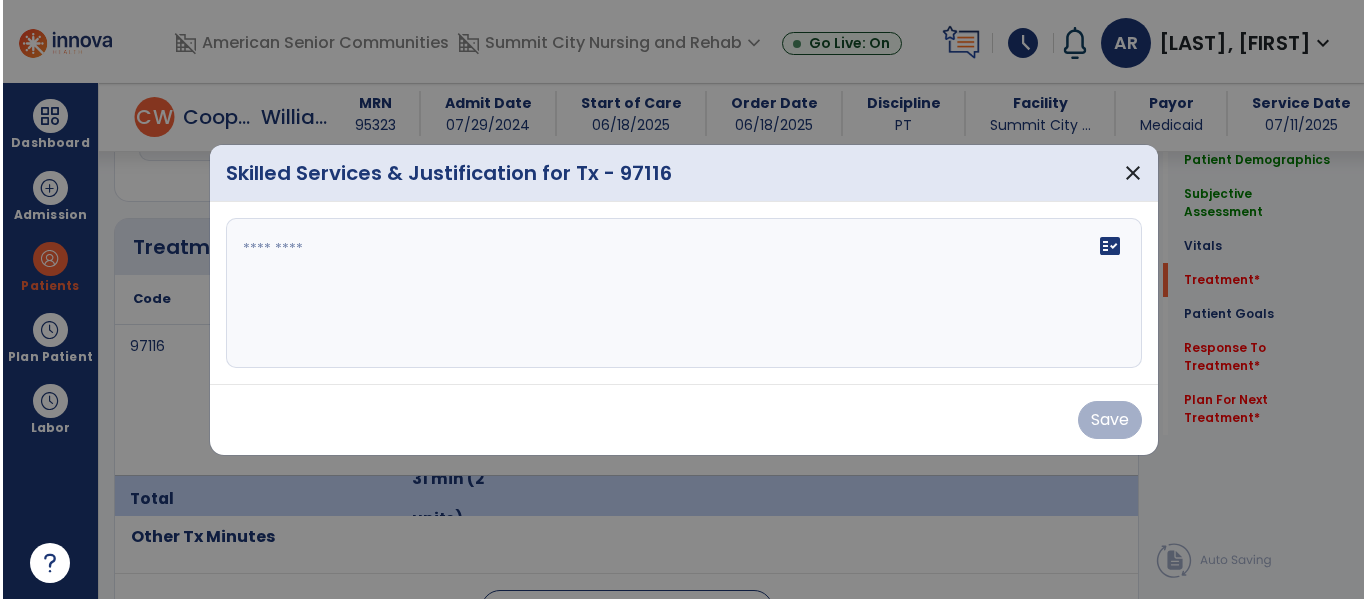 scroll, scrollTop: 1146, scrollLeft: 0, axis: vertical 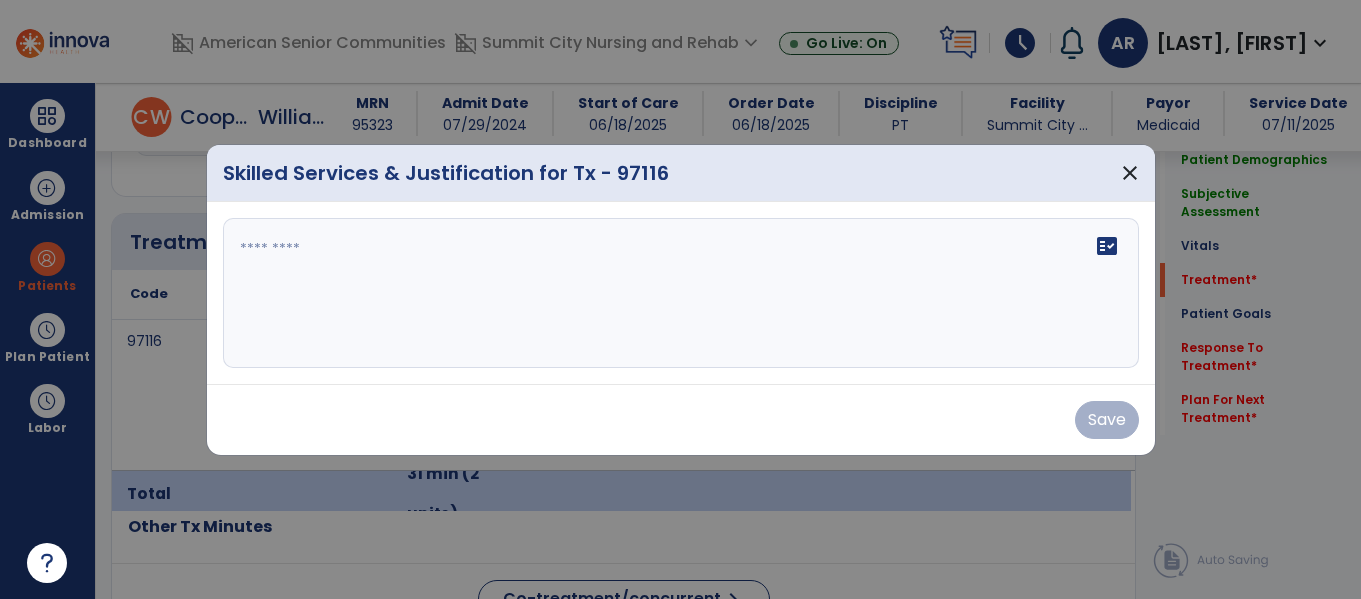 click on "fact_check" at bounding box center [681, 293] 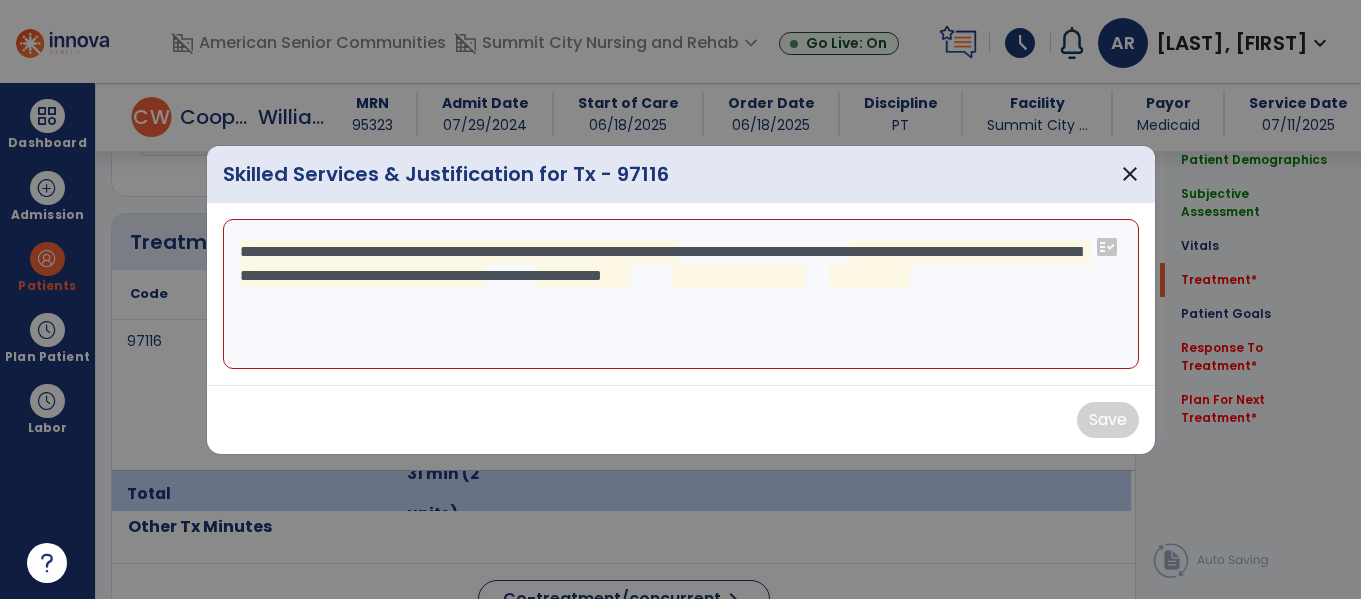 click on "**********" at bounding box center (681, 294) 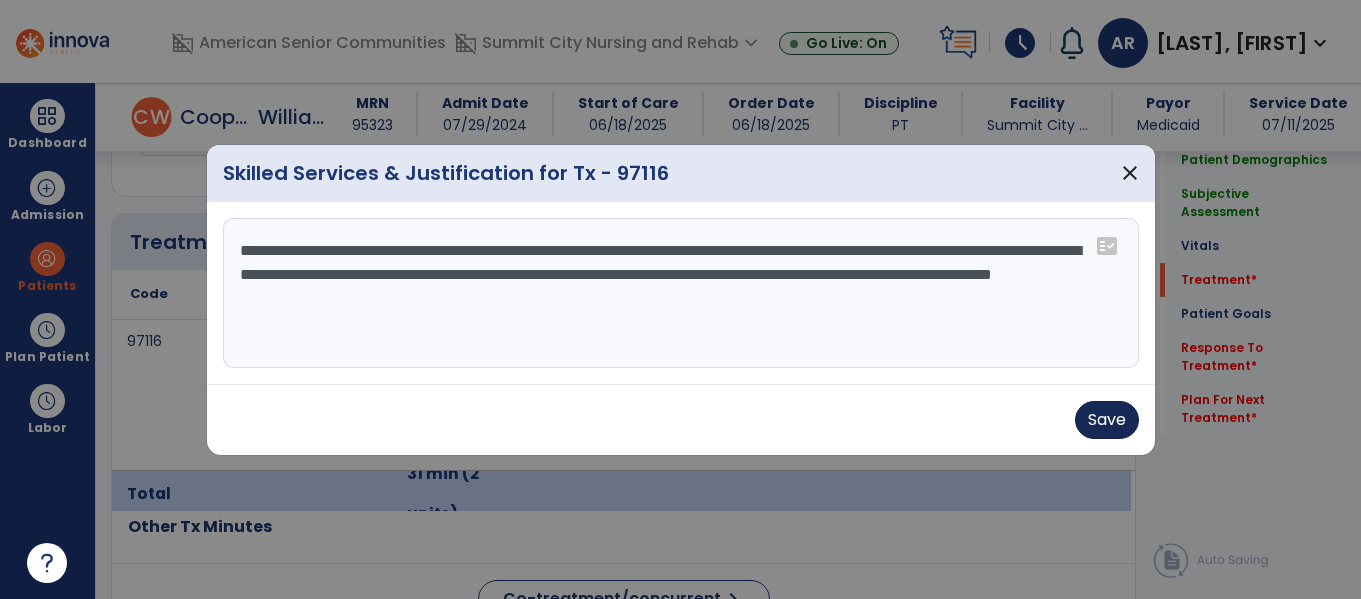 type on "**********" 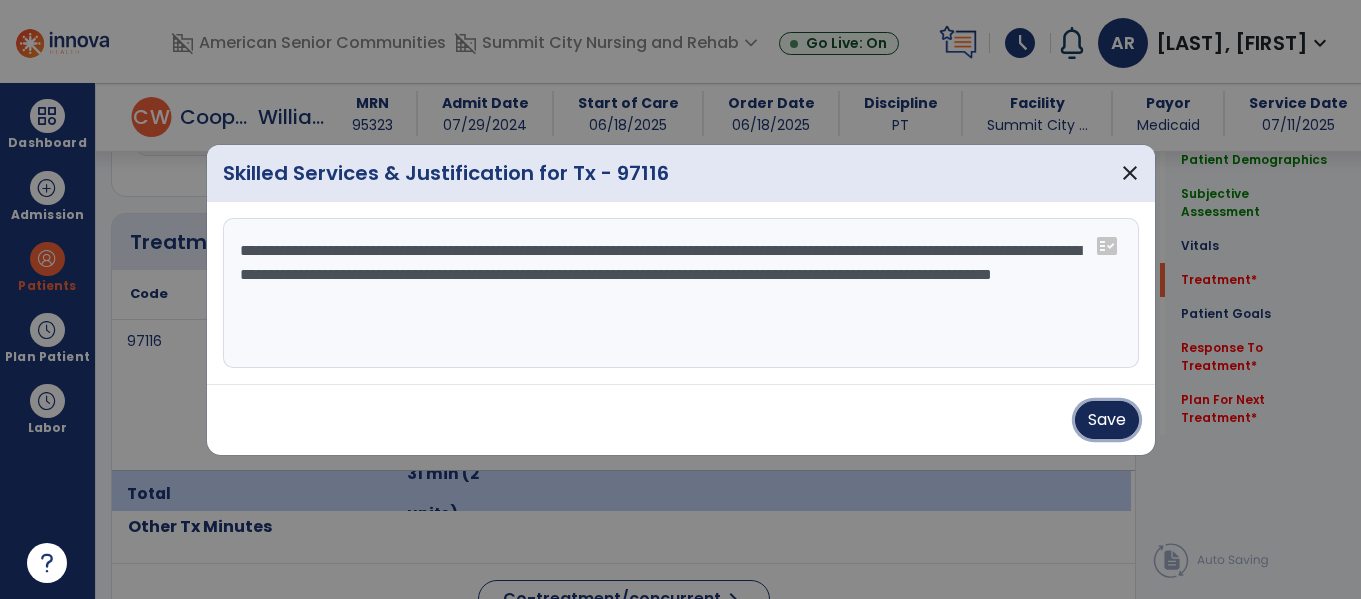 click on "Save" at bounding box center [1107, 420] 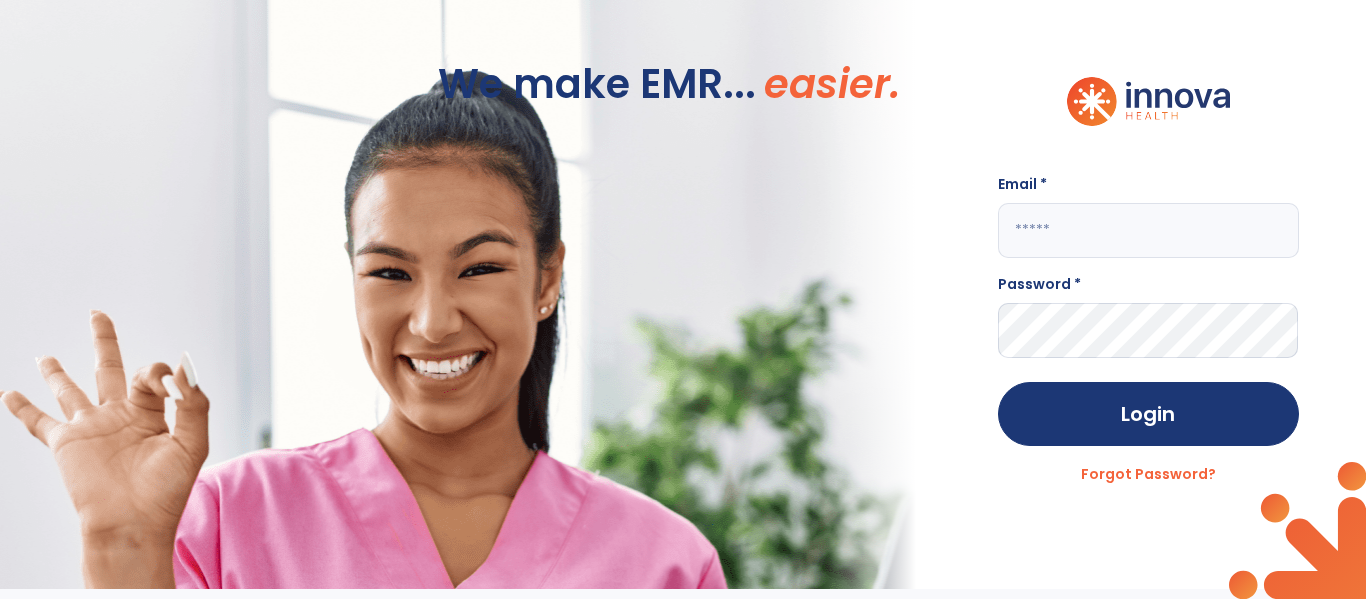 scroll, scrollTop: 0, scrollLeft: 0, axis: both 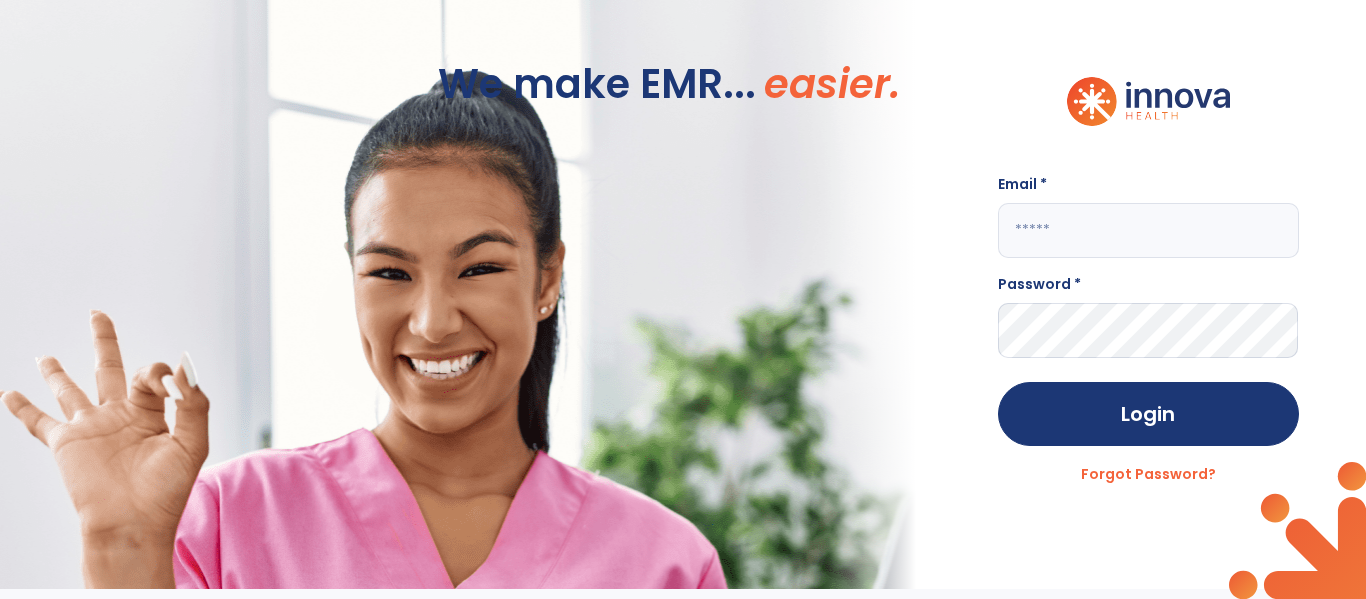 click 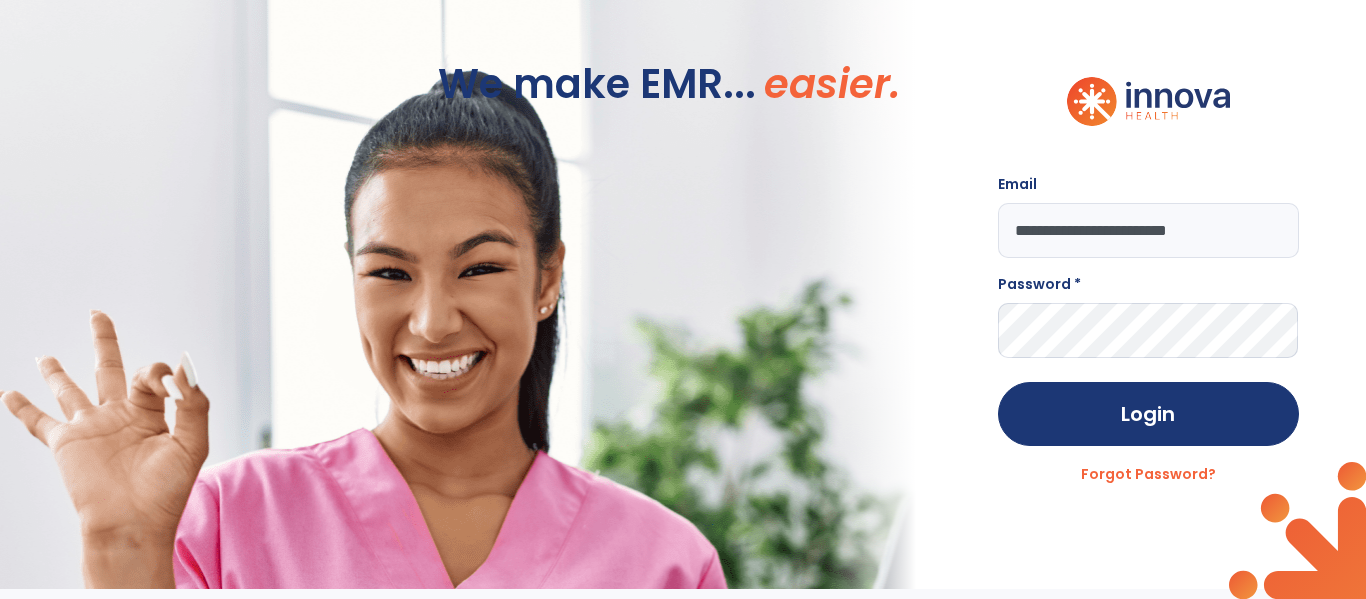 type on "**********" 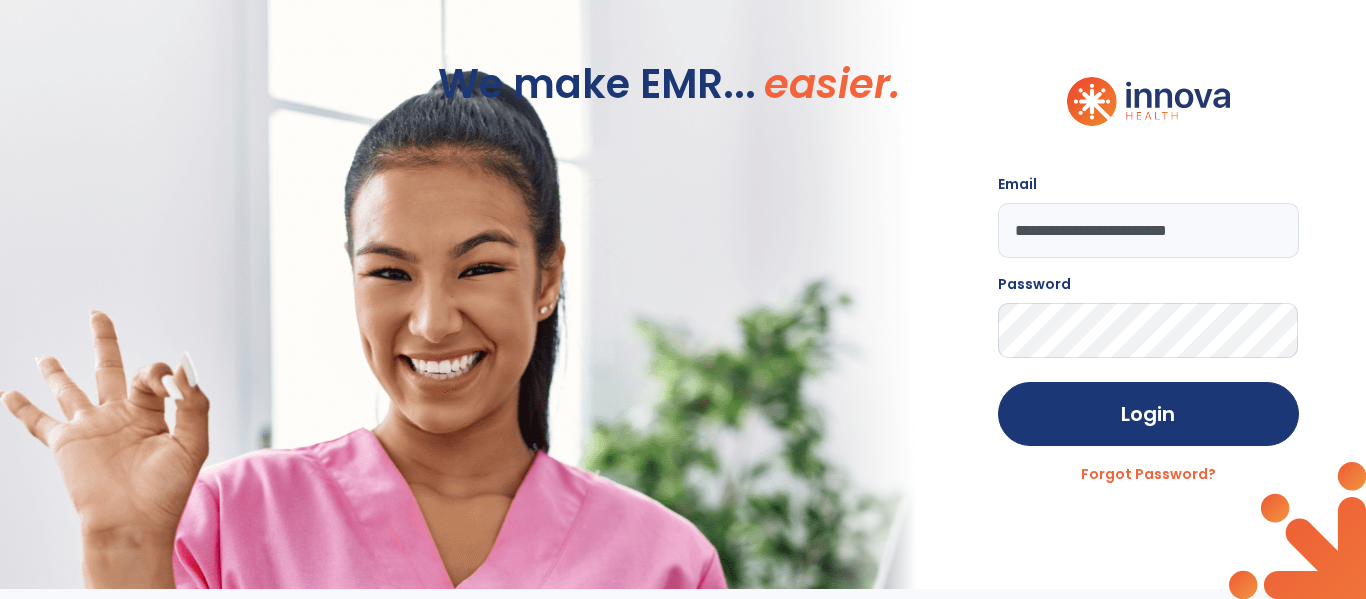 click on "Login" 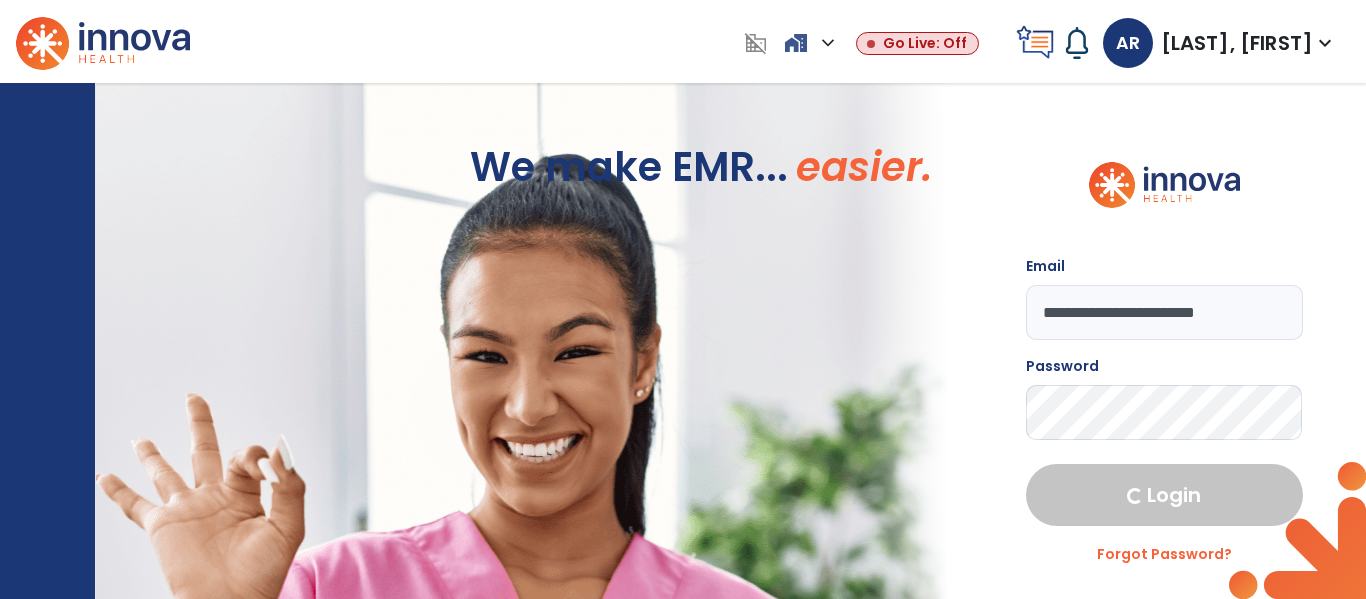 select on "****" 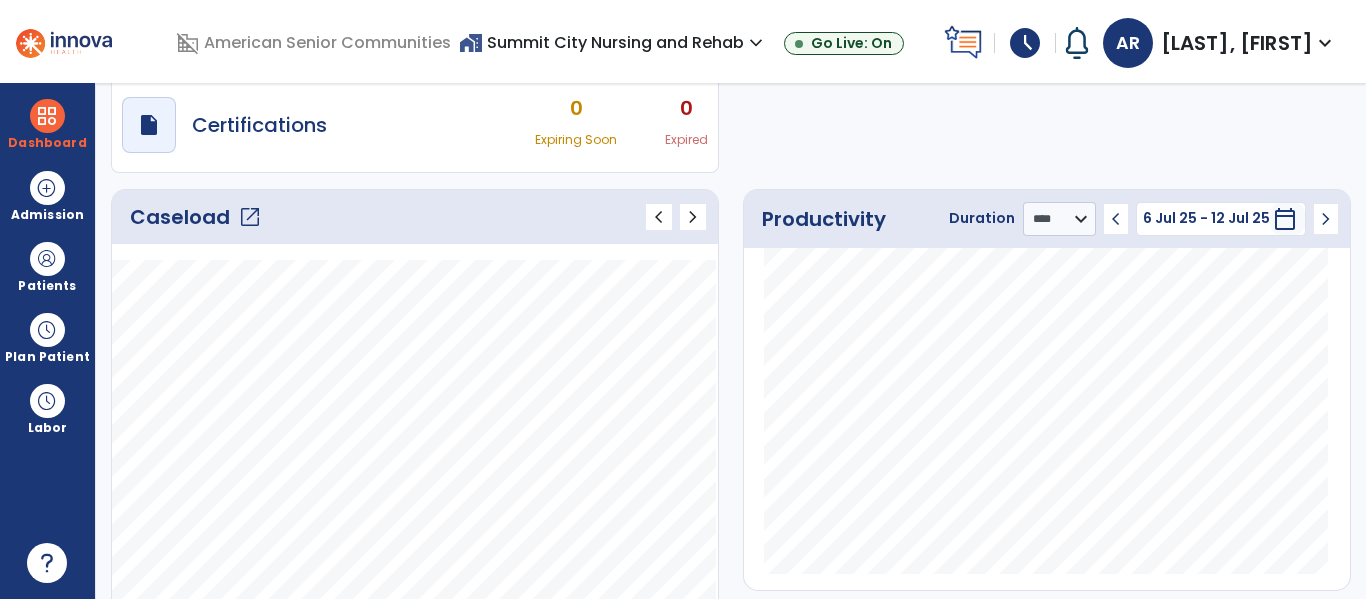 scroll, scrollTop: 0, scrollLeft: 0, axis: both 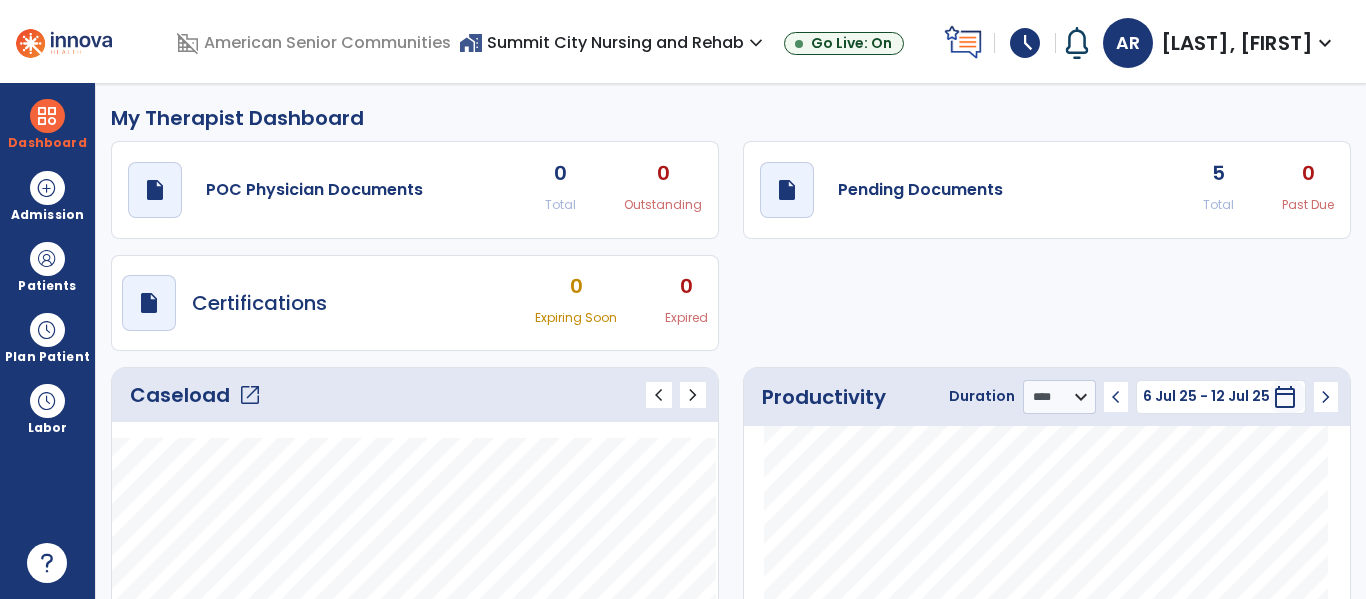 click on "Caseload   open_in_new" 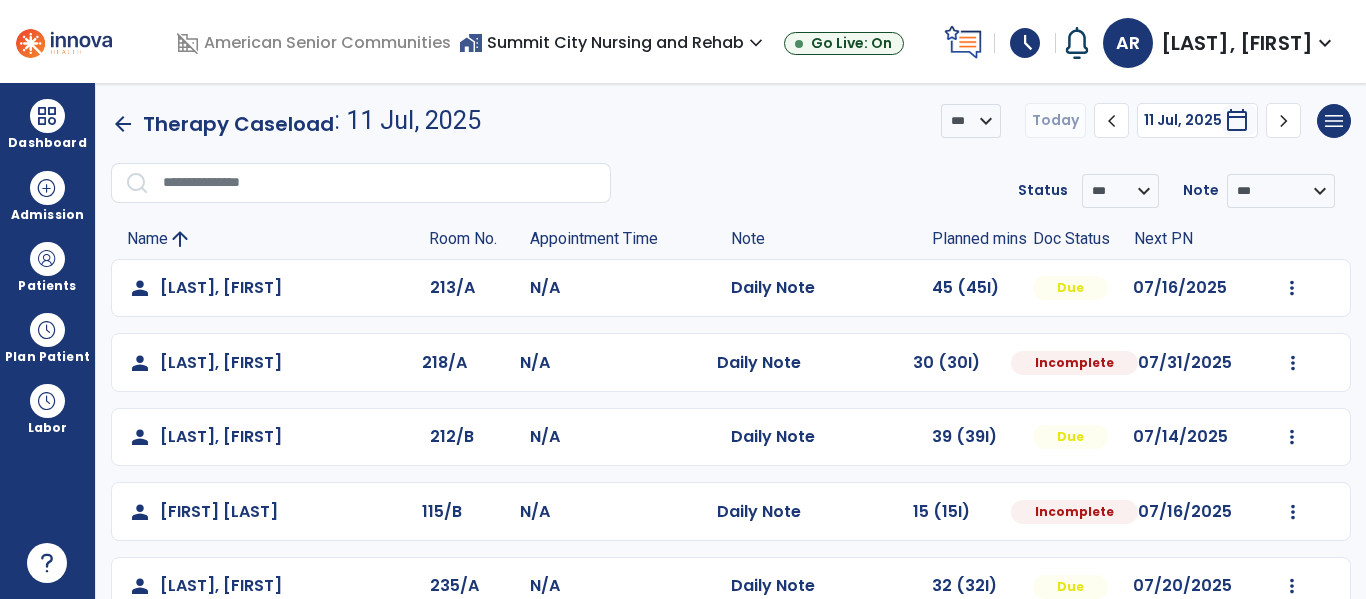 scroll, scrollTop: 41, scrollLeft: 0, axis: vertical 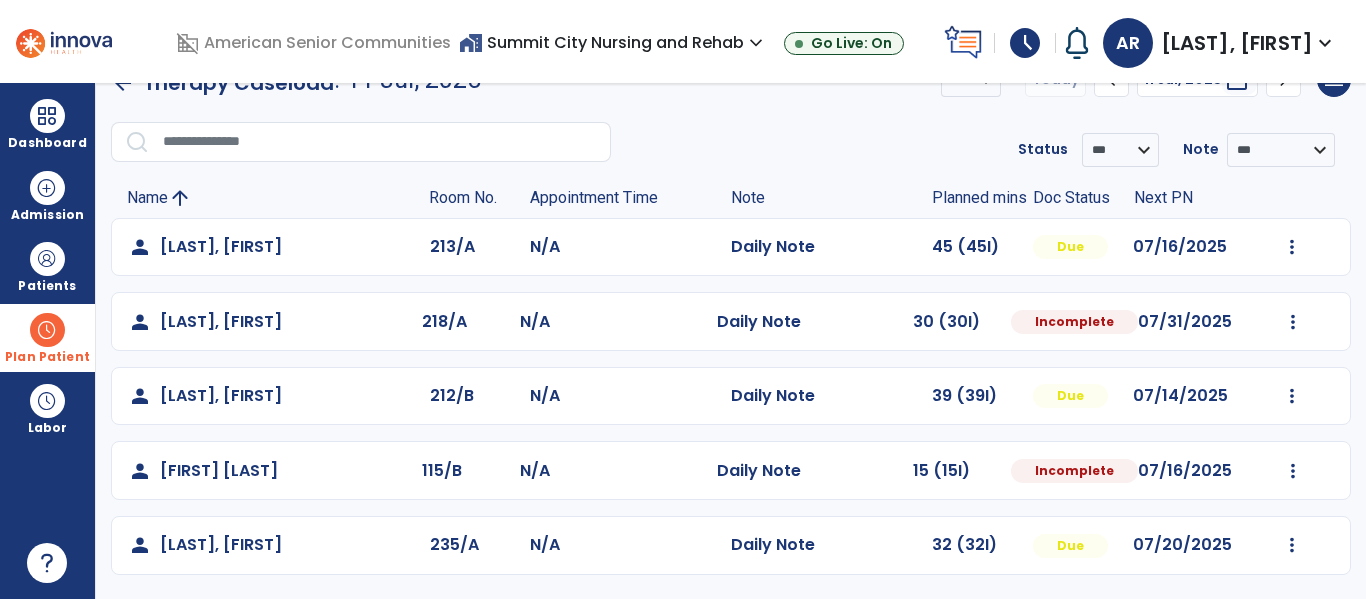 click at bounding box center [47, 330] 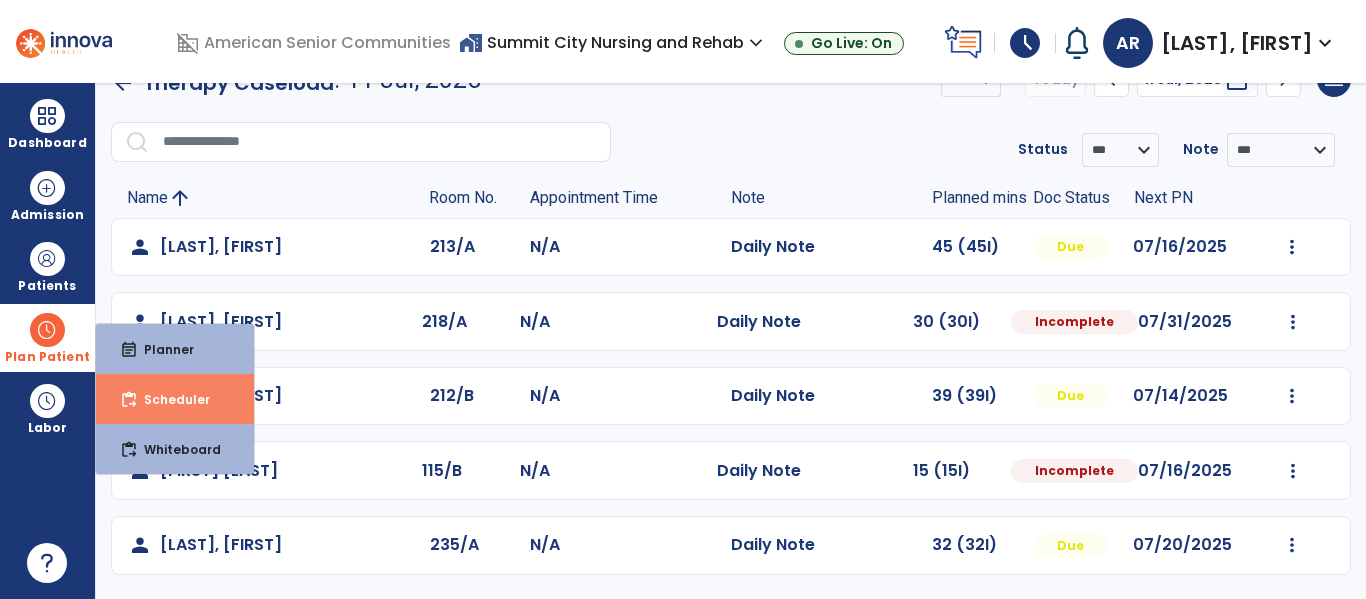 click on "content_paste_go" at bounding box center [129, 400] 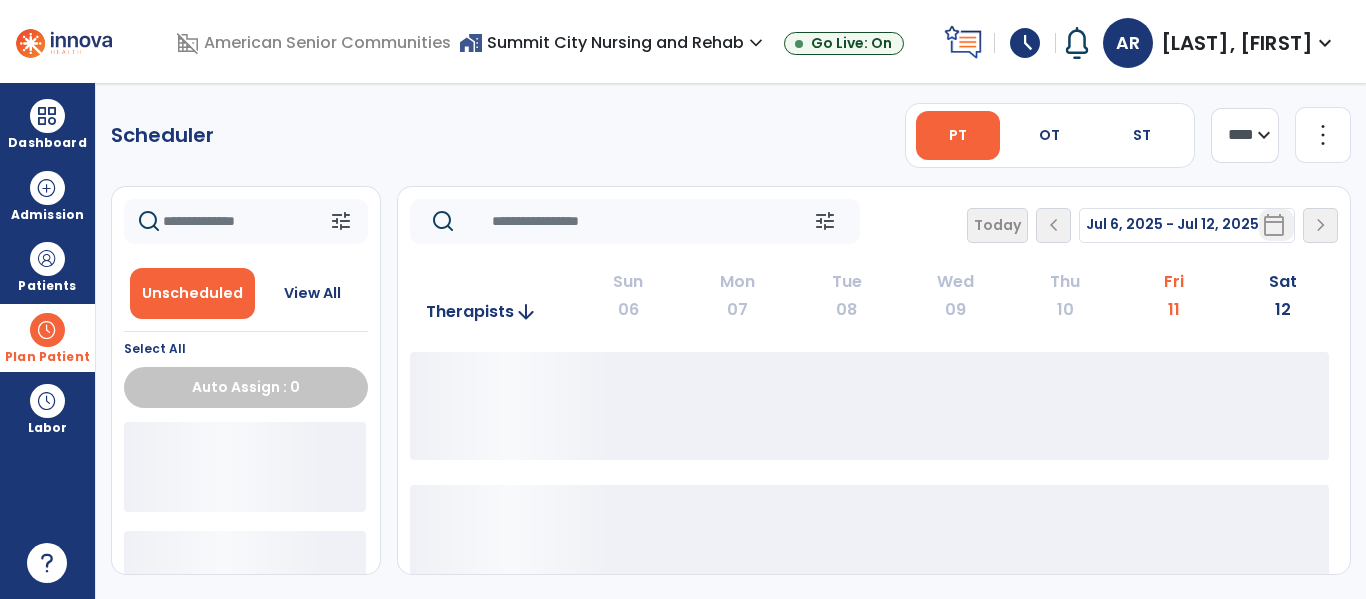 scroll, scrollTop: 0, scrollLeft: 0, axis: both 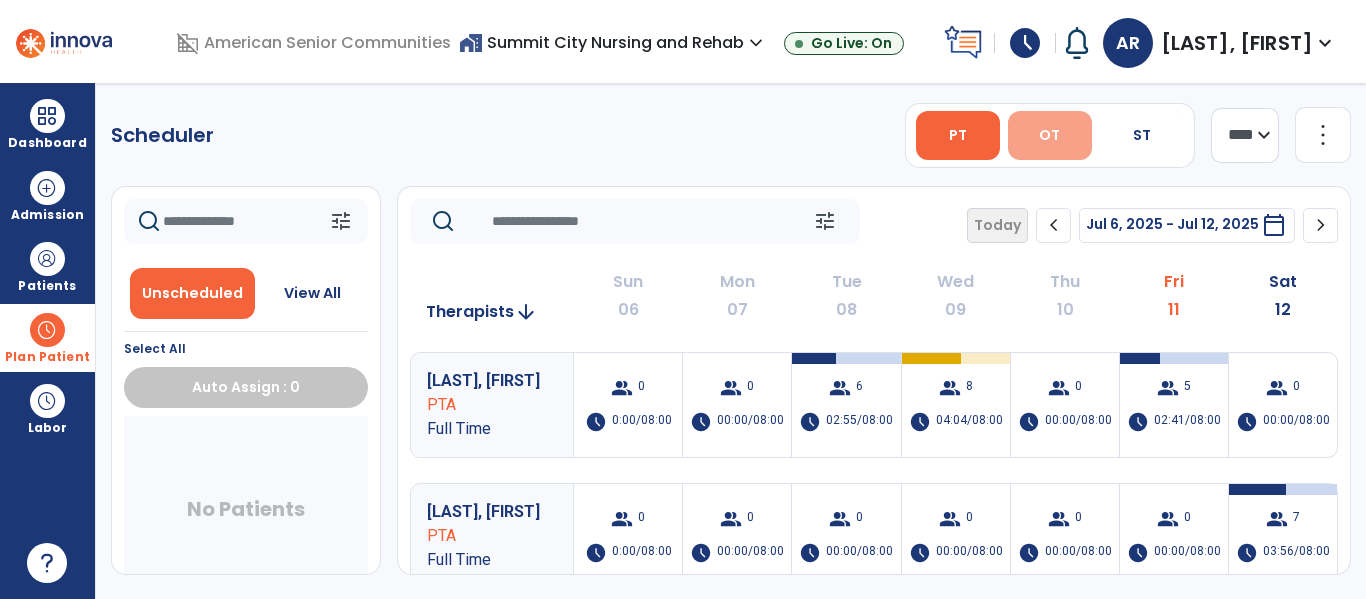 click on "OT" at bounding box center [1050, 135] 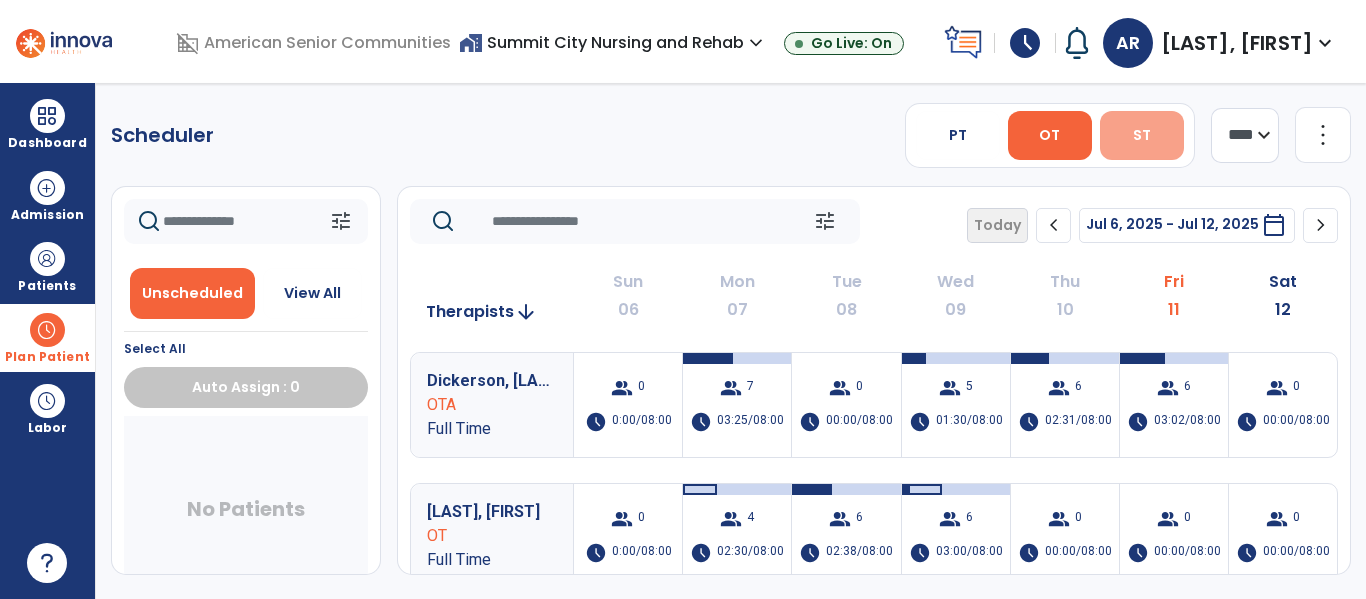 click on "ST" at bounding box center (1142, 135) 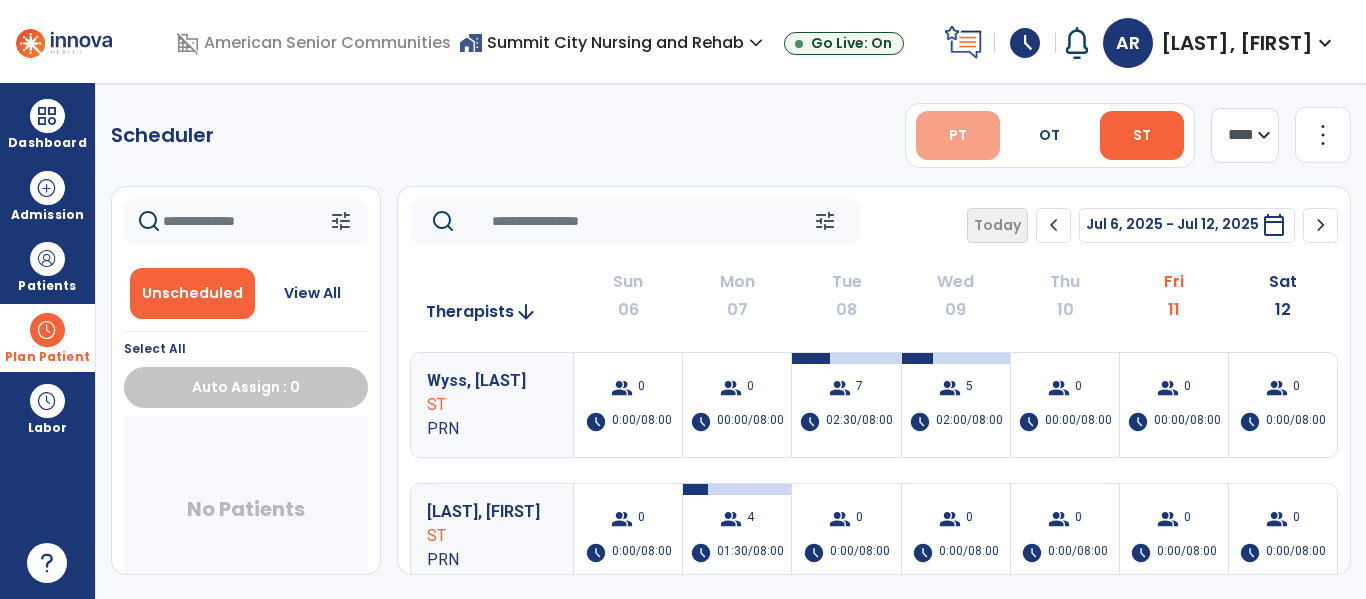 click on "PT" at bounding box center [958, 135] 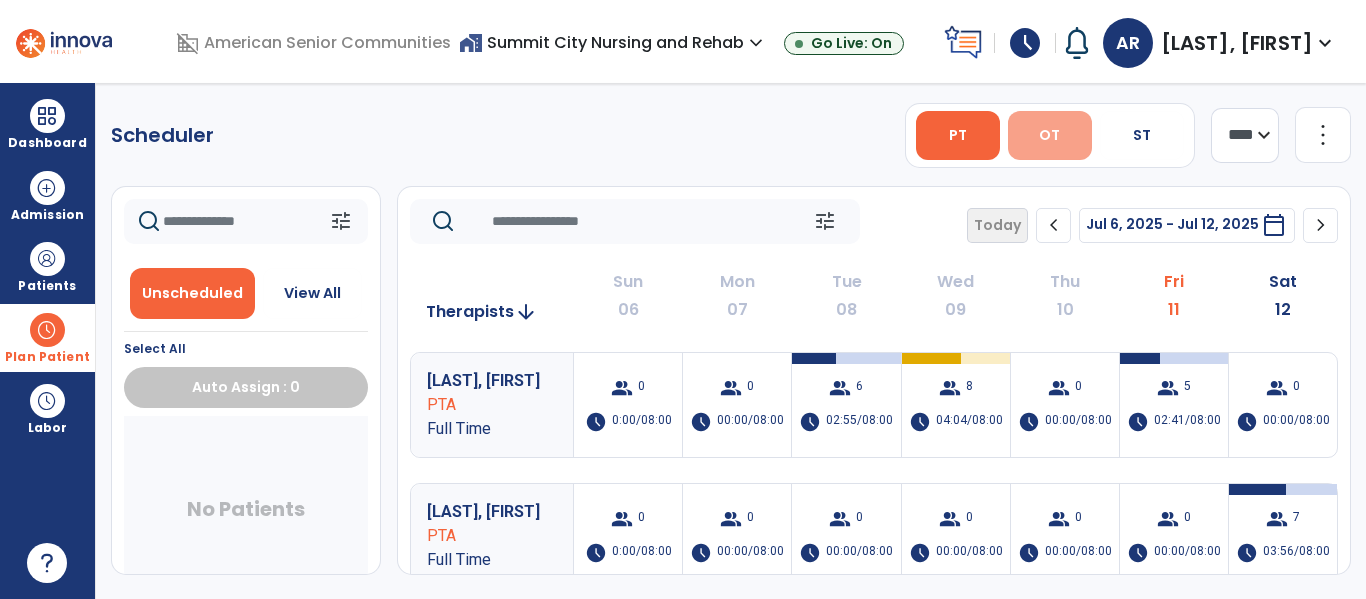 click on "OT" at bounding box center (1049, 135) 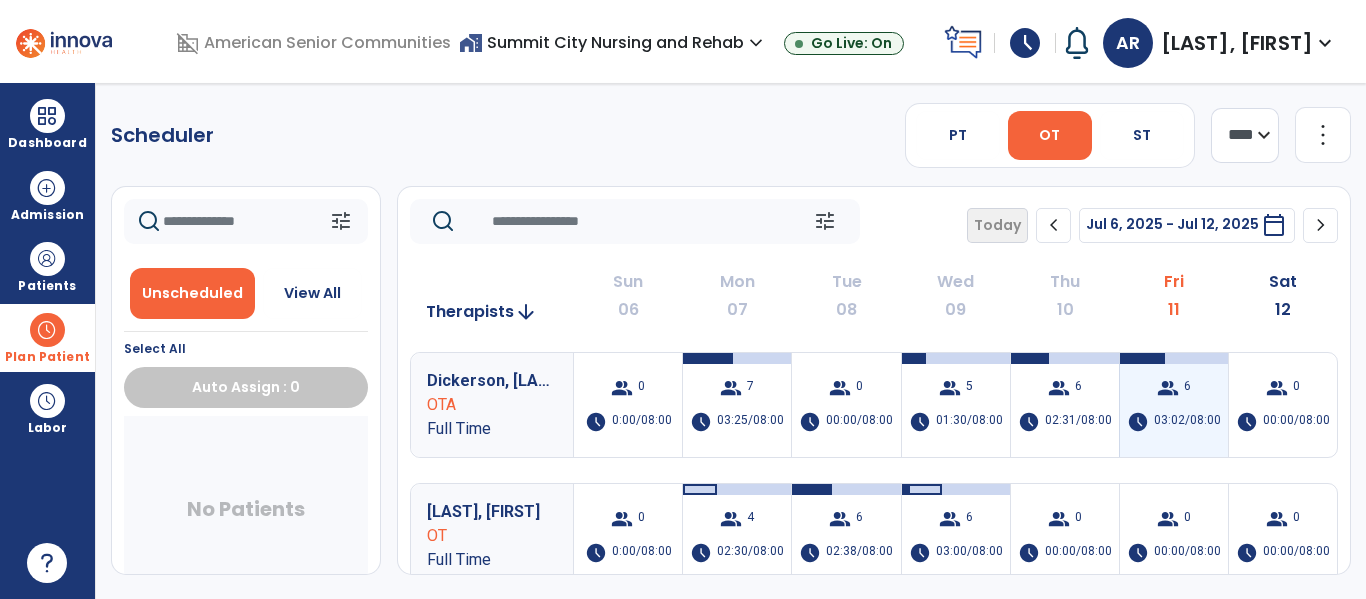 click on "group 6 schedule 03:02/08:00" at bounding box center (1174, 405) 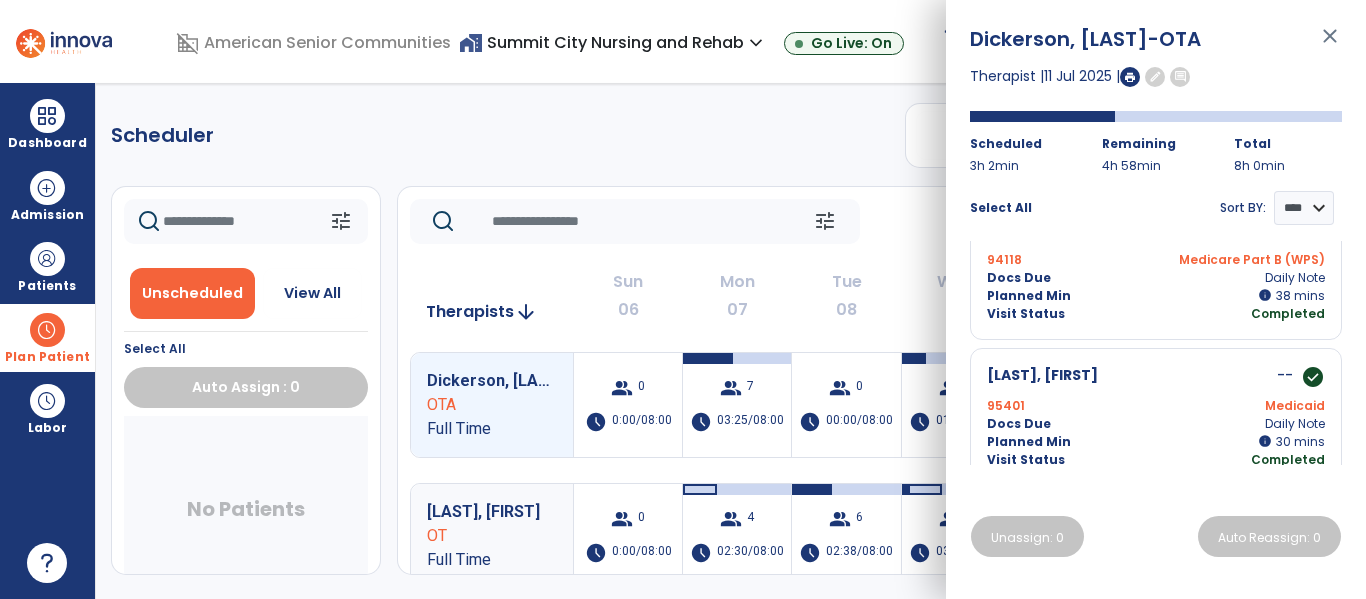 scroll, scrollTop: 0, scrollLeft: 0, axis: both 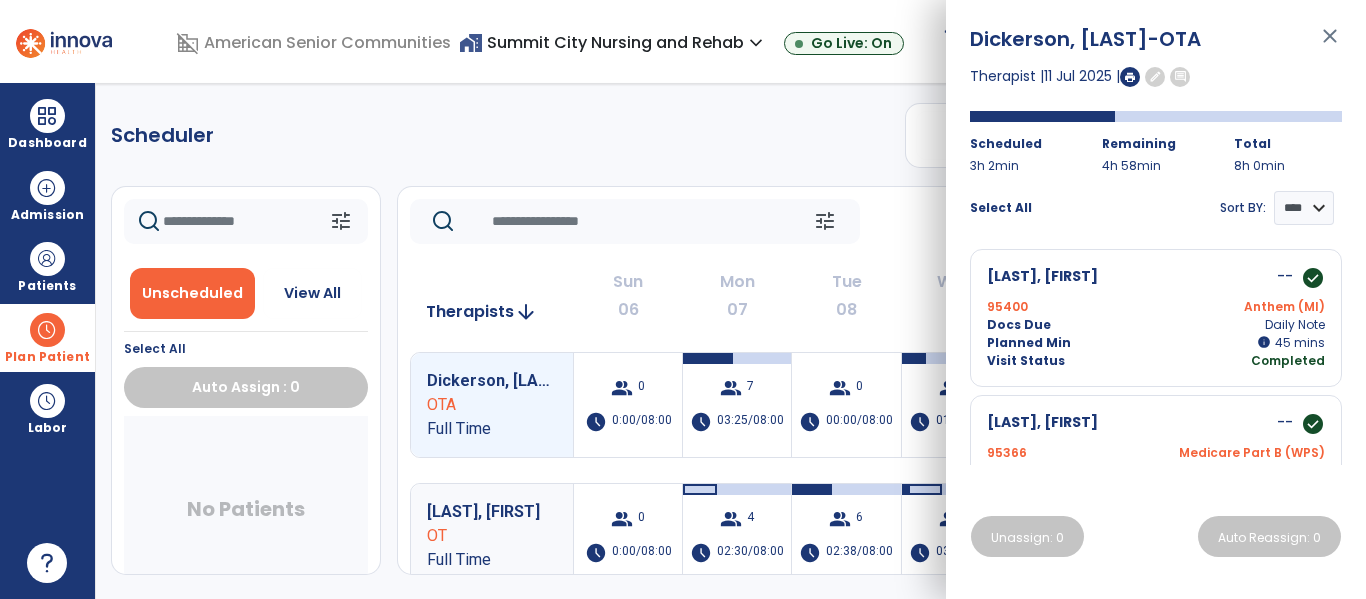 click on "close" at bounding box center (1330, 45) 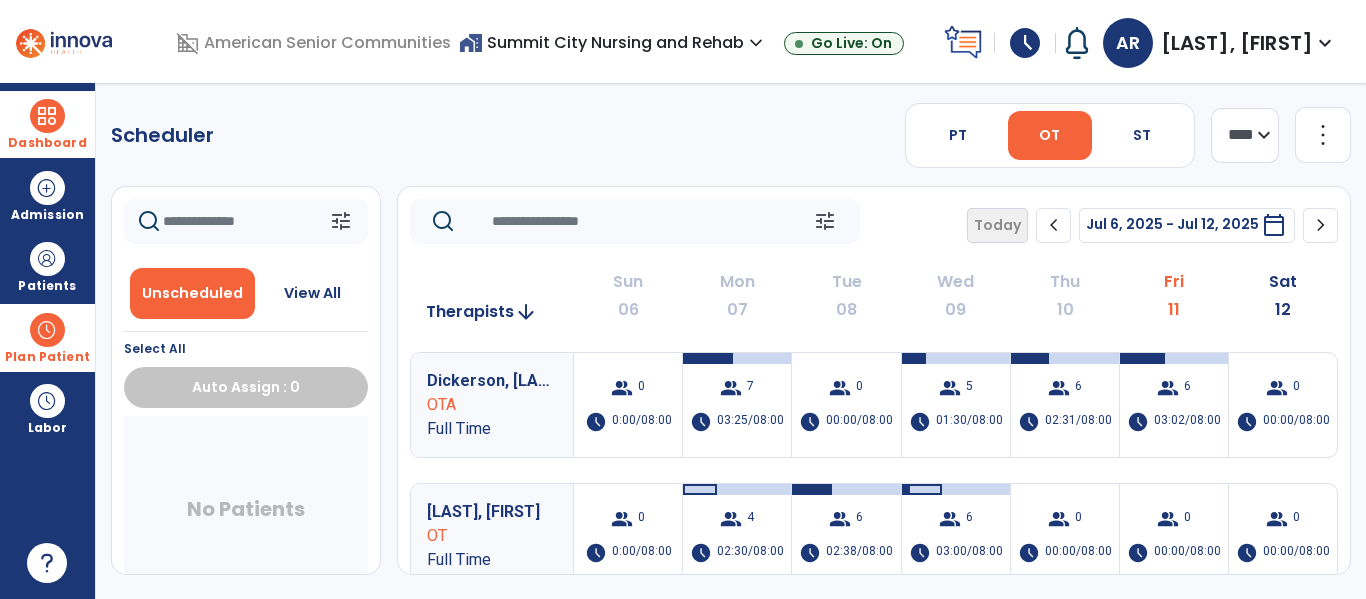click at bounding box center [47, 116] 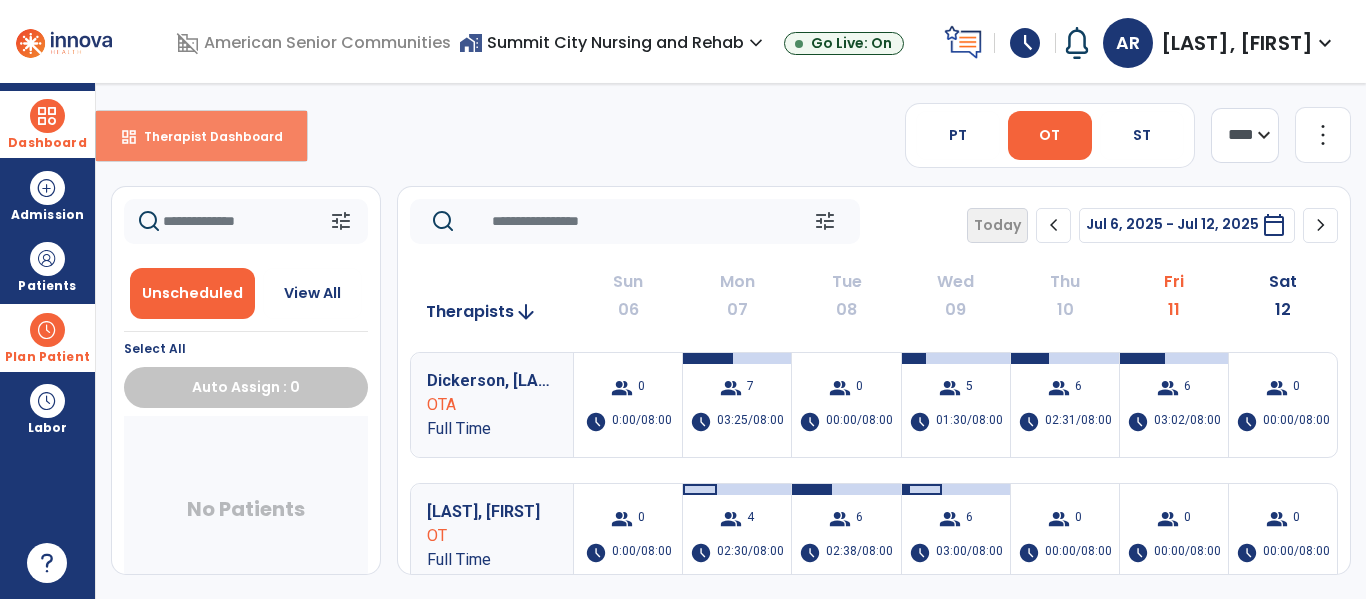 click on "Therapist Dashboard" at bounding box center [205, 136] 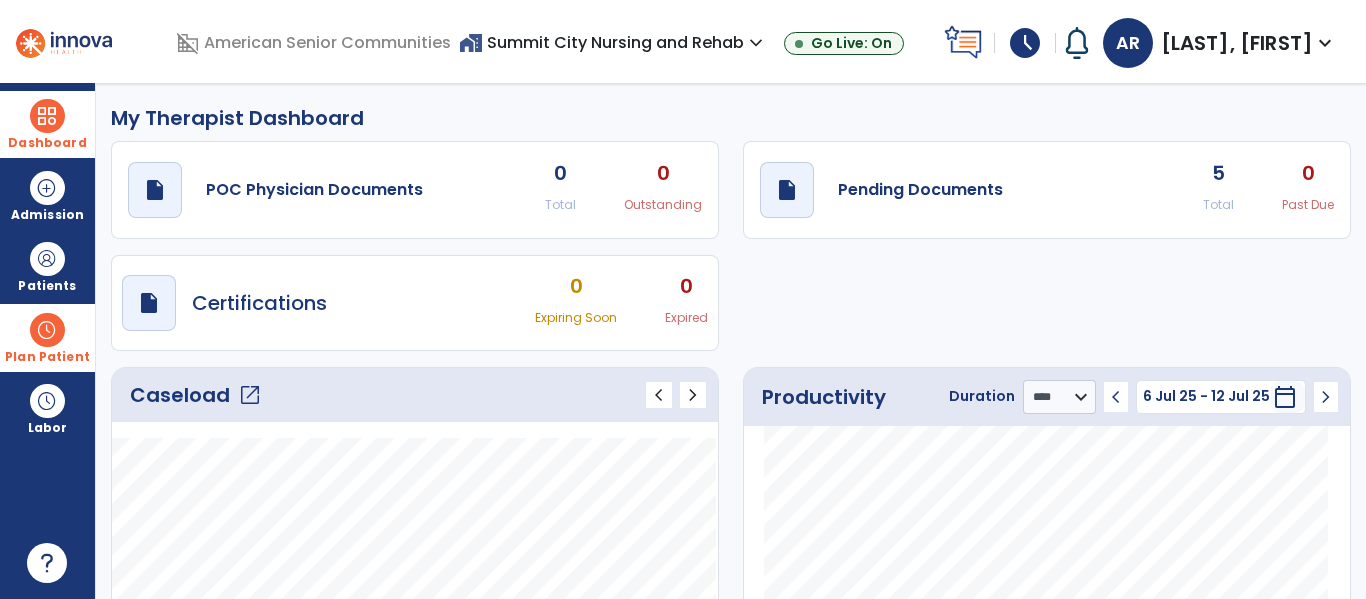 click on "open_in_new" 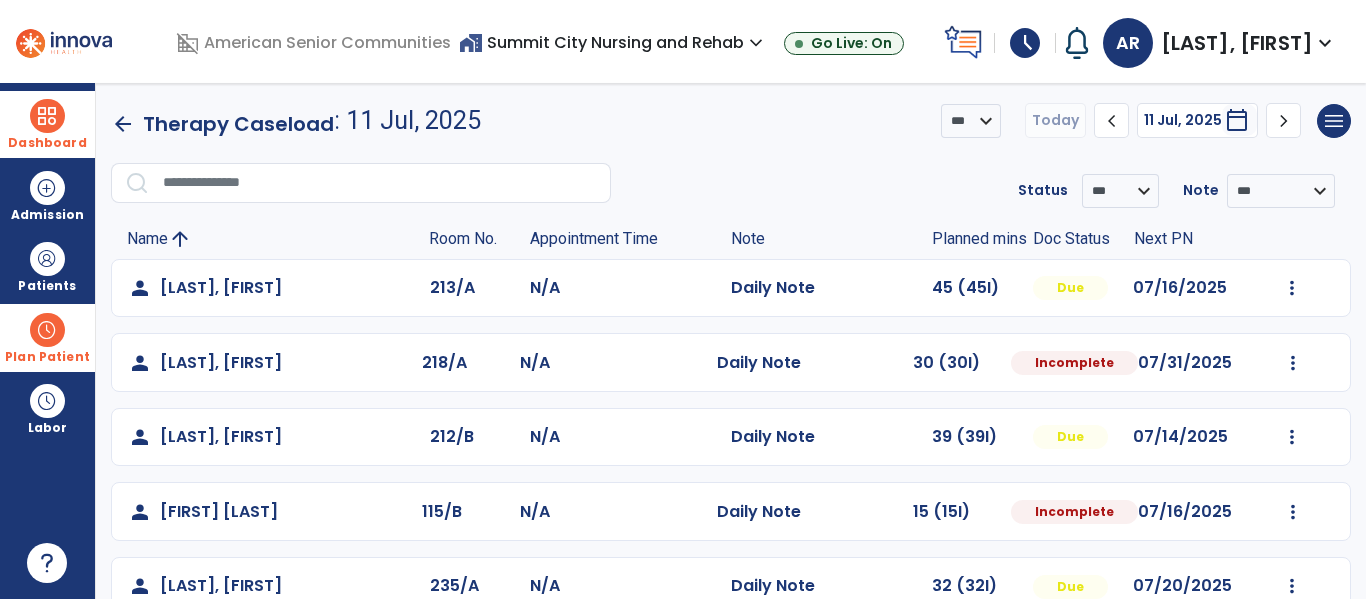 scroll, scrollTop: 41, scrollLeft: 0, axis: vertical 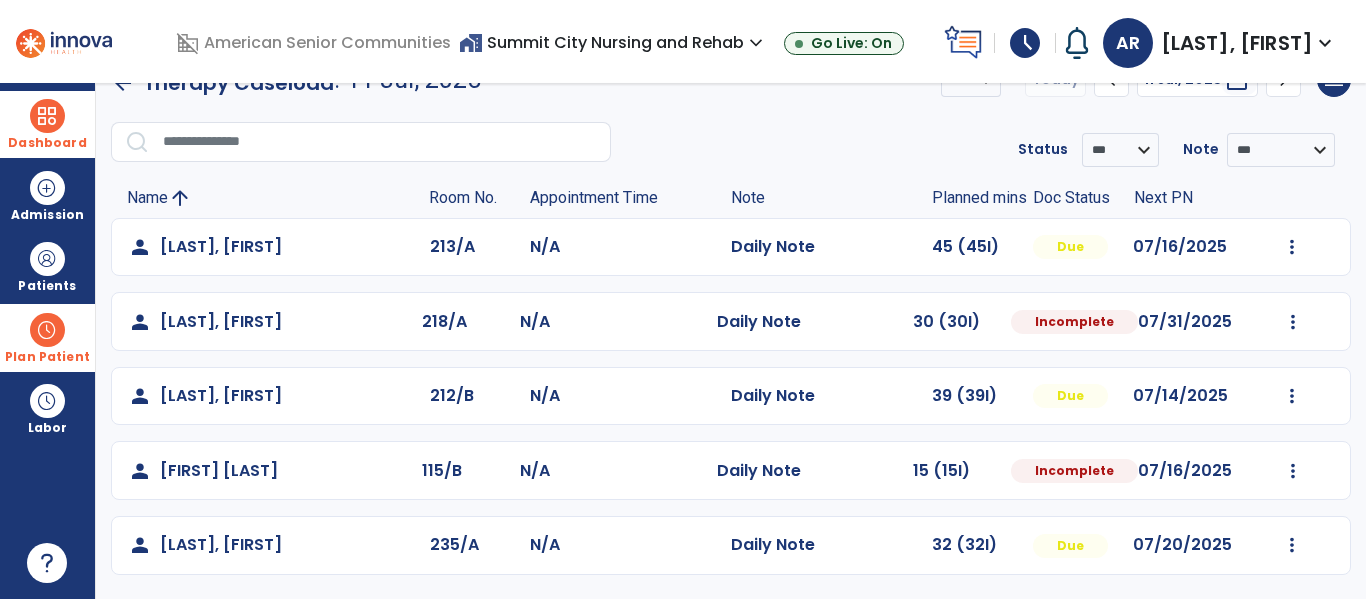 click on "**********" 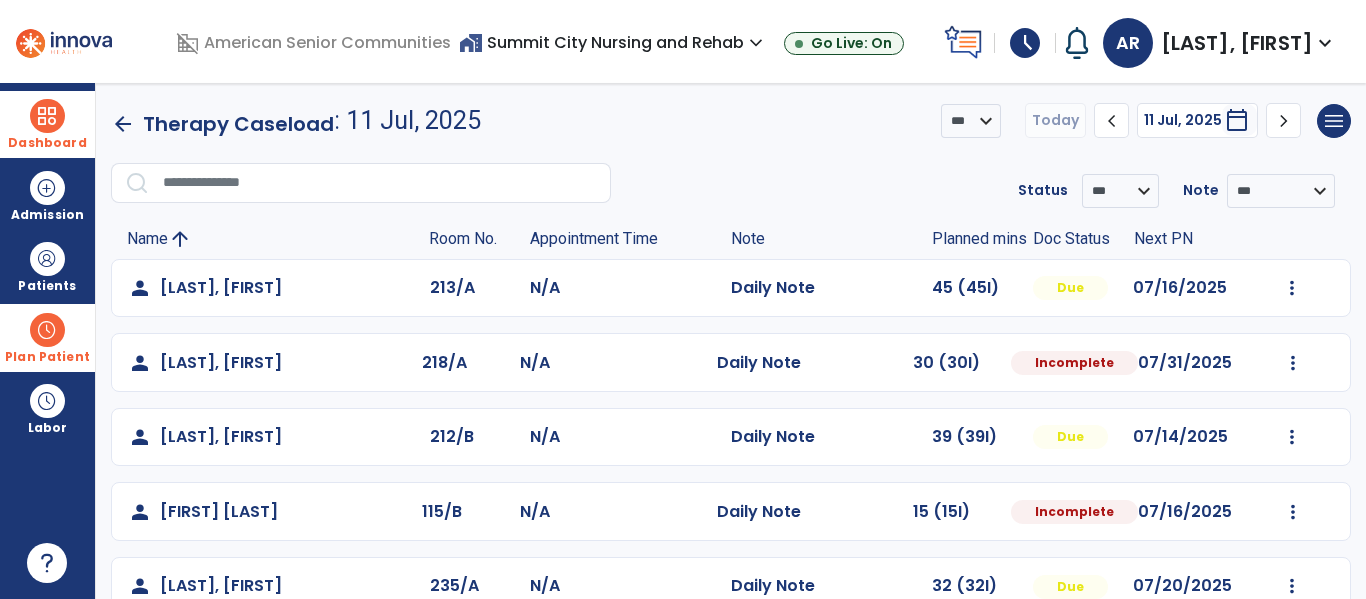 click on "arrow_back" 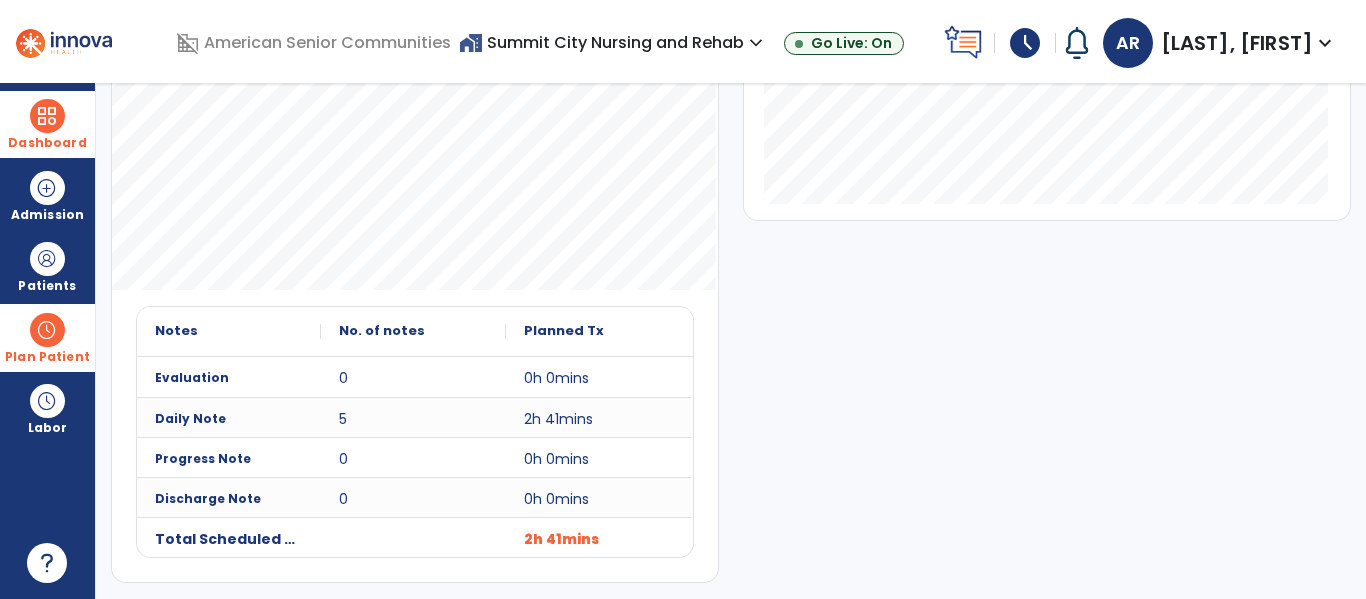 scroll, scrollTop: 0, scrollLeft: 0, axis: both 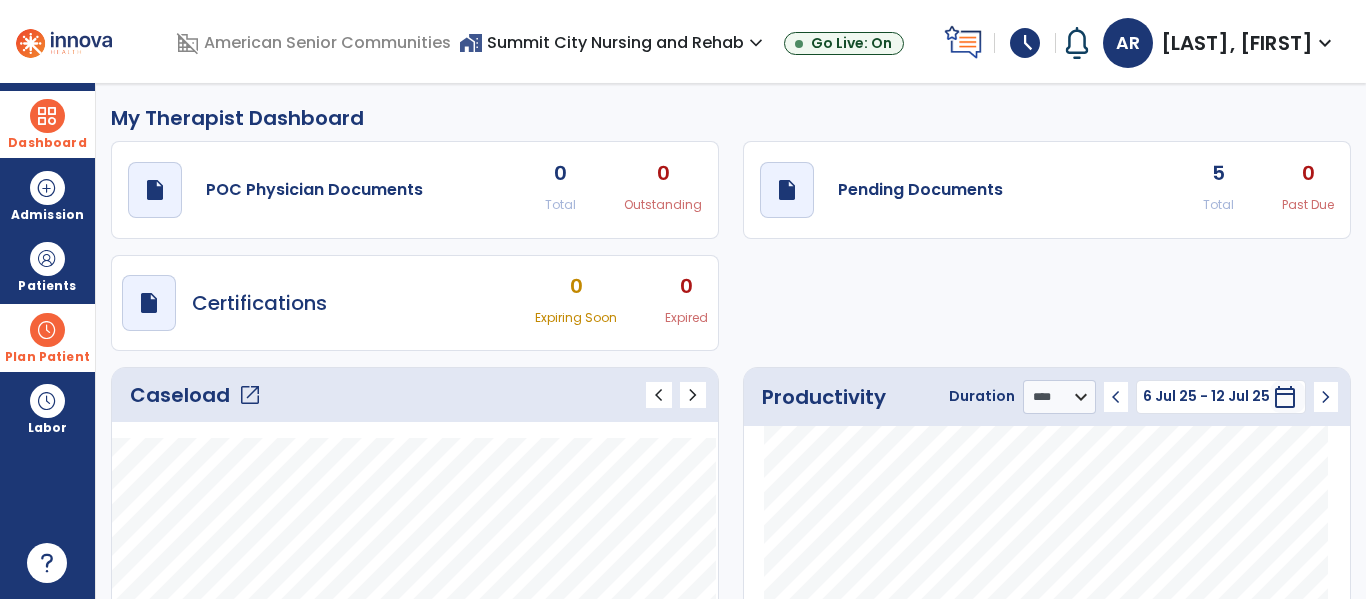 click on "open_in_new" 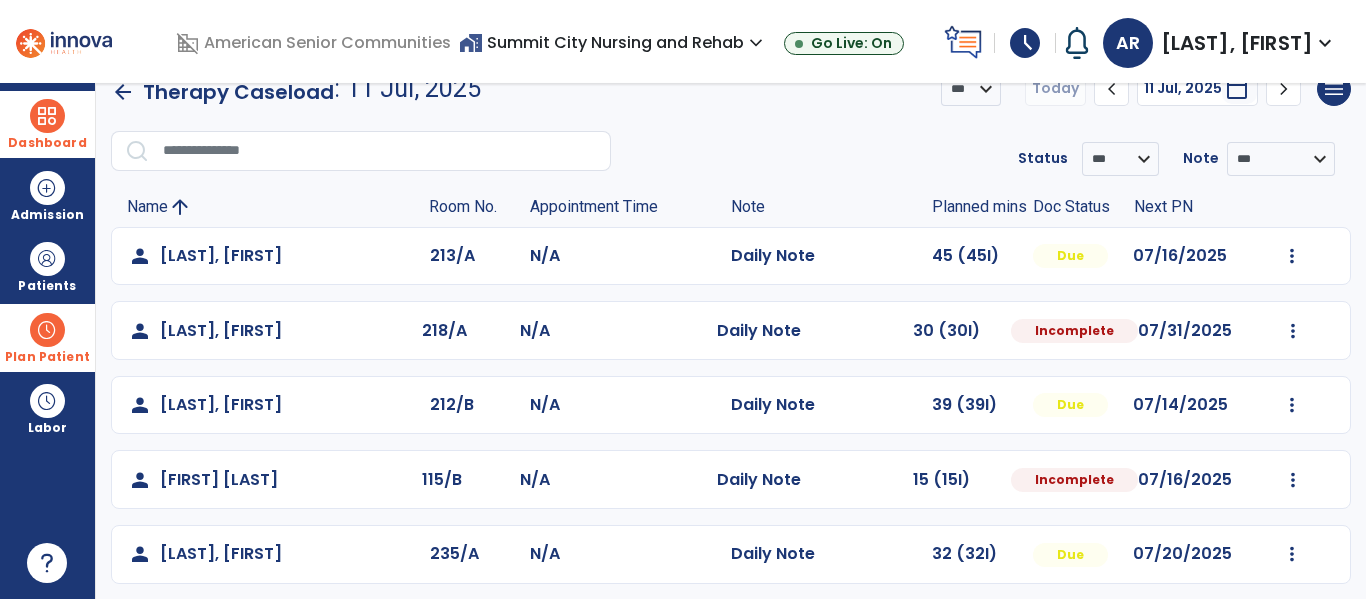 scroll, scrollTop: 41, scrollLeft: 0, axis: vertical 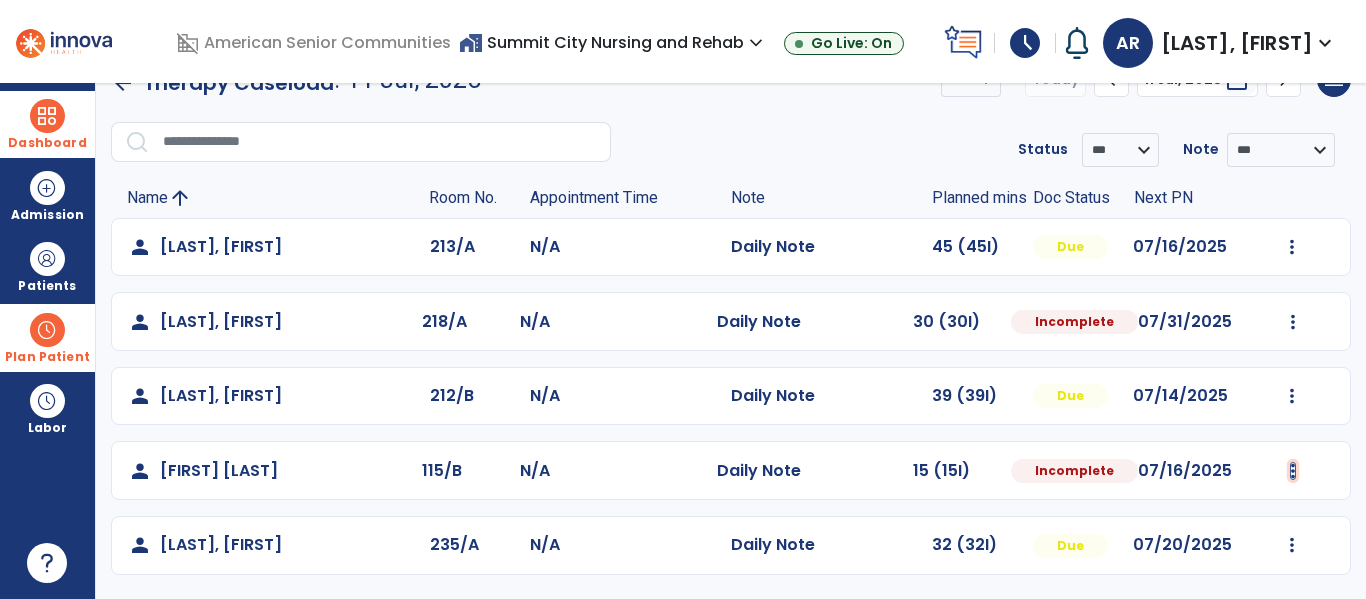 click at bounding box center [1292, 247] 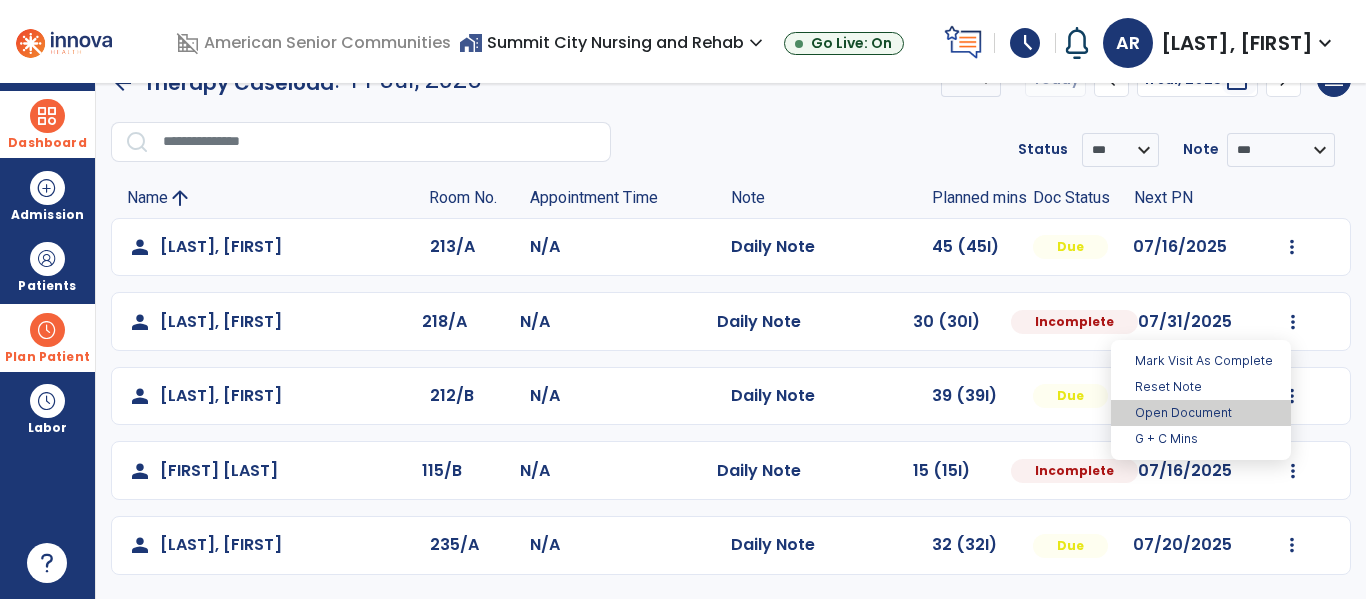 click on "Open Document" at bounding box center [1201, 413] 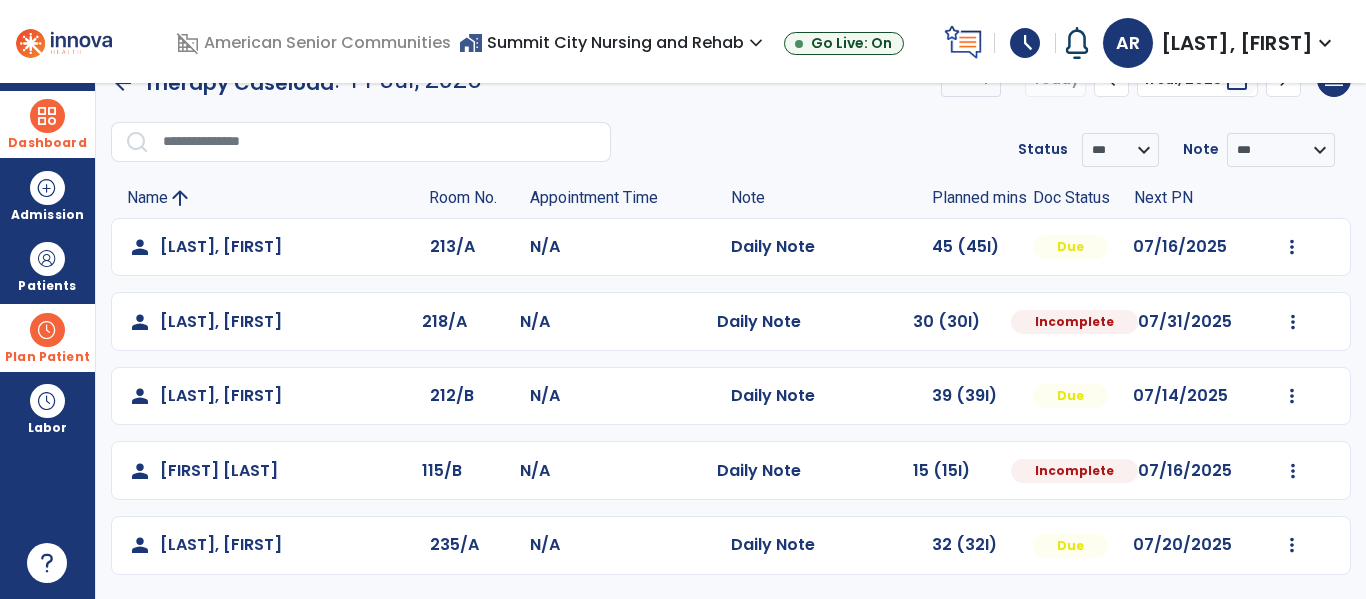 select on "*" 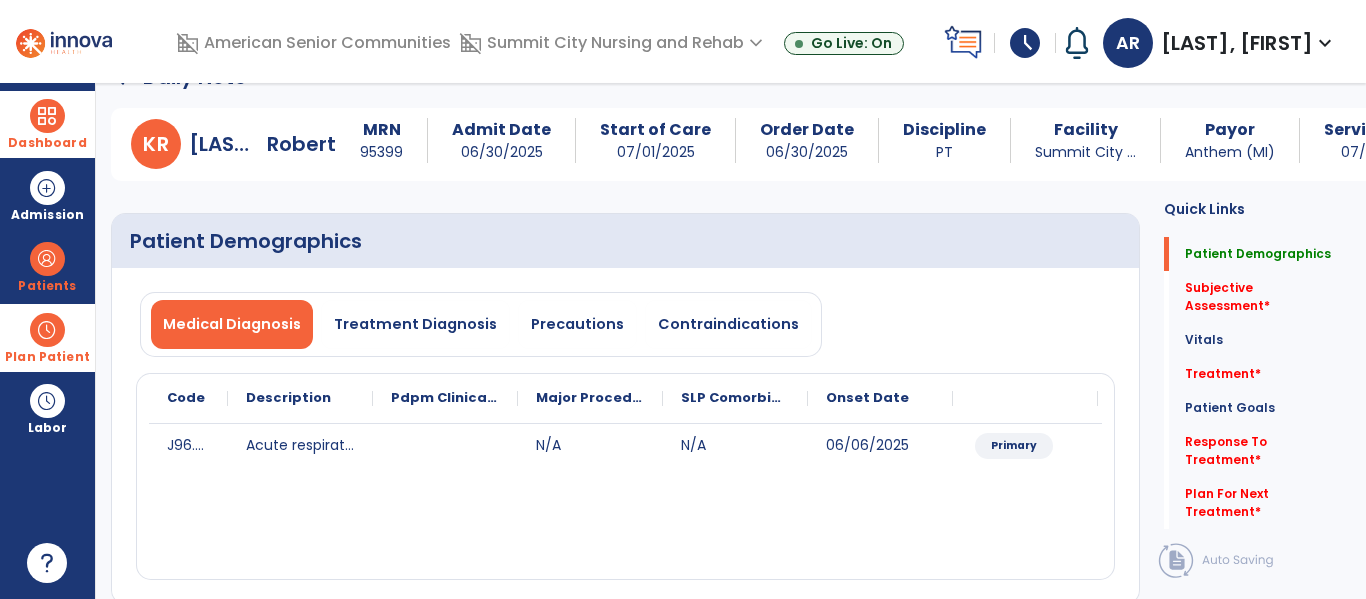 scroll, scrollTop: 0, scrollLeft: 0, axis: both 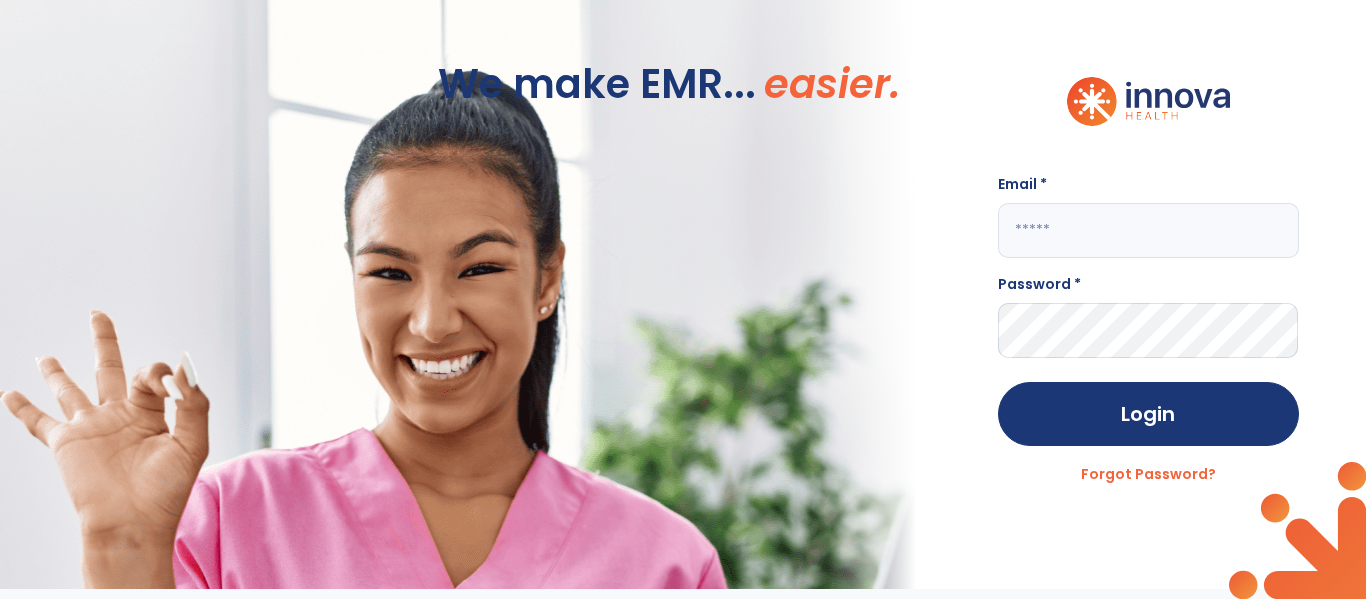 click 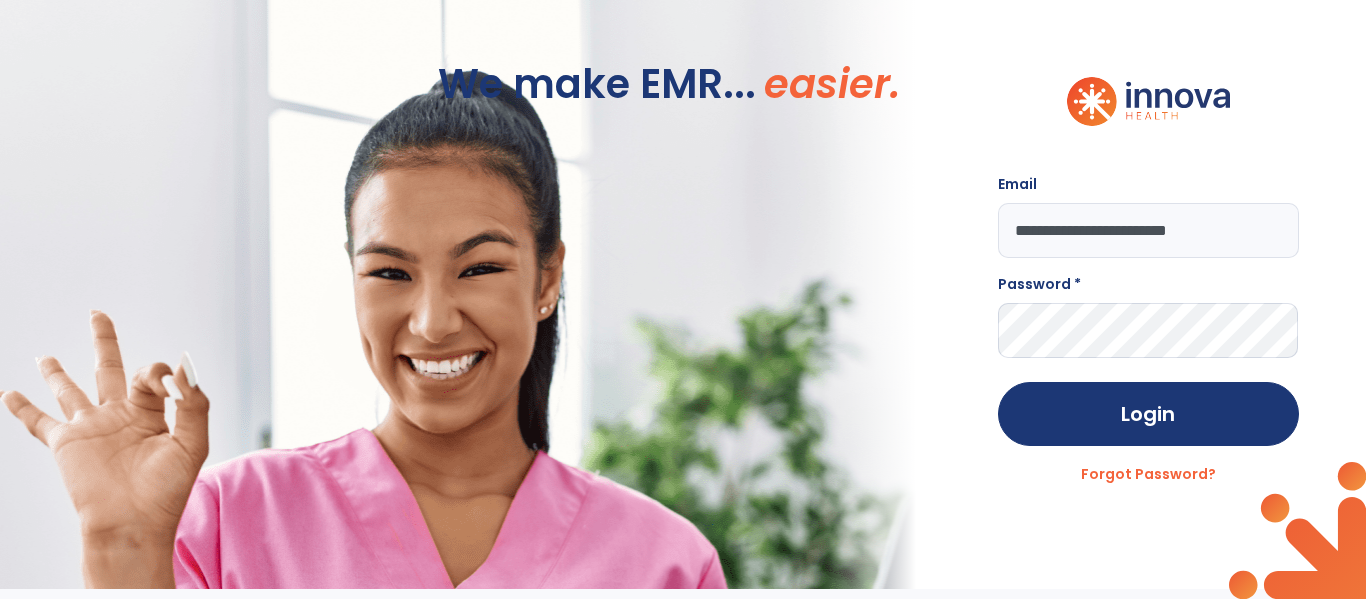 type on "**********" 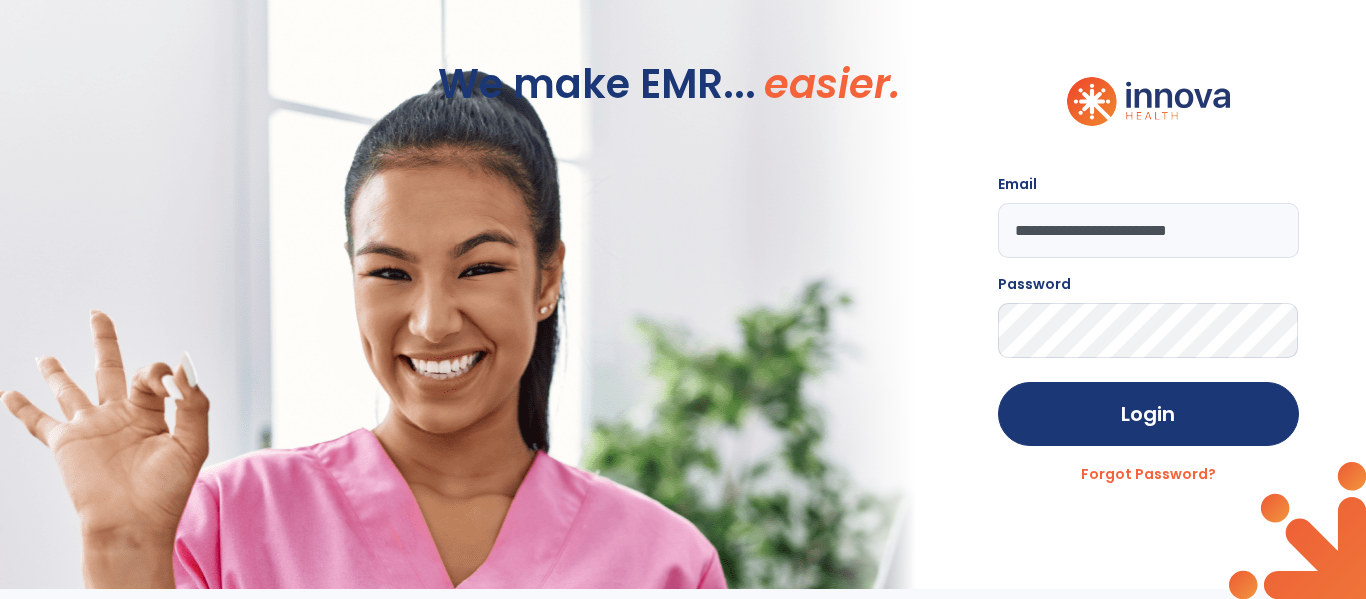 click on "Login" 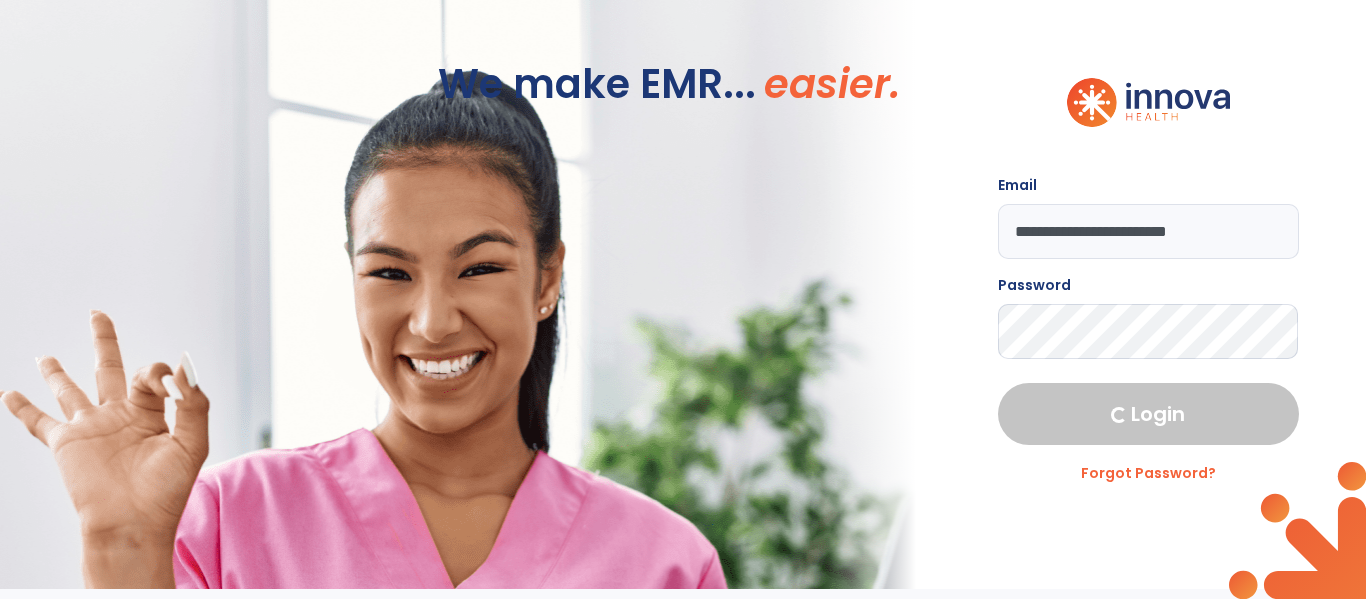 select on "****" 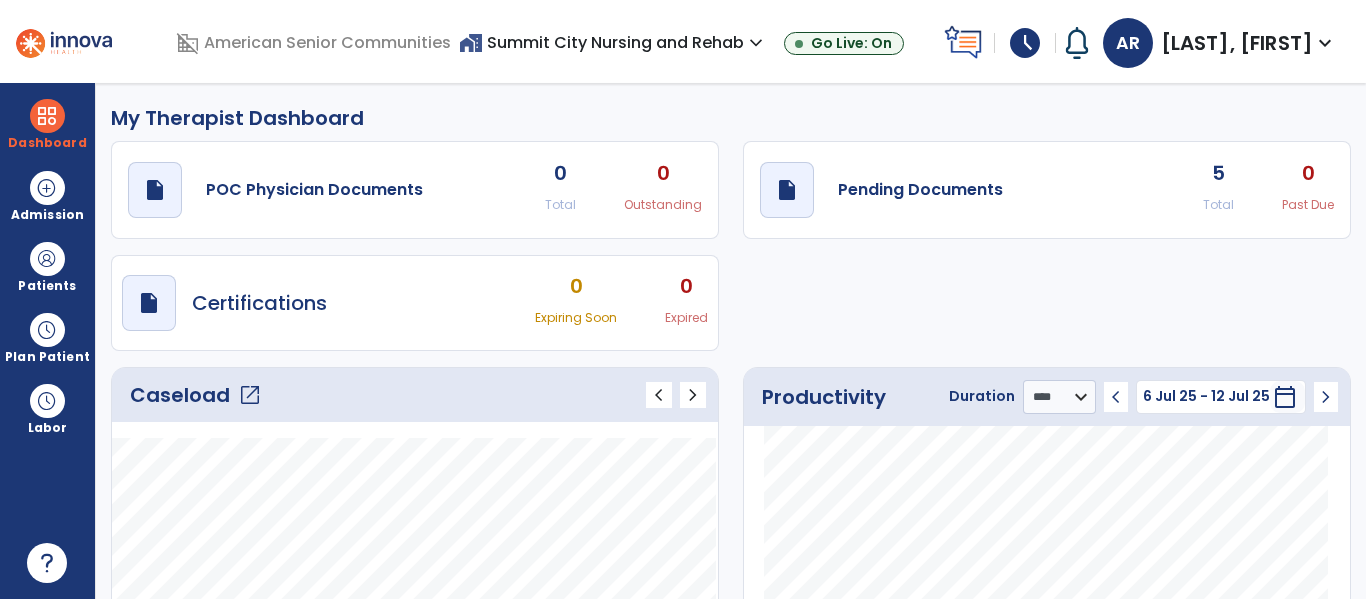click on "Caseload   open_in_new" 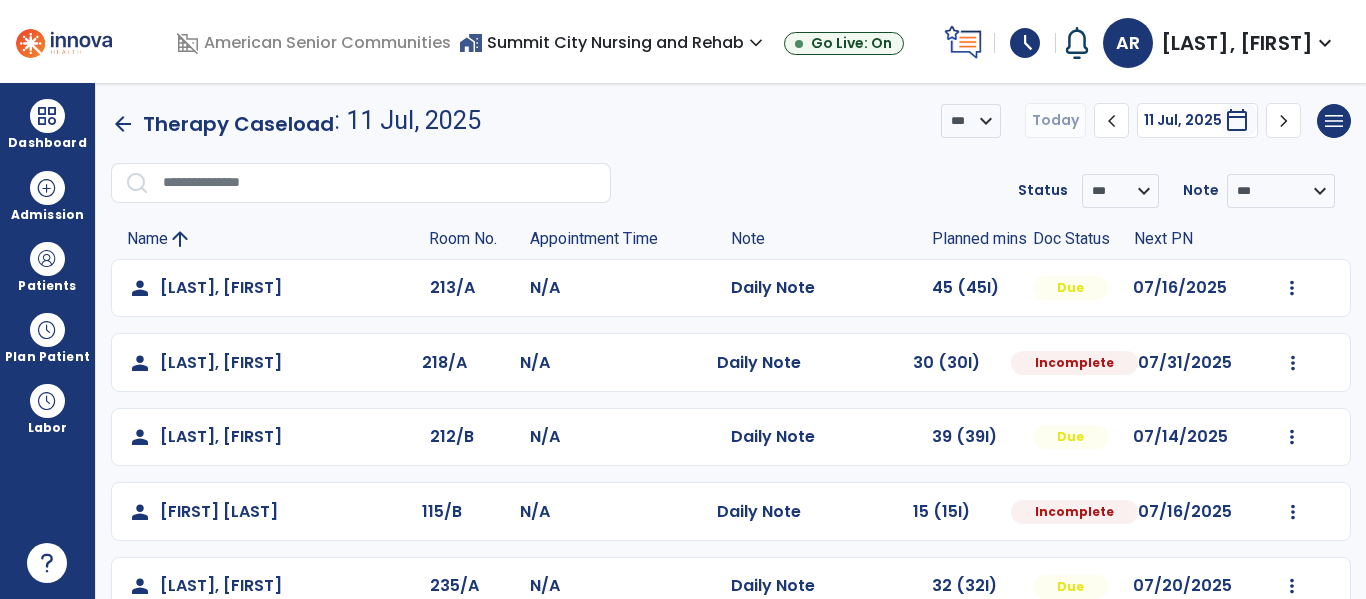 scroll, scrollTop: 41, scrollLeft: 0, axis: vertical 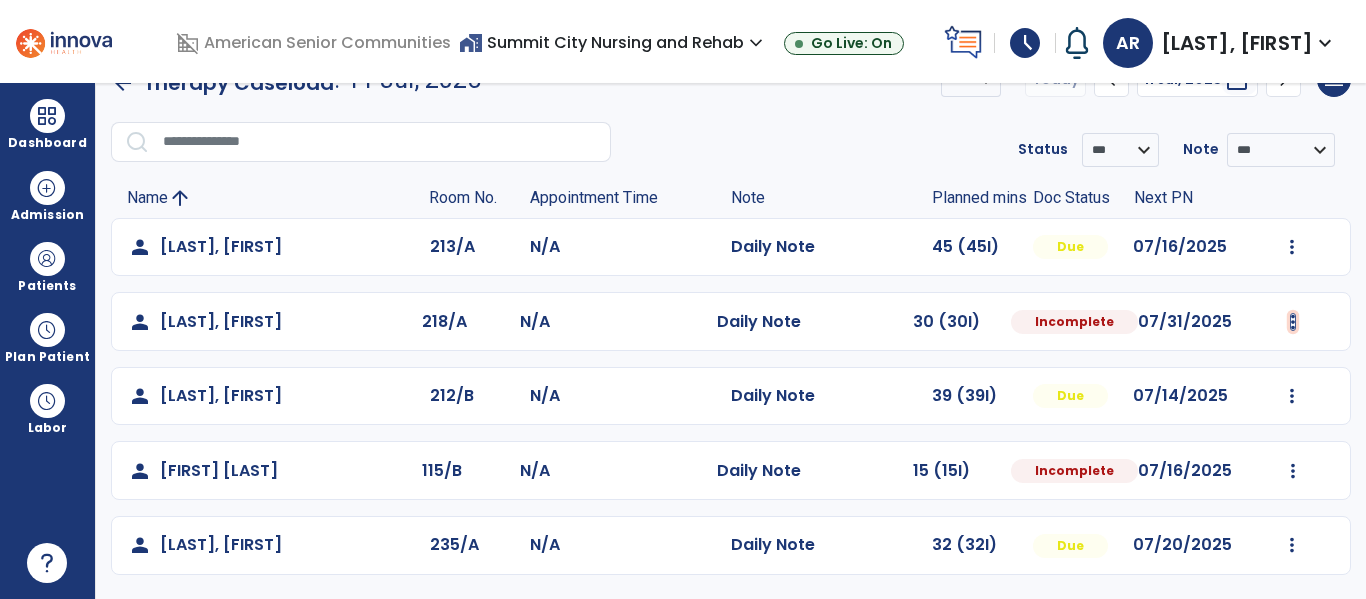 click at bounding box center (1292, 247) 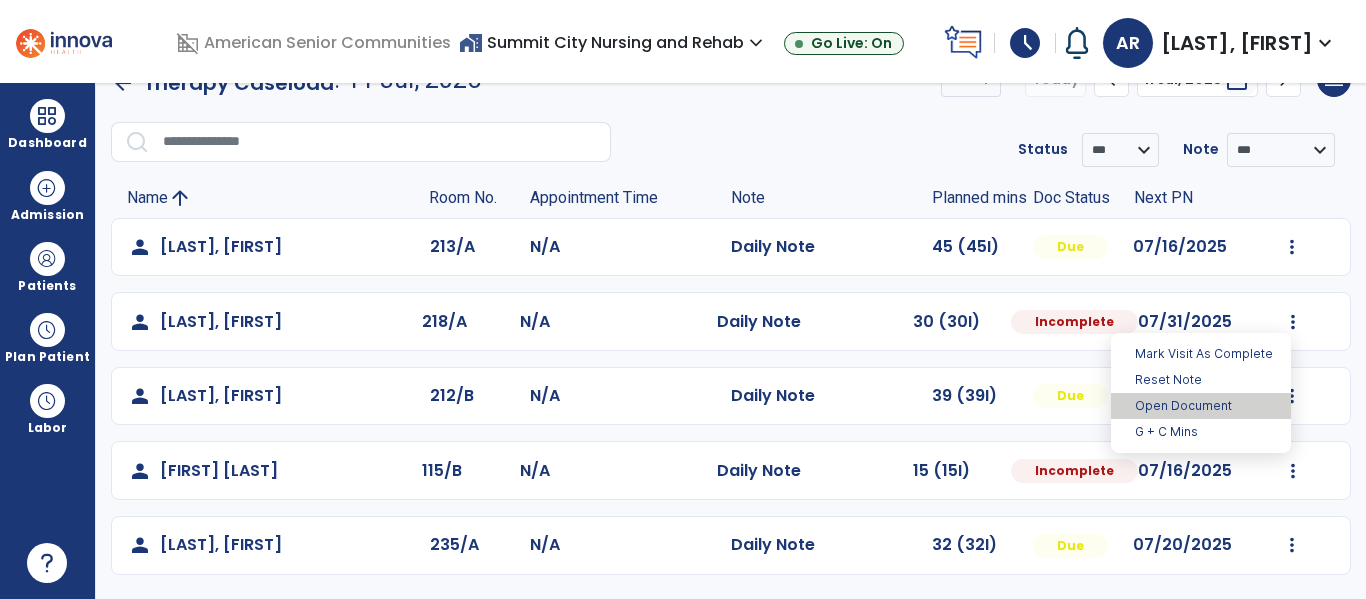 click on "Open Document" at bounding box center [1201, 406] 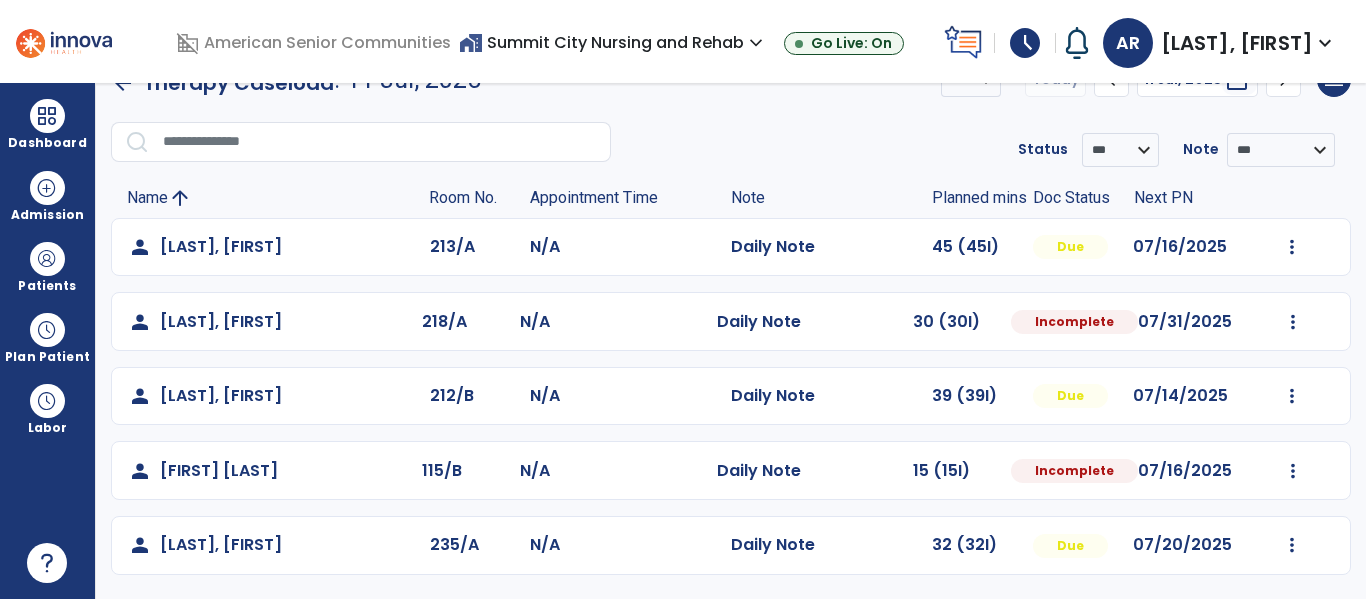 select on "*" 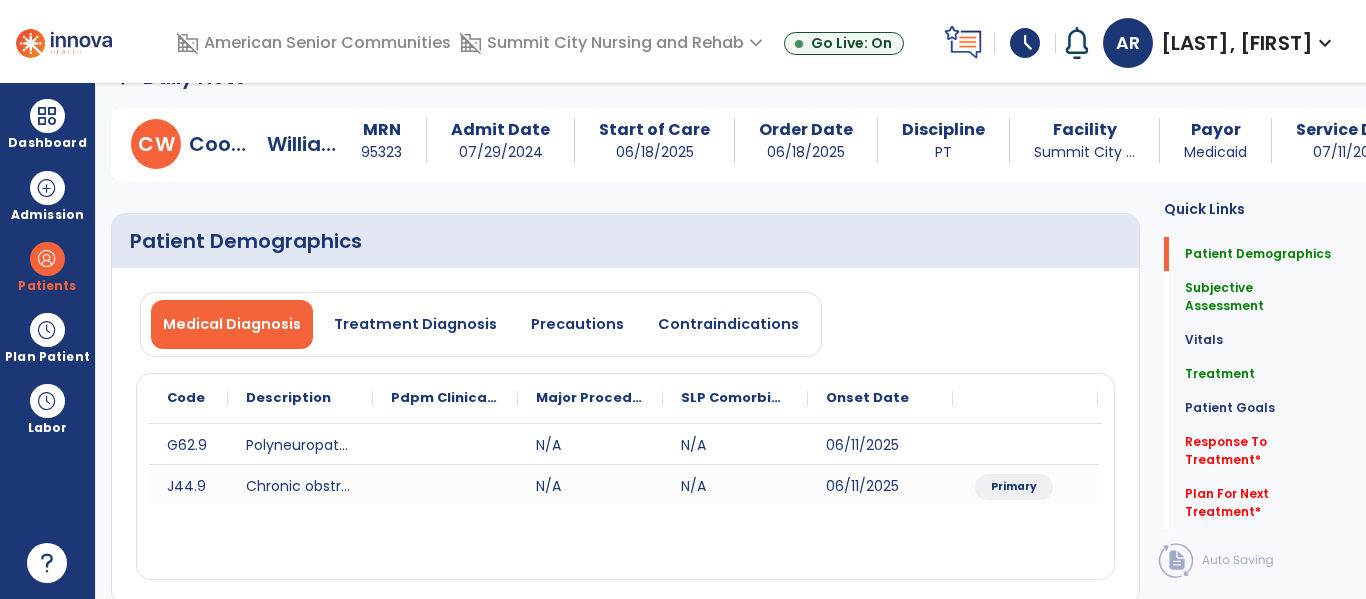 scroll, scrollTop: 0, scrollLeft: 0, axis: both 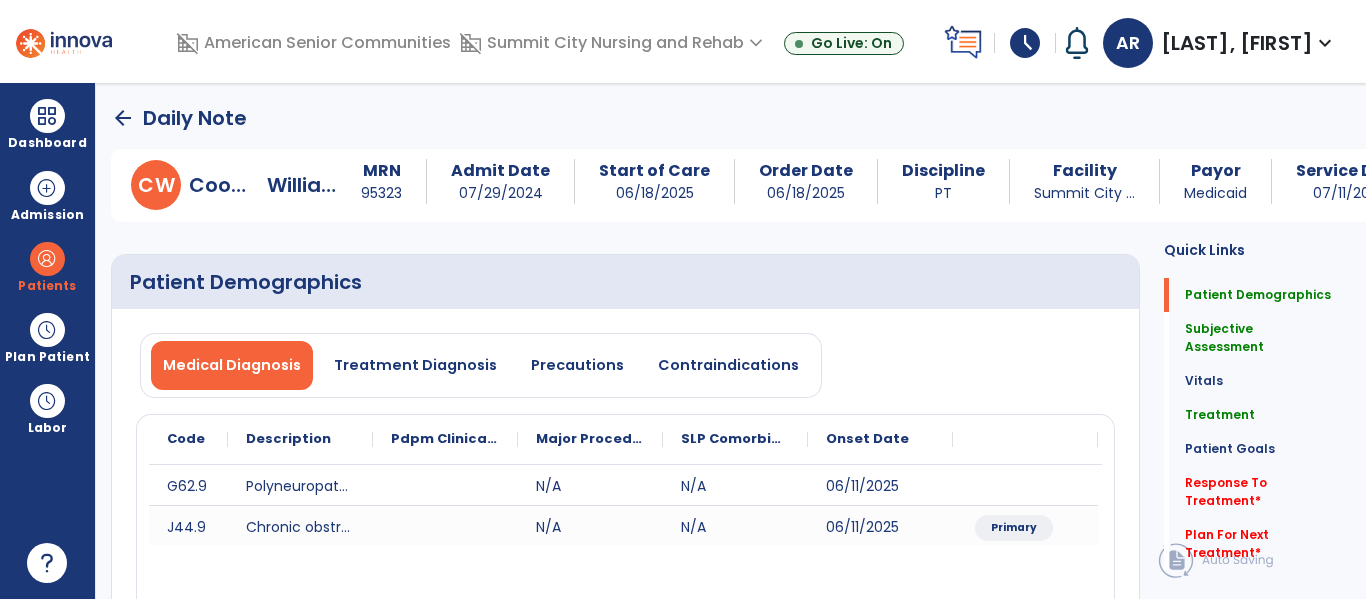 click on "Response To Treatment   *  Response To Treatment   *" 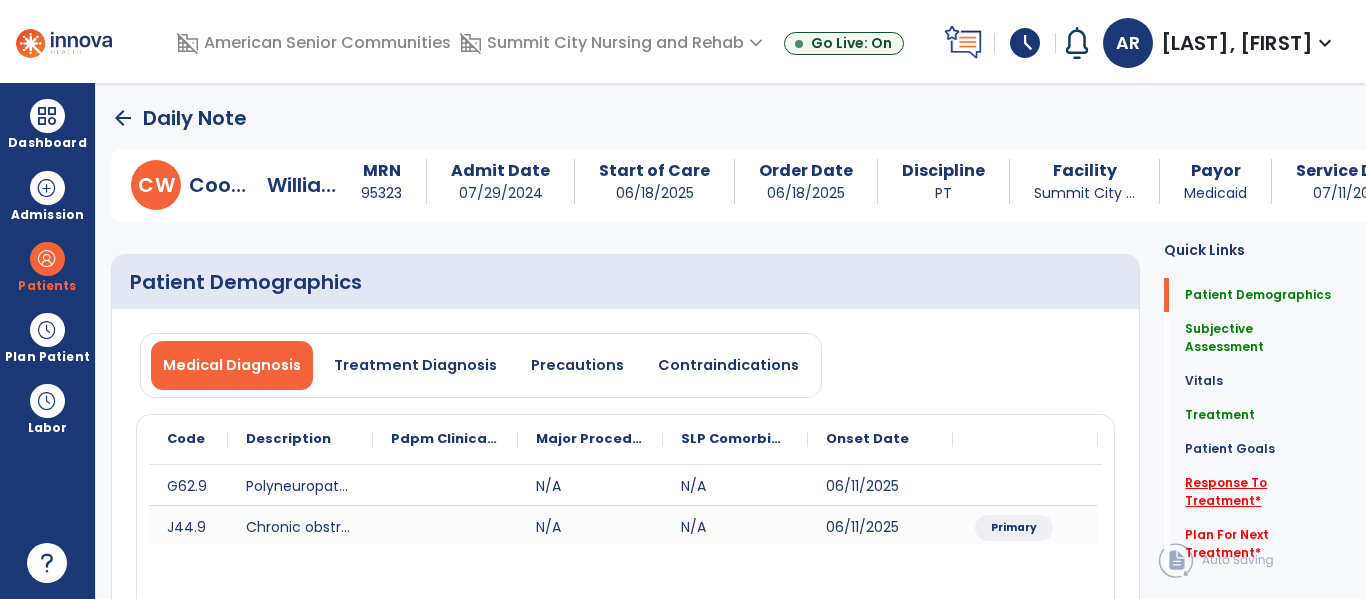 click on "Response To Treatment   *" 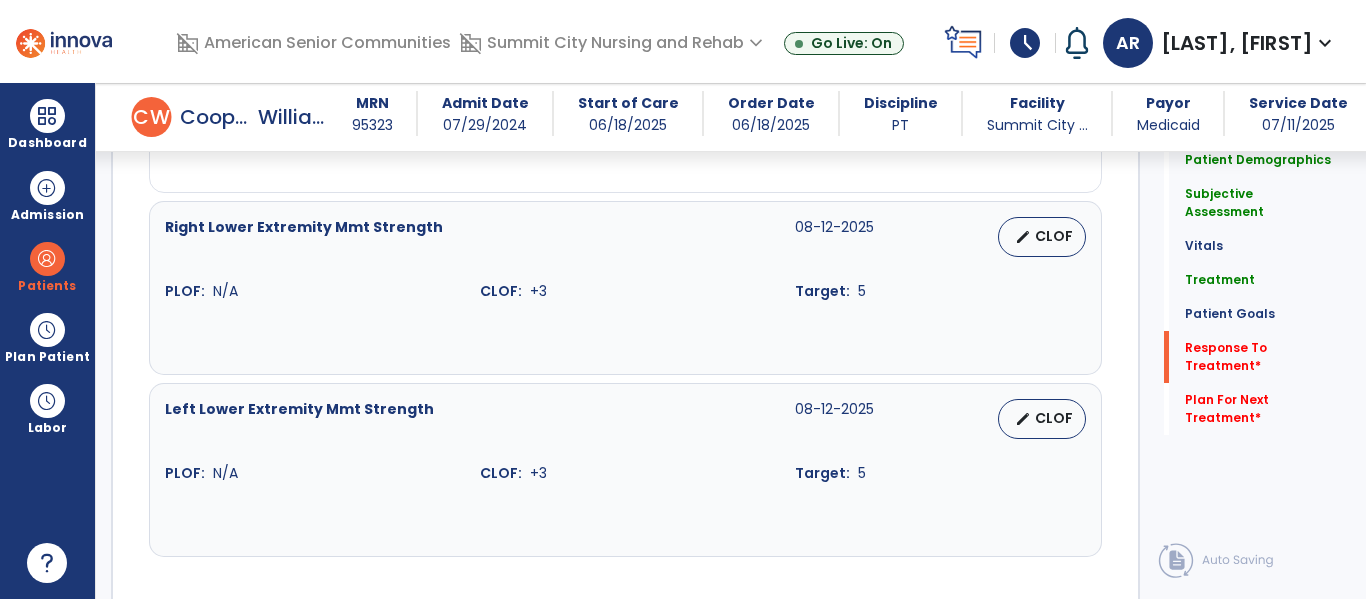 scroll, scrollTop: 3036, scrollLeft: 0, axis: vertical 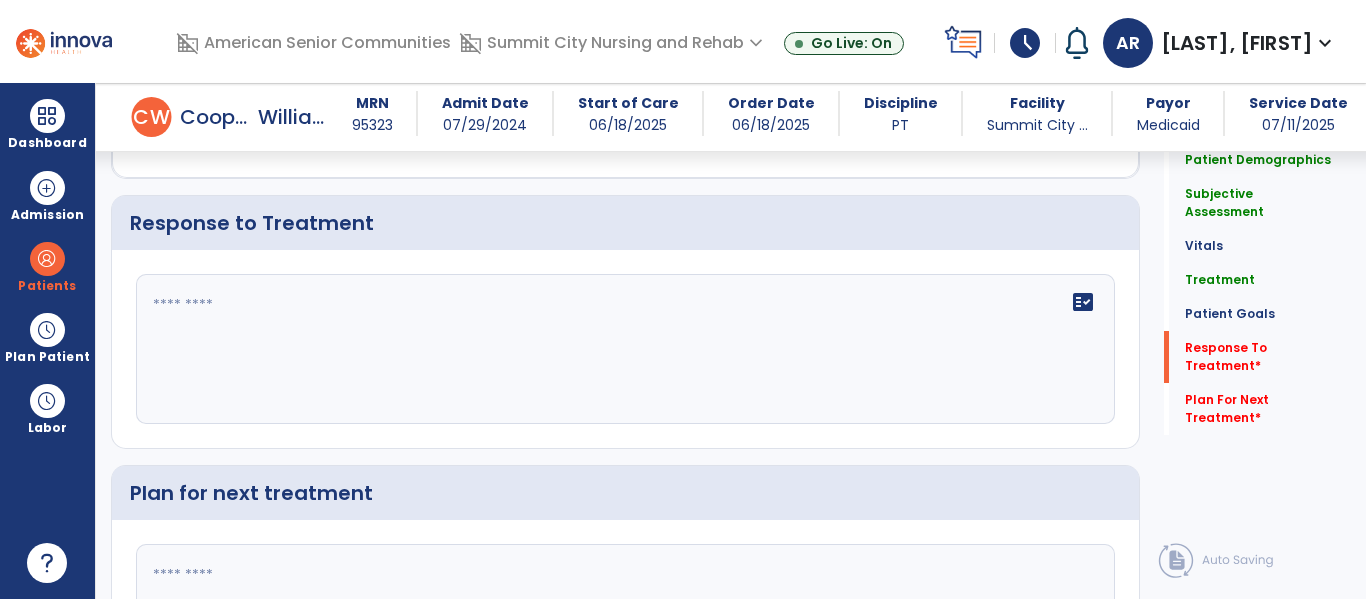 click on "fact_check" 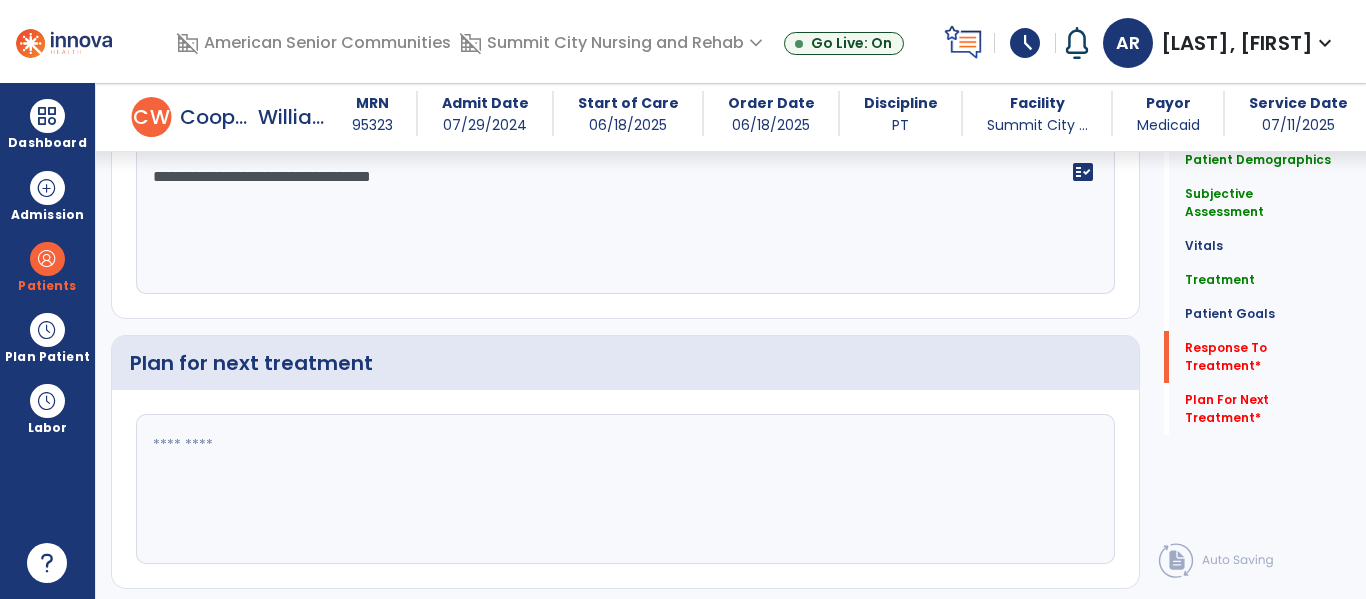 scroll, scrollTop: 3204, scrollLeft: 0, axis: vertical 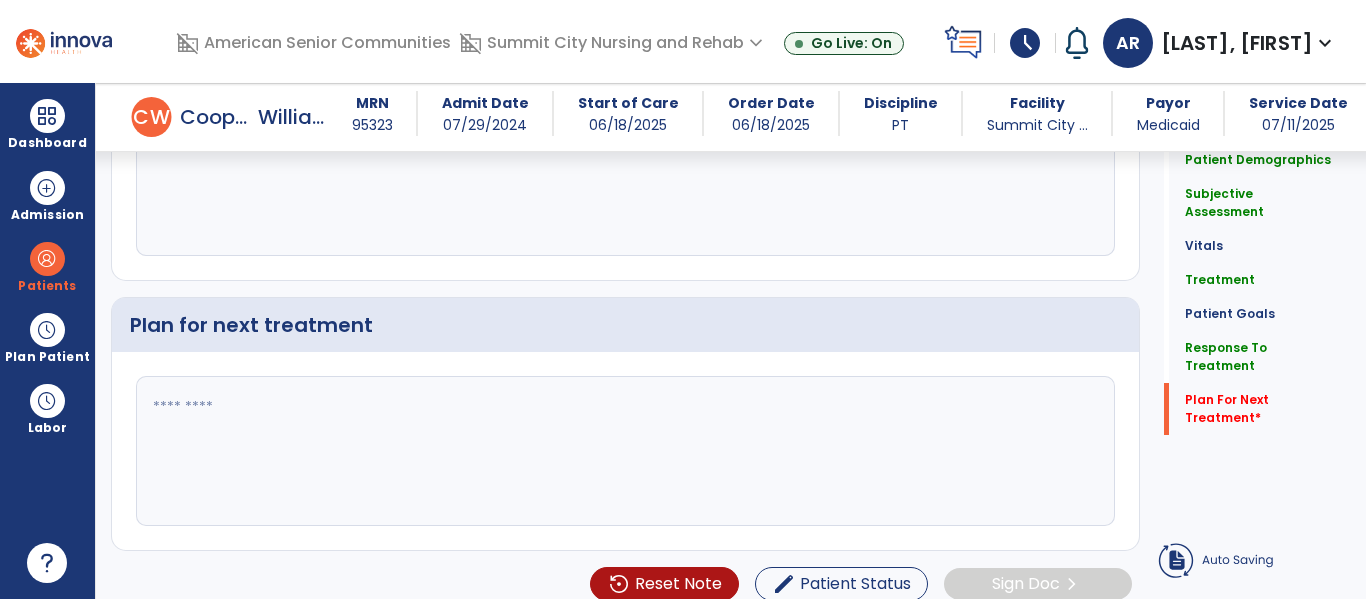 type on "**********" 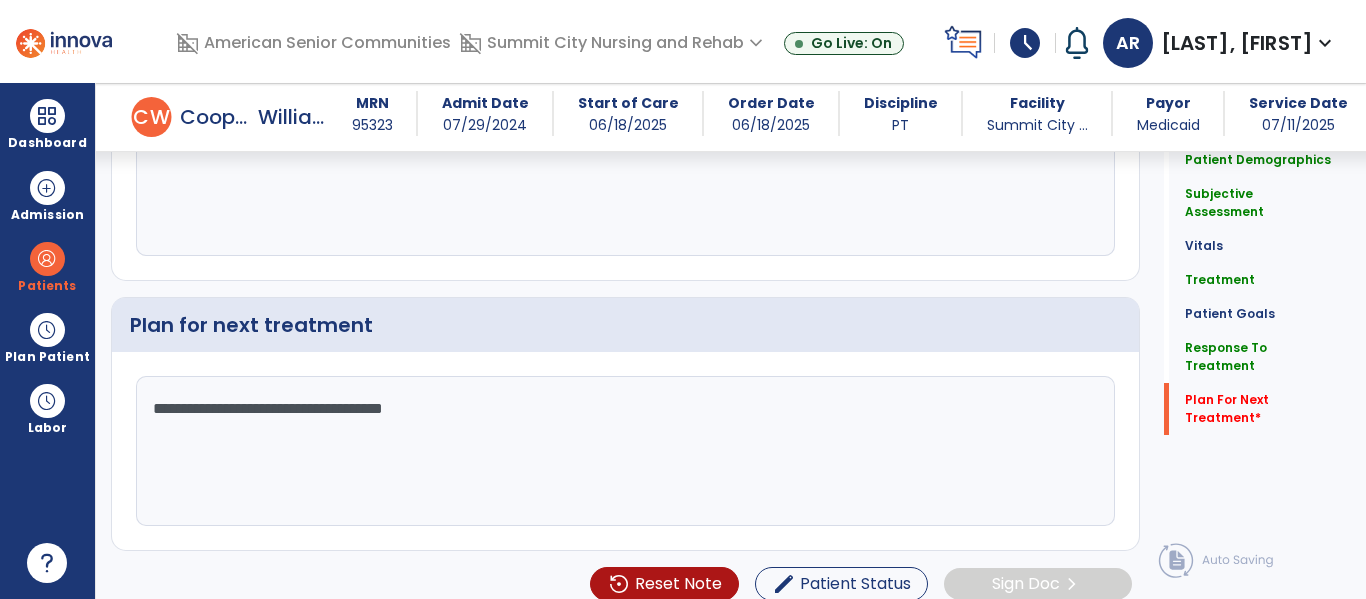 scroll, scrollTop: 3222, scrollLeft: 0, axis: vertical 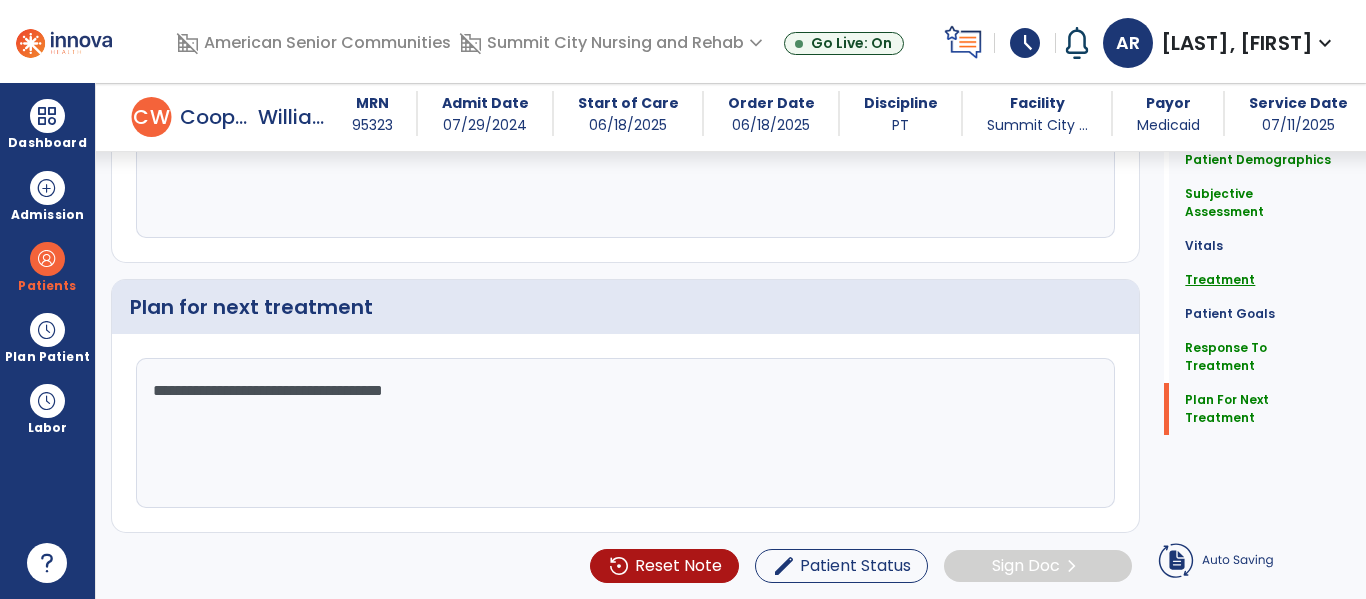 type on "**********" 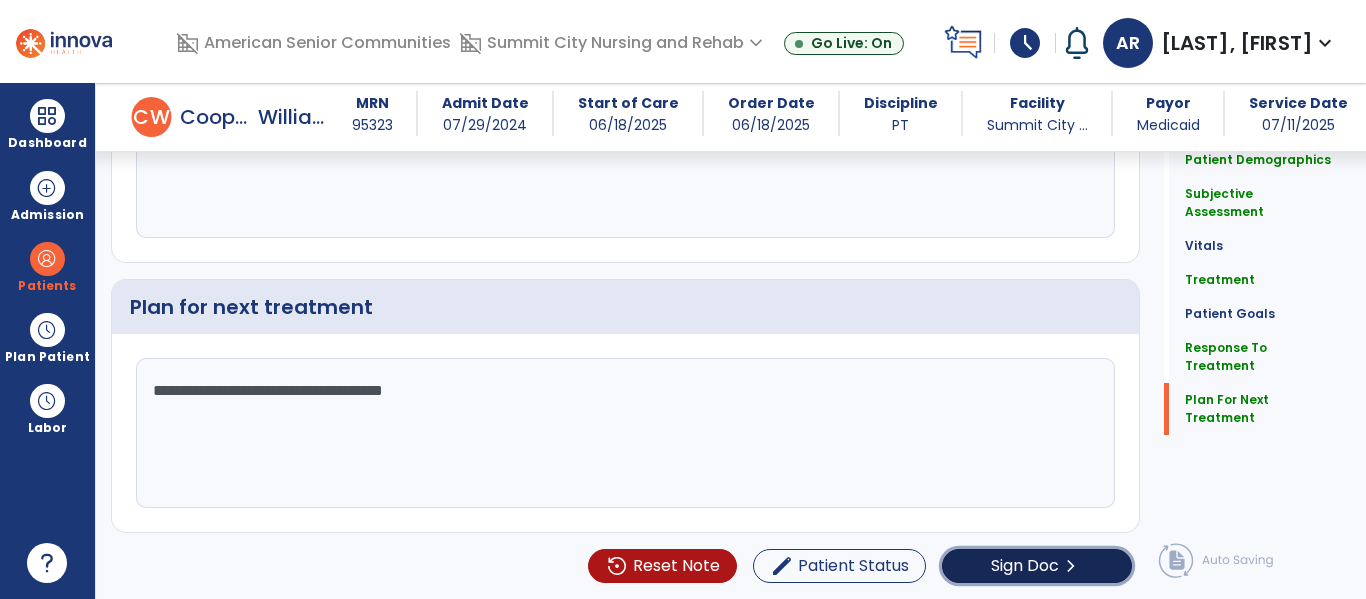 click on "Sign Doc" 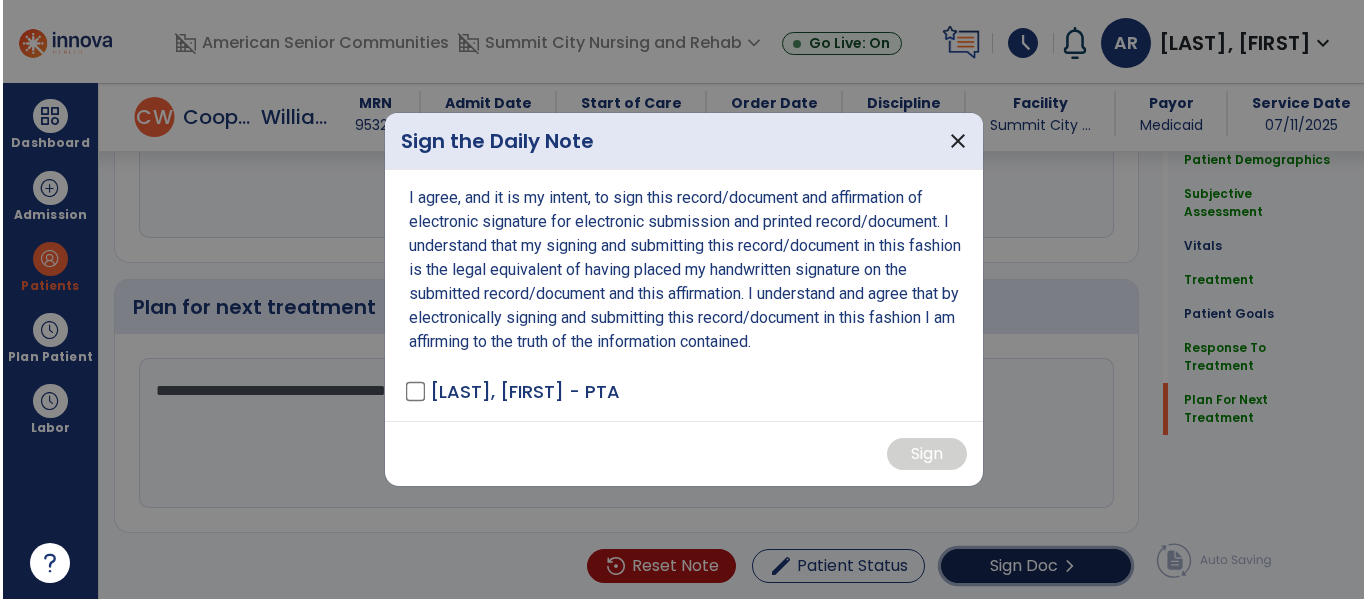 scroll, scrollTop: 3222, scrollLeft: 0, axis: vertical 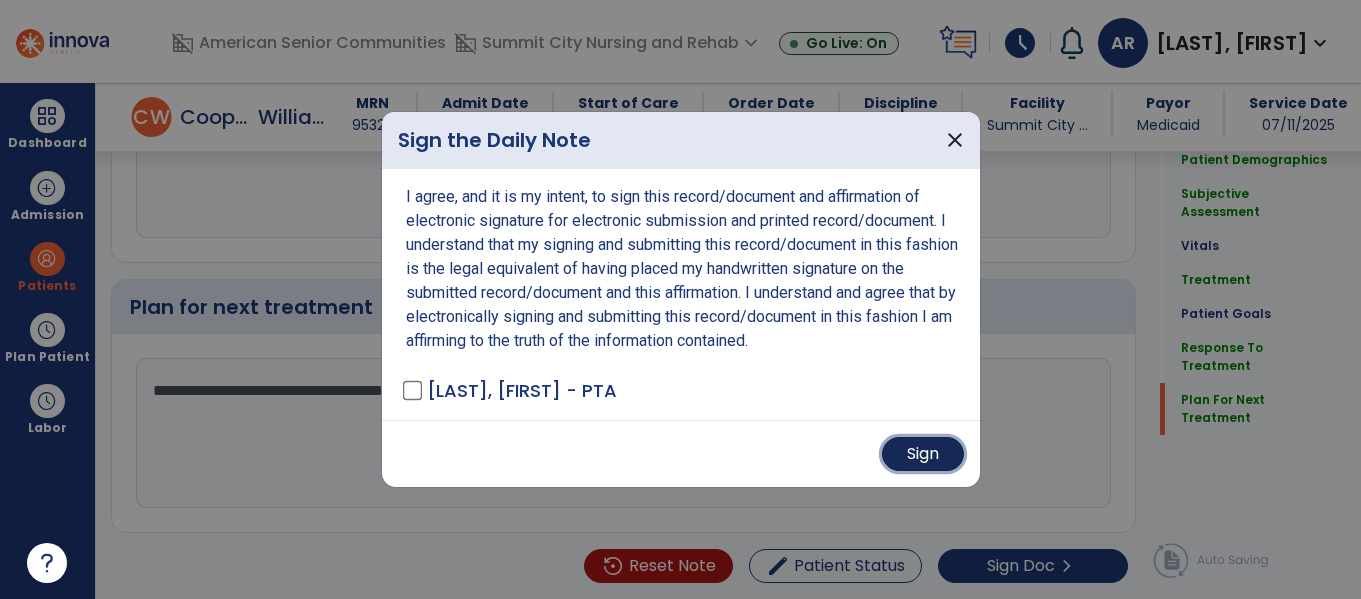 click on "Sign" at bounding box center (923, 454) 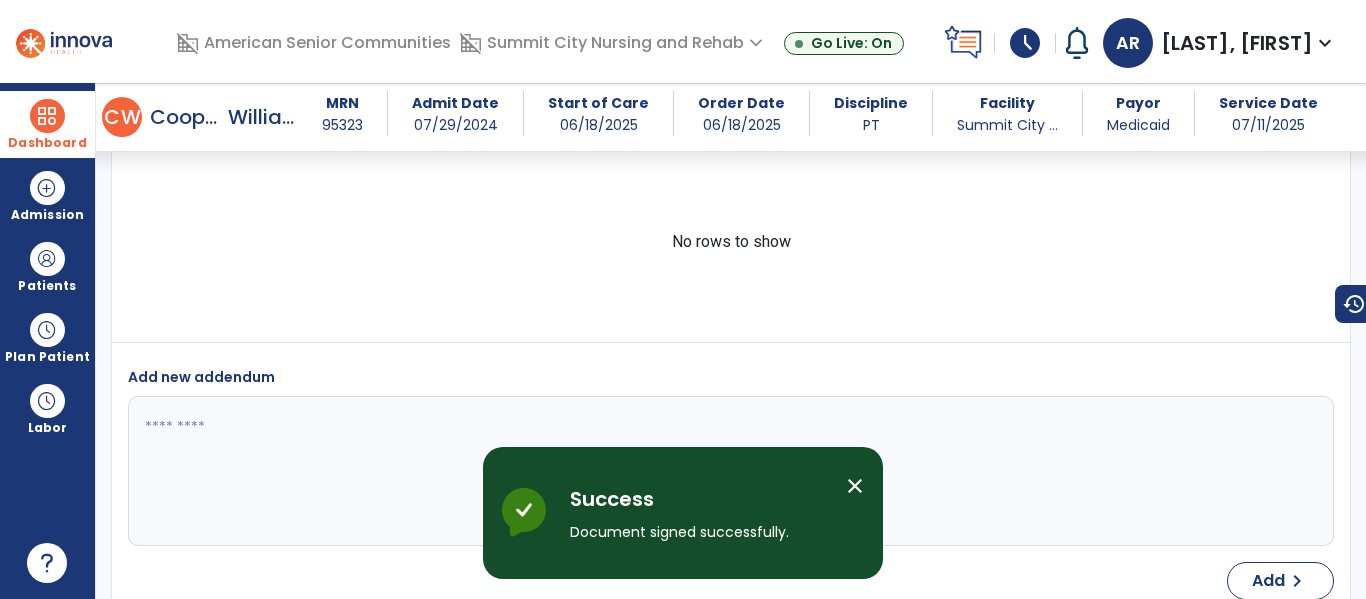 click on "Dashboard" at bounding box center [47, 143] 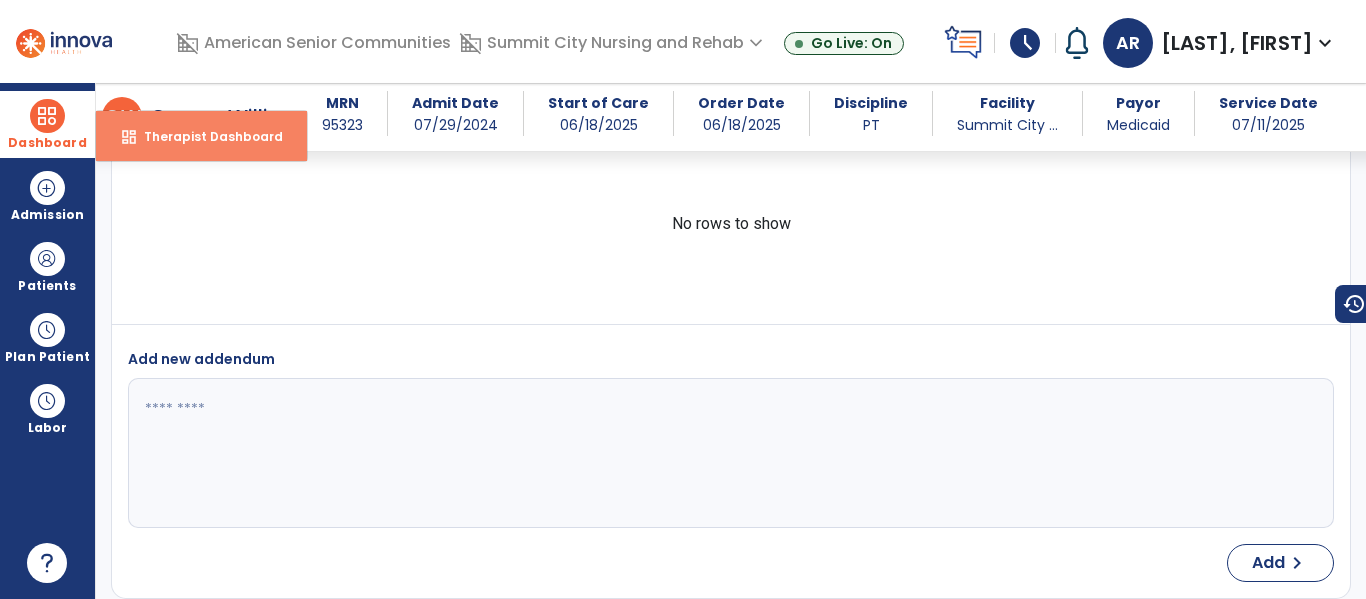 click on "dashboard  Therapist Dashboard" at bounding box center [201, 136] 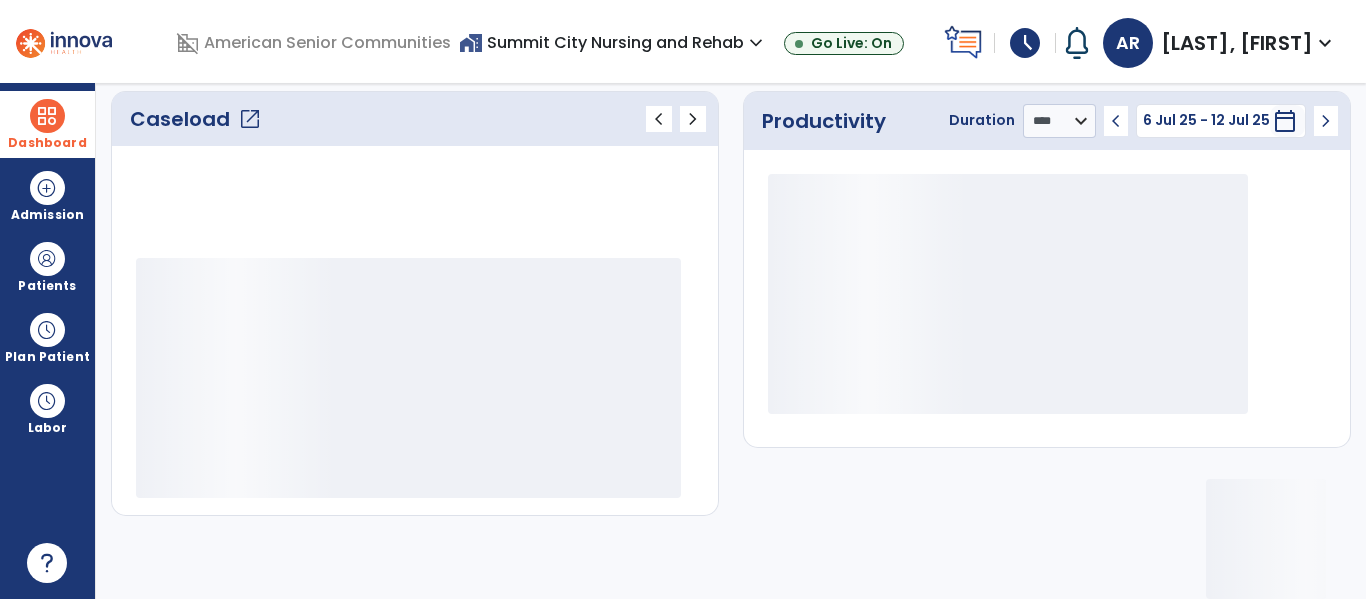 scroll, scrollTop: 276, scrollLeft: 0, axis: vertical 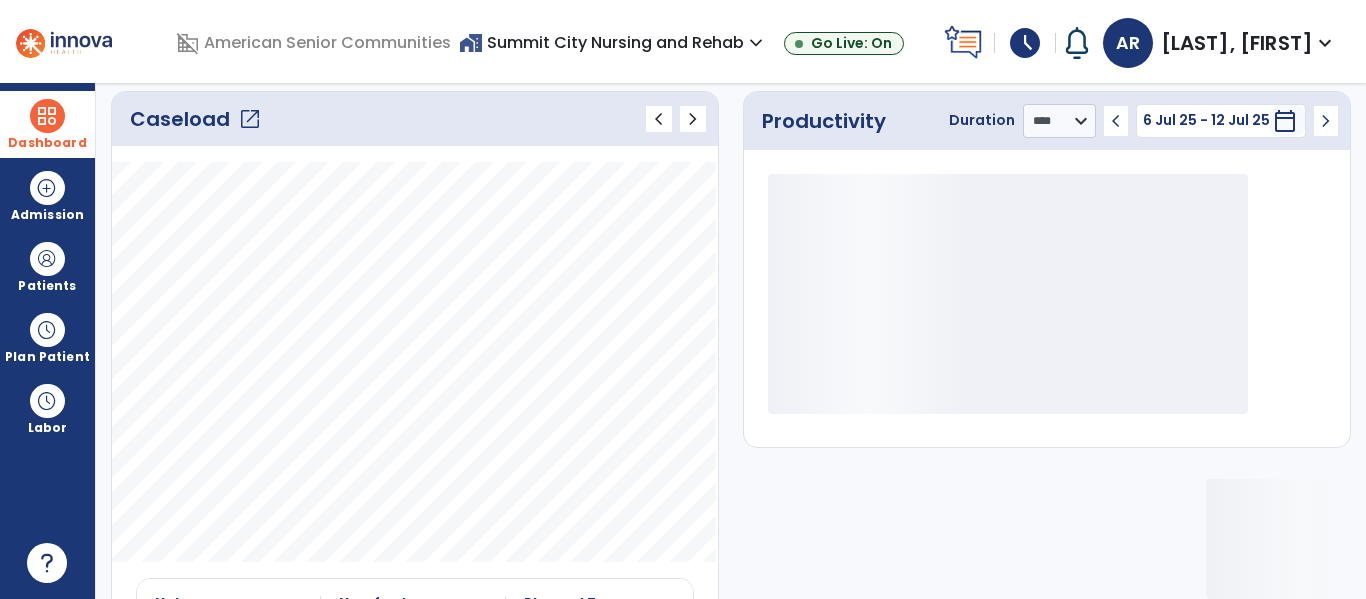 click on "Caseload   open_in_new   chevron_left   chevron_right" 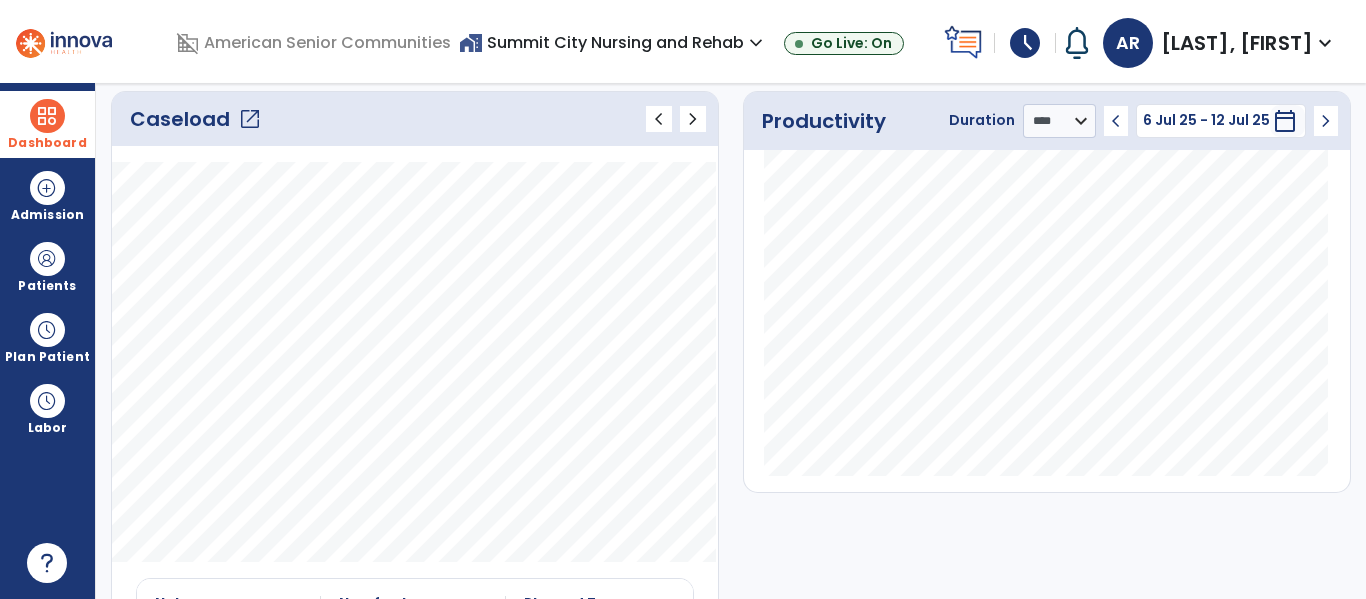 click on "Caseload   open_in_new" 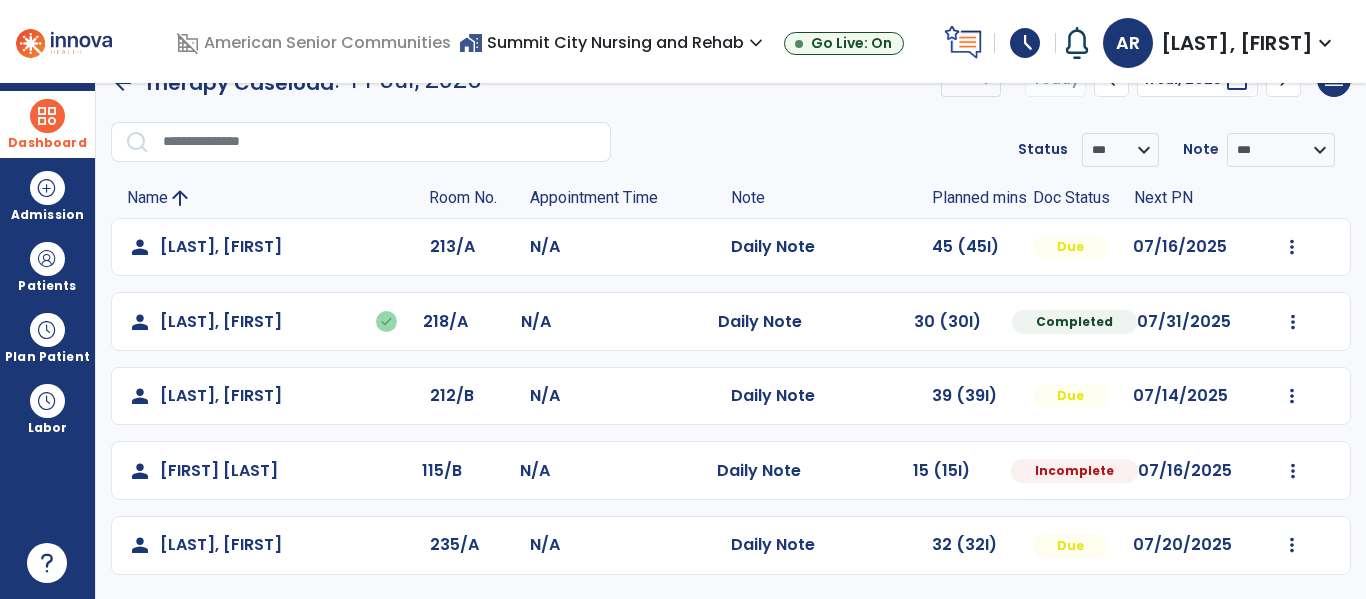 scroll, scrollTop: 41, scrollLeft: 0, axis: vertical 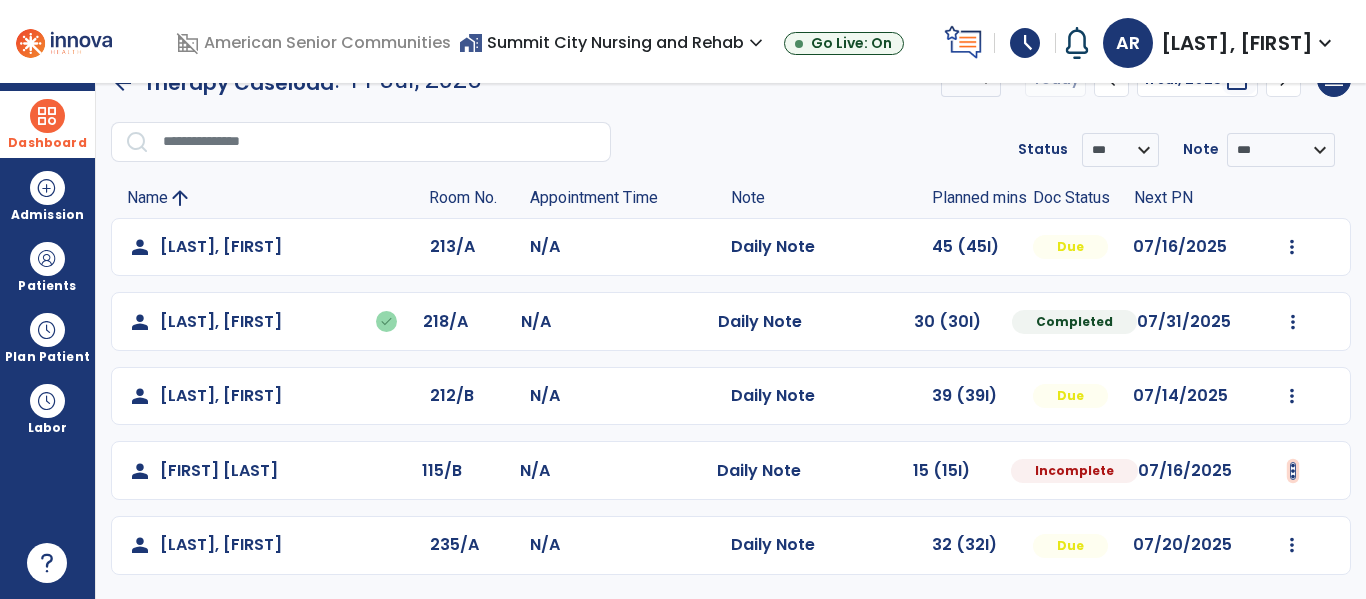click at bounding box center [1292, 247] 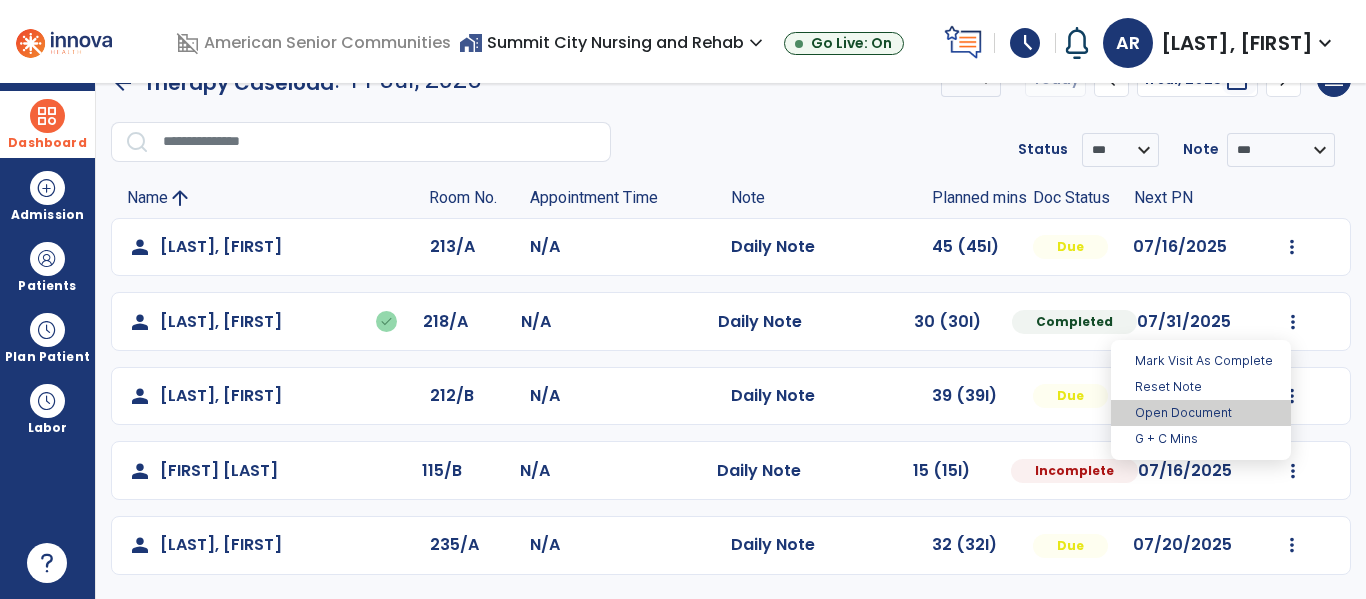 click on "Open Document" at bounding box center [1201, 413] 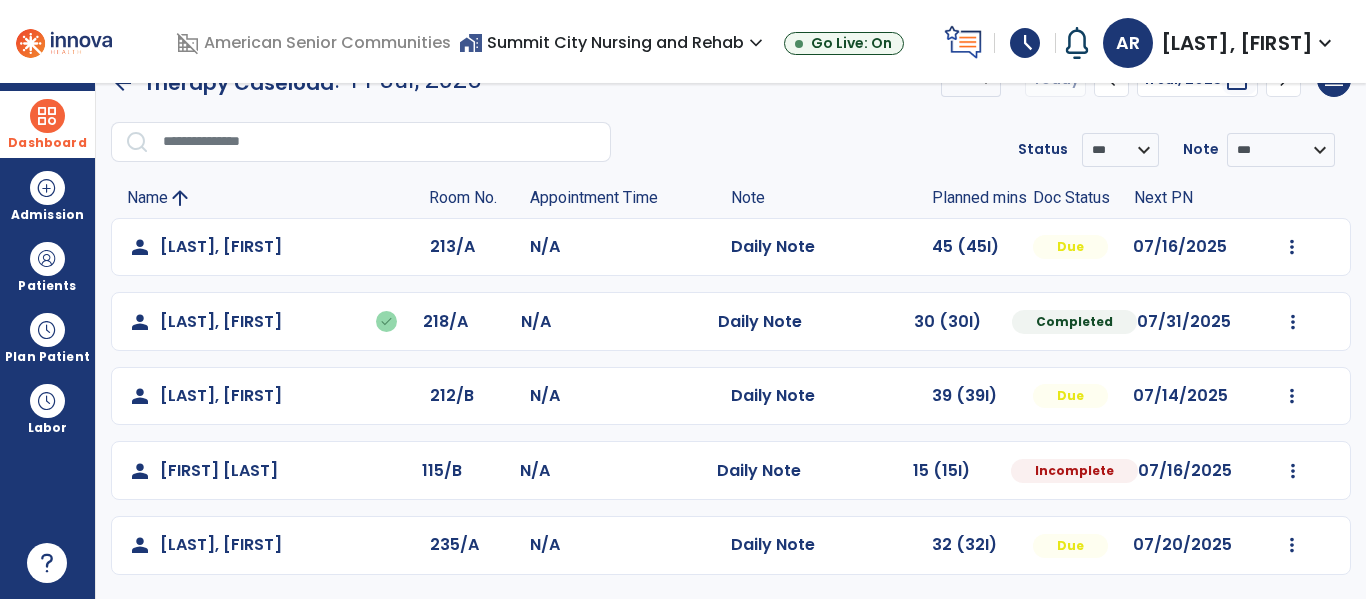 select on "*" 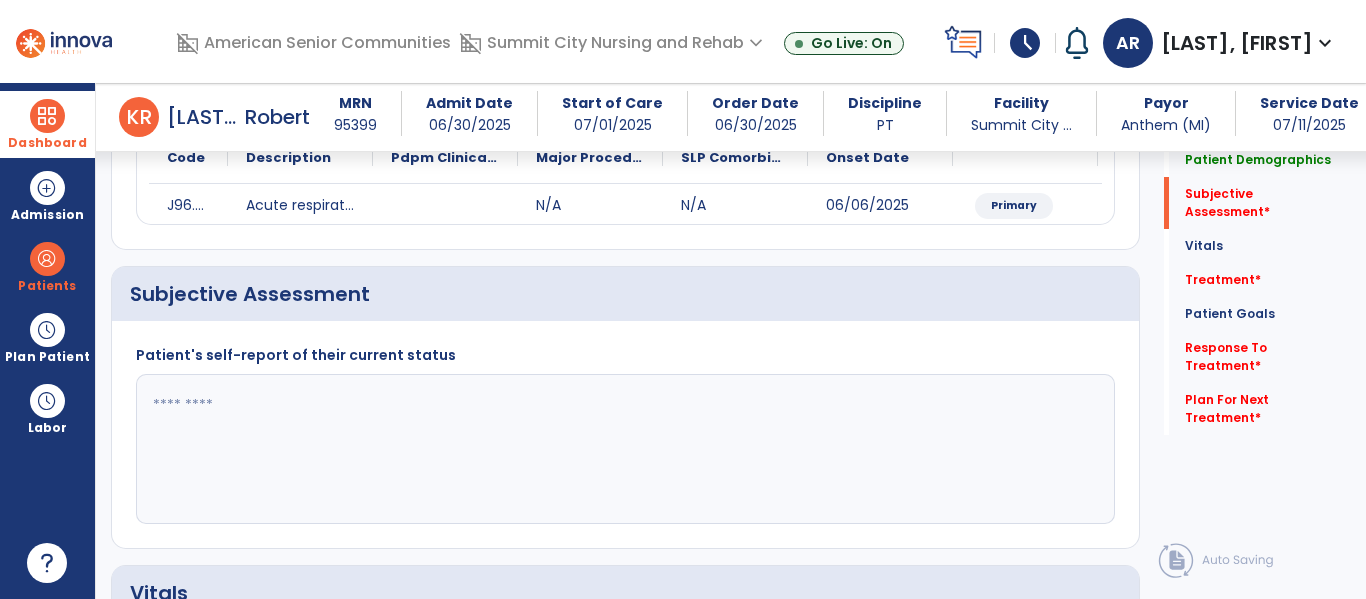 scroll, scrollTop: 276, scrollLeft: 0, axis: vertical 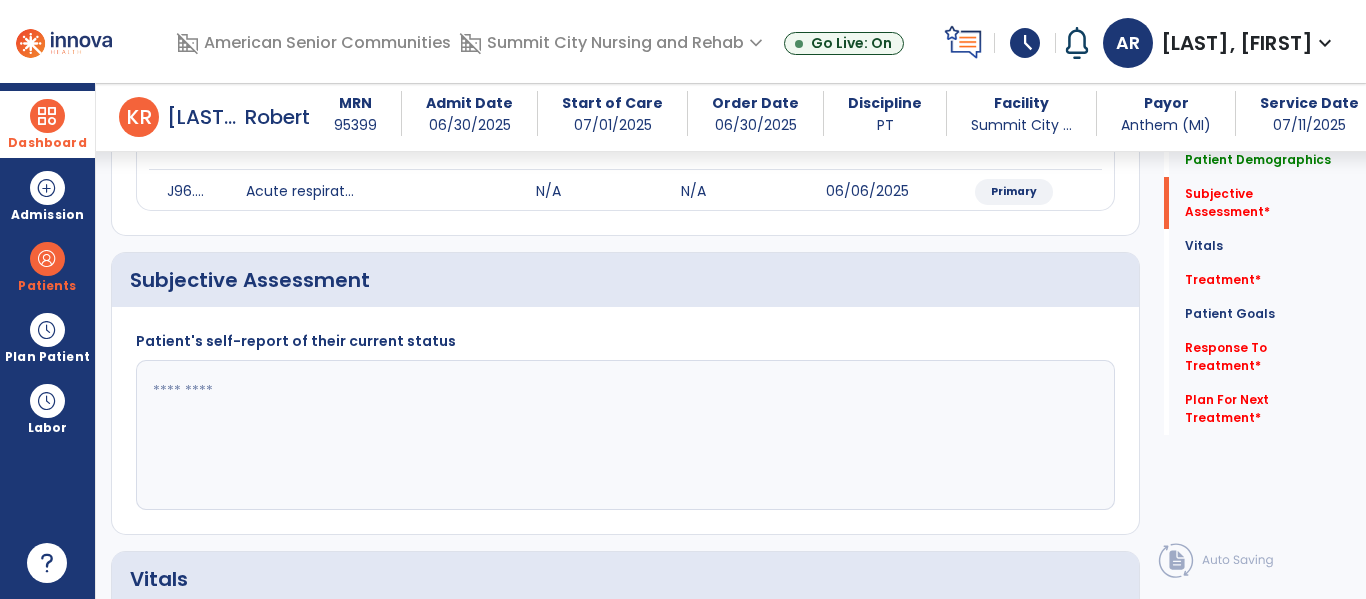 click 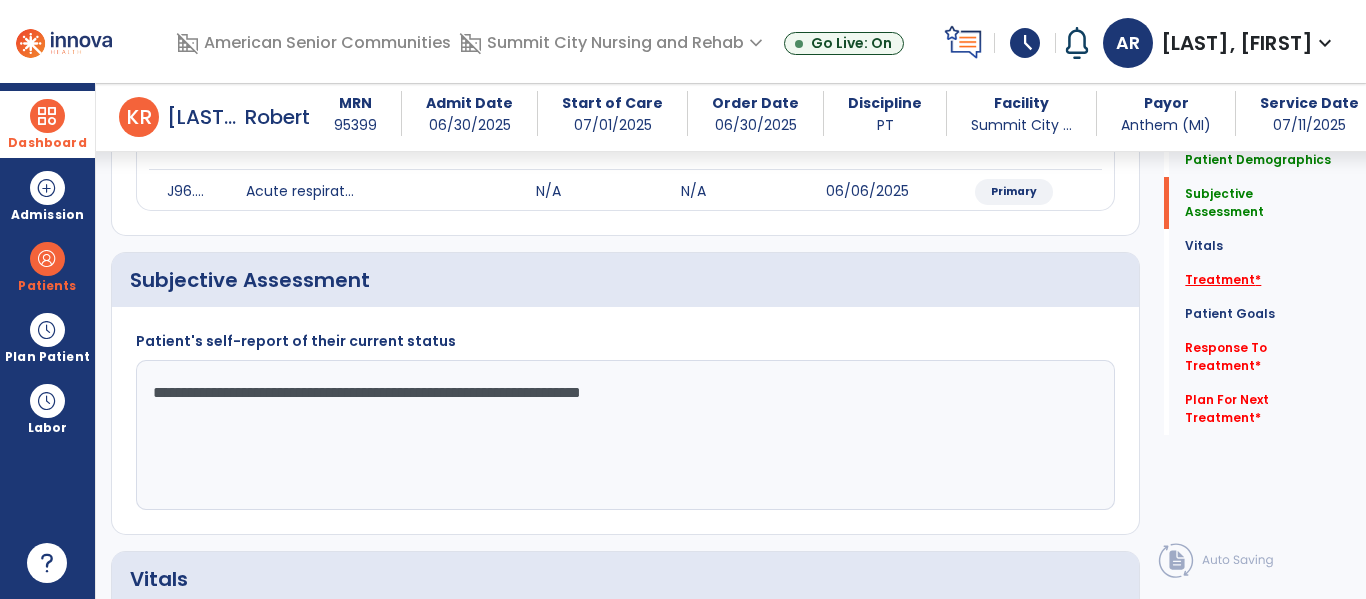 type on "**********" 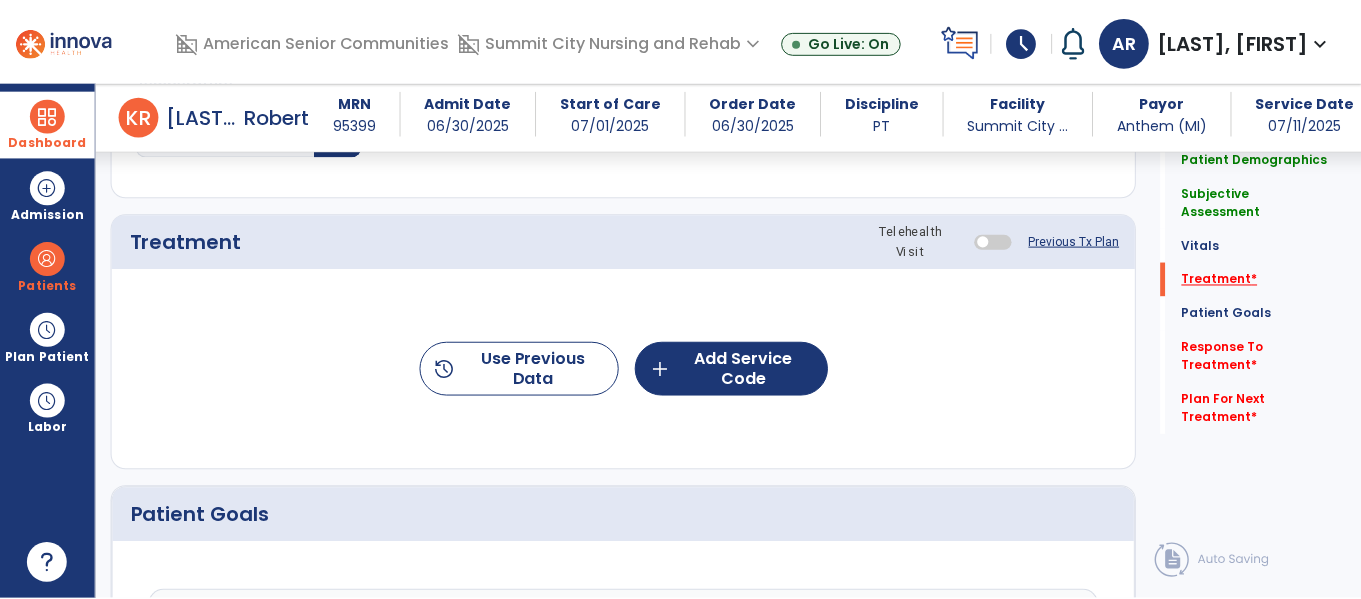 scroll, scrollTop: 1036, scrollLeft: 0, axis: vertical 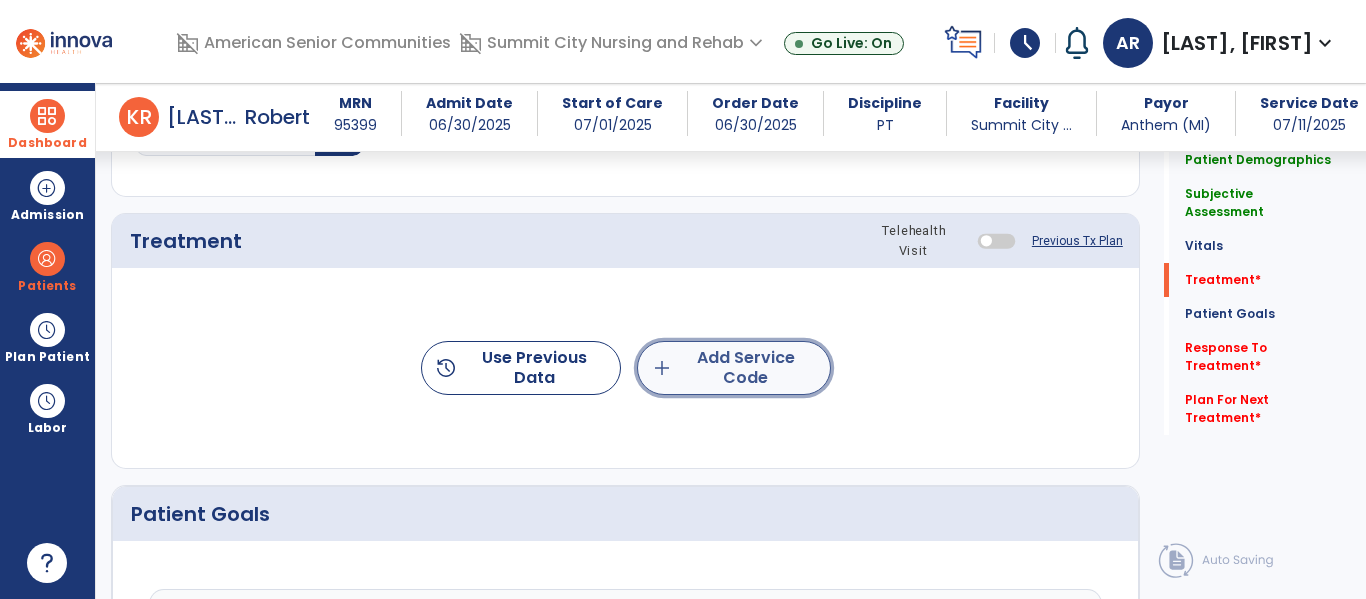 click on "add  Add Service Code" 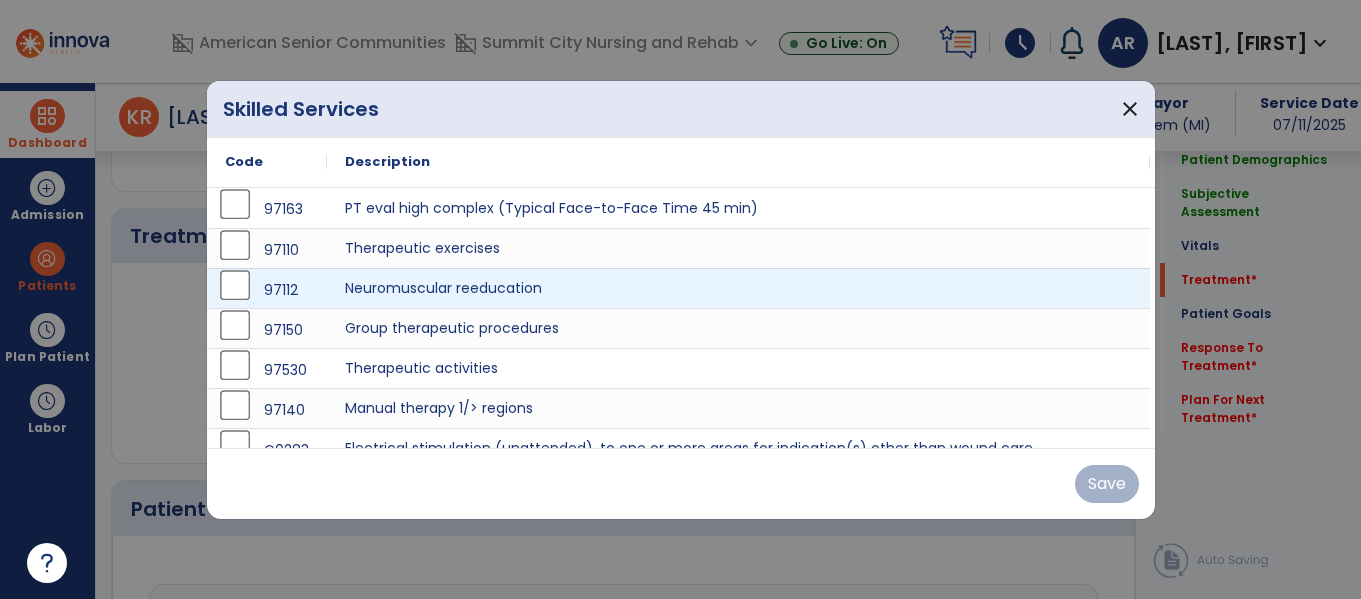scroll, scrollTop: 1036, scrollLeft: 0, axis: vertical 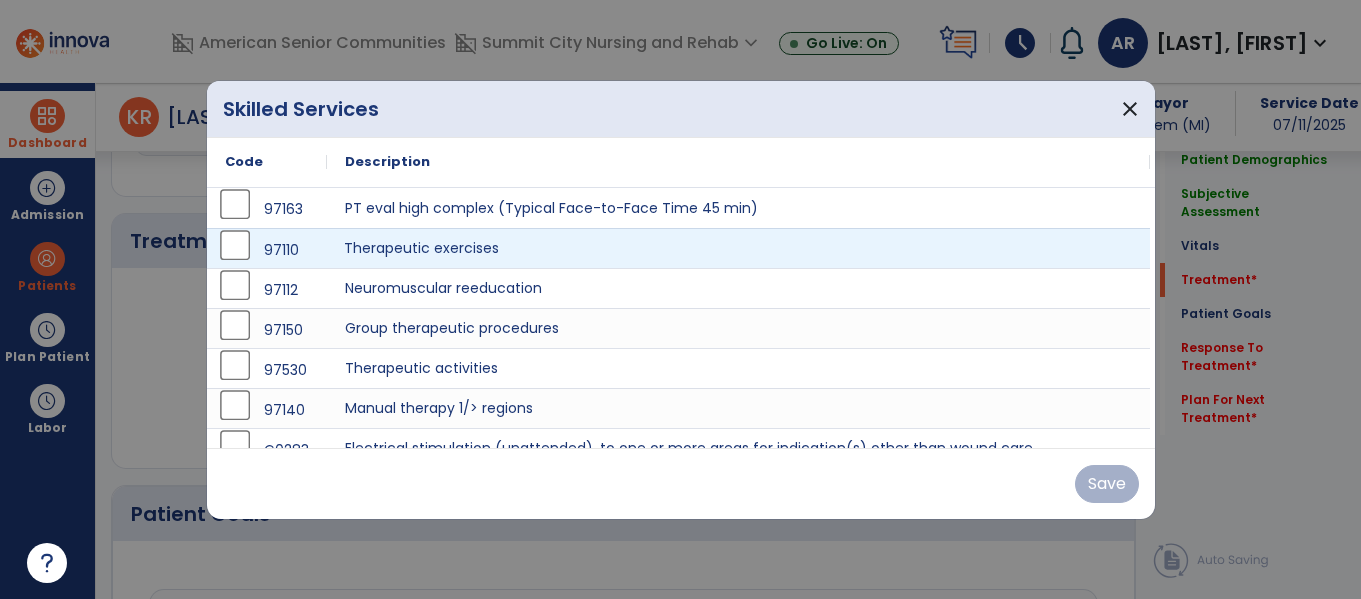 click on "Therapeutic exercises" at bounding box center [738, 248] 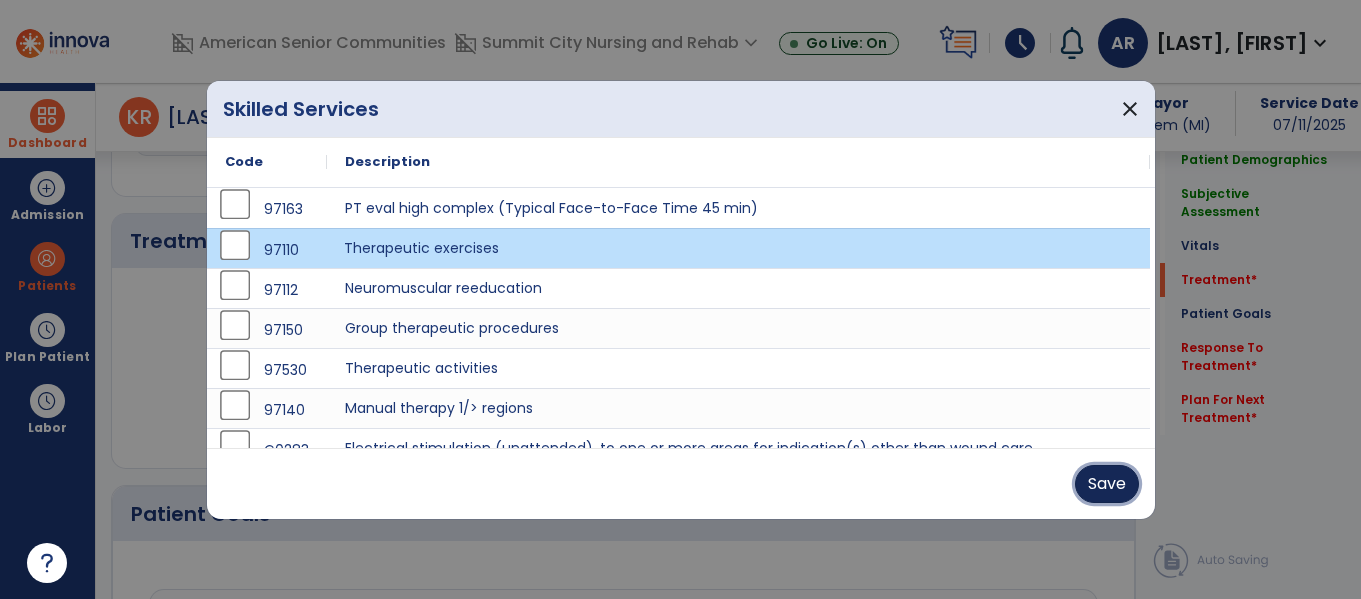 click on "Save" at bounding box center [1107, 484] 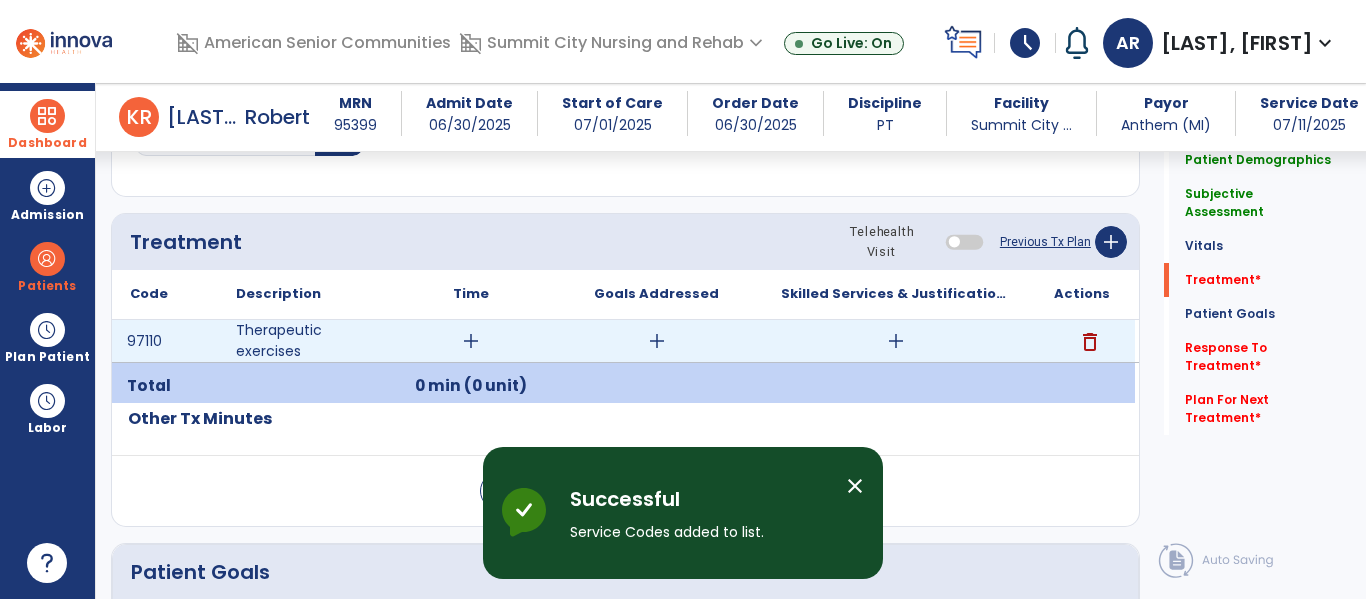 click on "add" at bounding box center [896, 341] 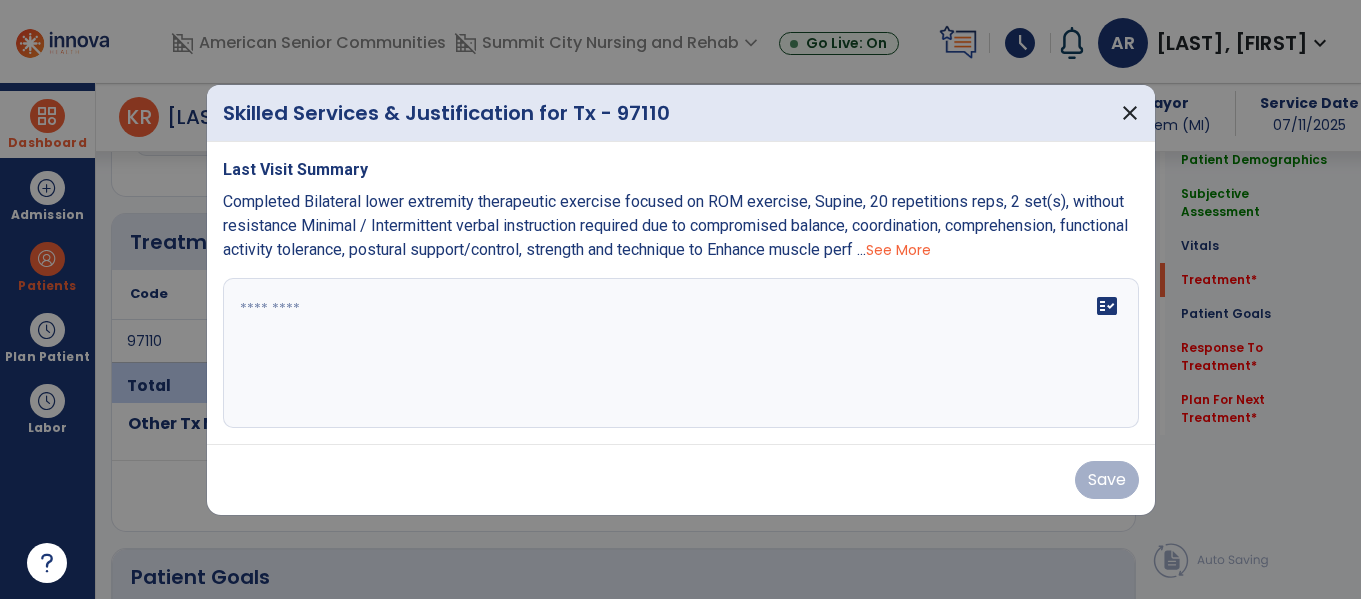 scroll, scrollTop: 1036, scrollLeft: 0, axis: vertical 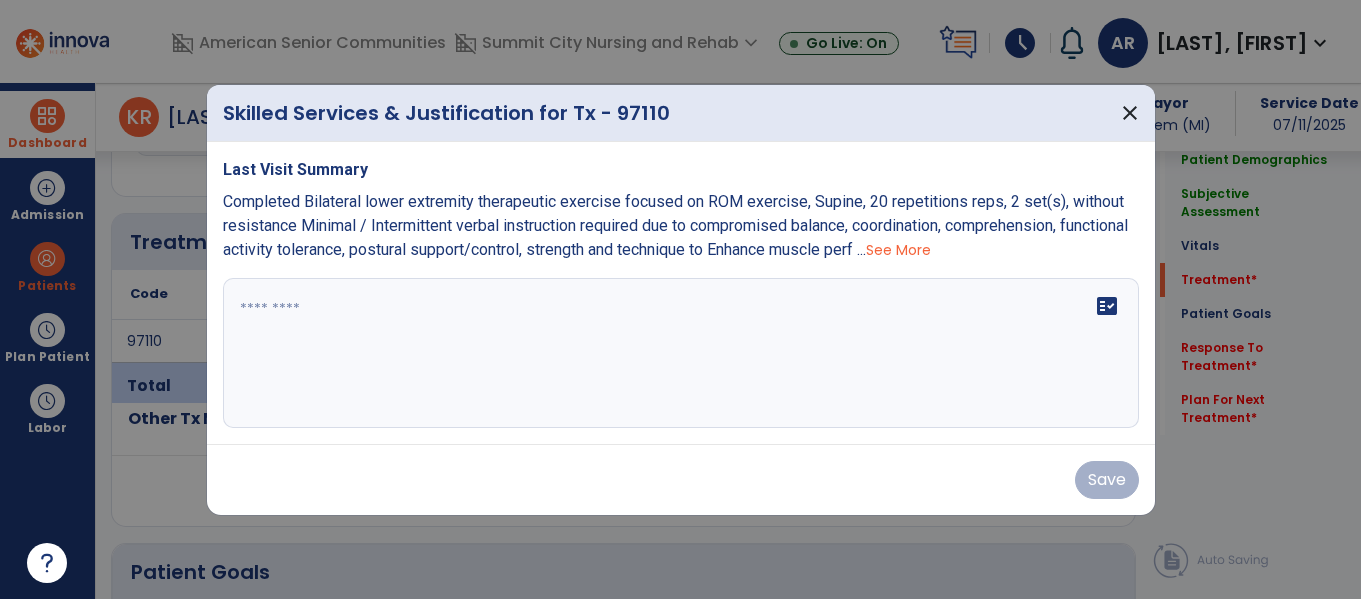 click on "See More" at bounding box center (898, 250) 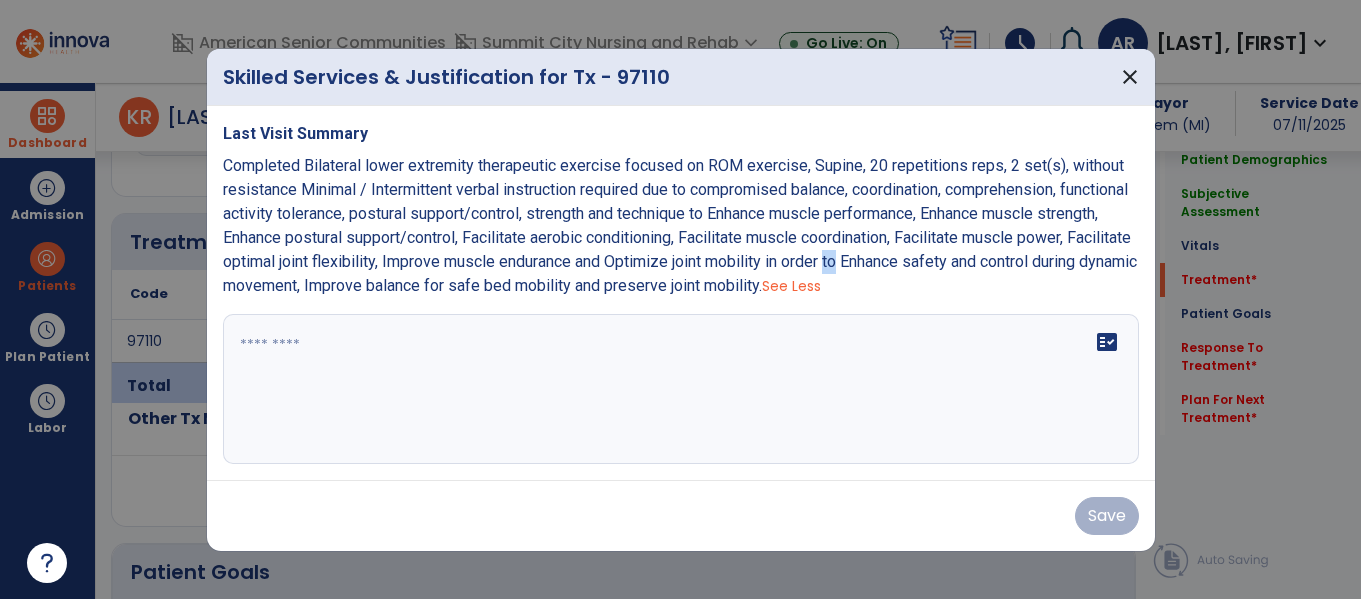 click on "Completed Bilateral lower extremity therapeutic exercise focused on ROM exercise, Supine, 20 repetitions reps, 2 set(s), without resistance Minimal / Intermittent verbal instruction required due to compromised balance, coordination, comprehension, functional activity tolerance, postural support/control, strength and technique to Enhance muscle performance, Enhance muscle strength, Enhance postural support/control, Facilitate aerobic conditioning, Facilitate muscle coordination, Facilitate muscle power, Facilitate optimal joint flexibility, Improve muscle endurance and Optimize joint mobility in order to Enhance safety and control during dynamic movement, Improve balance for safe bed mobility and preserve joint mobility." at bounding box center [680, 225] 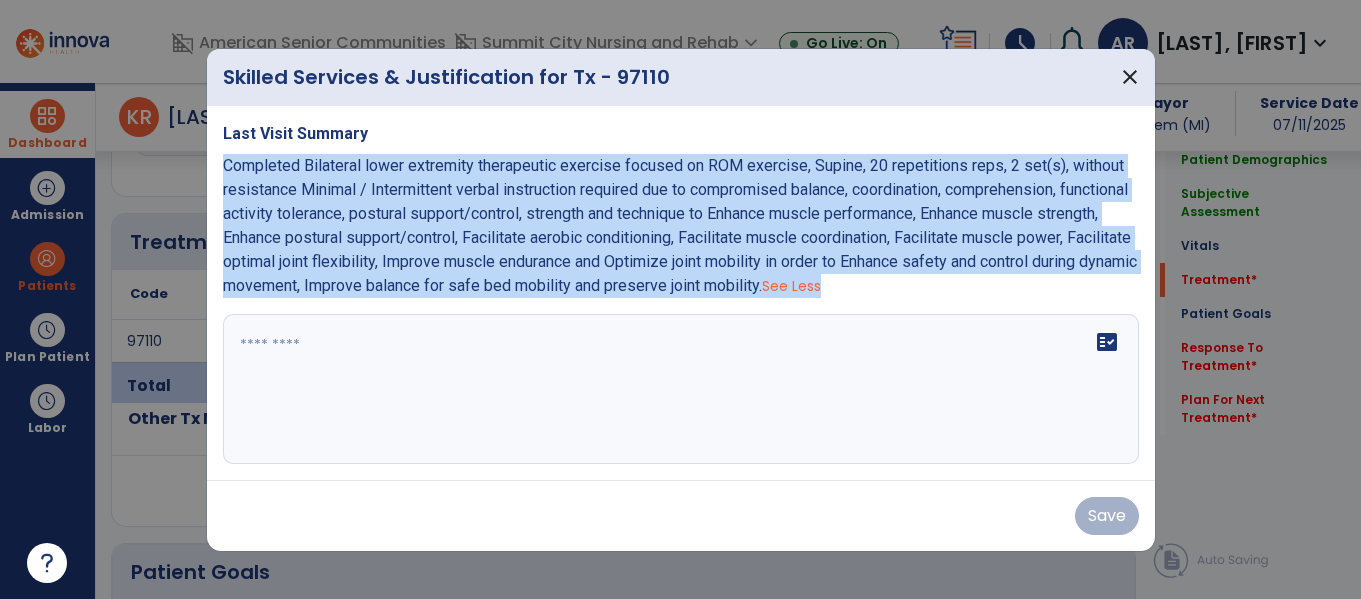 click on "Completed Bilateral lower extremity therapeutic exercise focused on ROM exercise, Supine, 20 repetitions reps, 2 set(s), without resistance Minimal / Intermittent verbal instruction required due to compromised balance, coordination, comprehension, functional activity tolerance, postural support/control, strength and technique to Enhance muscle performance, Enhance muscle strength, Enhance postural support/control, Facilitate aerobic conditioning, Facilitate muscle coordination, Facilitate muscle power, Facilitate optimal joint flexibility, Improve muscle endurance and Optimize joint mobility in order to Enhance safety and control during dynamic movement, Improve balance for safe bed mobility and preserve joint mobility." at bounding box center [680, 225] 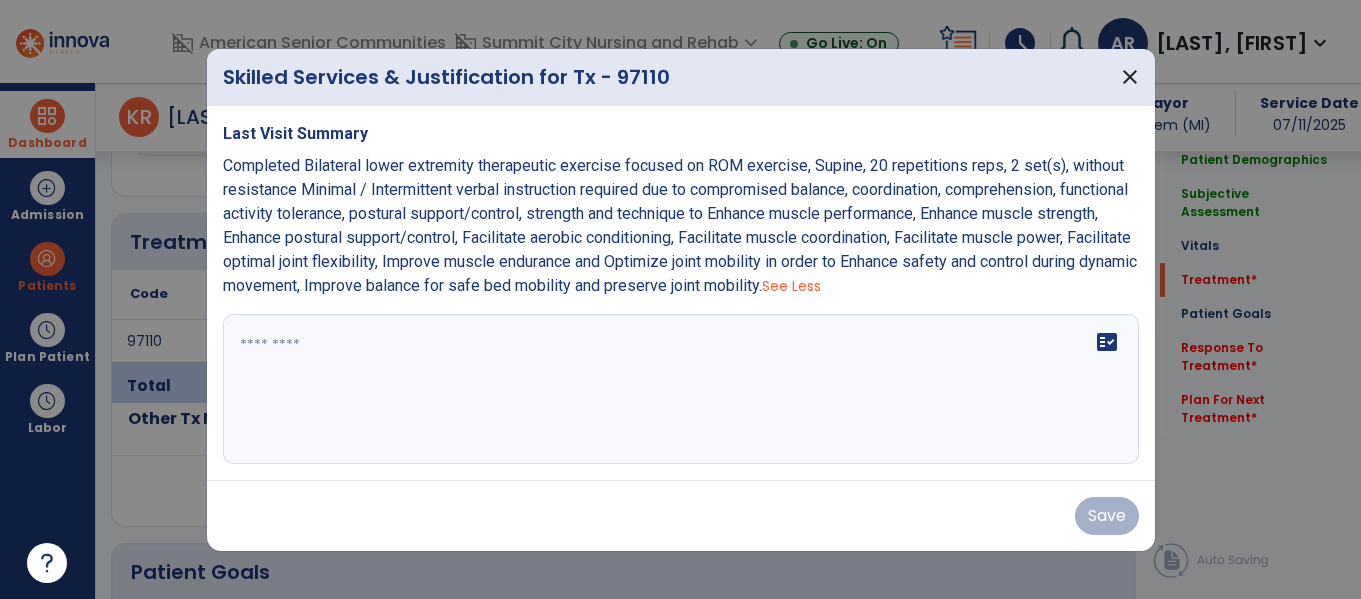 click on "fact_check" at bounding box center (681, 389) 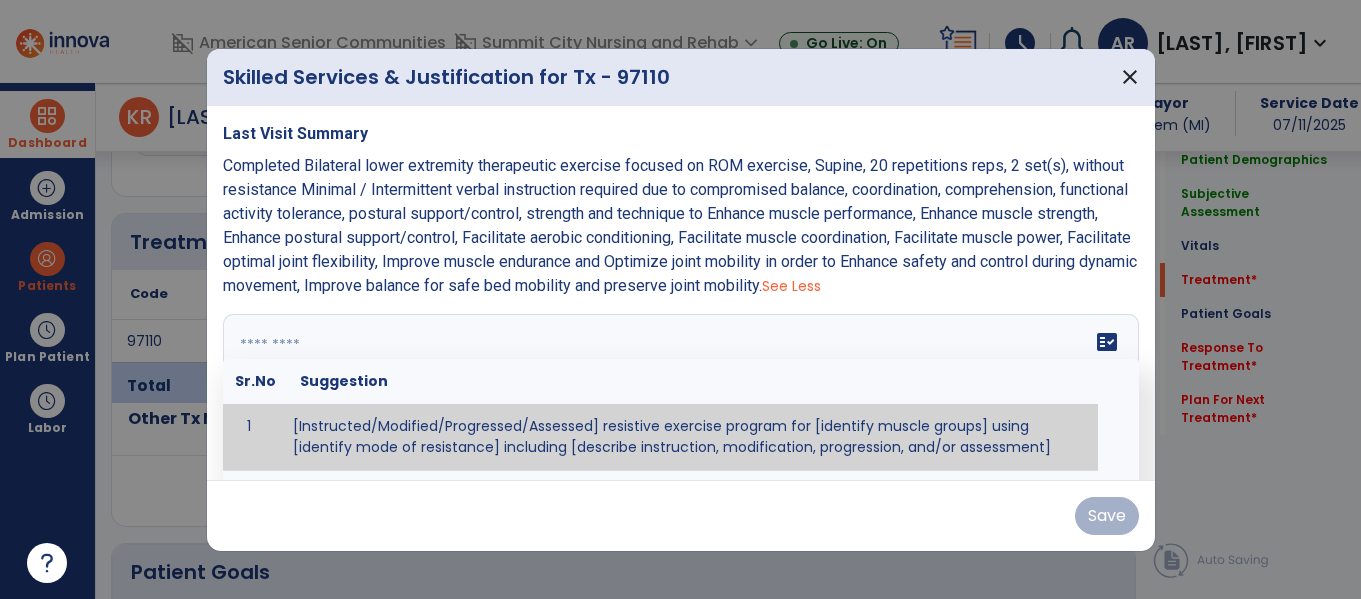 click at bounding box center (678, 389) 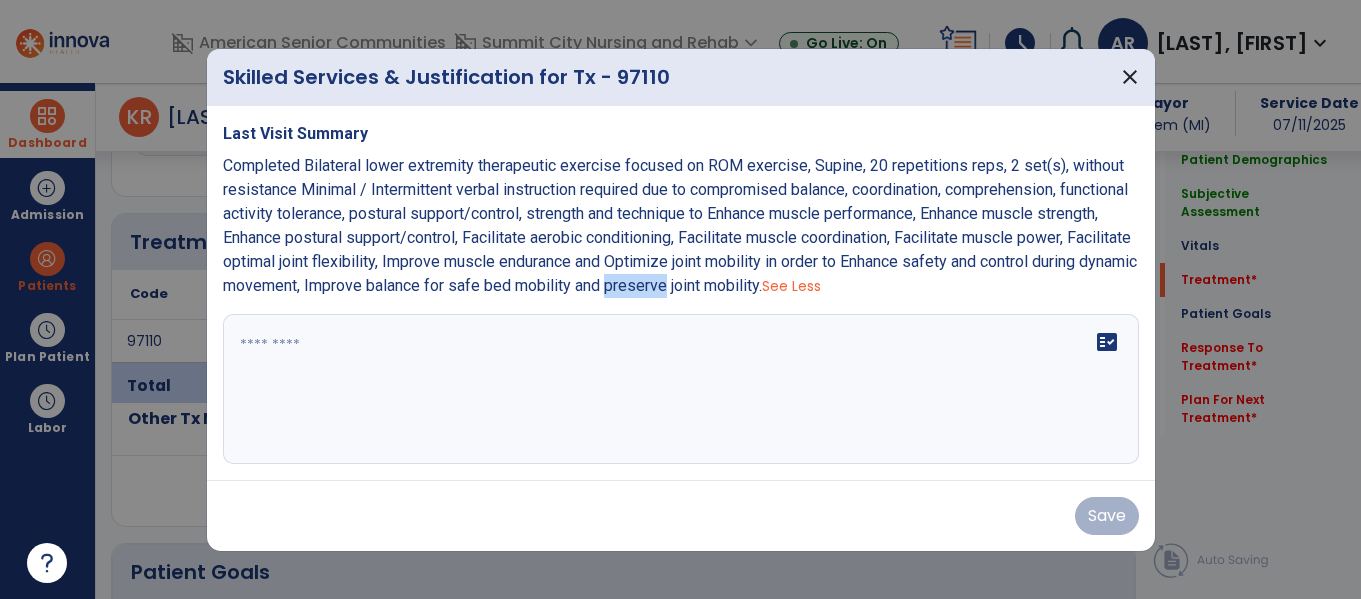 click on "Completed Bilateral lower extremity therapeutic exercise focused on ROM exercise, Supine, 20 repetitions reps, 2 set(s), without resistance Minimal / Intermittent verbal instruction required due to compromised balance, coordination, comprehension, functional activity tolerance, postural support/control, strength and technique to Enhance muscle performance, Enhance muscle strength, Enhance postural support/control, Facilitate aerobic conditioning, Facilitate muscle coordination, Facilitate muscle power, Facilitate optimal joint flexibility, Improve muscle endurance and Optimize joint mobility in order to Enhance safety and control during dynamic movement, Improve balance for safe bed mobility and preserve joint mobility." at bounding box center (680, 225) 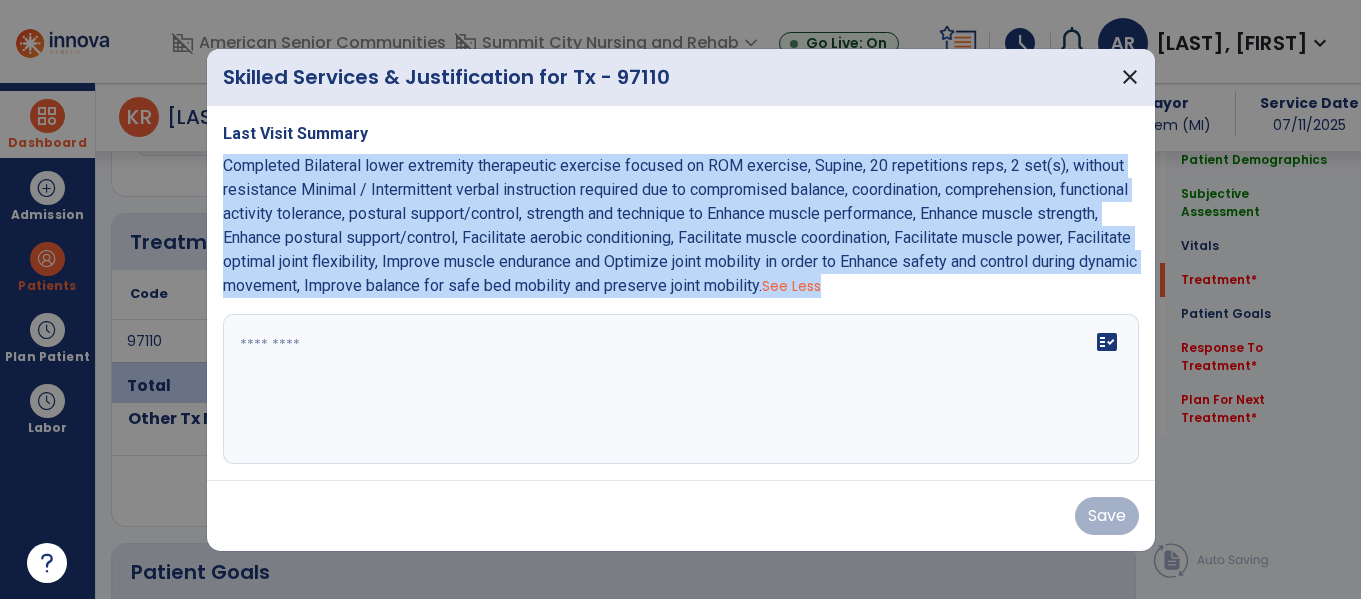 copy on "Completed Bilateral lower extremity therapeutic exercise focused on ROM exercise, Supine, 20 repetitions reps, 2 set(s), without resistance Minimal / Intermittent verbal instruction required due to compromised balance, coordination, comprehension, functional activity tolerance, postural support/control, strength and technique to Enhance muscle performance, Enhance muscle strength, Enhance postural support/control, Facilitate aerobic conditioning, Facilitate muscle coordination, Facilitate muscle power, Facilitate optimal joint flexibility, Improve muscle endurance and Optimize joint mobility in order to Enhance safety and control during dynamic movement, Improve balance for safe bed mobility and preserve joint mobility.   See Less" 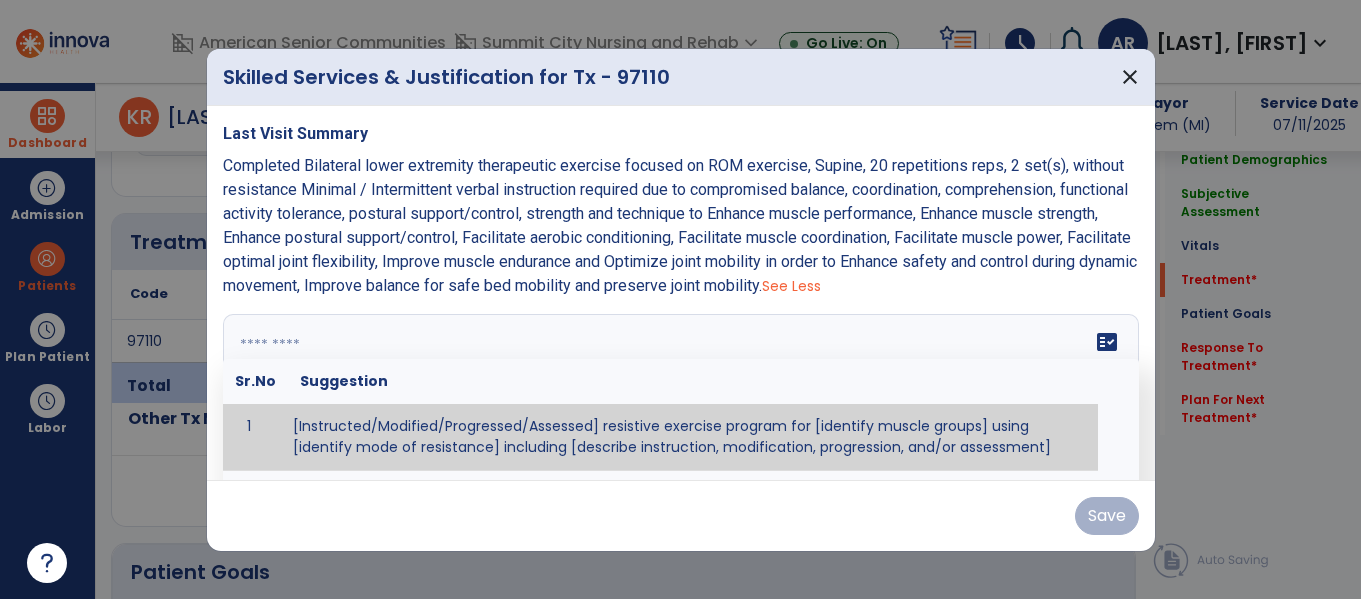 paste on "**********" 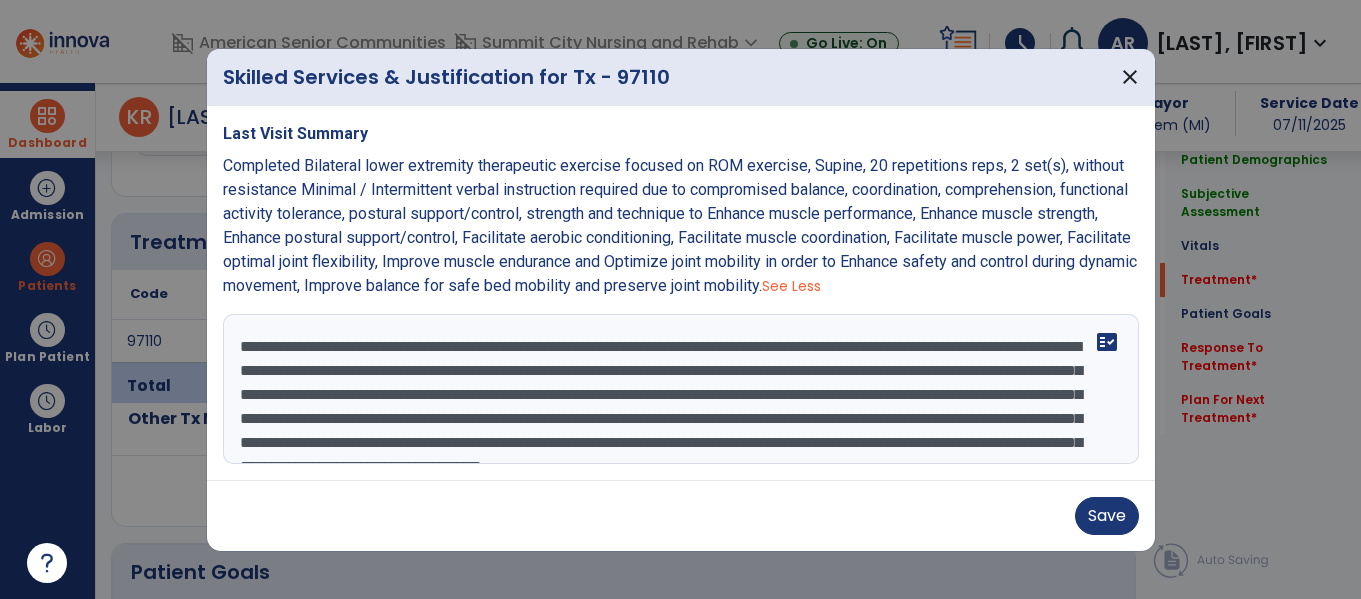scroll, scrollTop: 112, scrollLeft: 0, axis: vertical 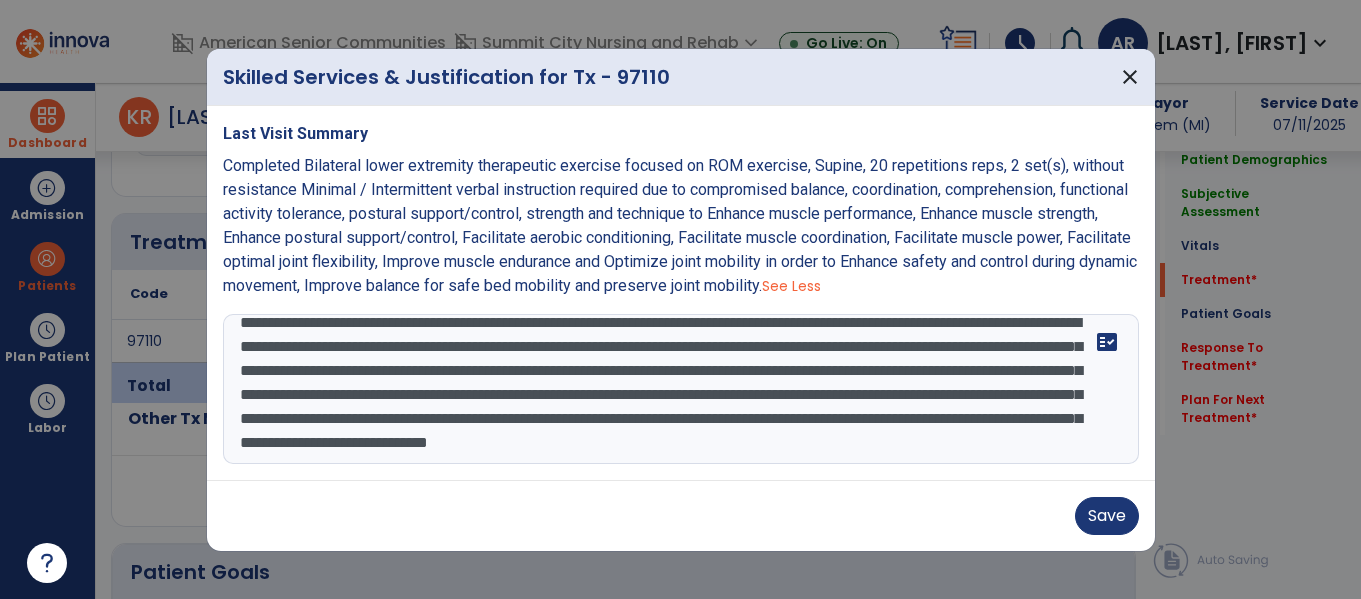 type on "**********" 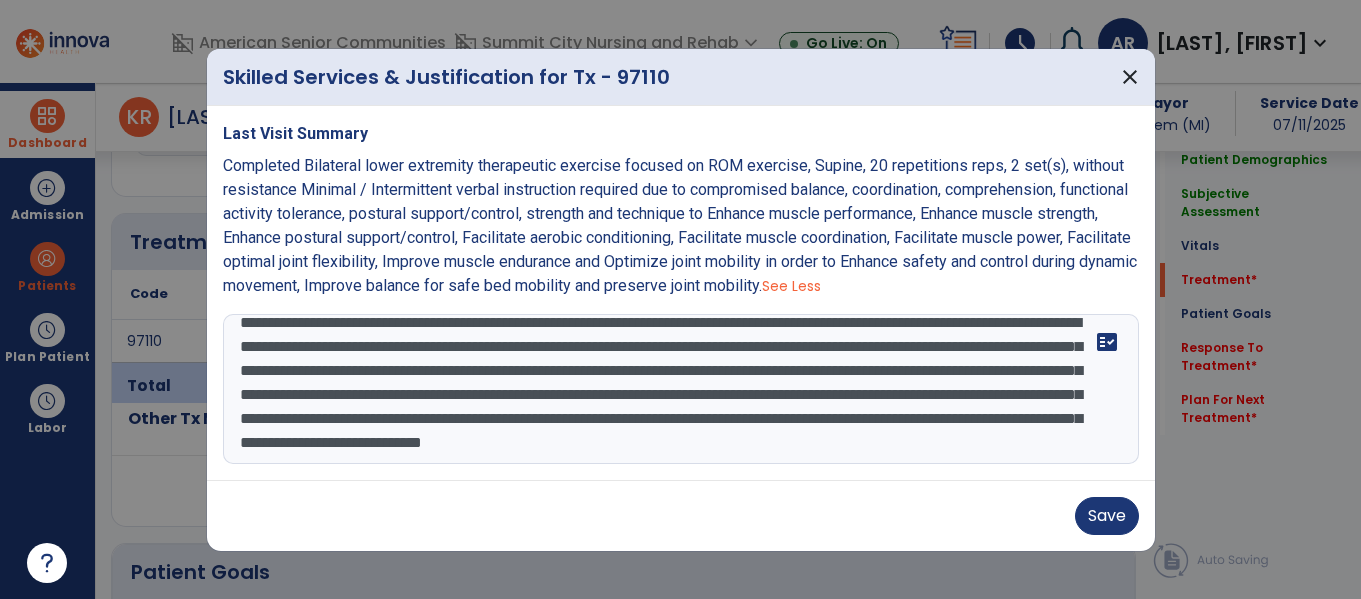 scroll, scrollTop: 0, scrollLeft: 0, axis: both 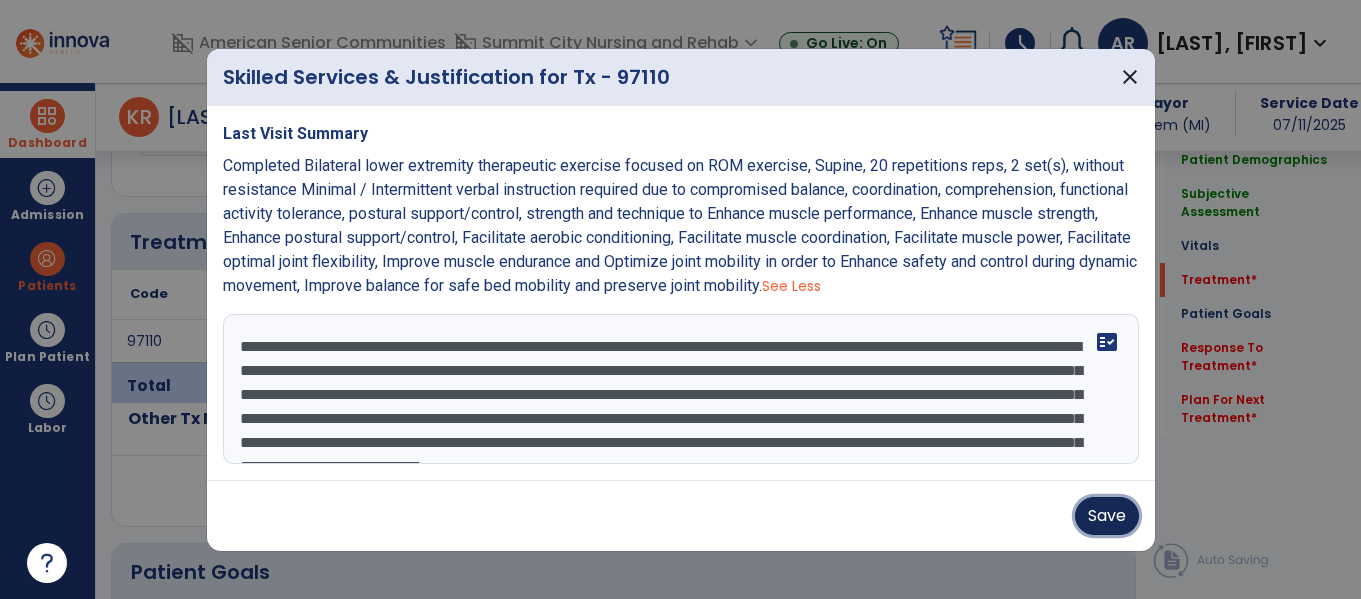 click on "Save" at bounding box center [1107, 516] 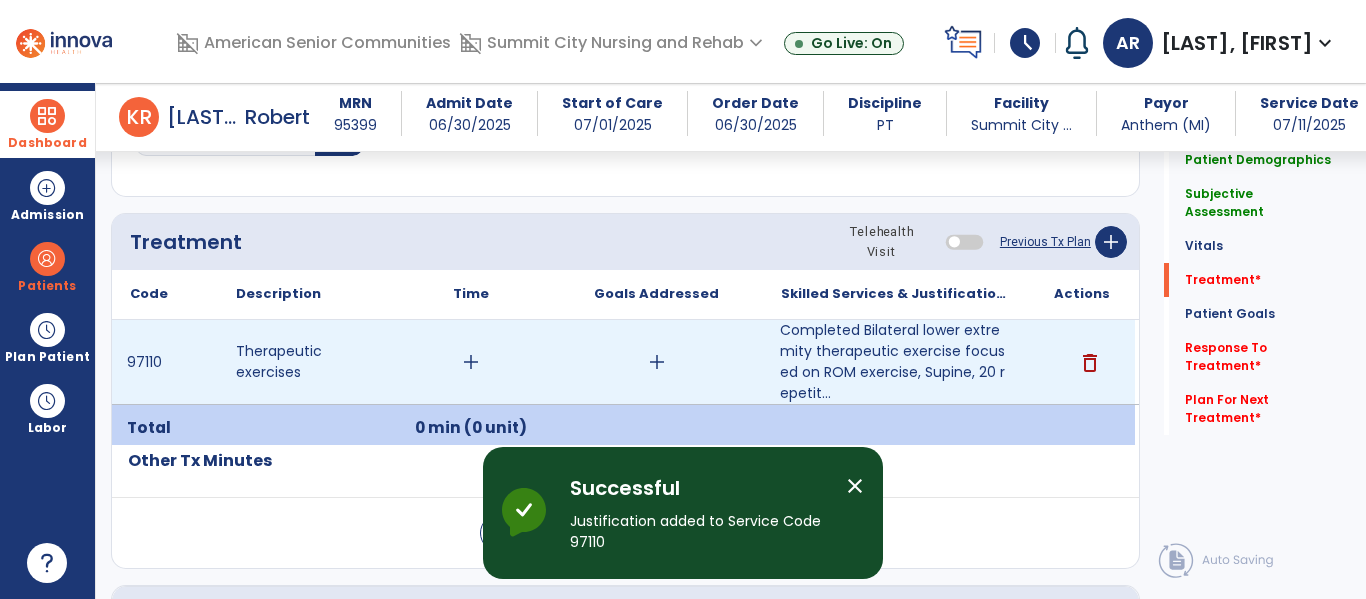 click on "add" at bounding box center [471, 362] 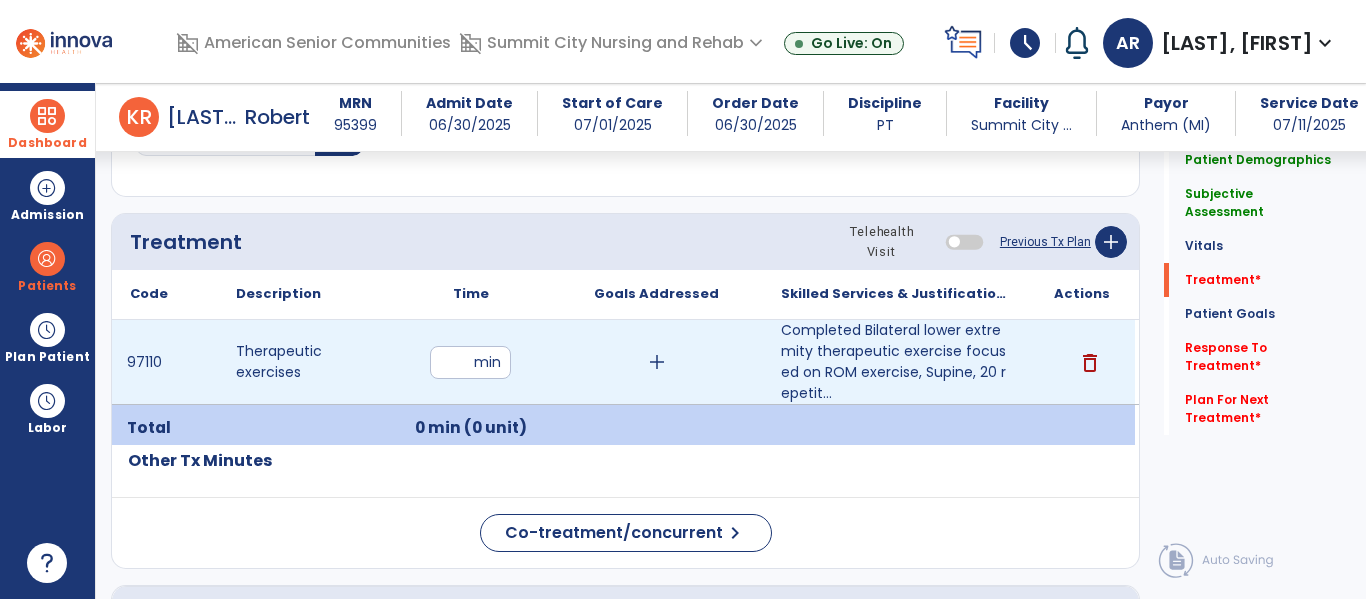 type on "**" 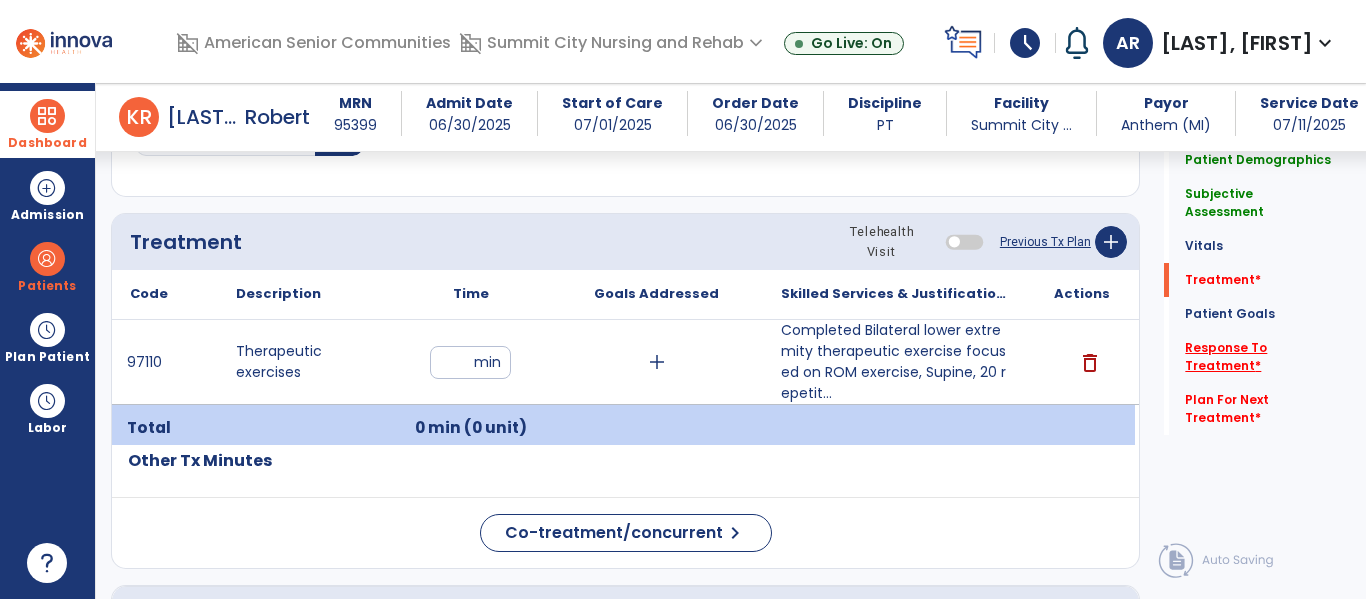 click on "Response To Treatment   *" 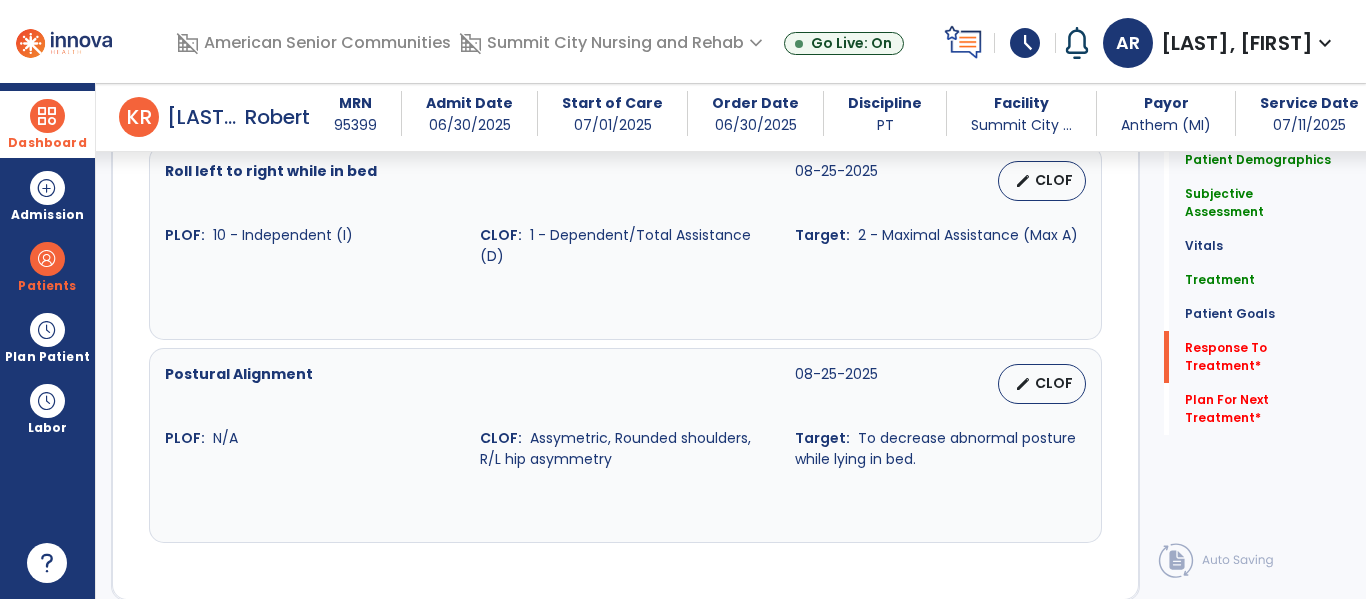 scroll, scrollTop: 1939, scrollLeft: 0, axis: vertical 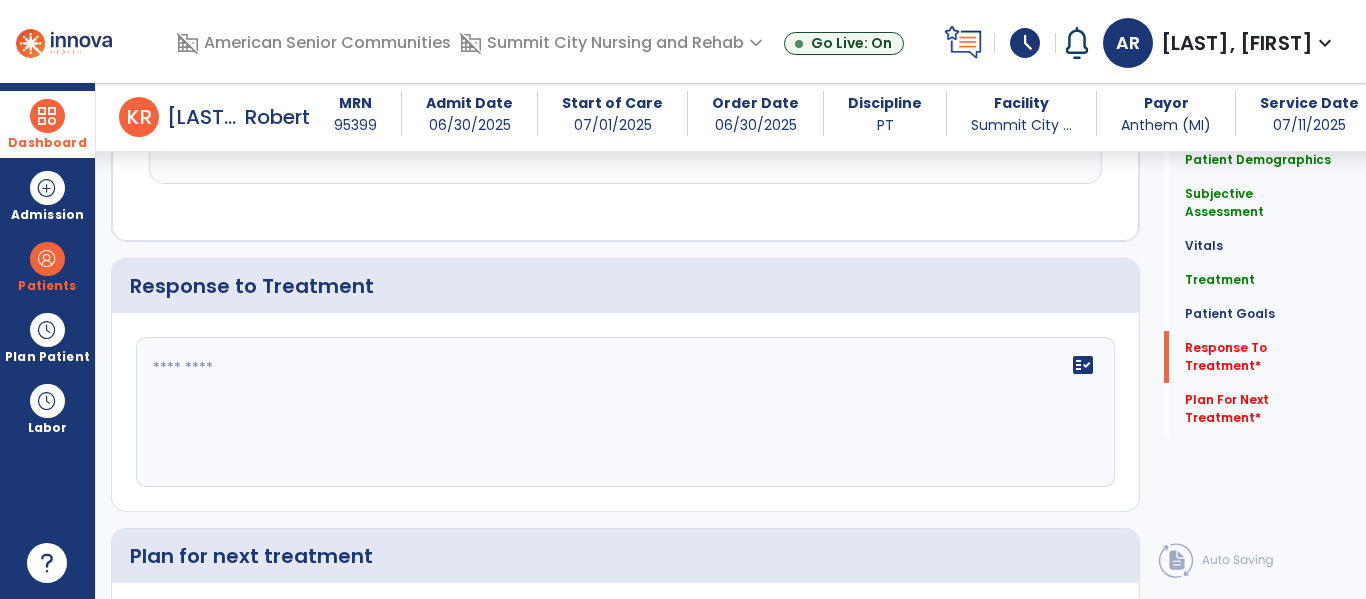 click 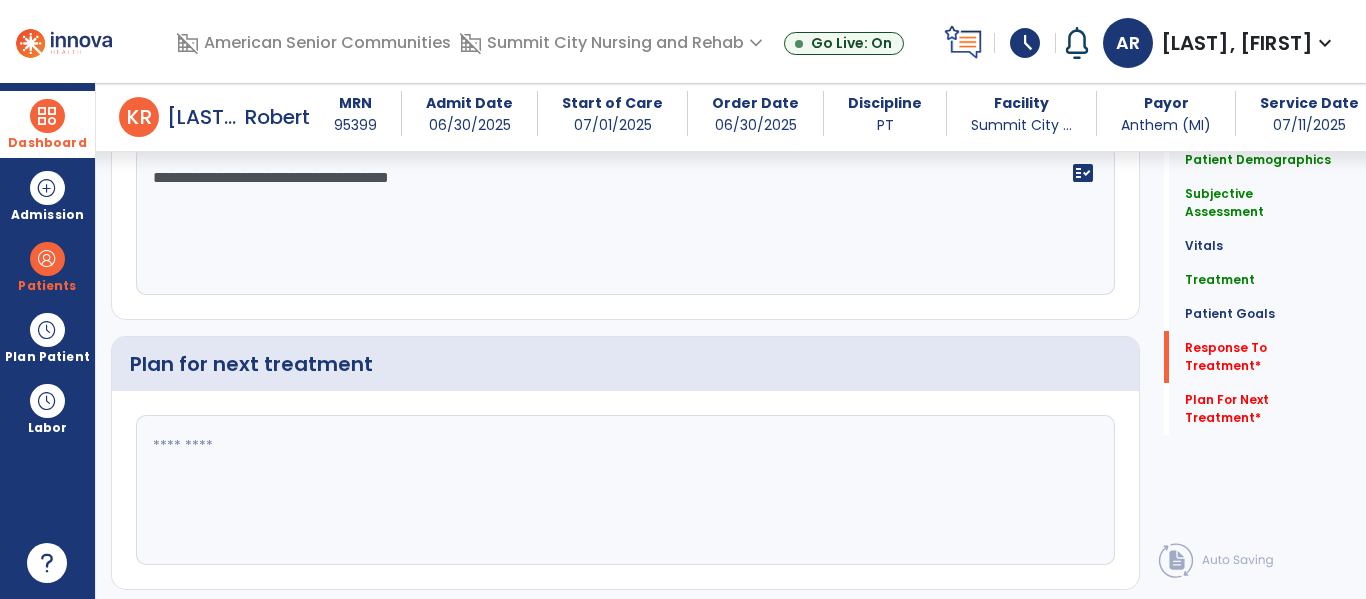 scroll, scrollTop: 2137, scrollLeft: 0, axis: vertical 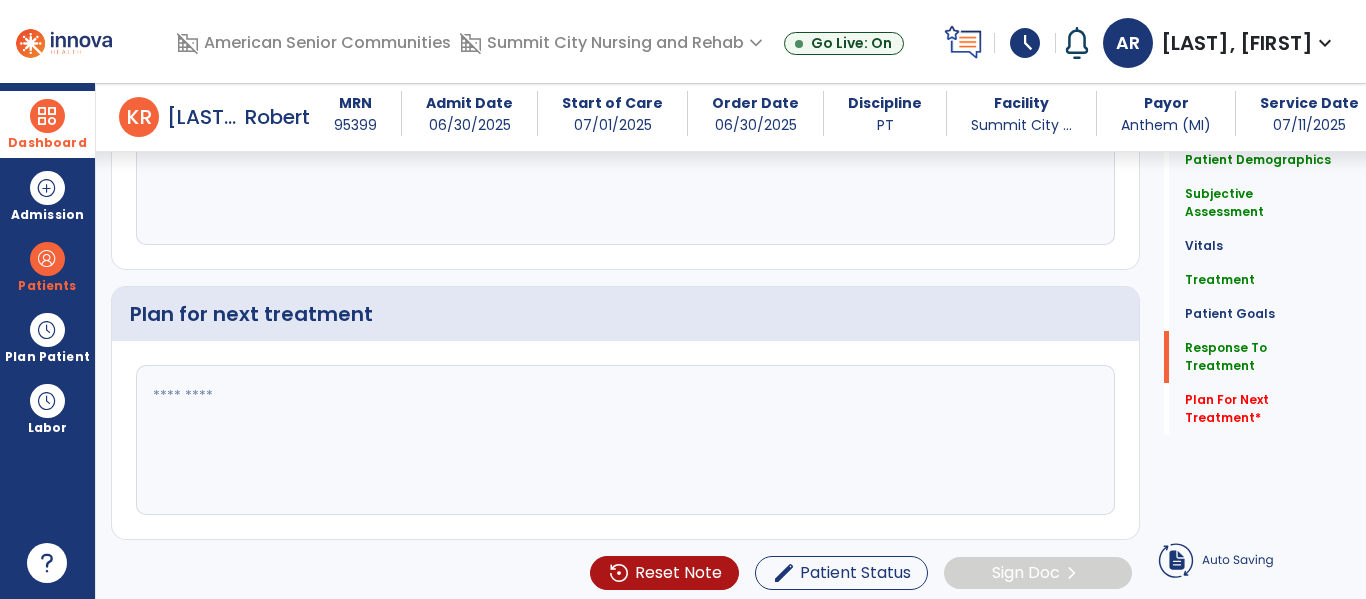 type on "**********" 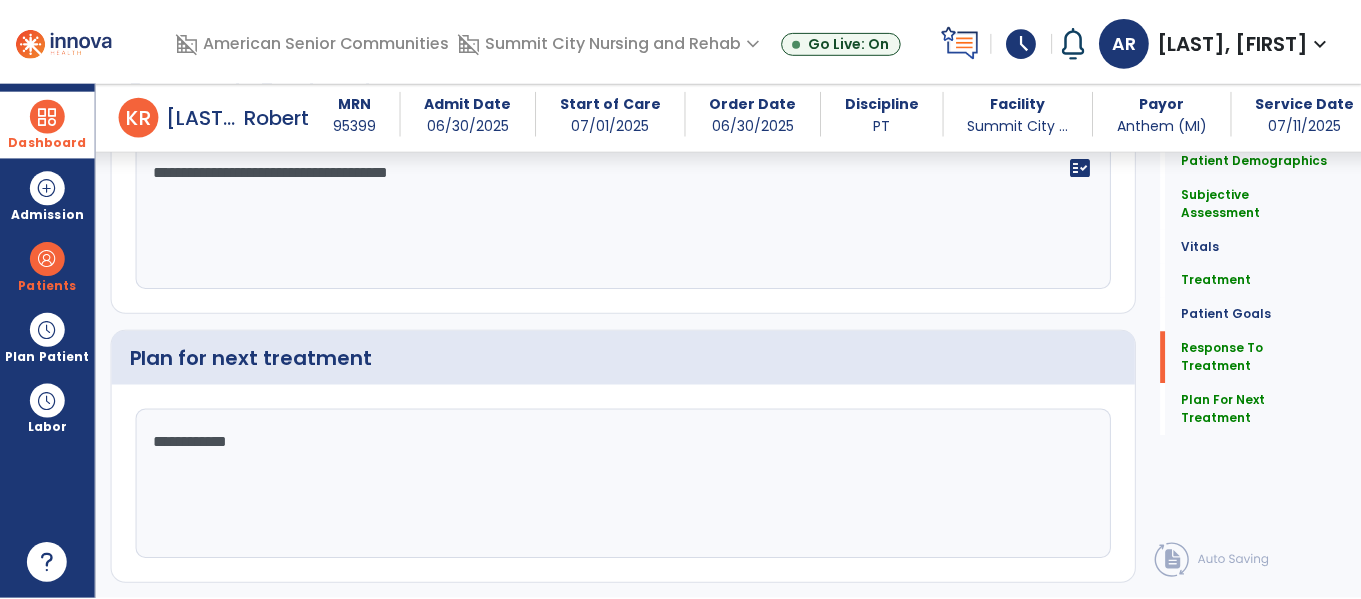 scroll, scrollTop: 2188, scrollLeft: 0, axis: vertical 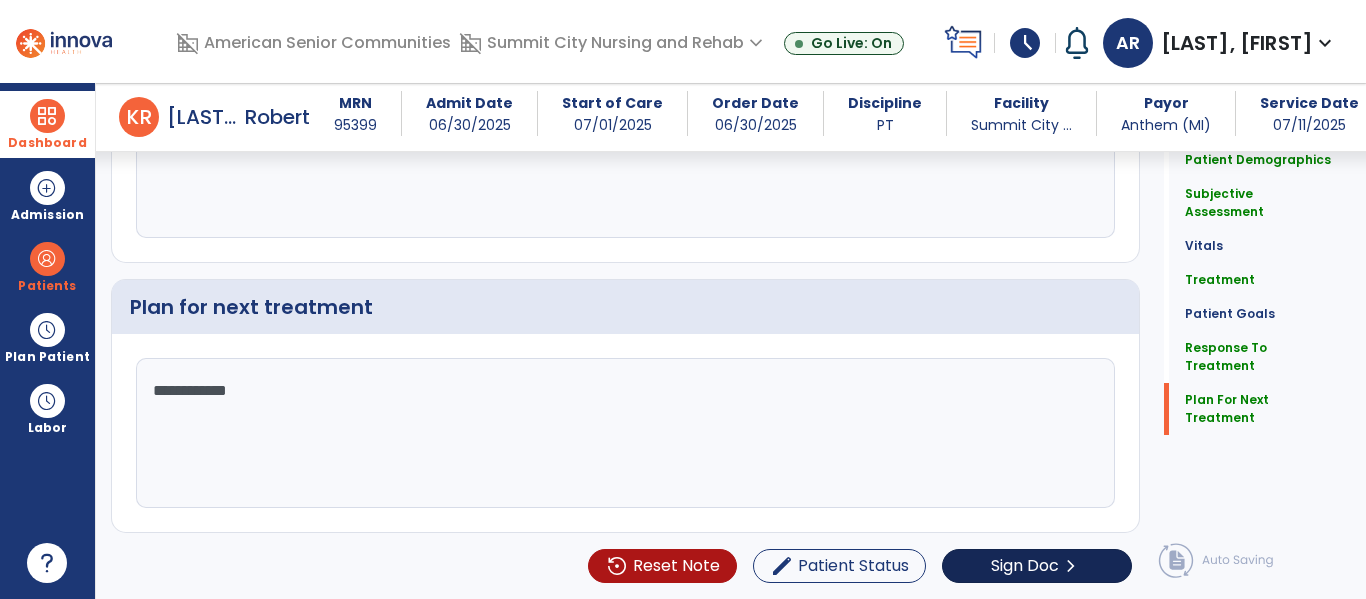 type on "**********" 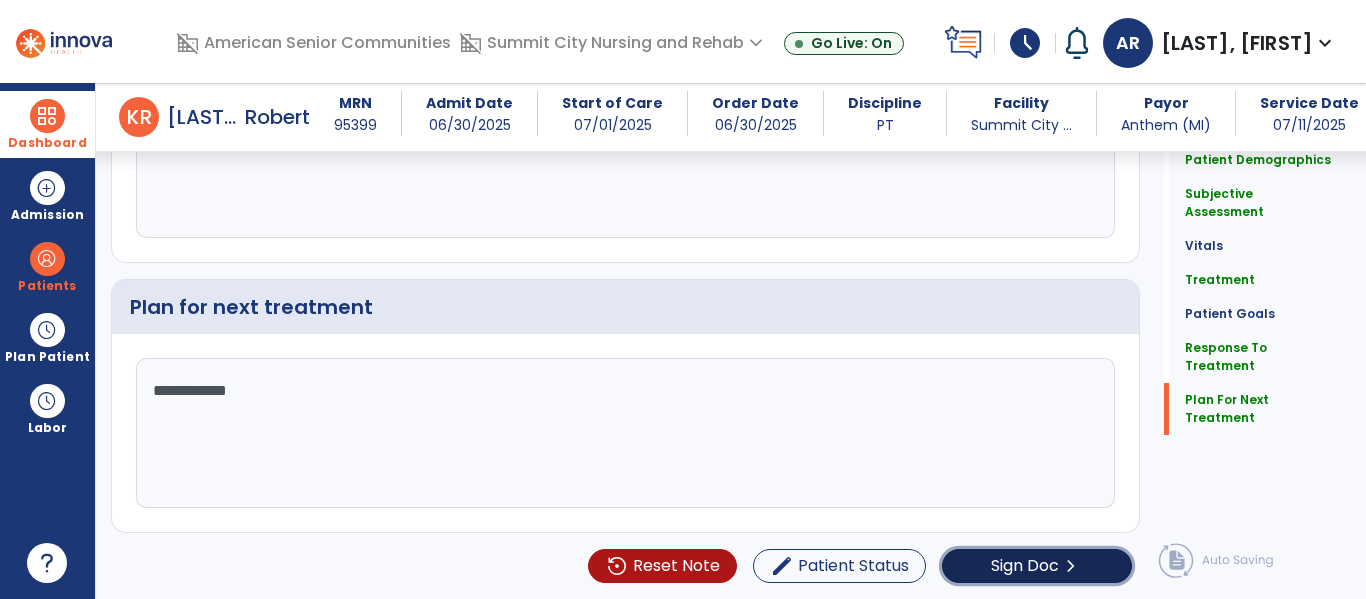 click on "Sign Doc" 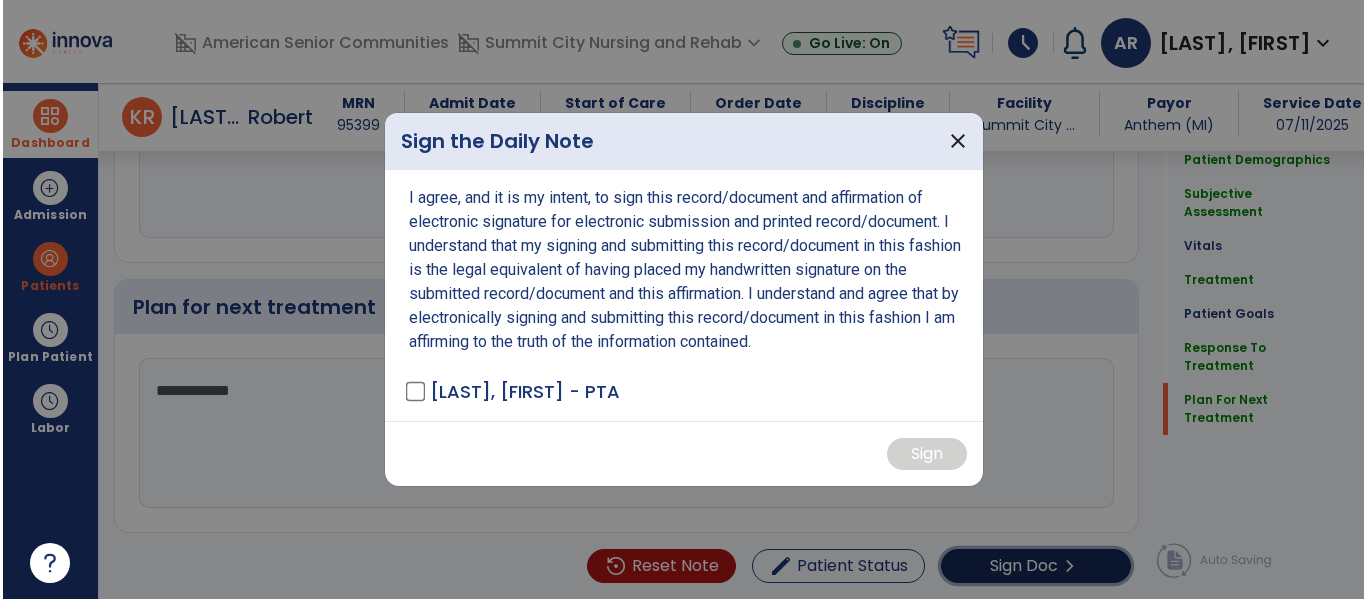 scroll, scrollTop: 2188, scrollLeft: 0, axis: vertical 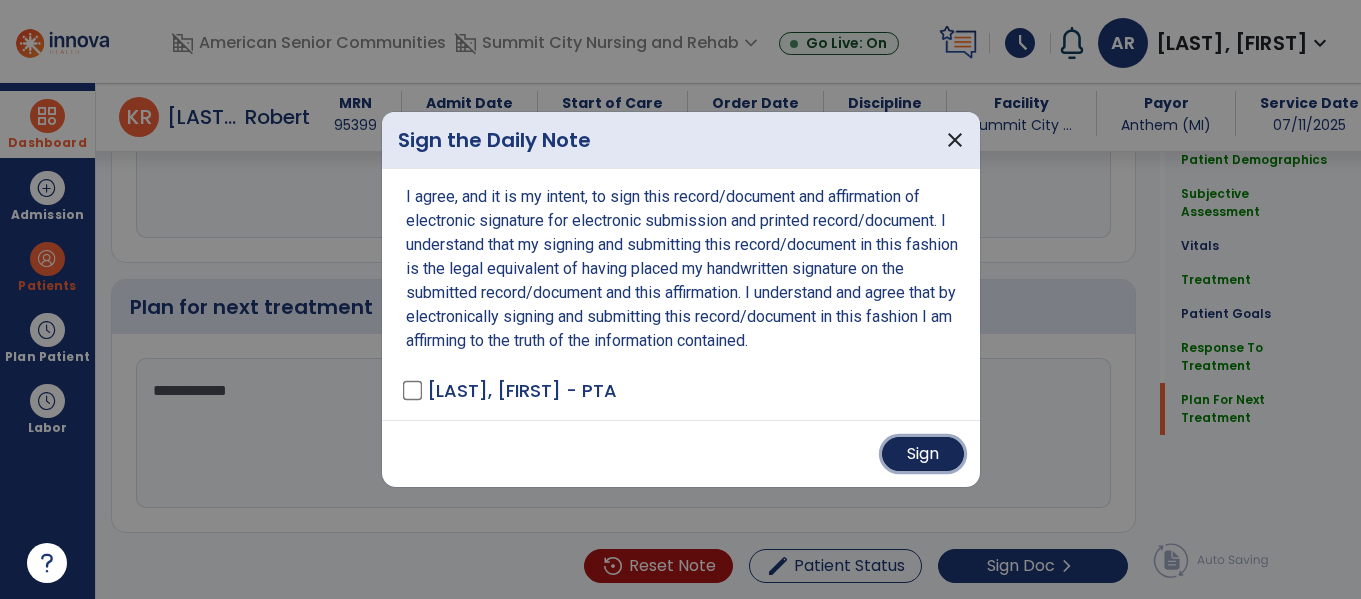 click on "Sign" at bounding box center (923, 454) 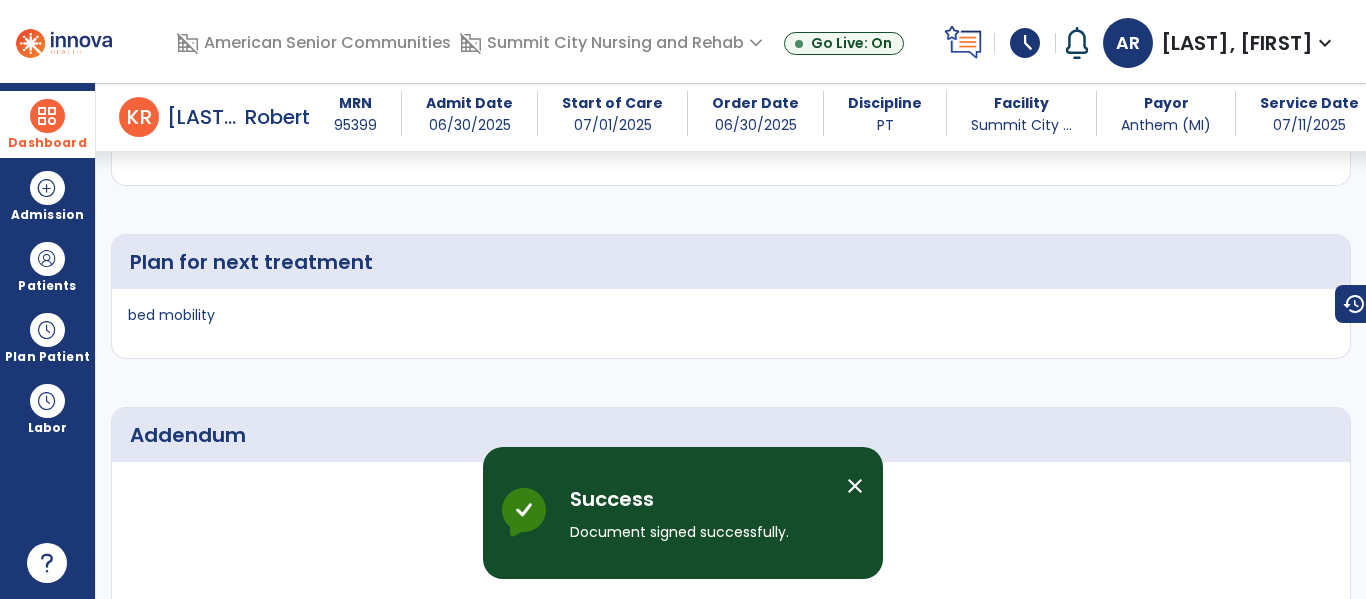 click on "Dashboard" at bounding box center [47, 124] 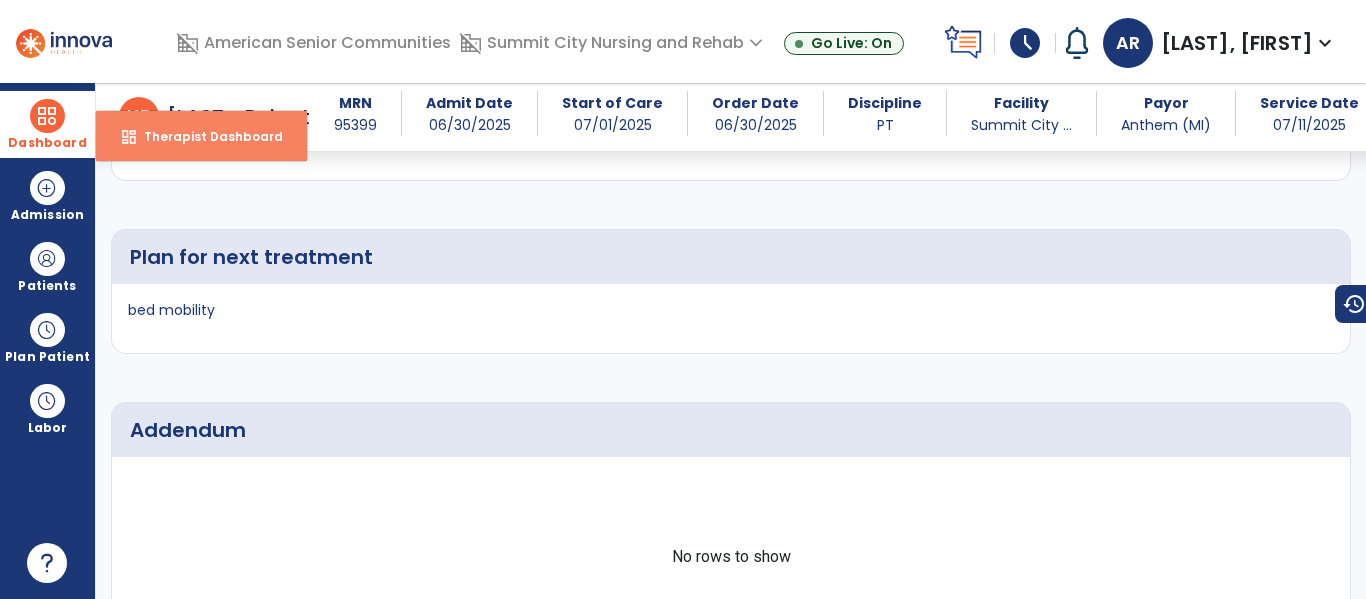 click on "dashboard  Therapist Dashboard" at bounding box center (201, 136) 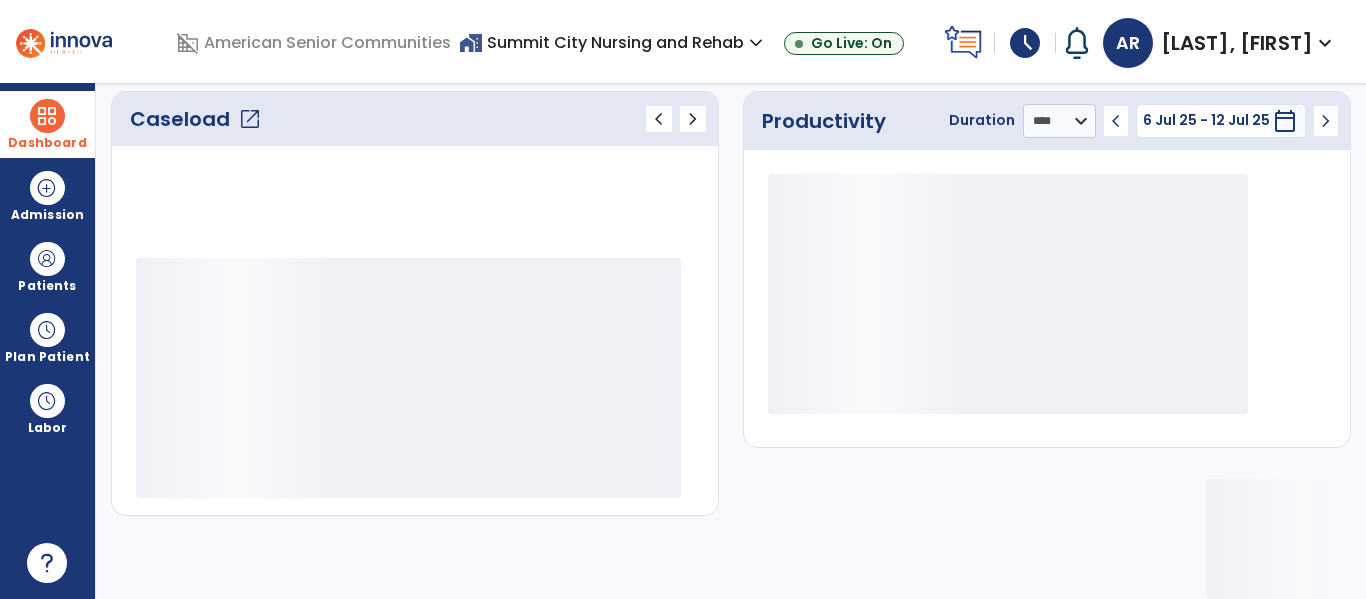 scroll, scrollTop: 276, scrollLeft: 0, axis: vertical 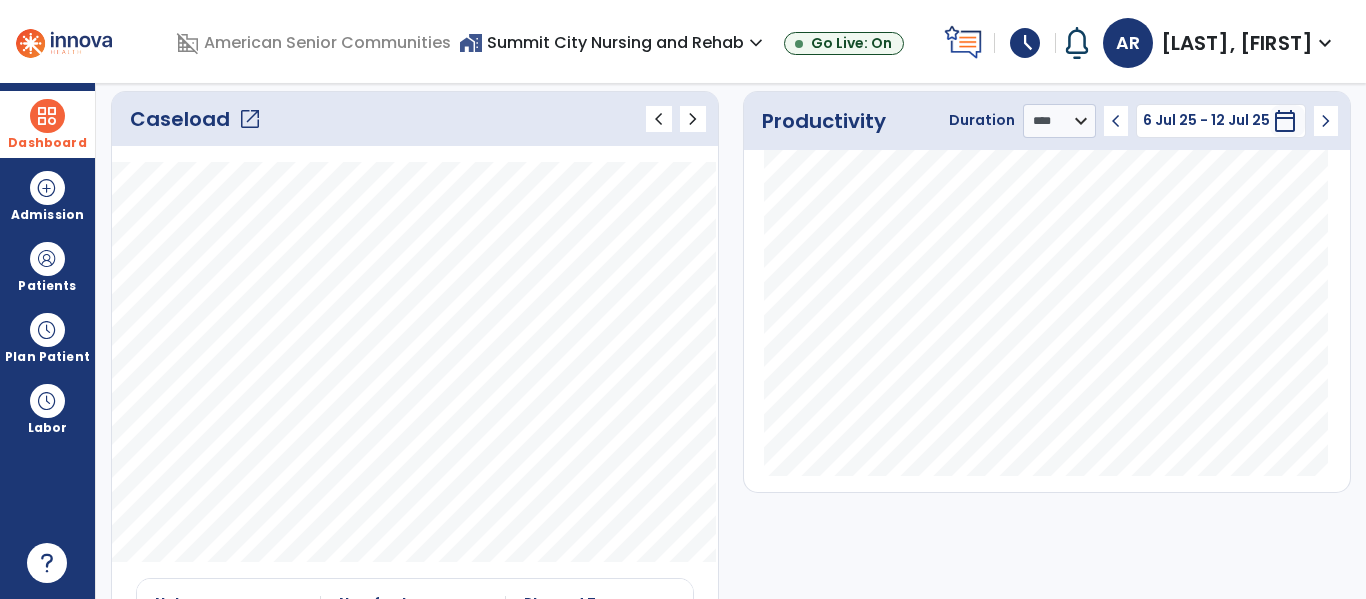 click on "open_in_new" 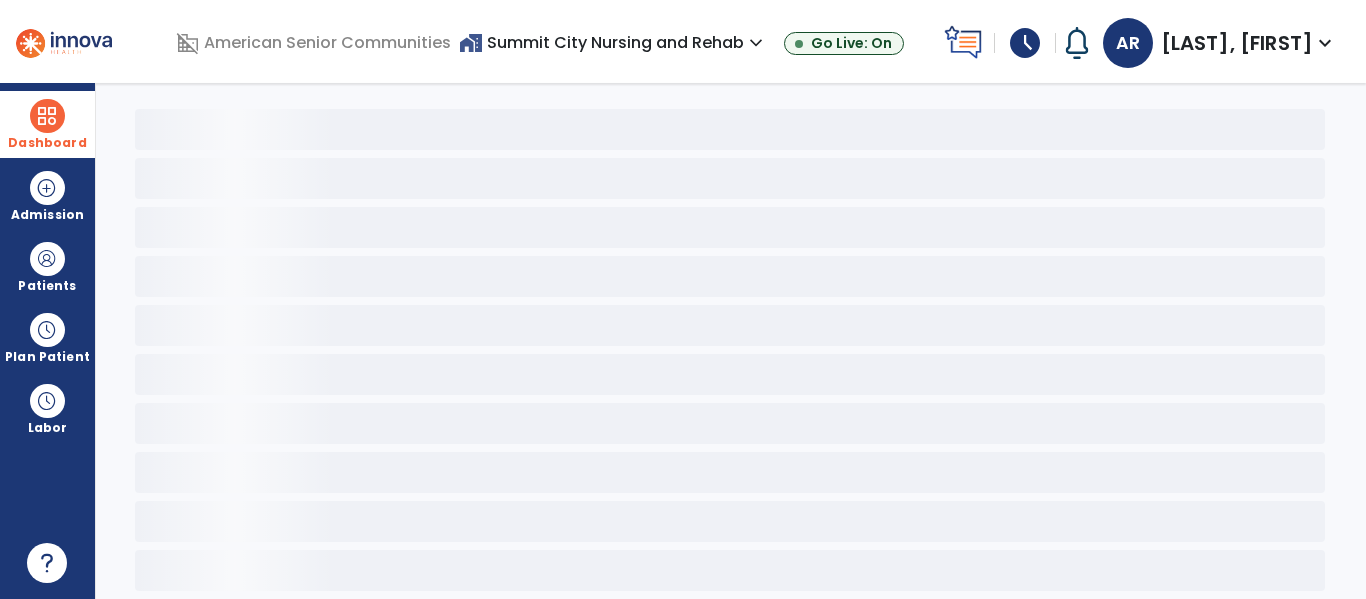 scroll, scrollTop: 41, scrollLeft: 0, axis: vertical 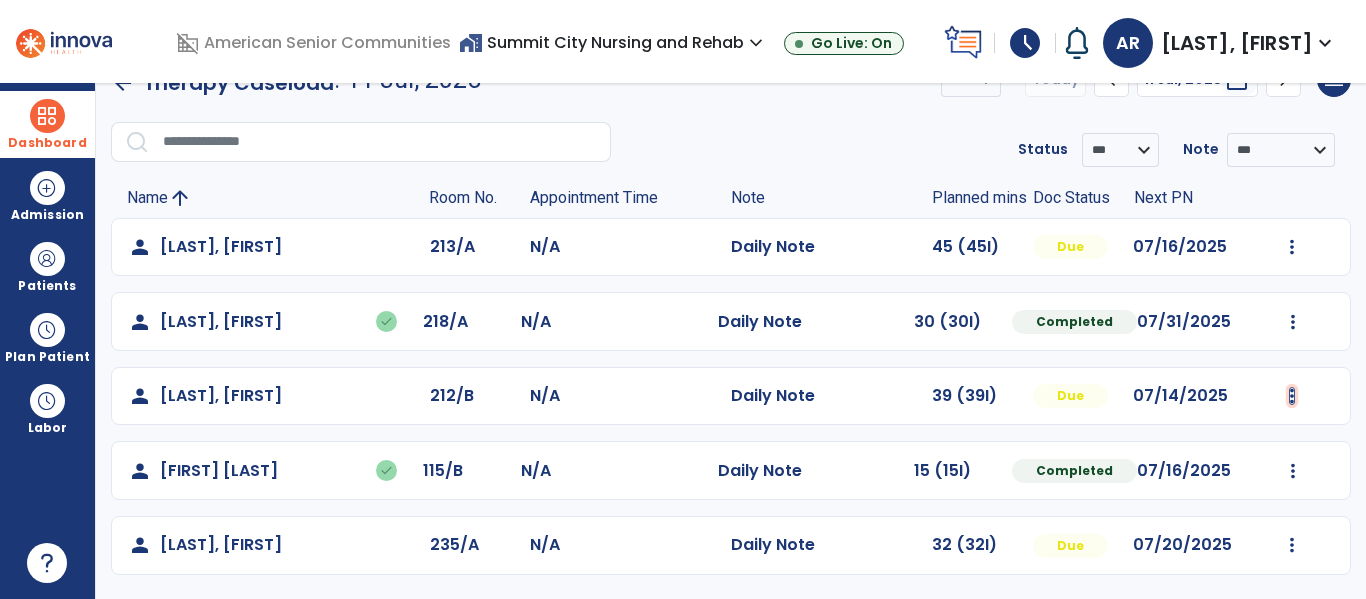 click at bounding box center (1292, 247) 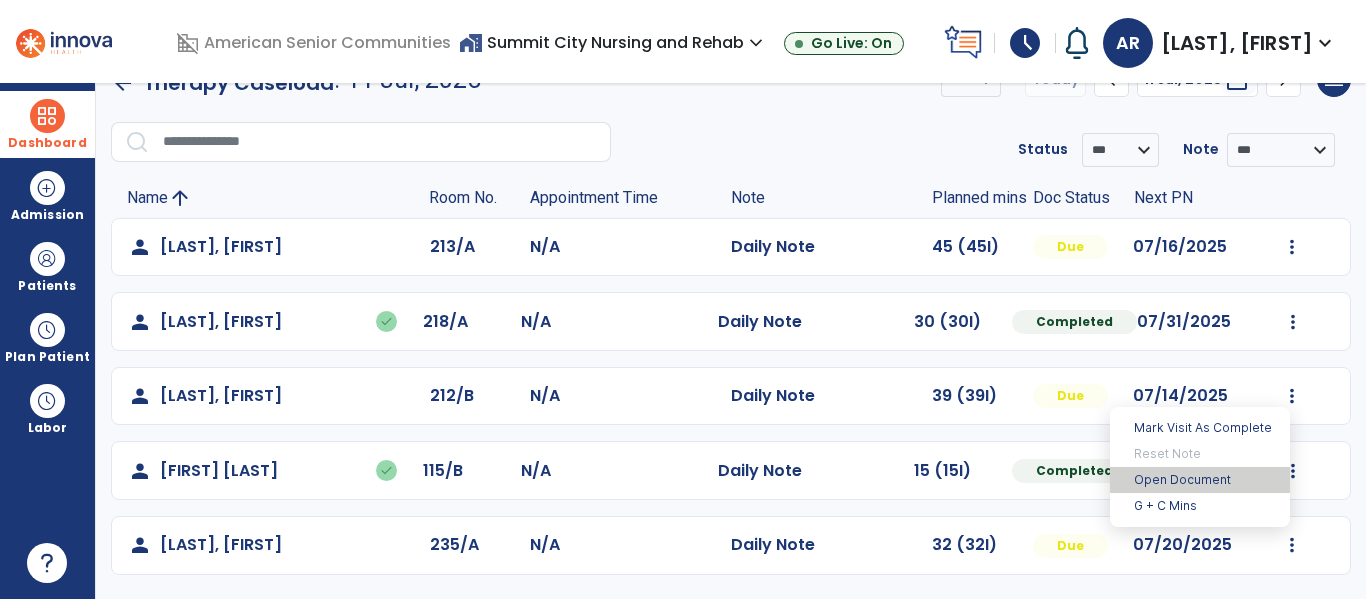click on "Open Document" at bounding box center [1200, 480] 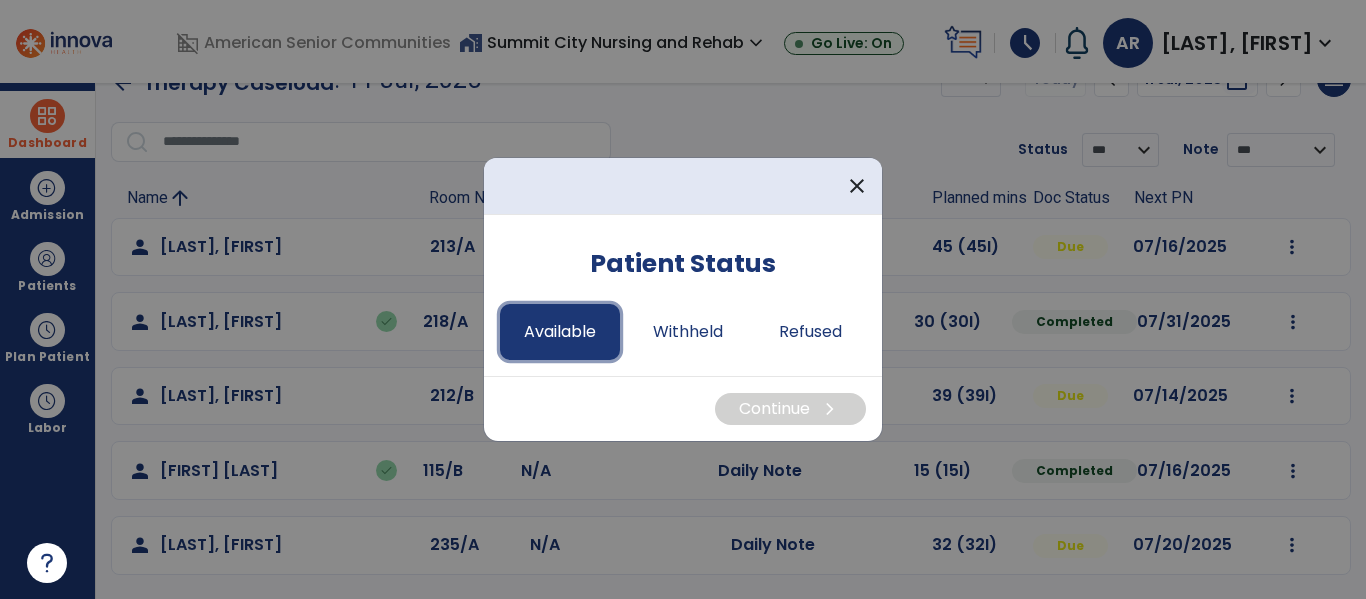 click on "Available" at bounding box center [560, 332] 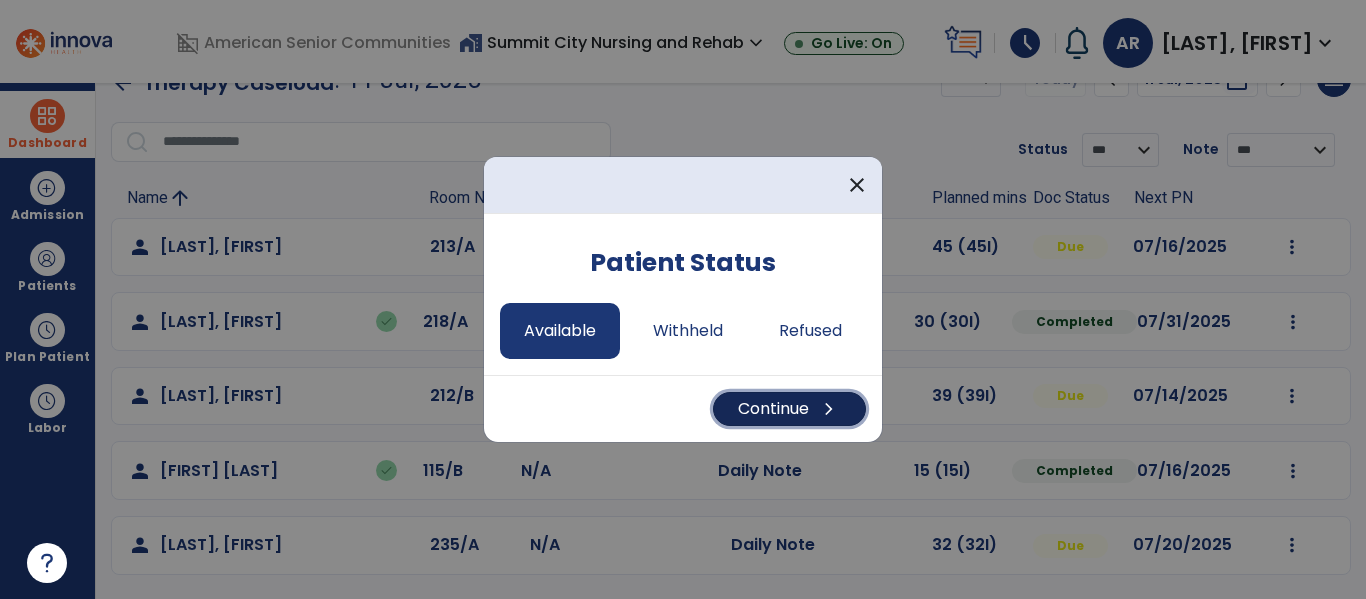 click on "Continue   chevron_right" at bounding box center [789, 409] 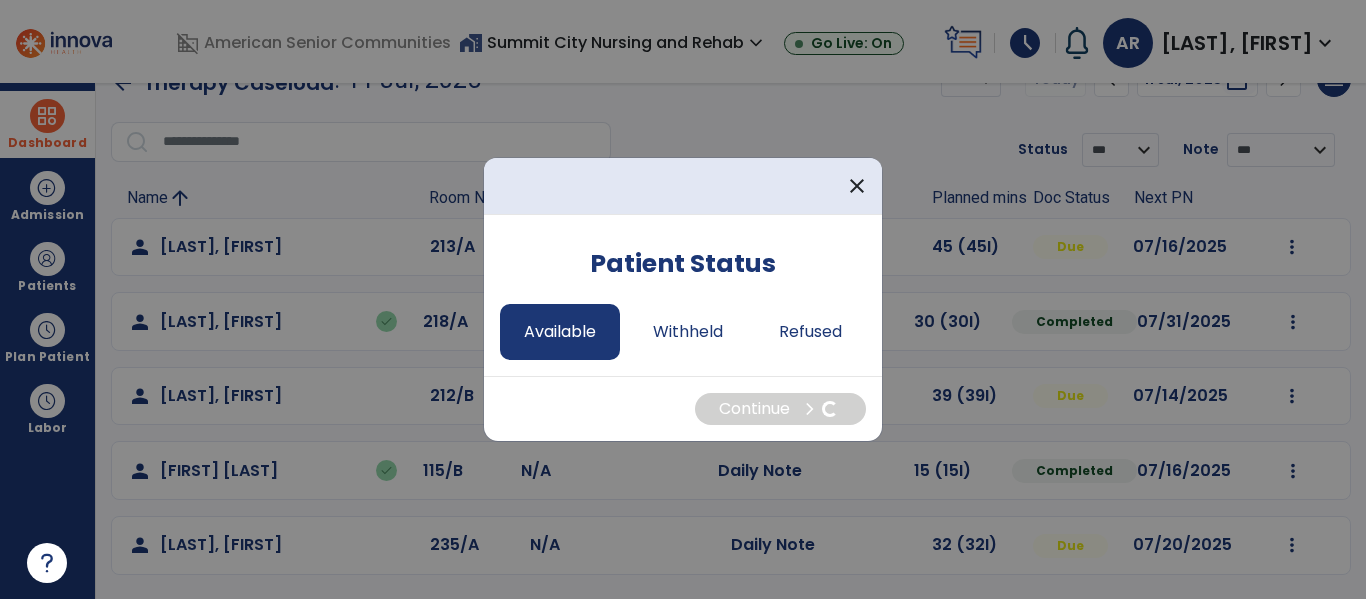select on "*" 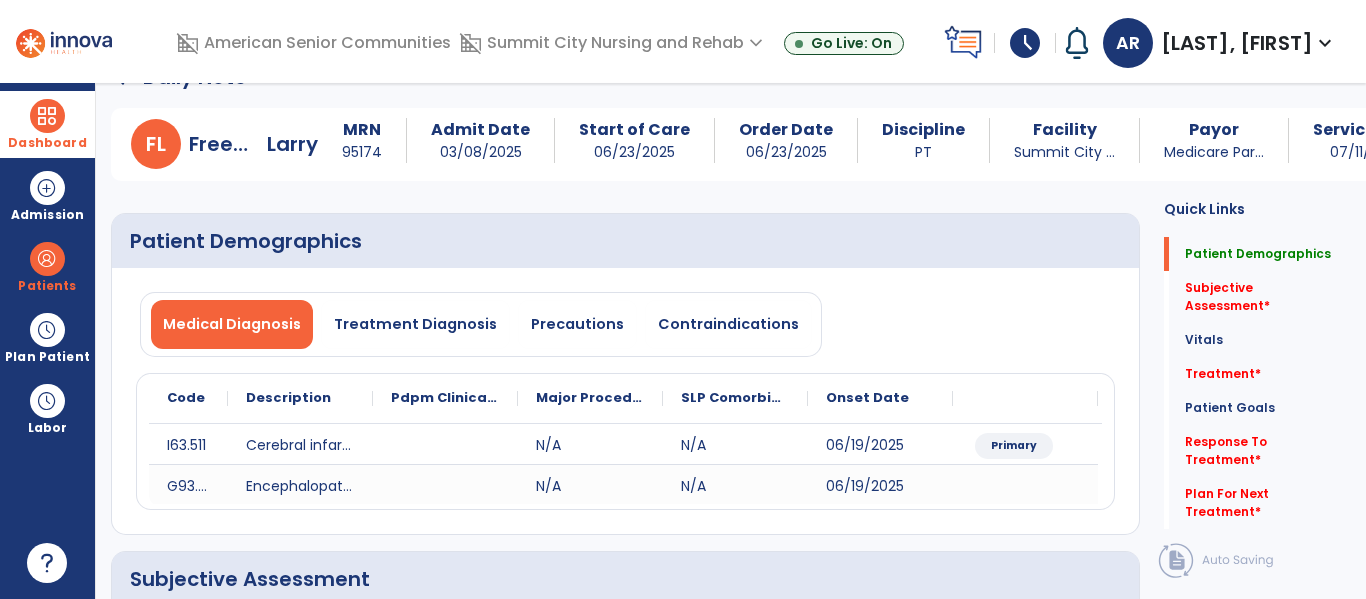 scroll, scrollTop: 0, scrollLeft: 0, axis: both 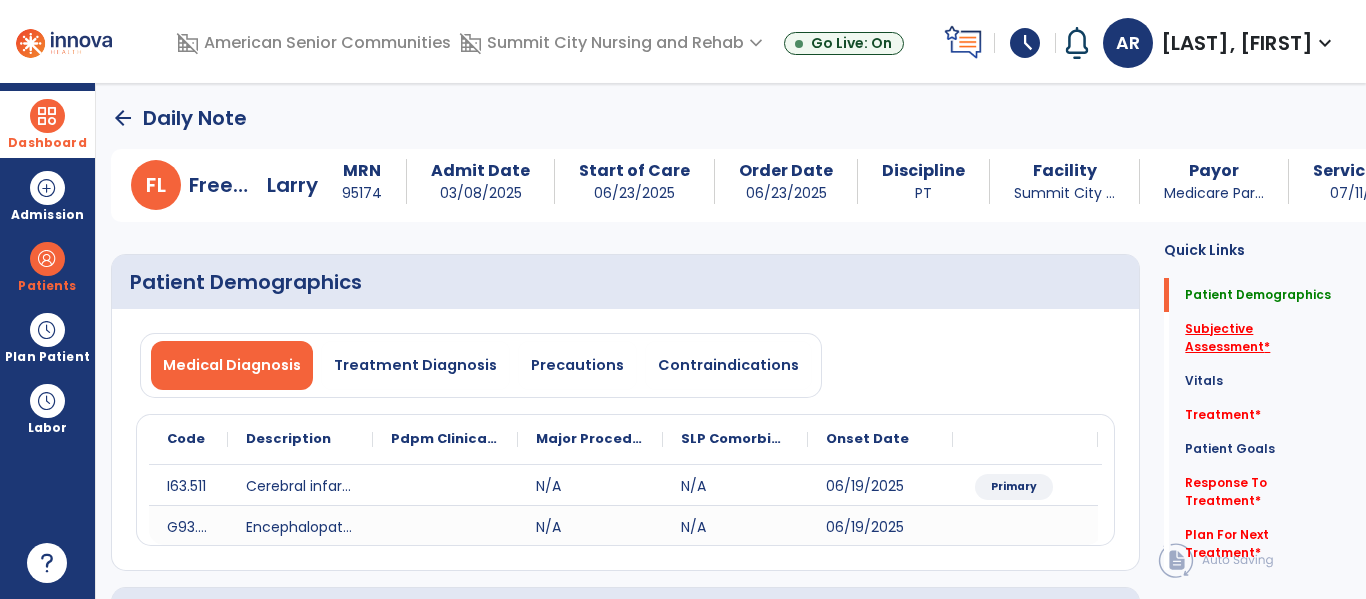 click on "Subjective Assessment   *" 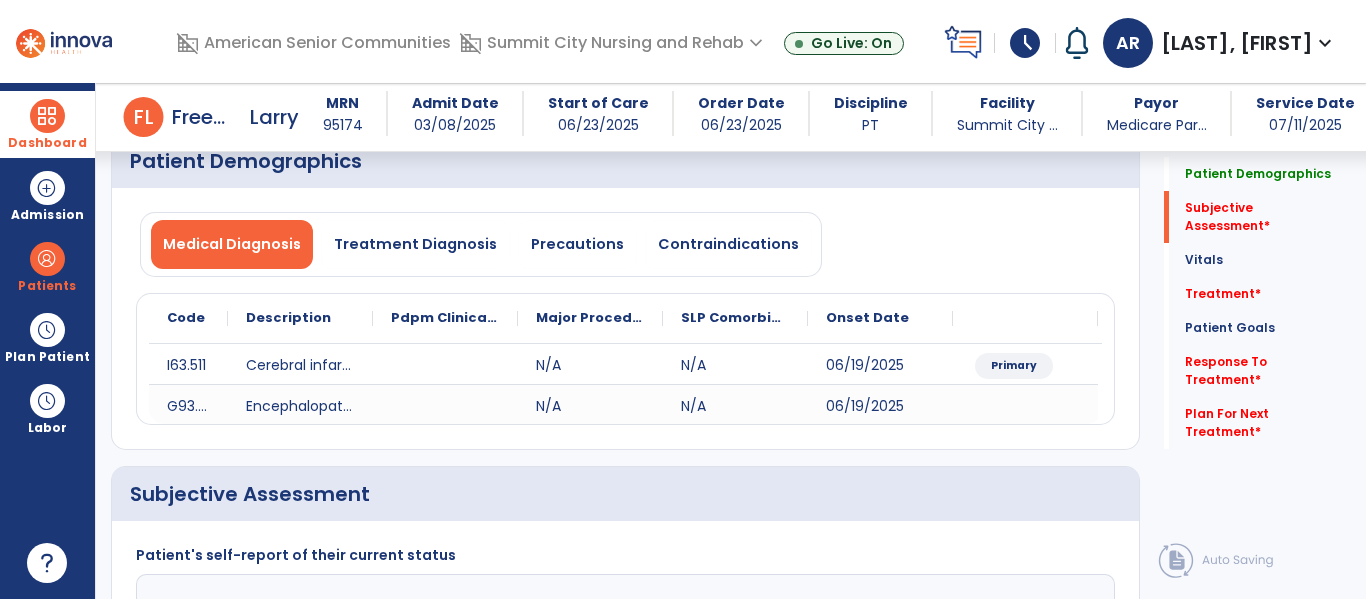 scroll, scrollTop: 387, scrollLeft: 0, axis: vertical 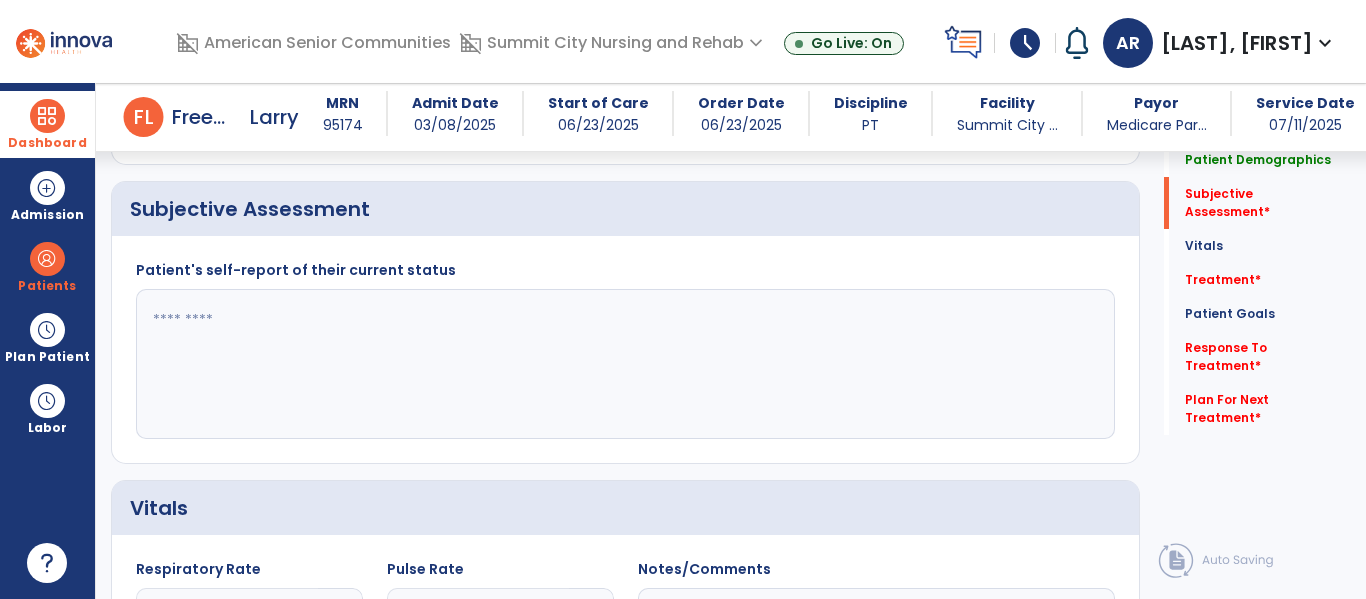 click 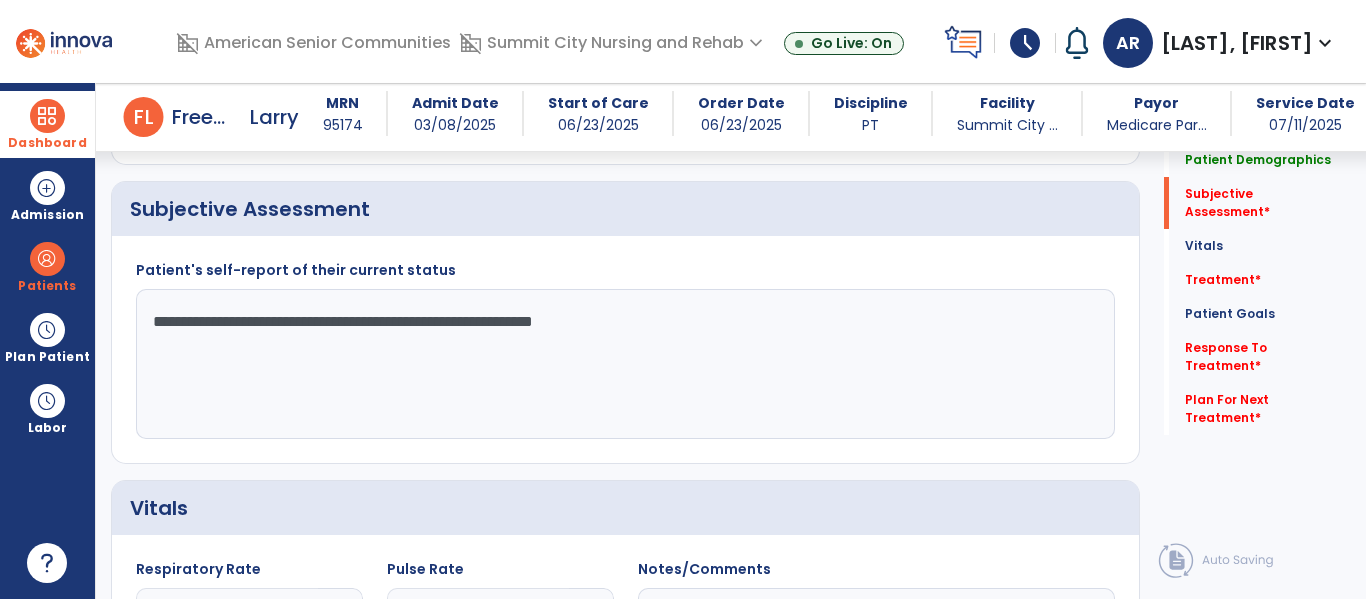 scroll, scrollTop: 601, scrollLeft: 0, axis: vertical 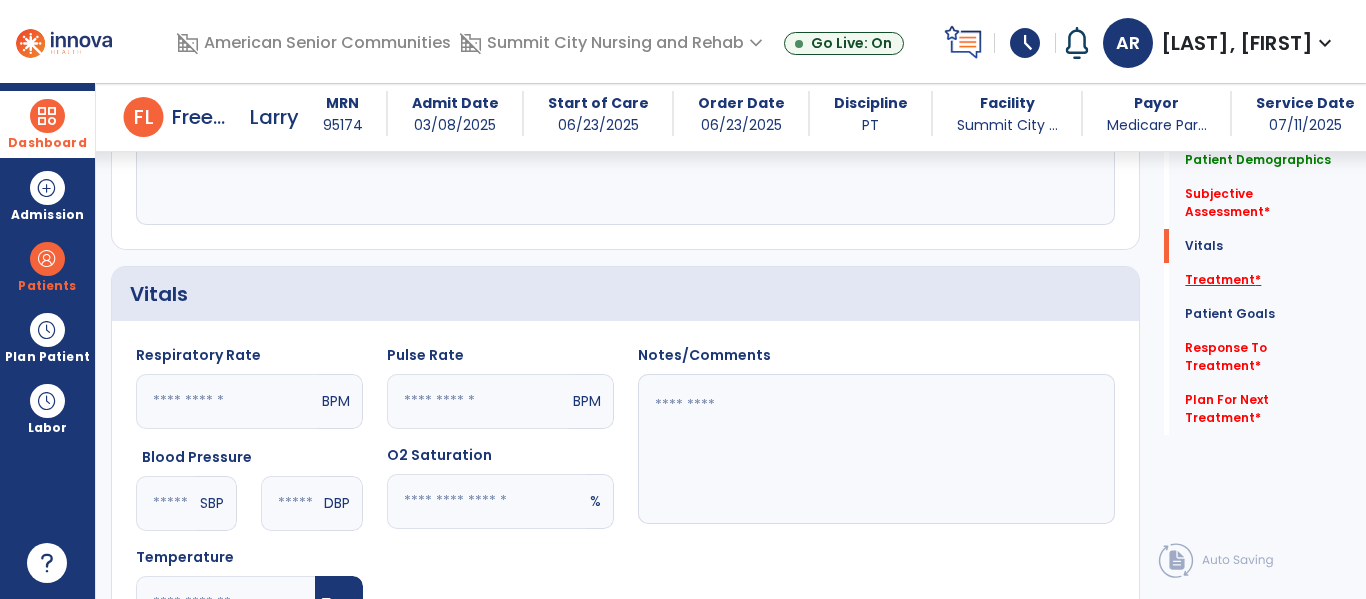 type on "**********" 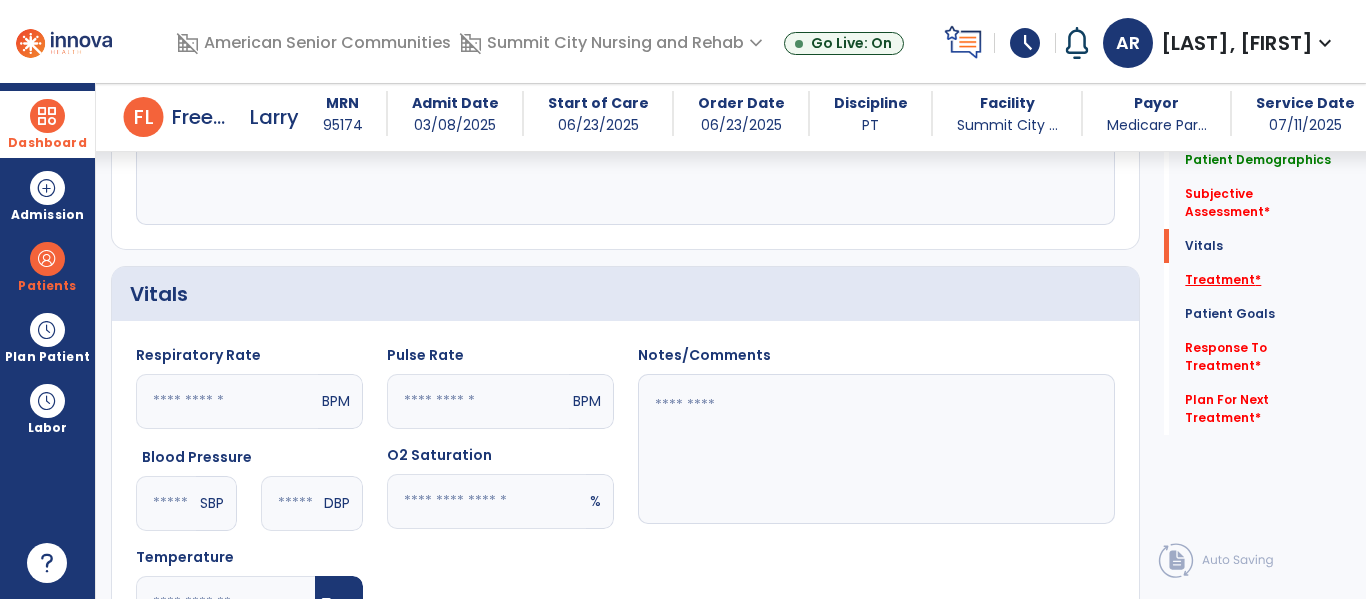 click on "Treatment   *" 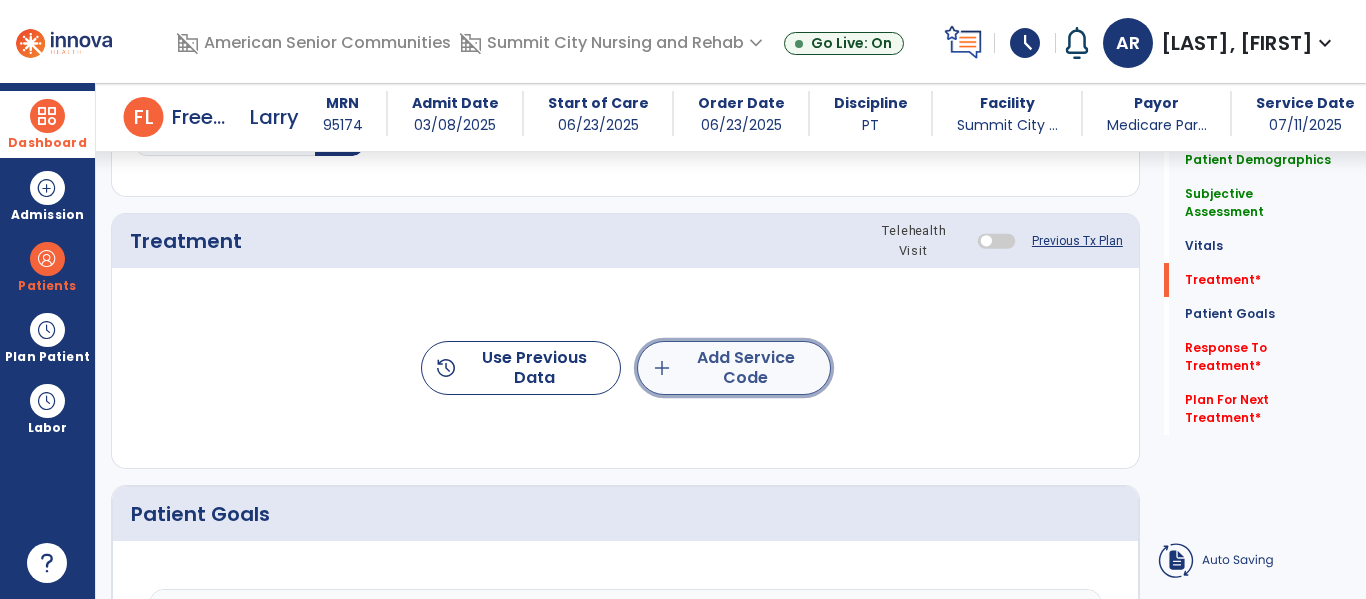 click on "add  Add Service Code" 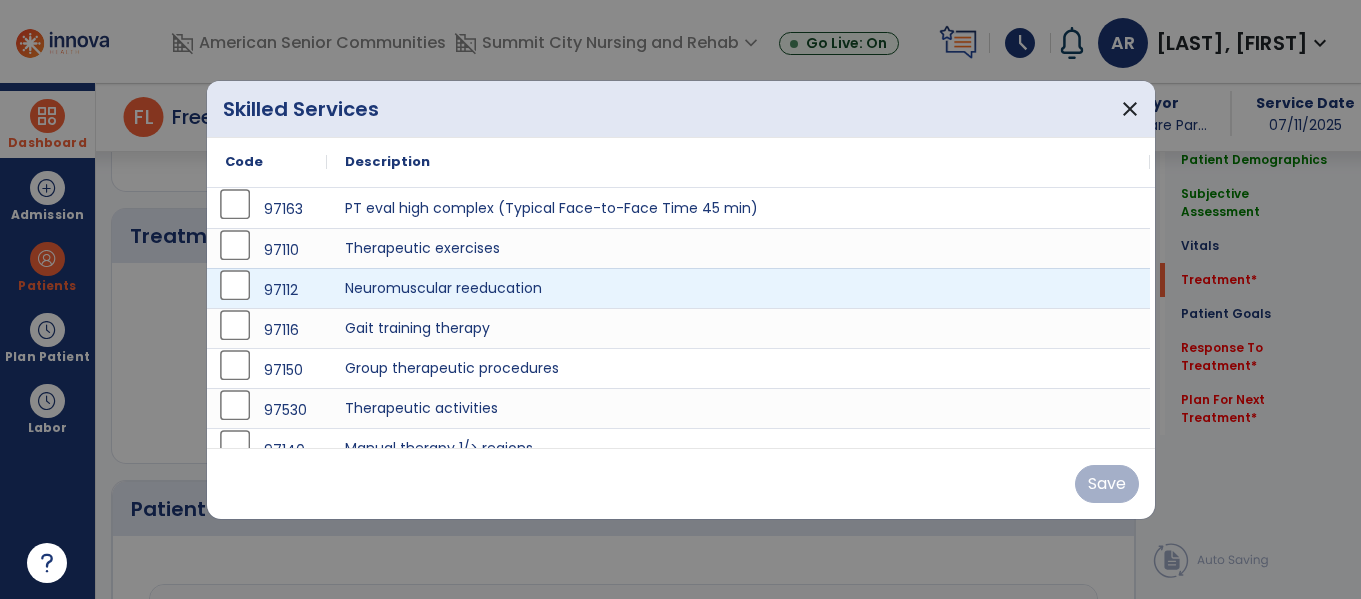 scroll, scrollTop: 1076, scrollLeft: 0, axis: vertical 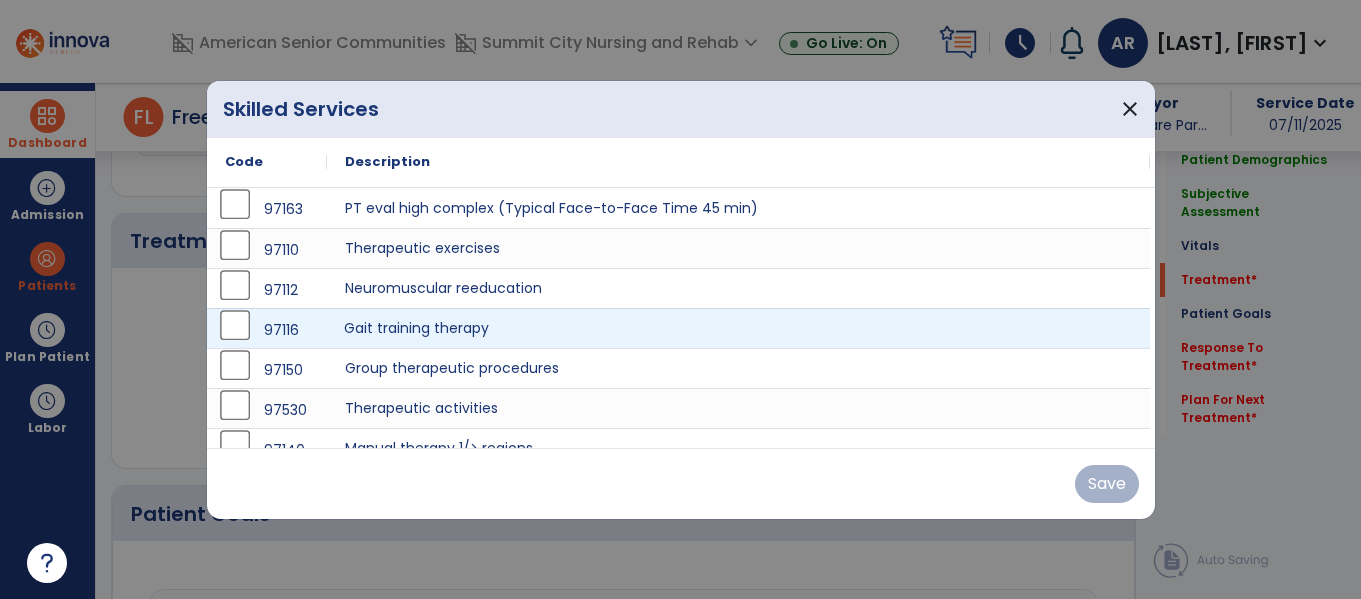 click on "Gait training therapy" at bounding box center [738, 328] 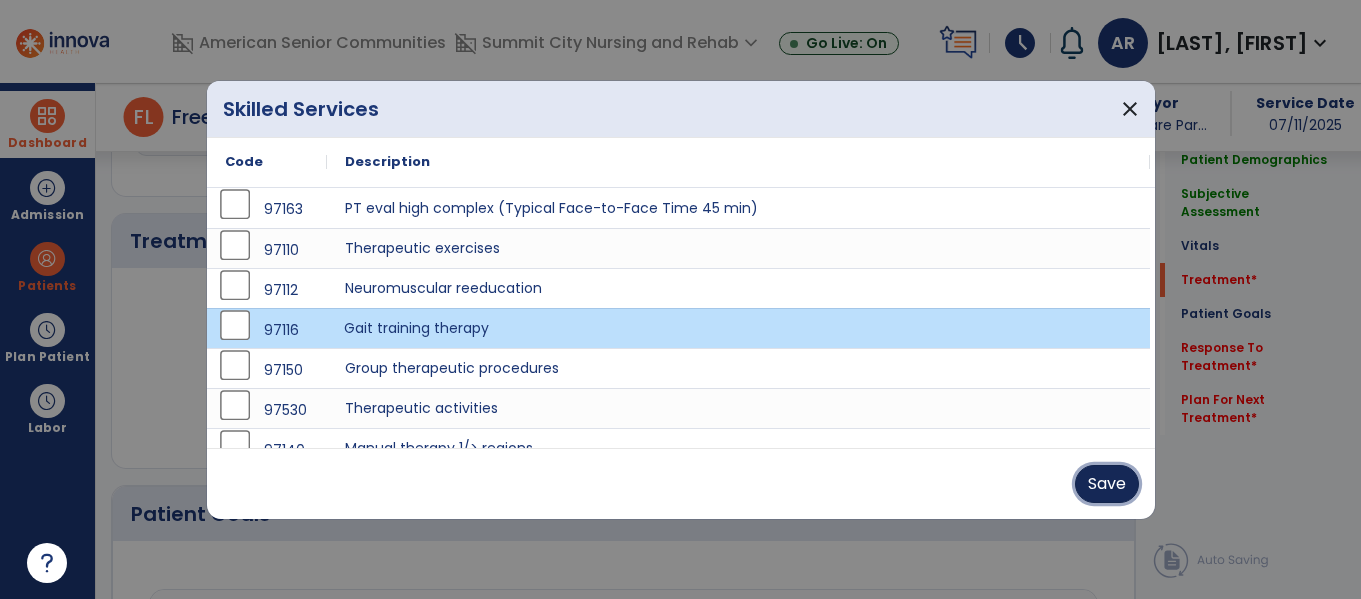 click on "Save" at bounding box center [1107, 484] 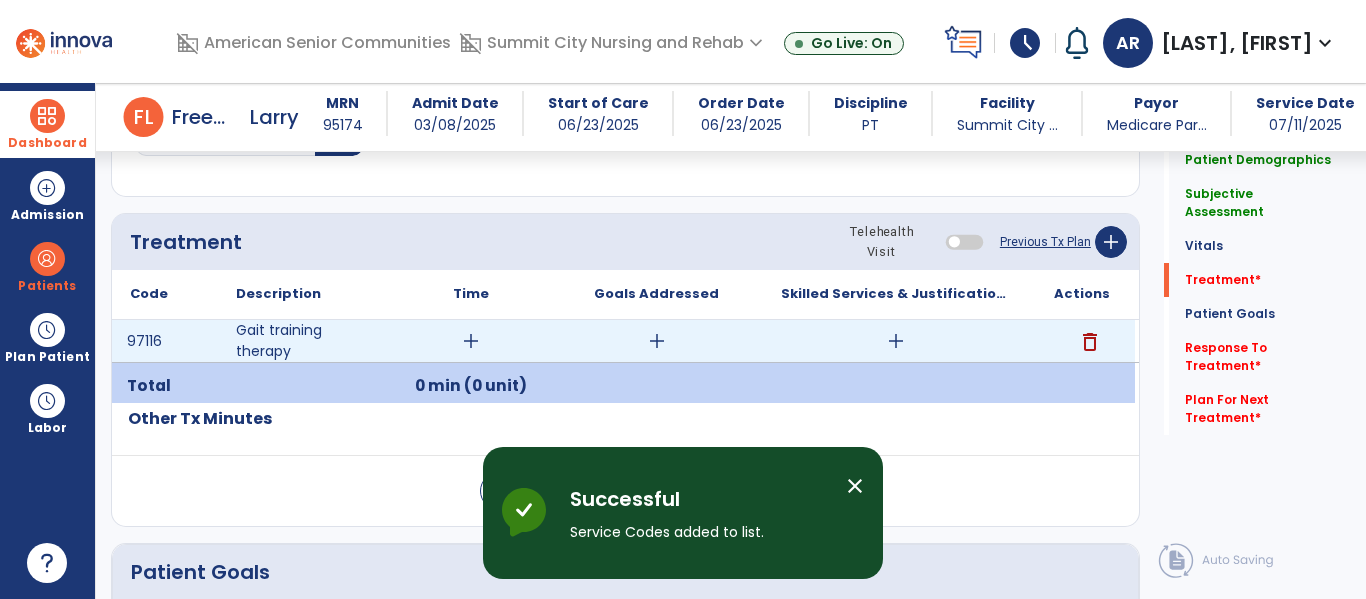 click on "add" at bounding box center [896, 341] 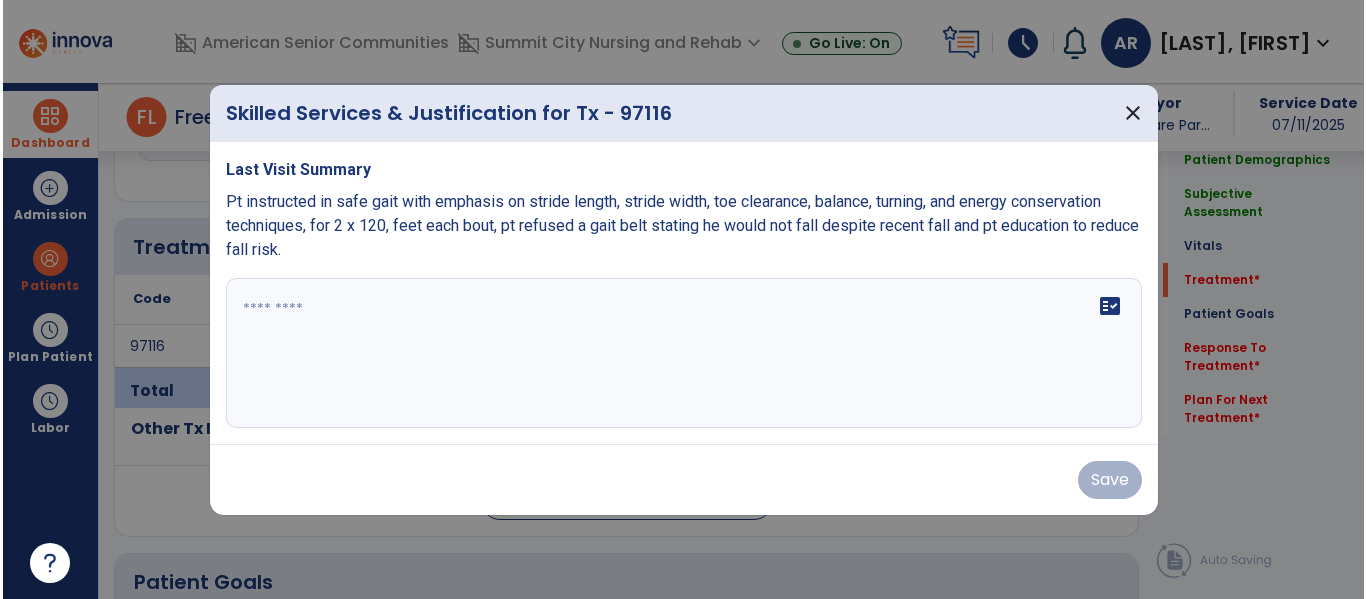 scroll, scrollTop: 1076, scrollLeft: 0, axis: vertical 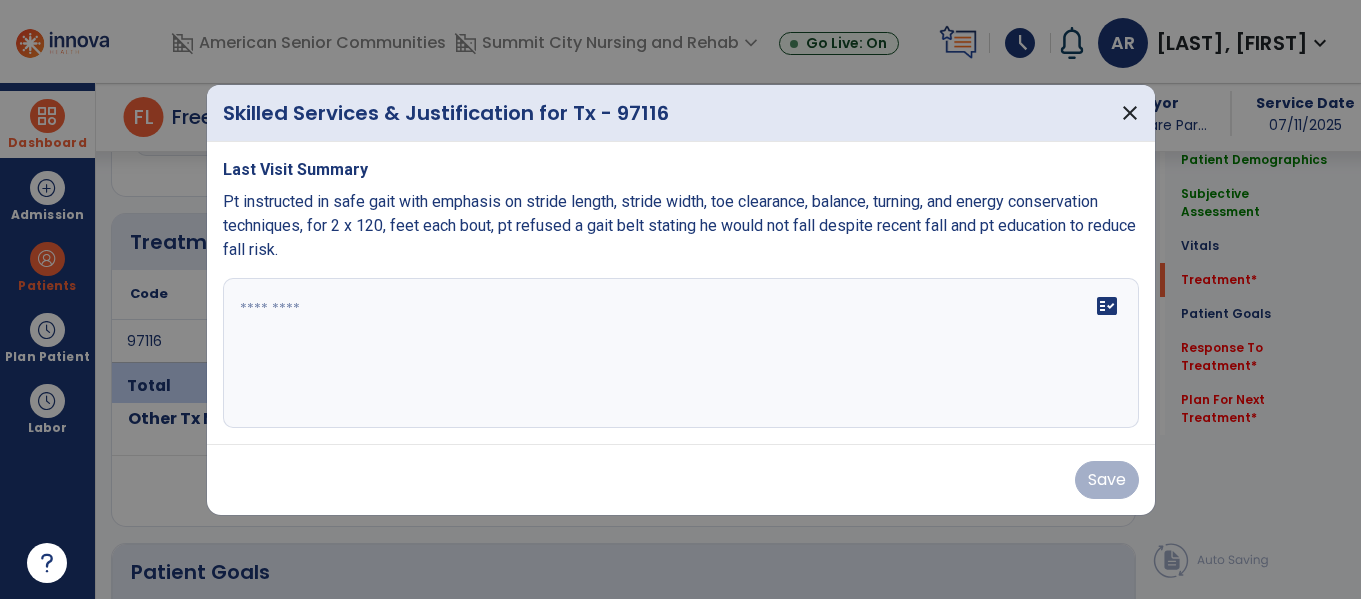 click on "Pt instructed in safe gait with emphasis on stride length, stride width, toe clearance, balance, turning, and energy conservation techniques, for 2 x 120, feet each bout, pt refused a gait belt stating he would not fall despite recent fall and pt education to reduce fall risk." at bounding box center (679, 225) 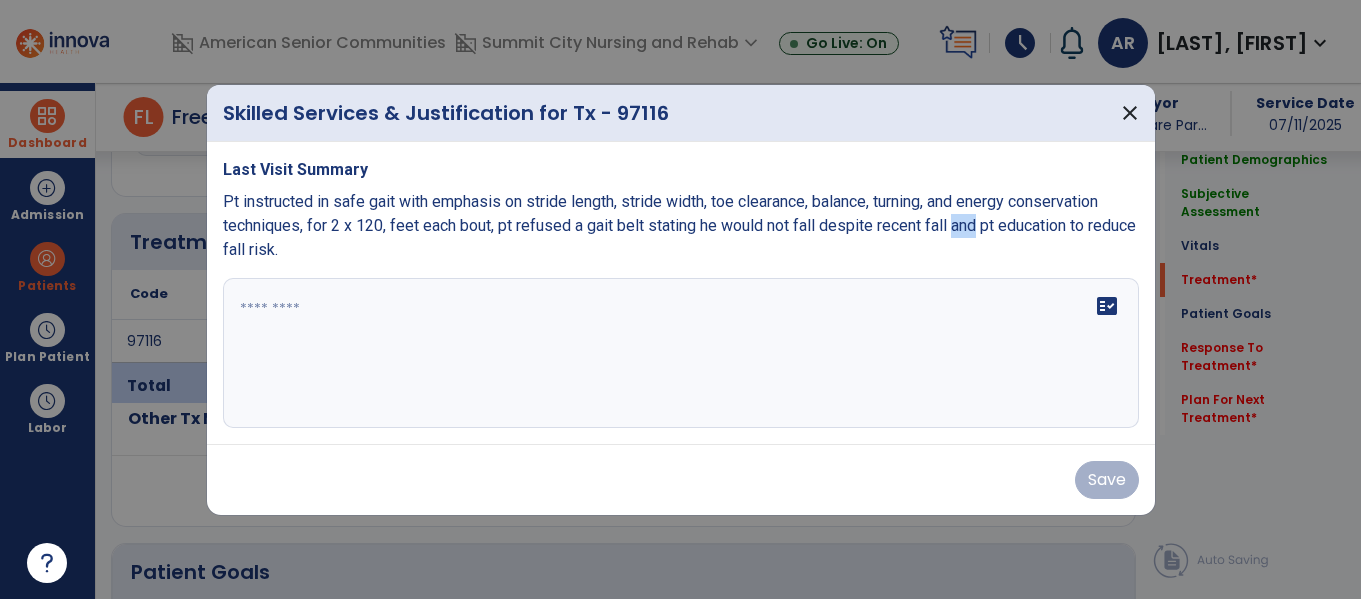 click on "Pt instructed in safe gait with emphasis on stride length, stride width, toe clearance, balance, turning, and energy conservation techniques, for 2 x 120, feet each bout, pt refused a gait belt stating he would not fall despite recent fall and pt education to reduce fall risk." at bounding box center [679, 225] 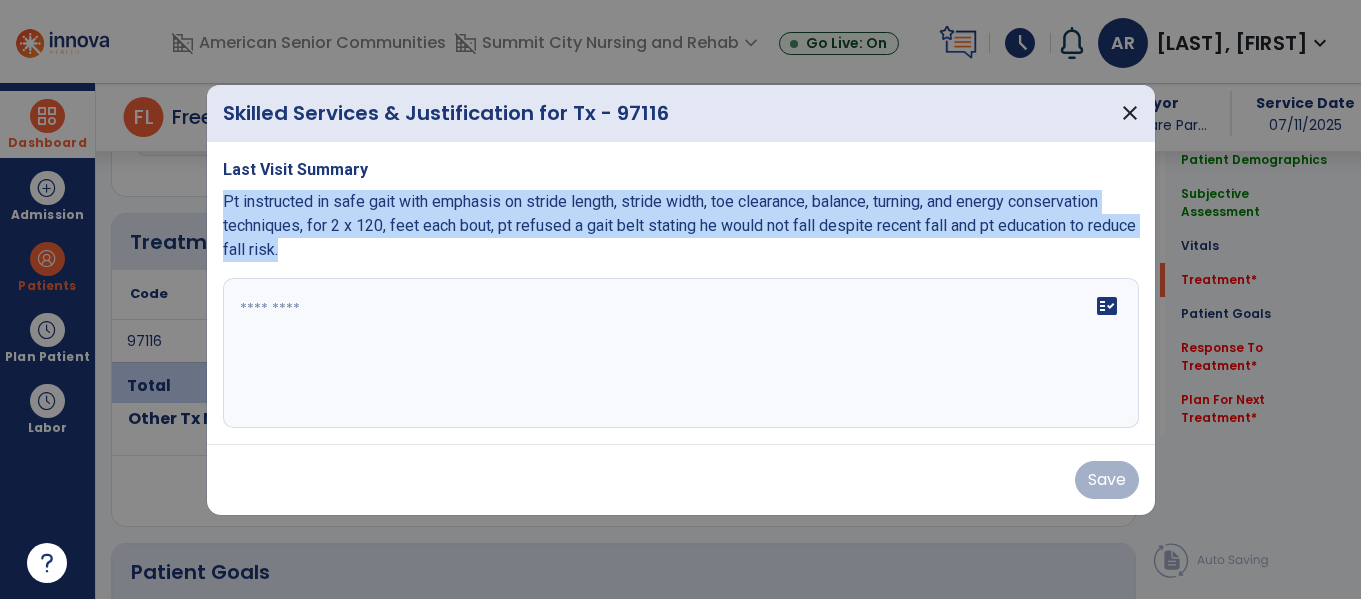 copy on "Pt instructed in safe gait with emphasis on stride length, stride width, toe clearance, balance, turning, and energy conservation techniques, for 2 x 120, feet each bout, pt refused a gait belt stating he would not fall despite recent fall and pt education to reduce fall risk." 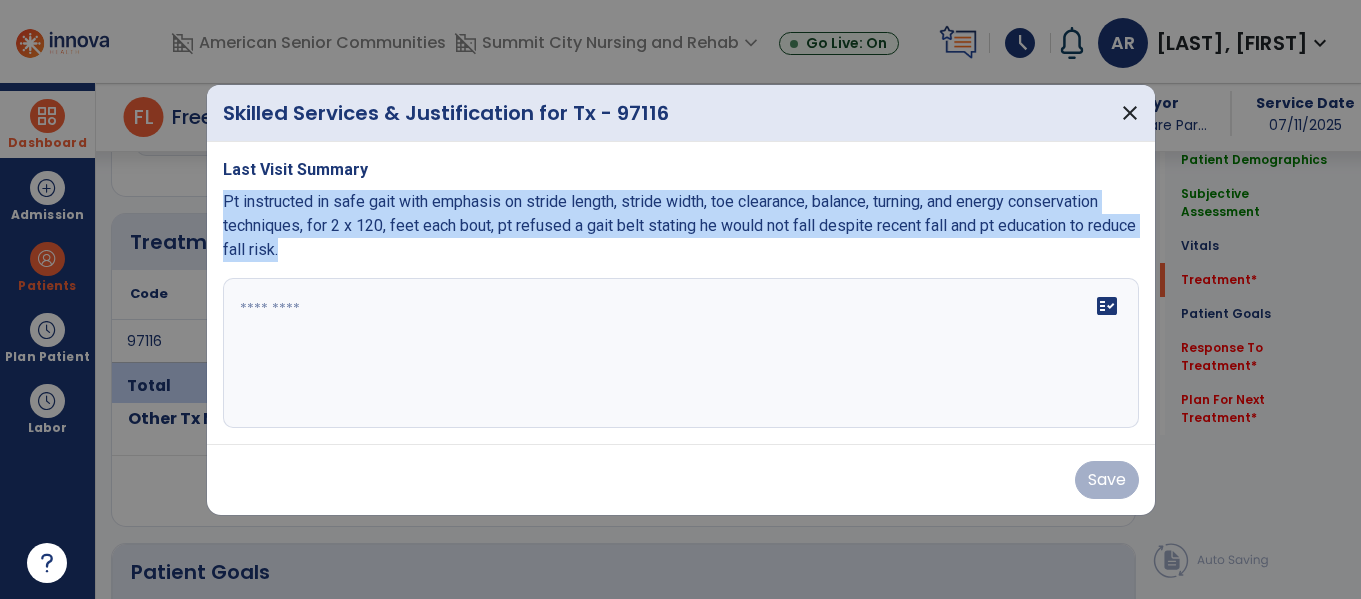 click on "fact_check" at bounding box center (681, 353) 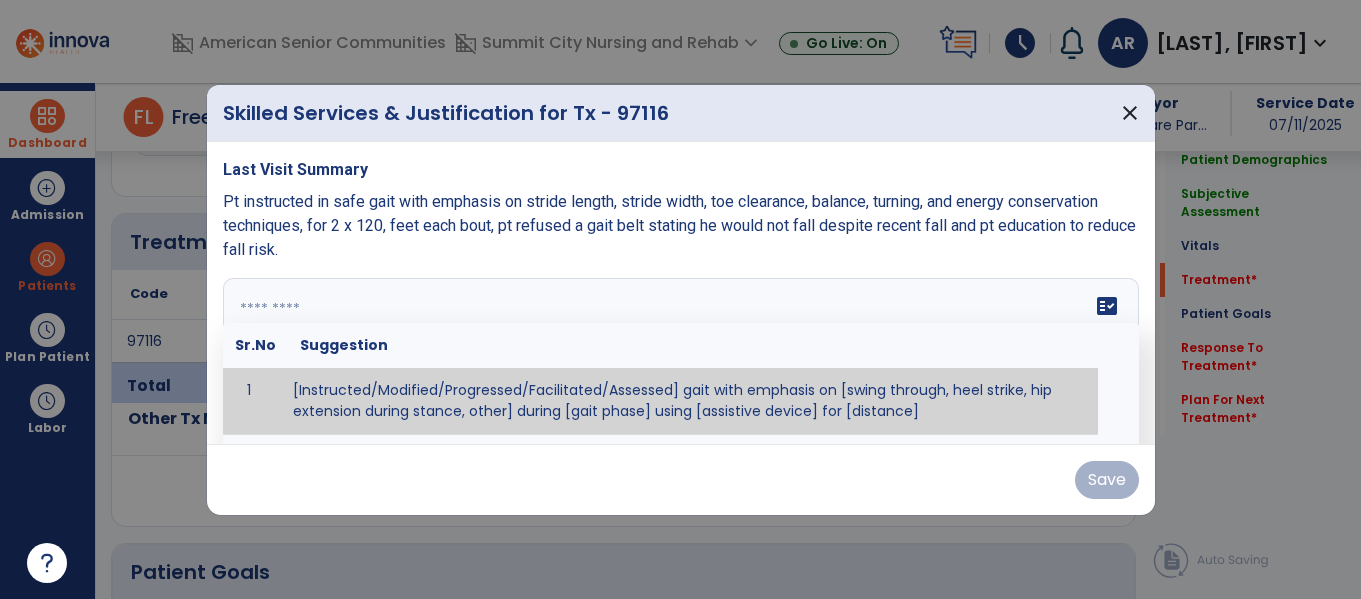paste on "**********" 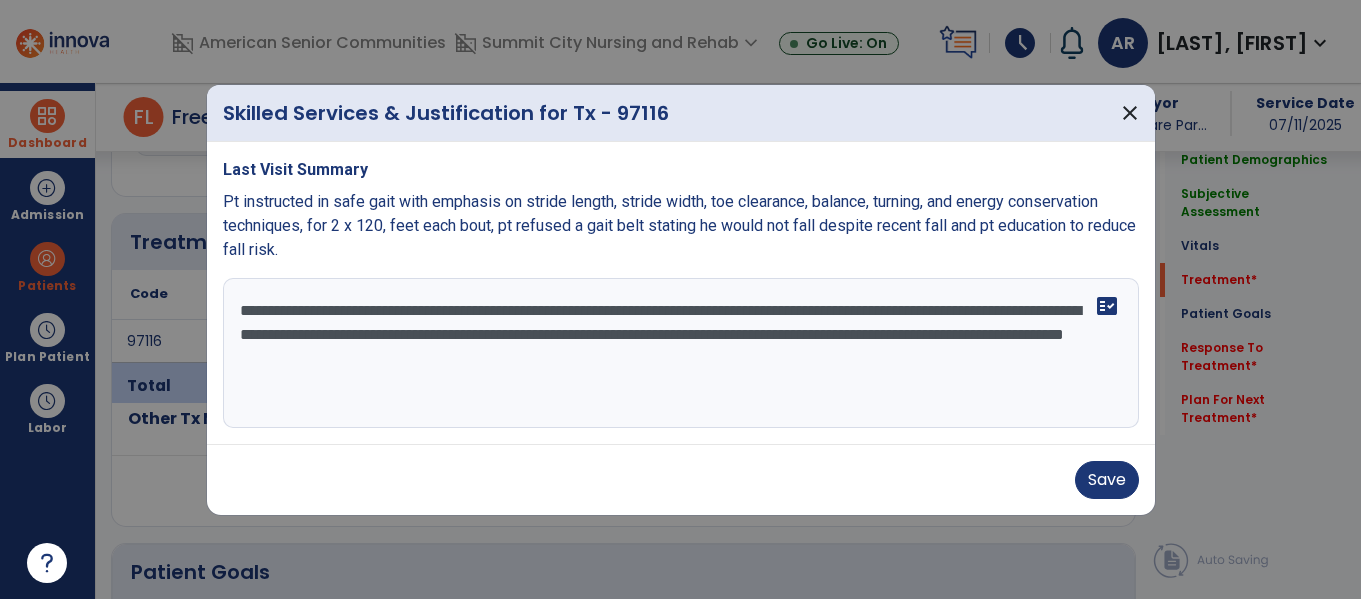 click on "**********" at bounding box center [681, 353] 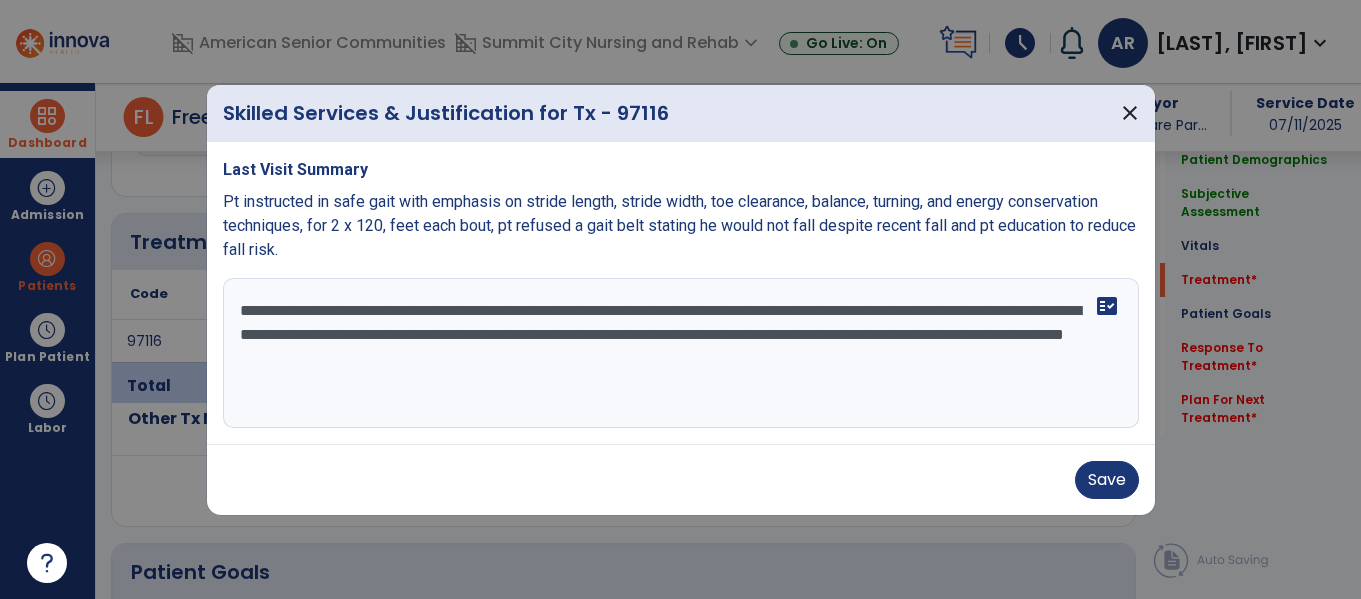 click on "**********" at bounding box center [681, 353] 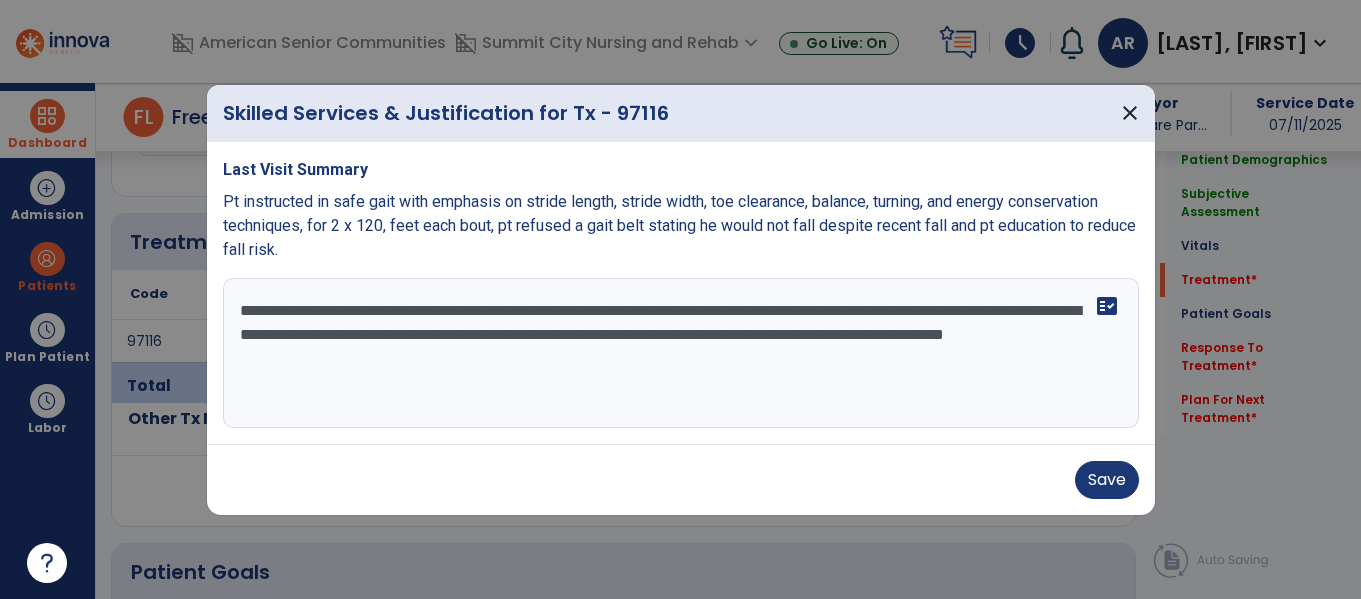 drag, startPoint x: 769, startPoint y: 388, endPoint x: 848, endPoint y: 345, distance: 89.94443 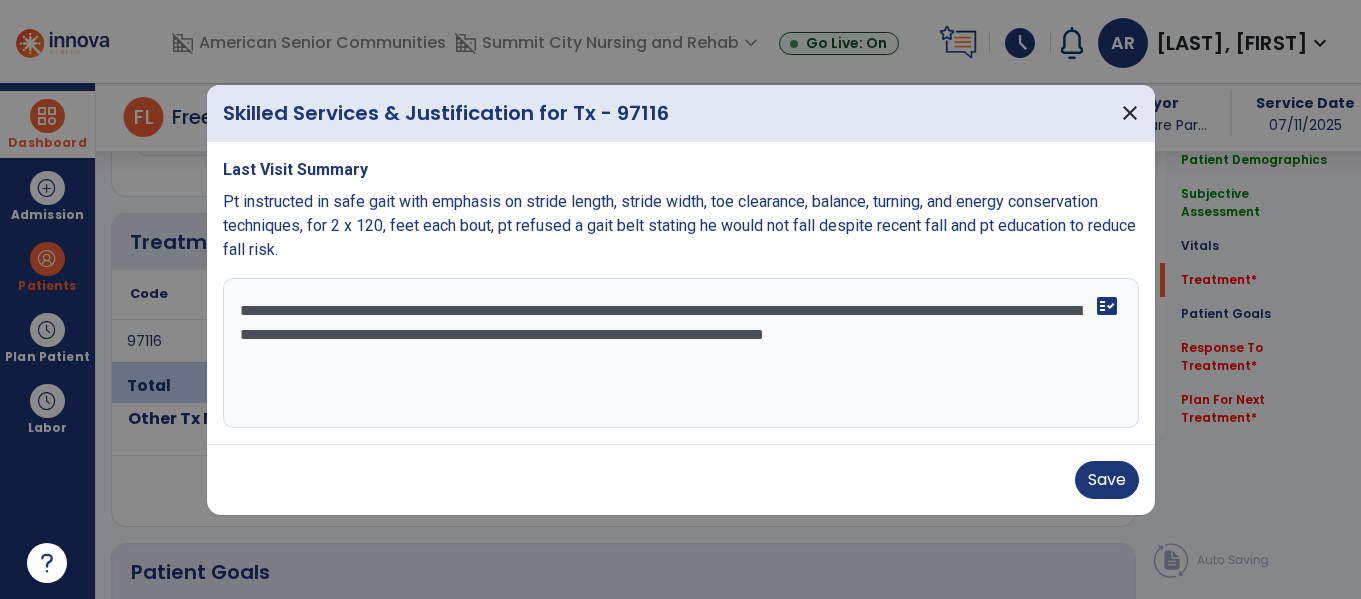 click on "**********" at bounding box center (681, 353) 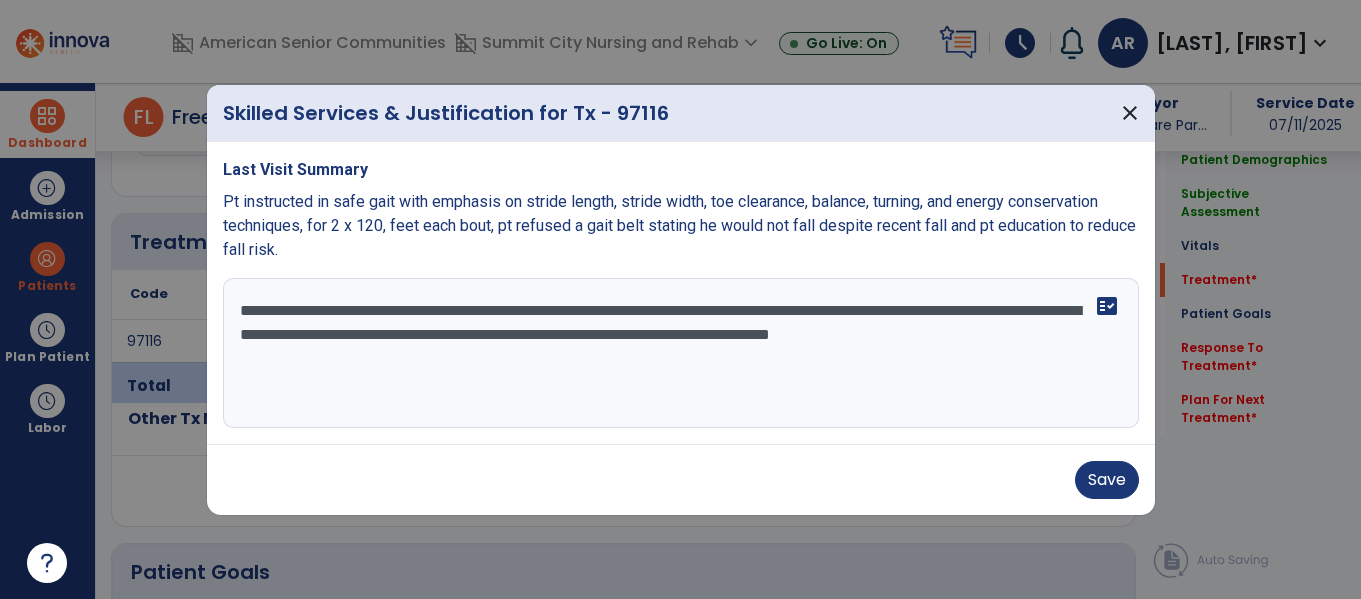 click on "**********" at bounding box center (681, 353) 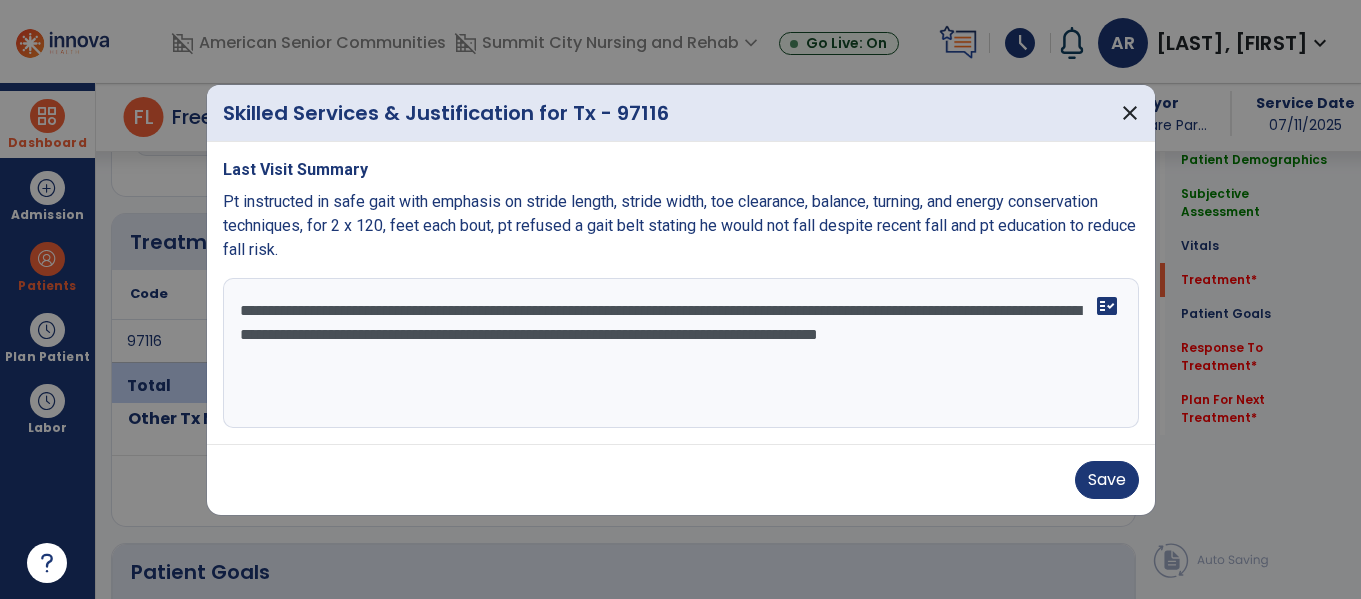 click on "**********" at bounding box center (681, 353) 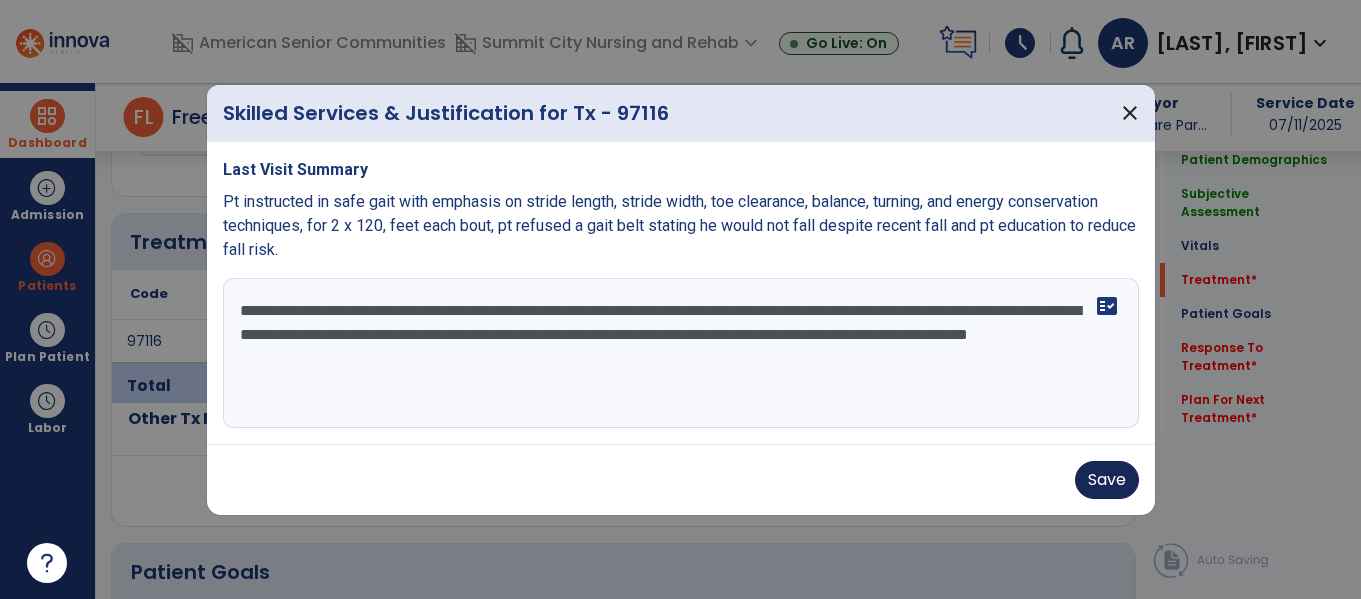 type on "**********" 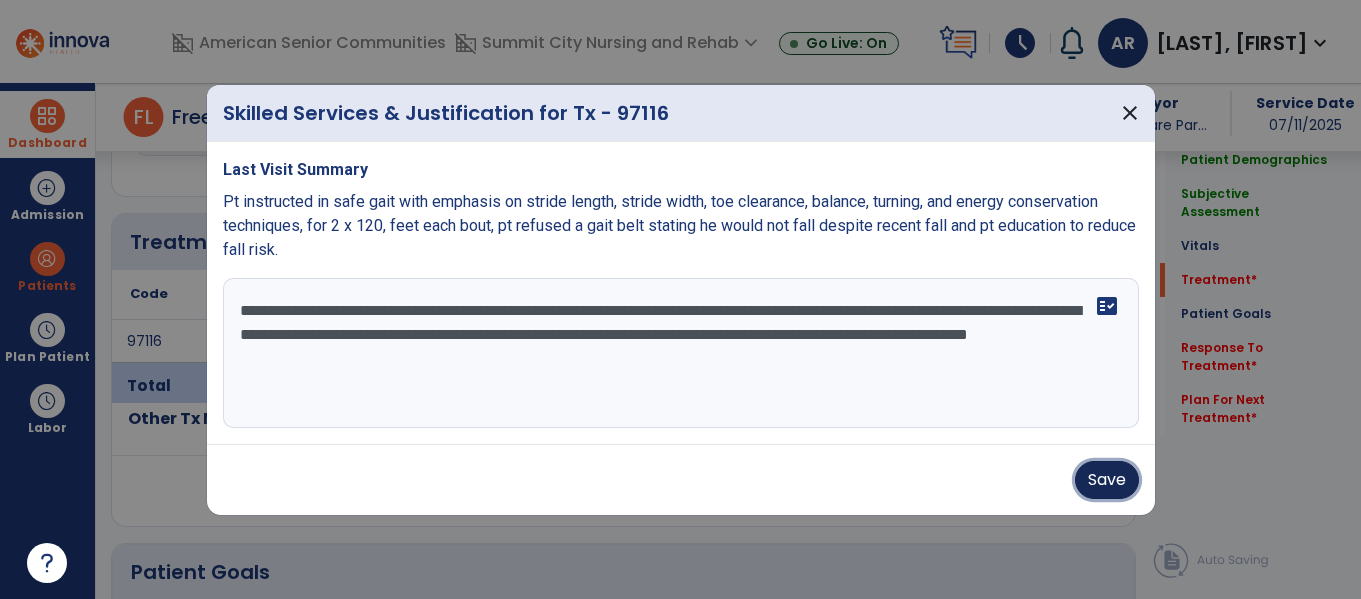 click on "Save" at bounding box center (1107, 480) 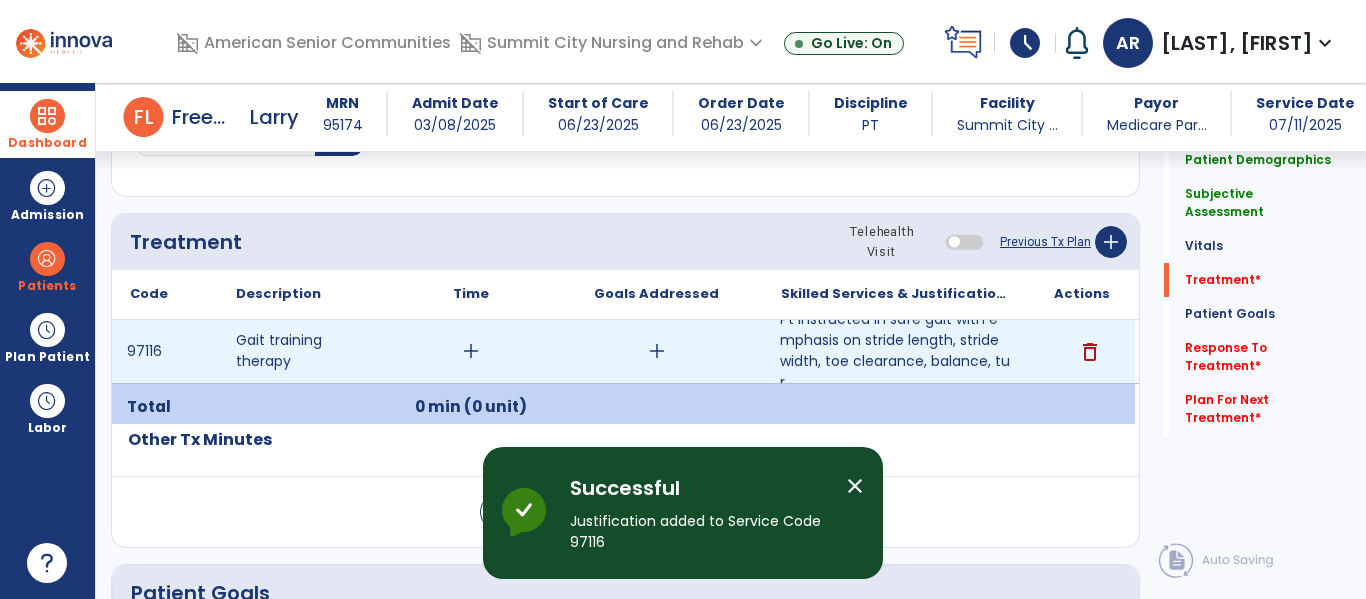click on "add" at bounding box center [471, 351] 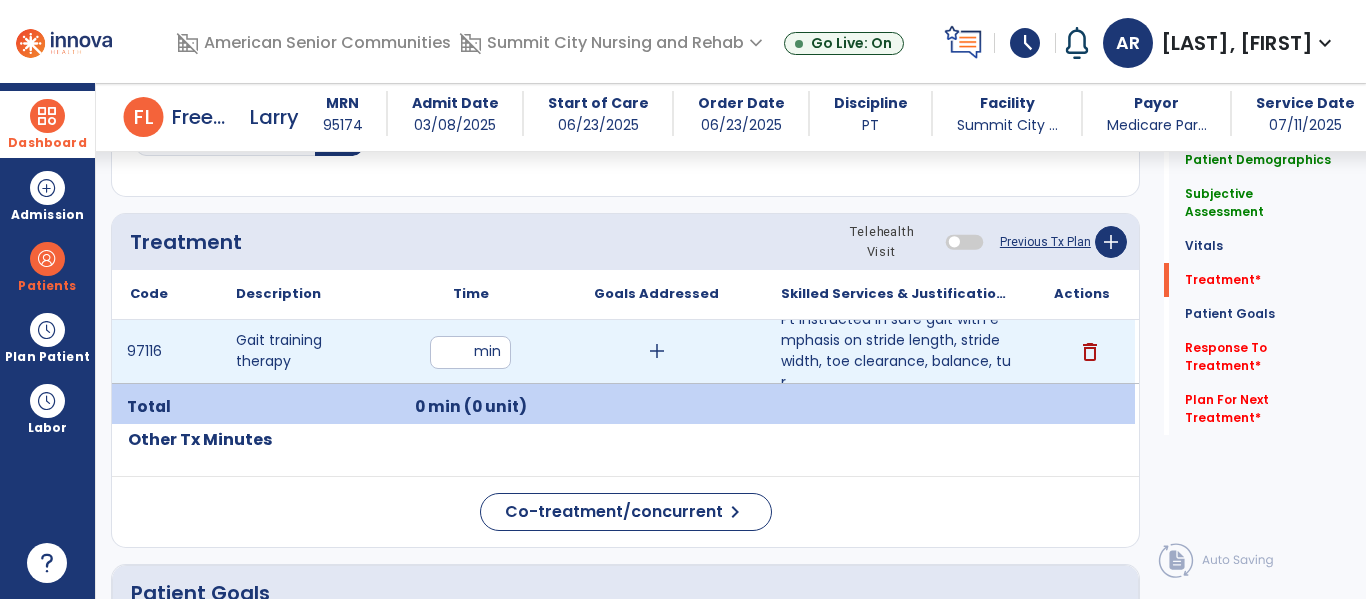 type on "**" 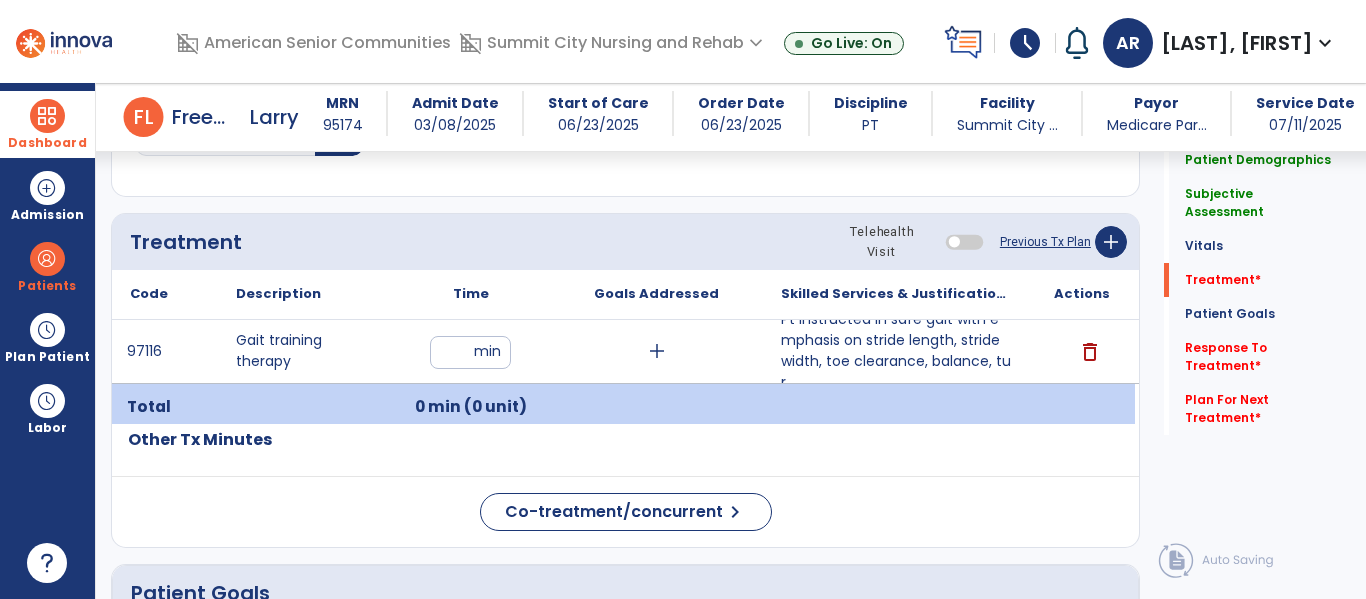 click on "Code
Description
Time" 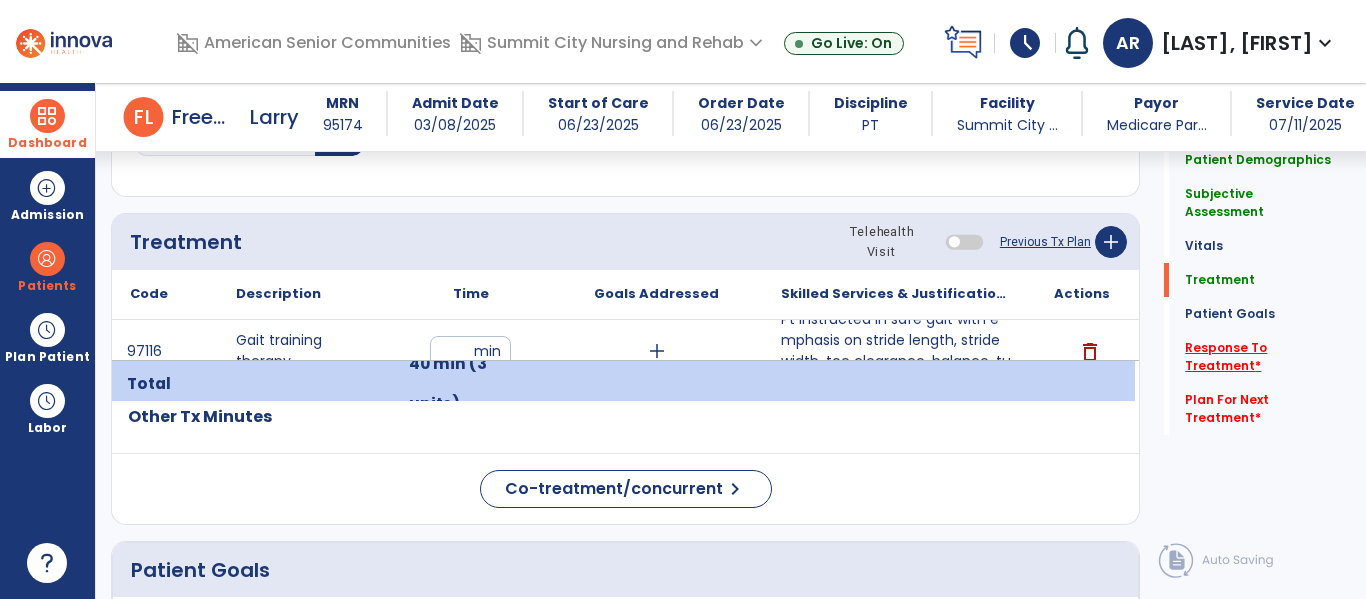 click on "Response To Treatment   *" 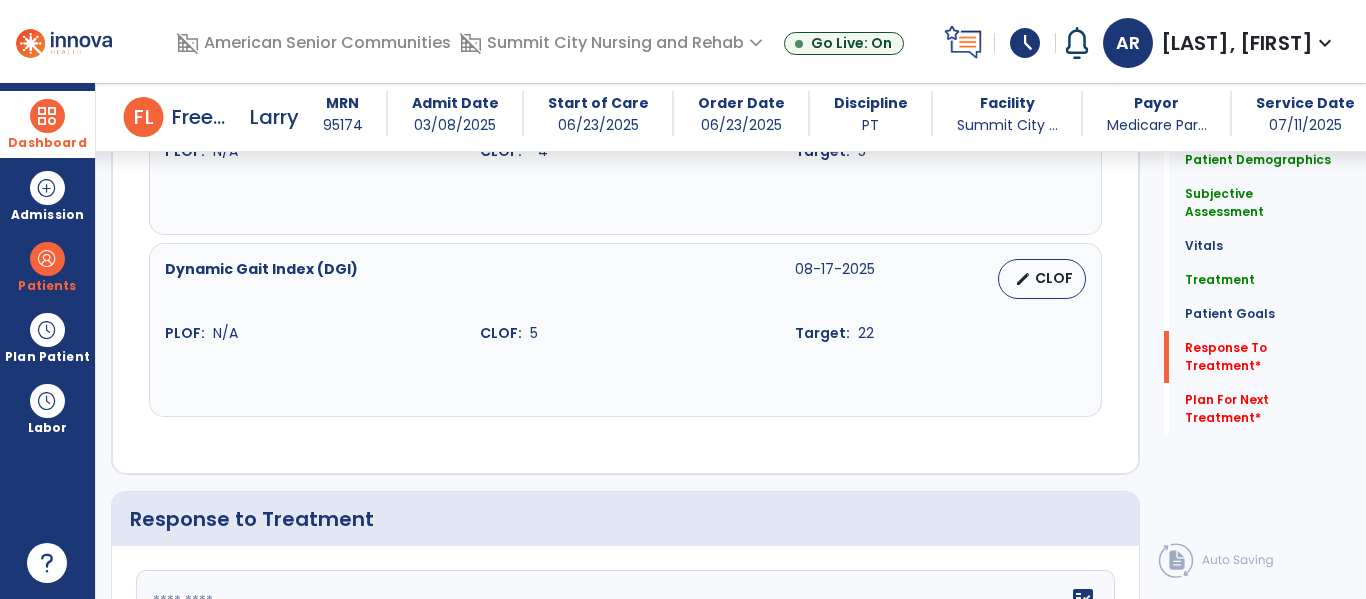 scroll, scrollTop: 3000, scrollLeft: 0, axis: vertical 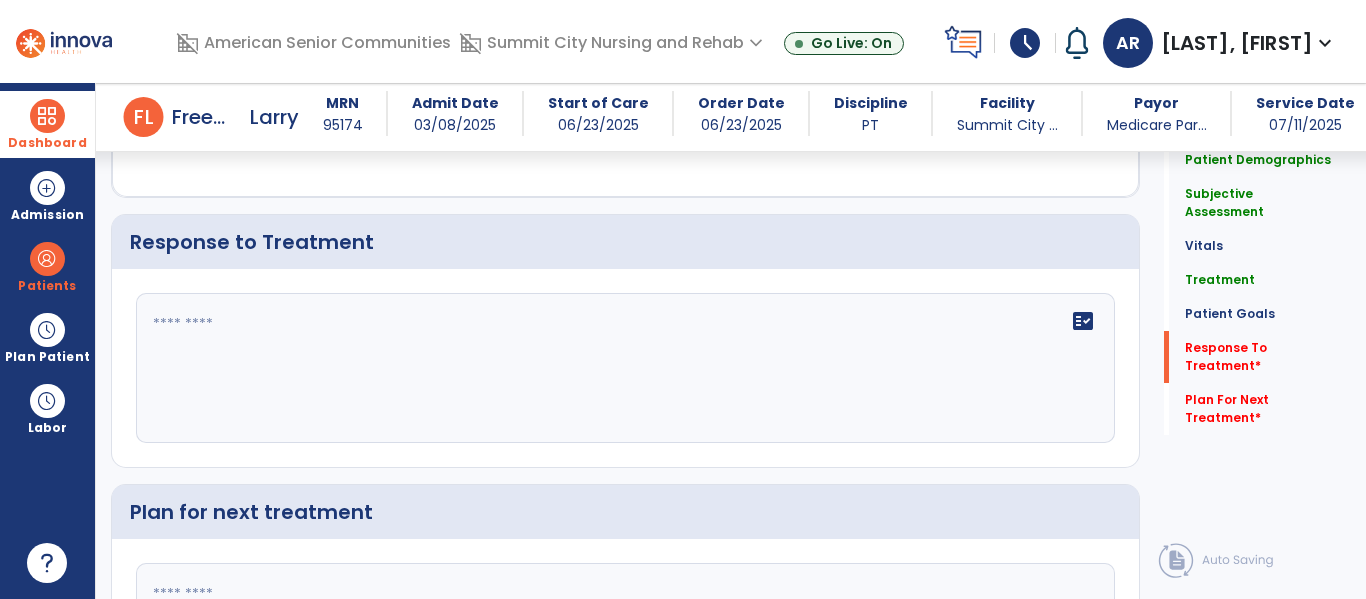 click on "fact_check" 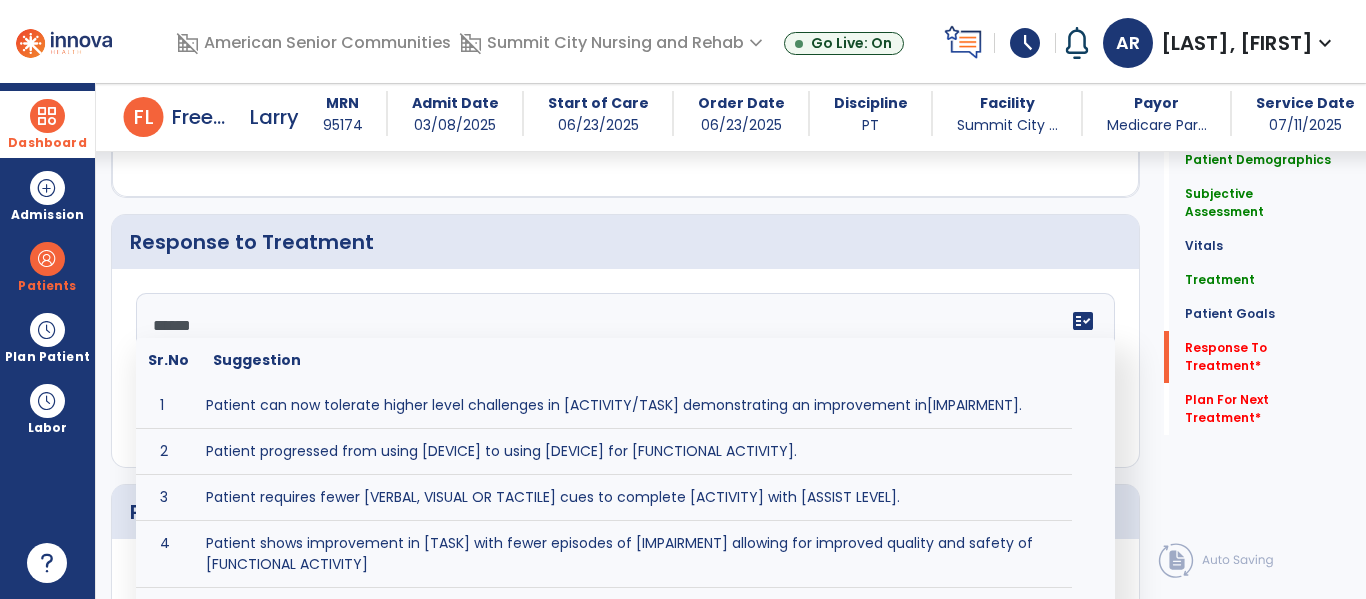 type on "*******" 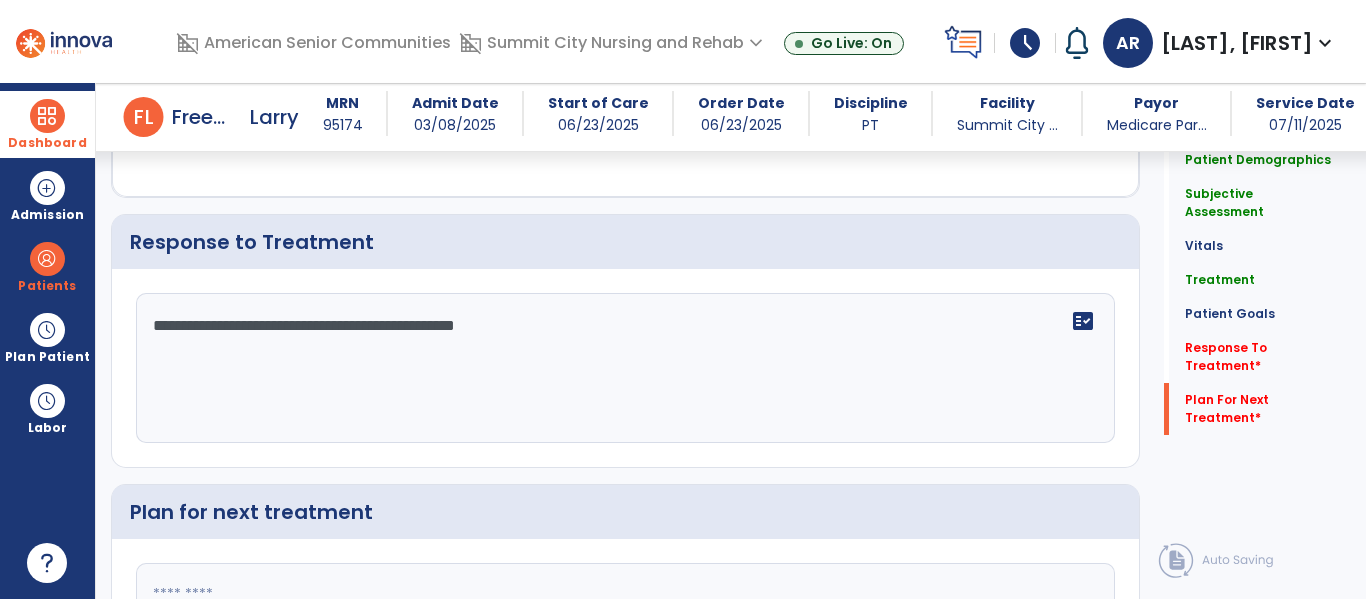 scroll, scrollTop: 3205, scrollLeft: 0, axis: vertical 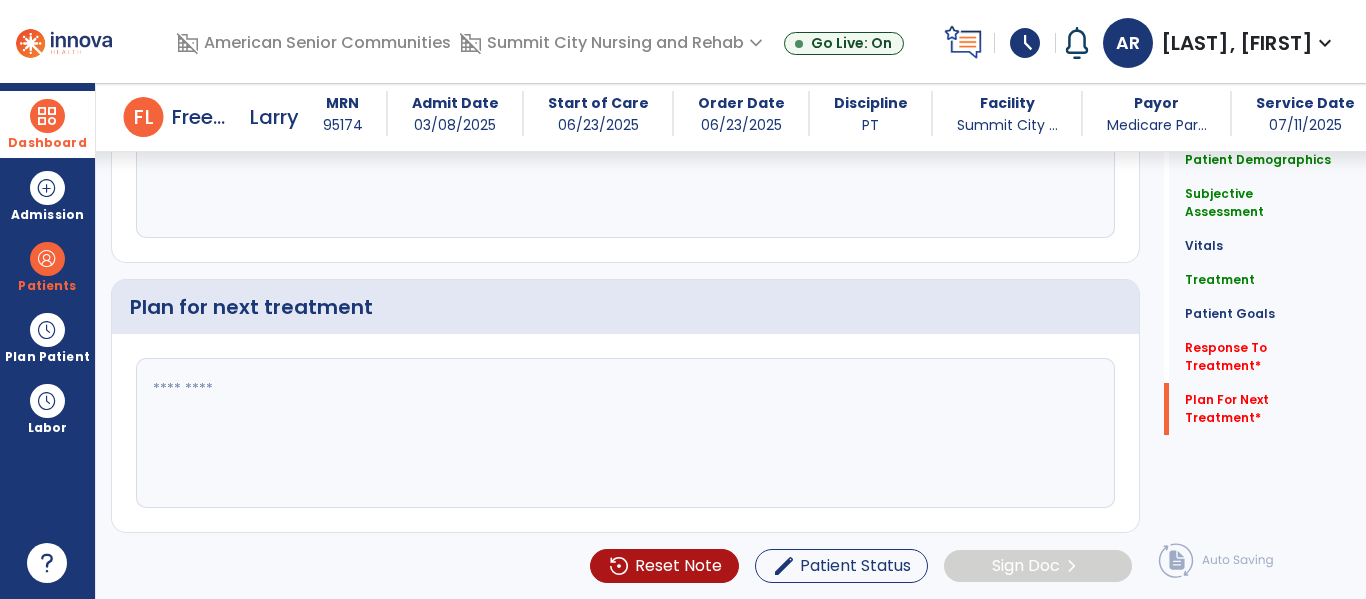 type on "**********" 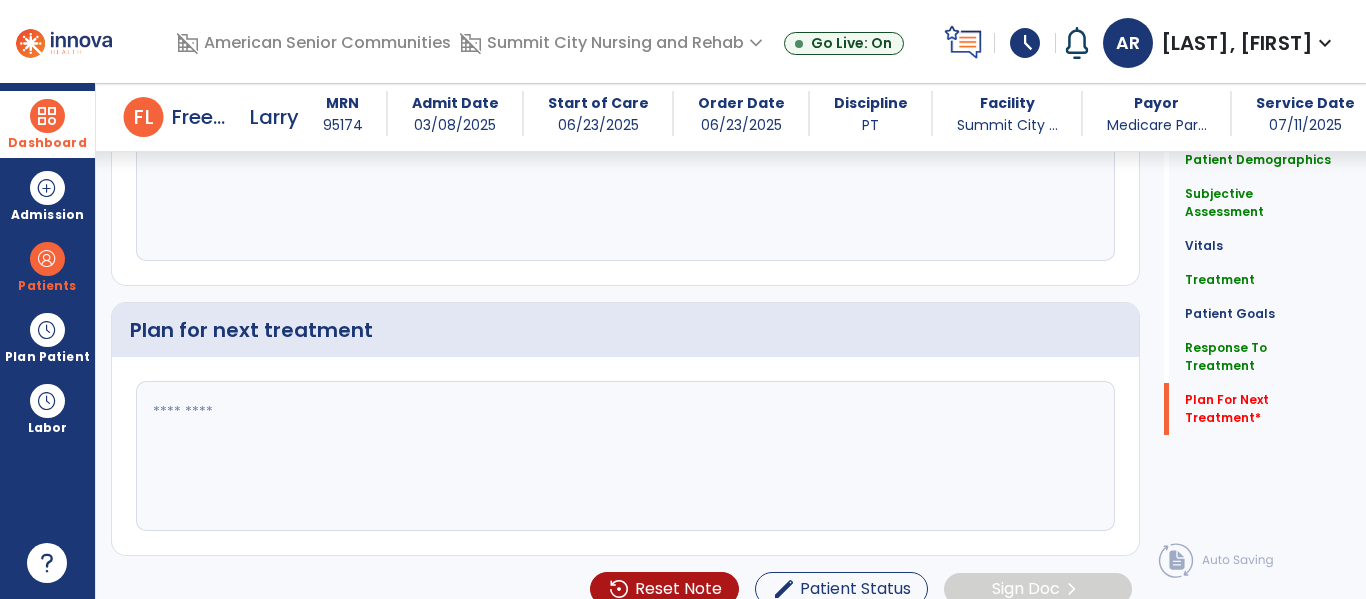 scroll, scrollTop: 3205, scrollLeft: 0, axis: vertical 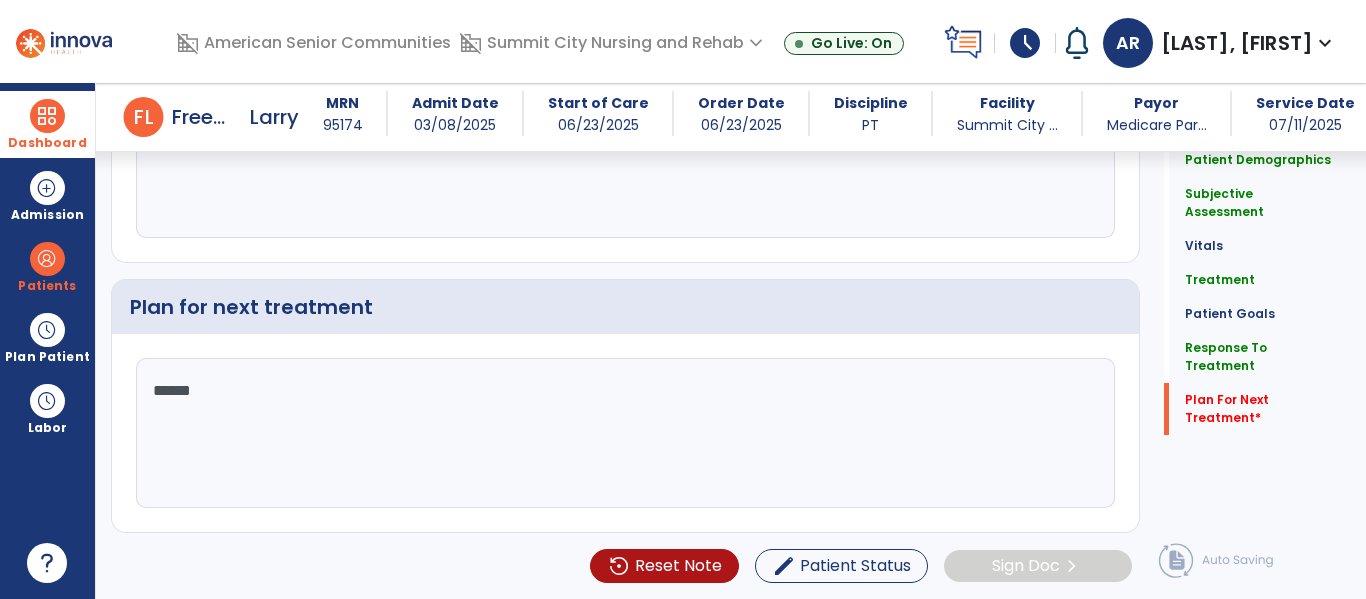 type on "*******" 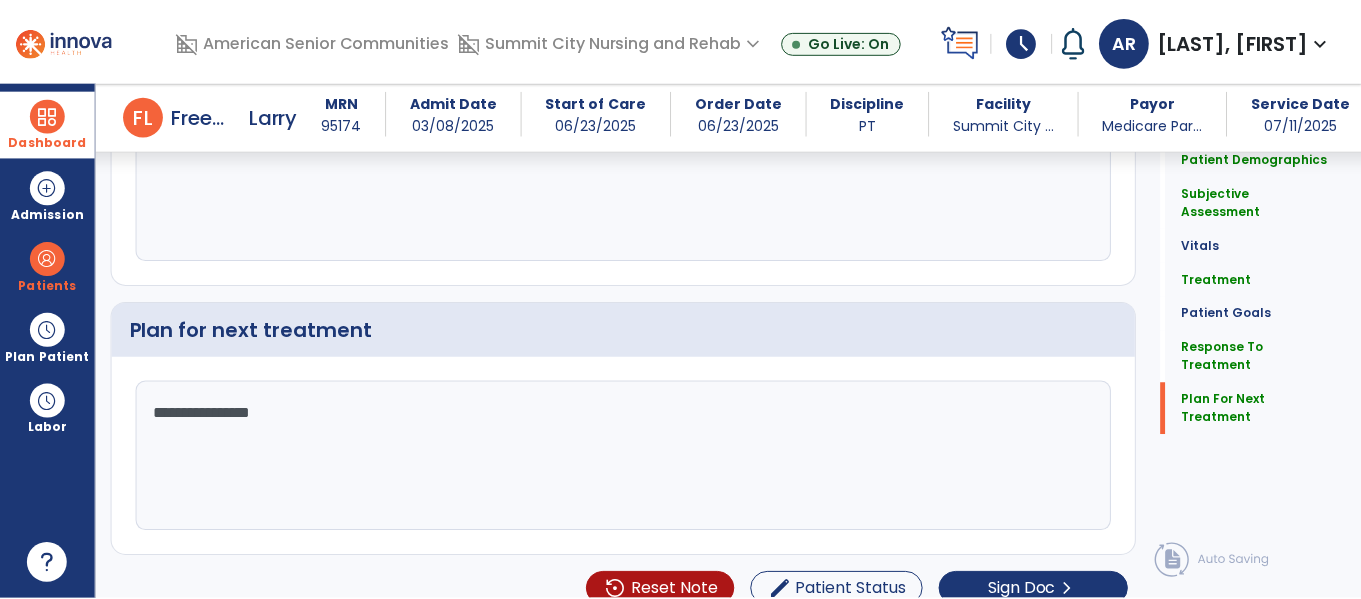 scroll, scrollTop: 3205, scrollLeft: 0, axis: vertical 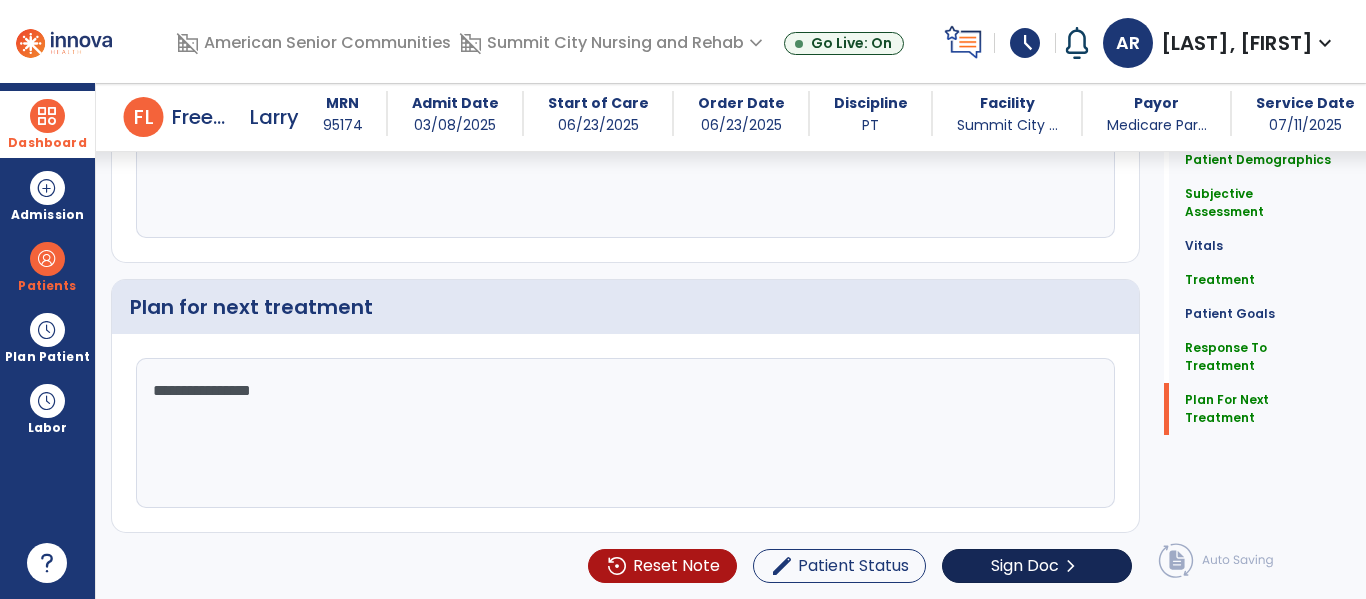 type on "**********" 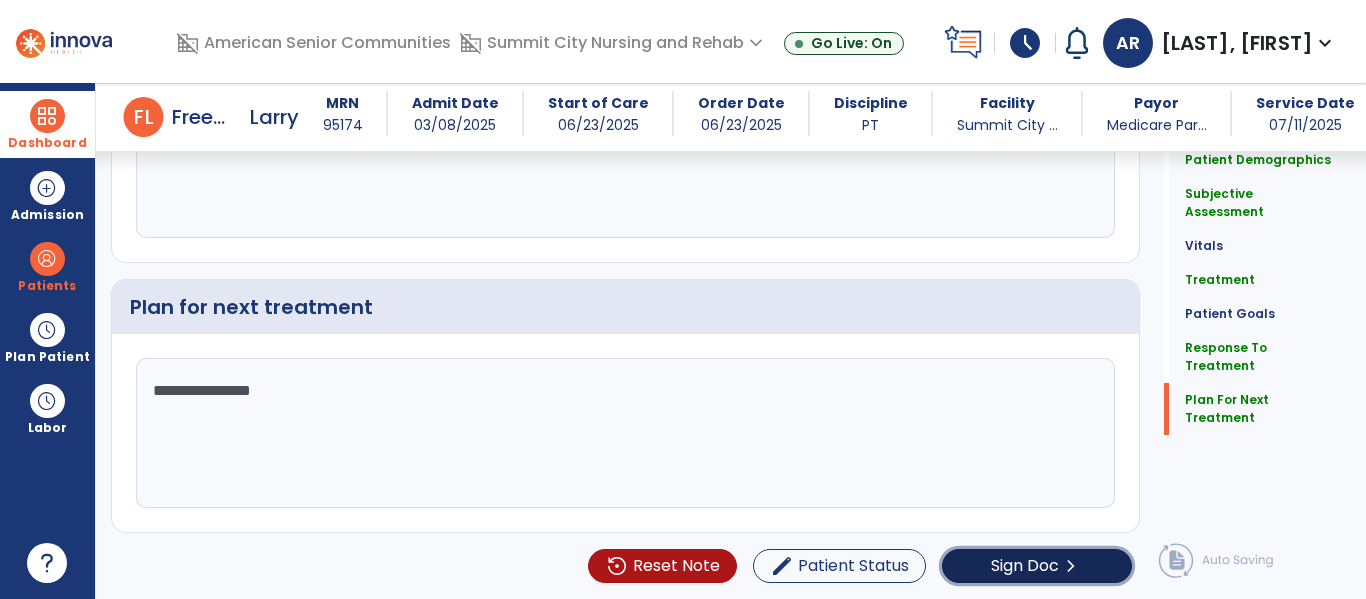 click on "Sign Doc  chevron_right" 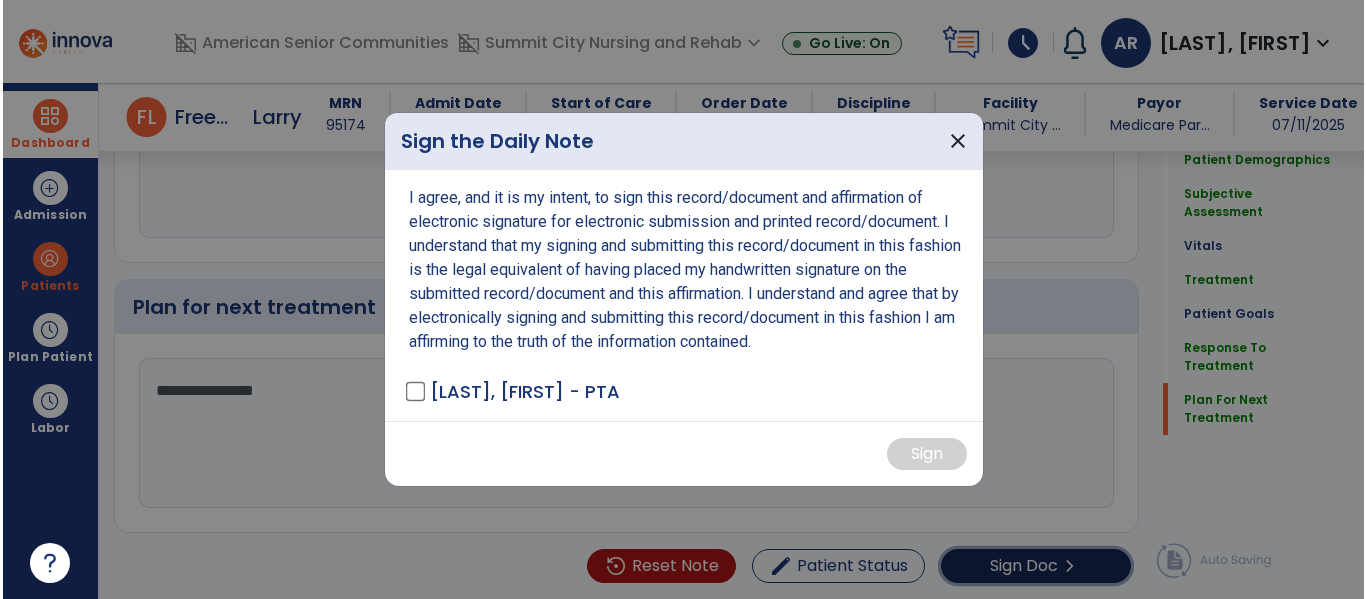 scroll, scrollTop: 3205, scrollLeft: 0, axis: vertical 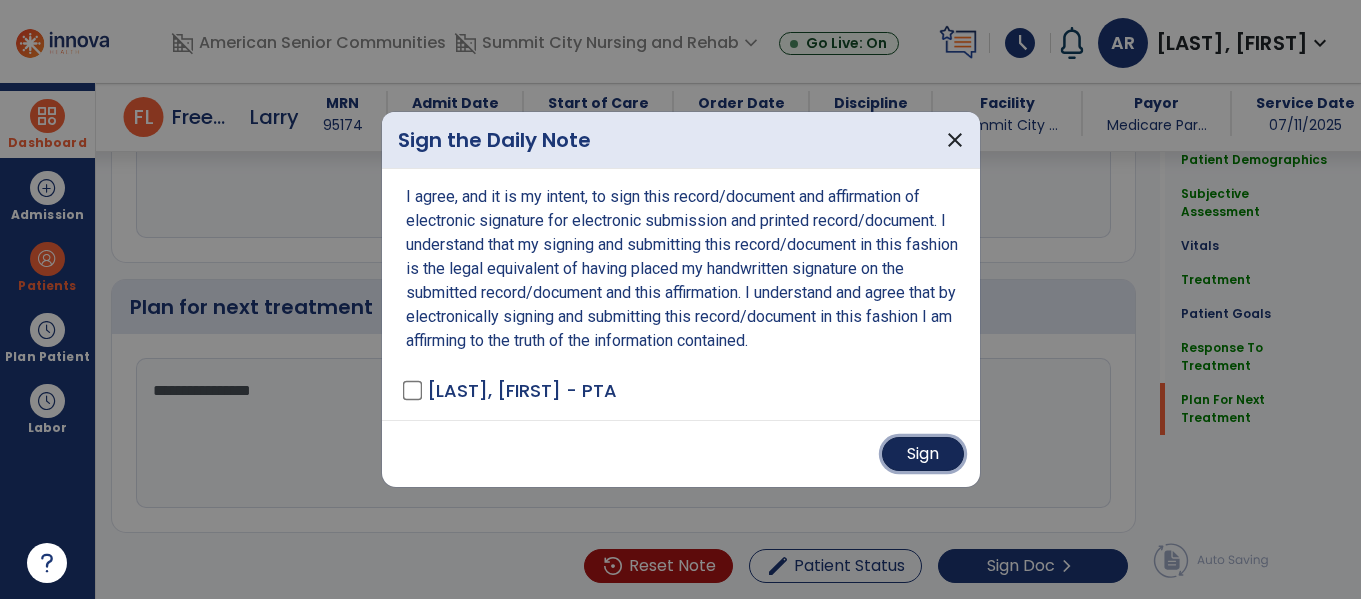click on "Sign" at bounding box center [923, 454] 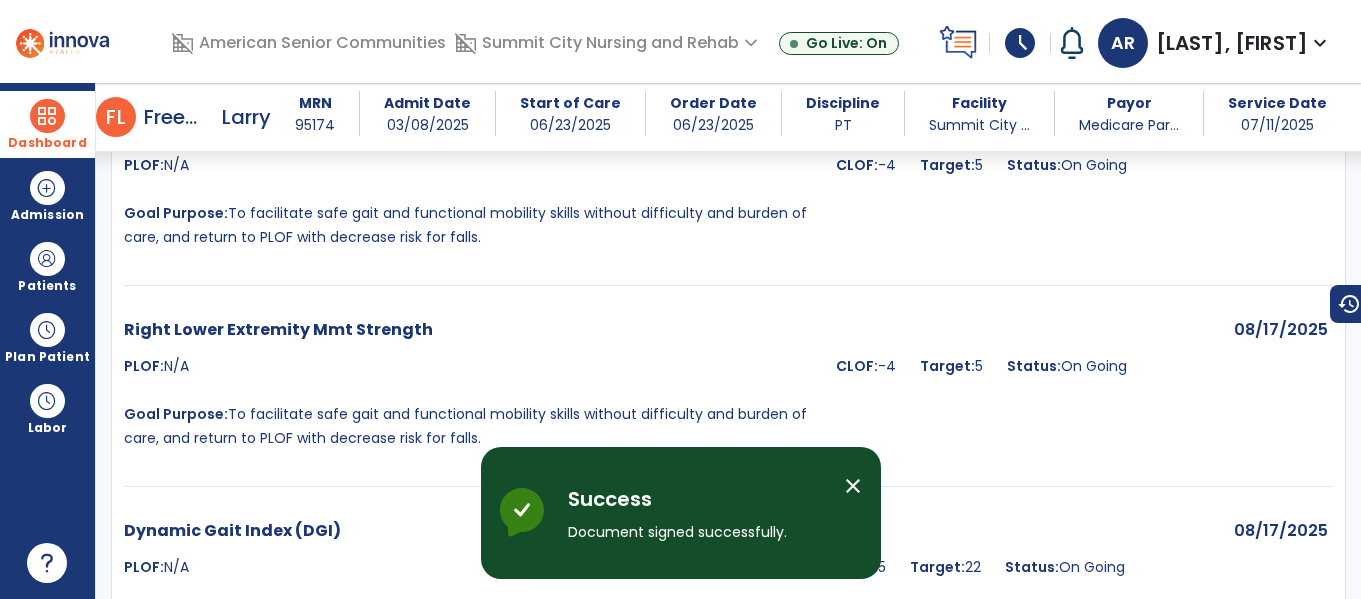 click on "schedule" at bounding box center [1020, 43] 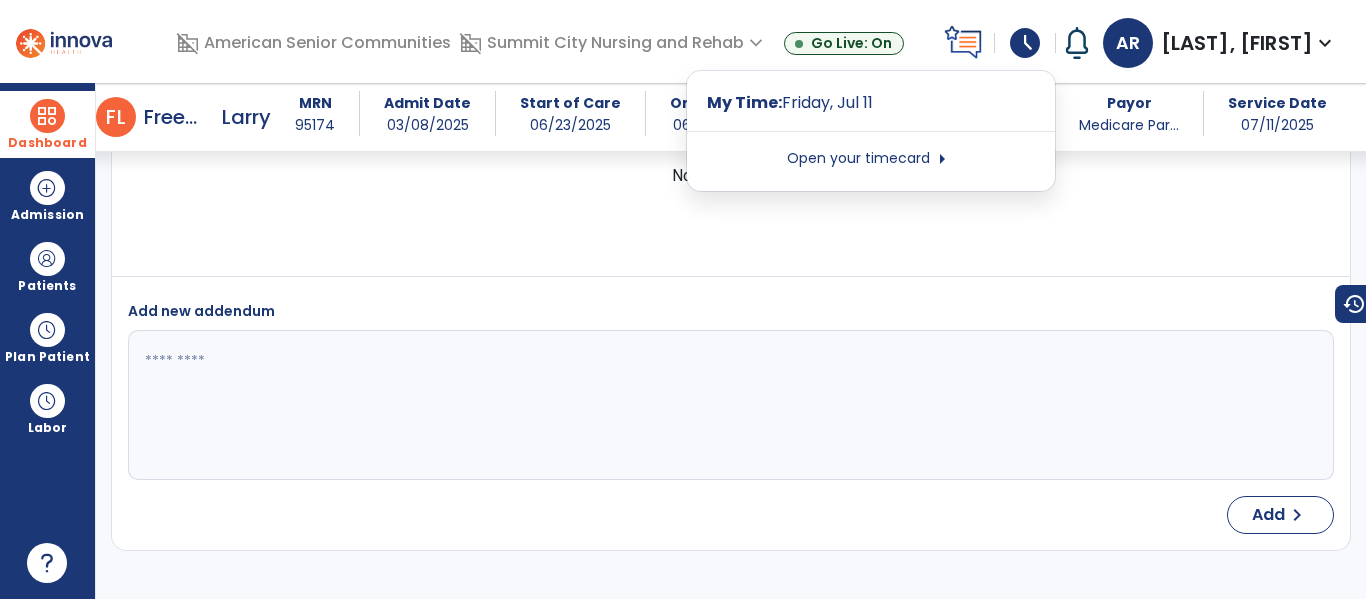 click on "My Time: Friday, Jul 11 Open your timecard arrow_right" at bounding box center [871, 131] 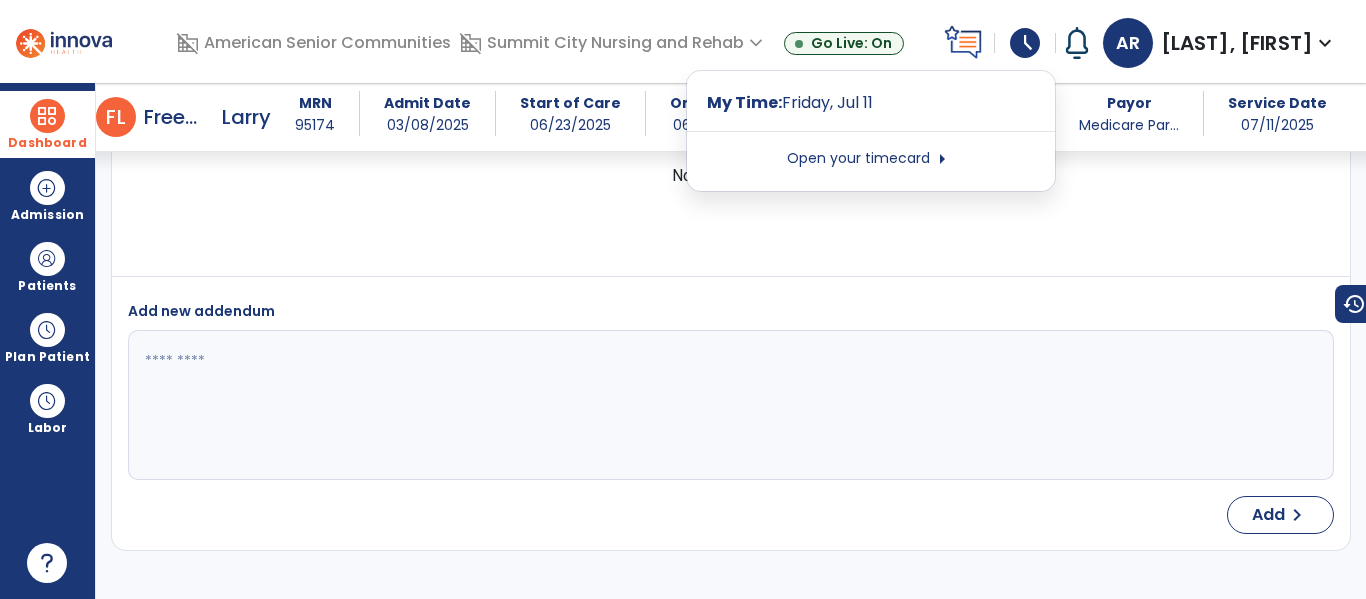 scroll, scrollTop: 4550, scrollLeft: 0, axis: vertical 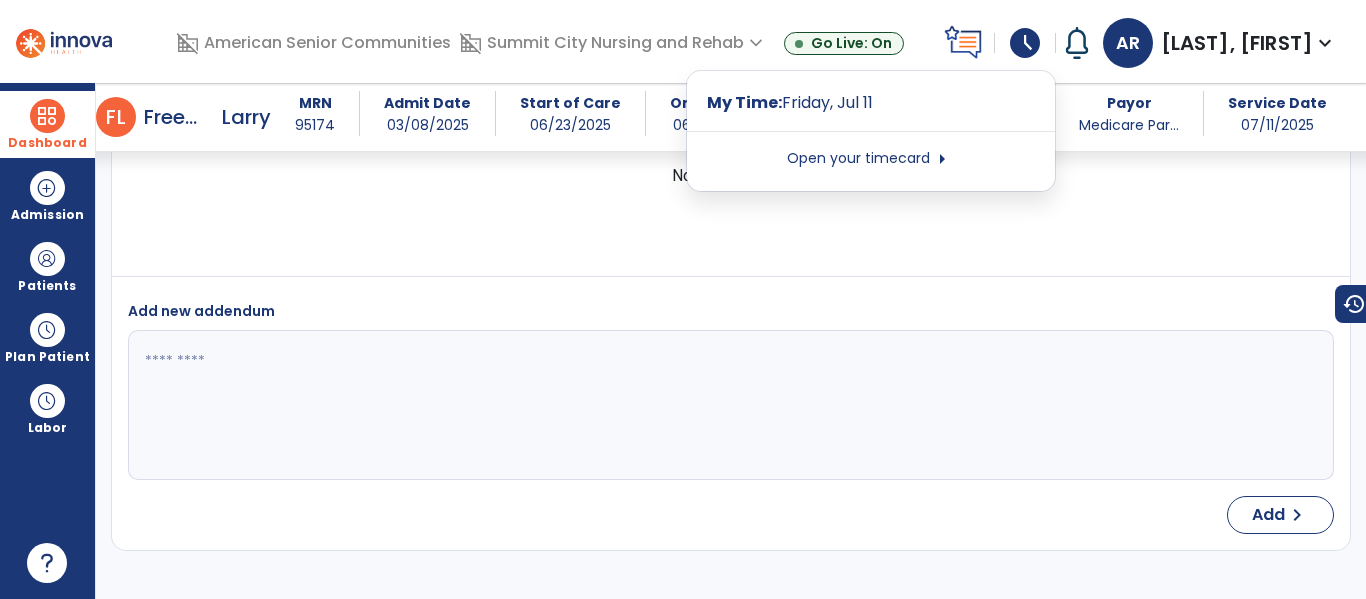 click on "arrow_right" at bounding box center (942, 159) 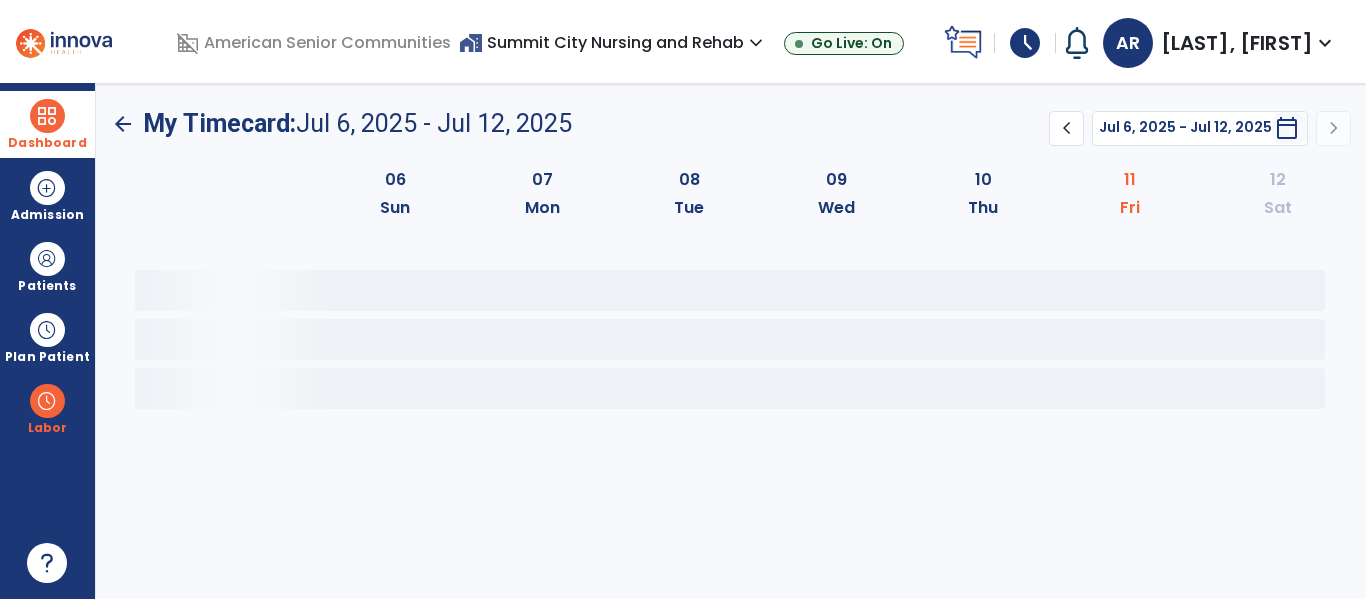 scroll, scrollTop: 0, scrollLeft: 0, axis: both 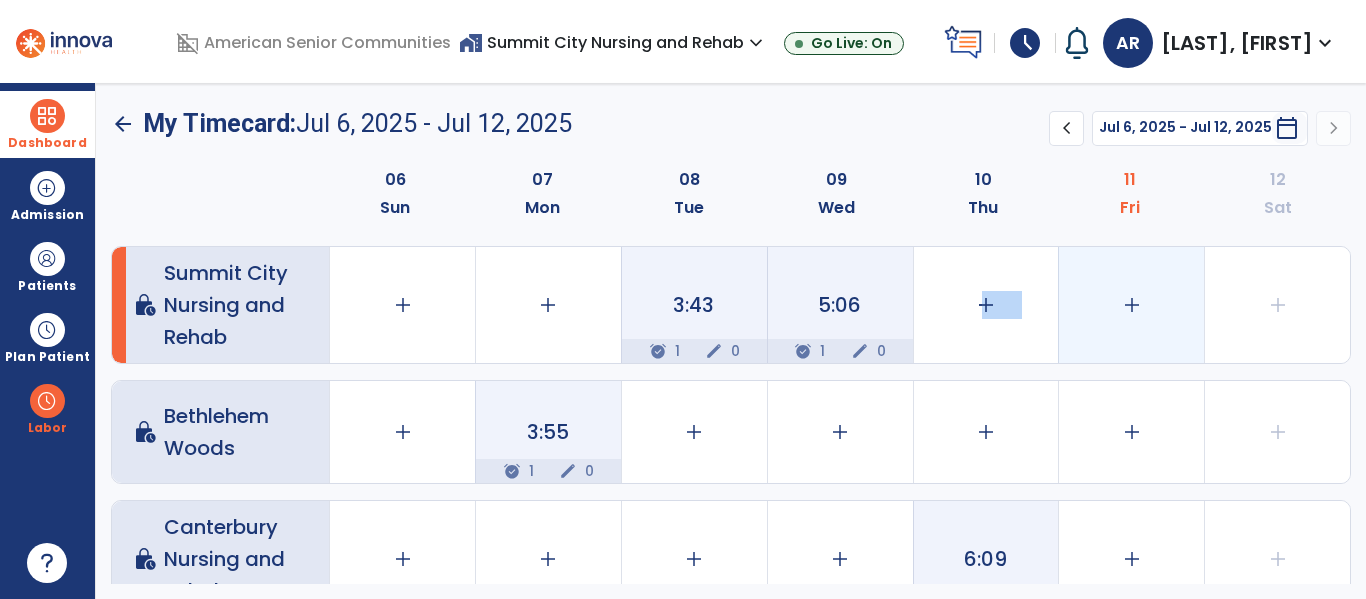 drag, startPoint x: 954, startPoint y: 286, endPoint x: 1105, endPoint y: 251, distance: 155.00322 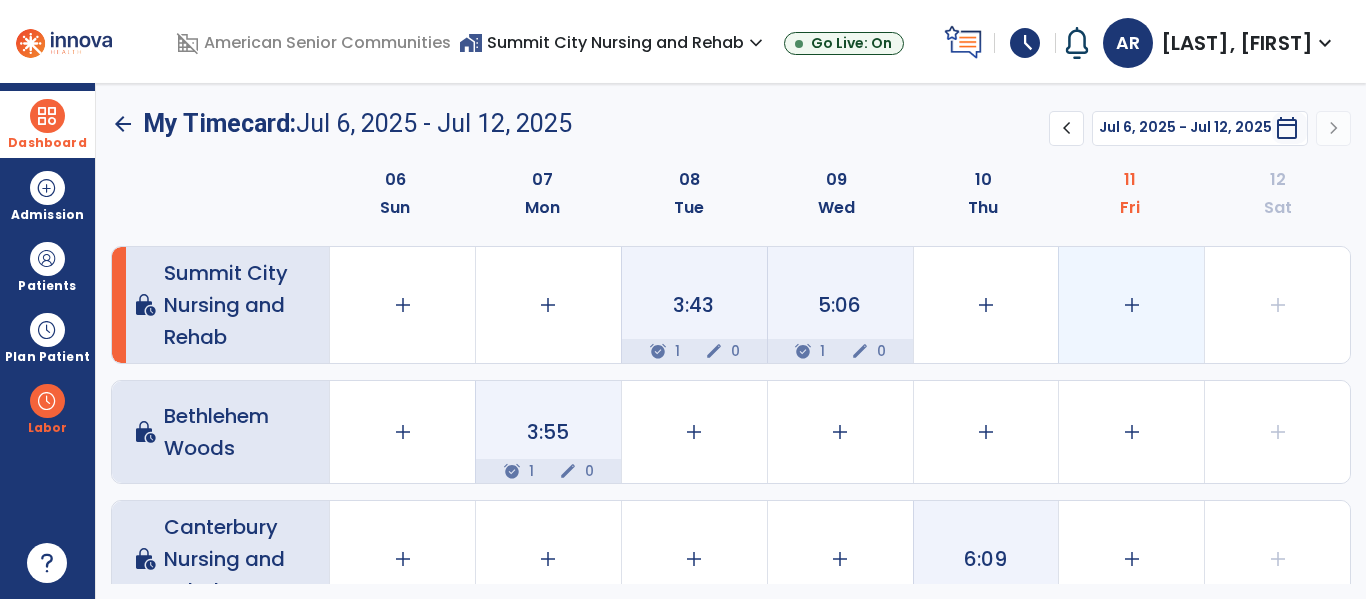 select on "**********" 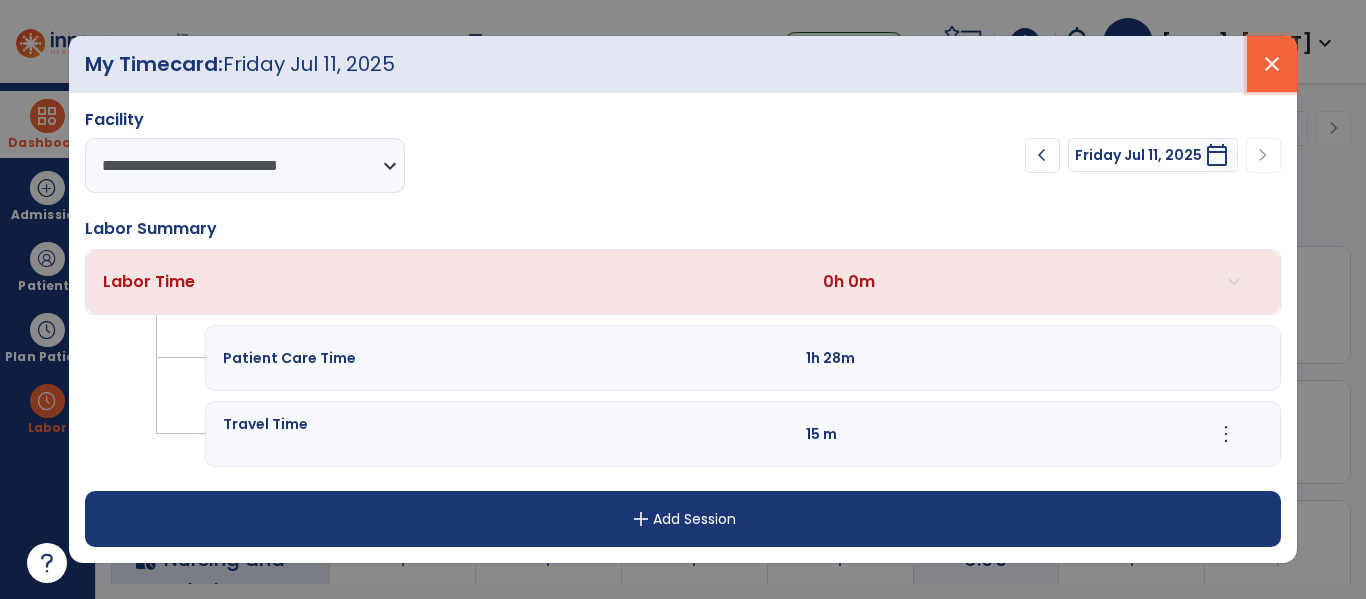 click on "close" at bounding box center [1272, 64] 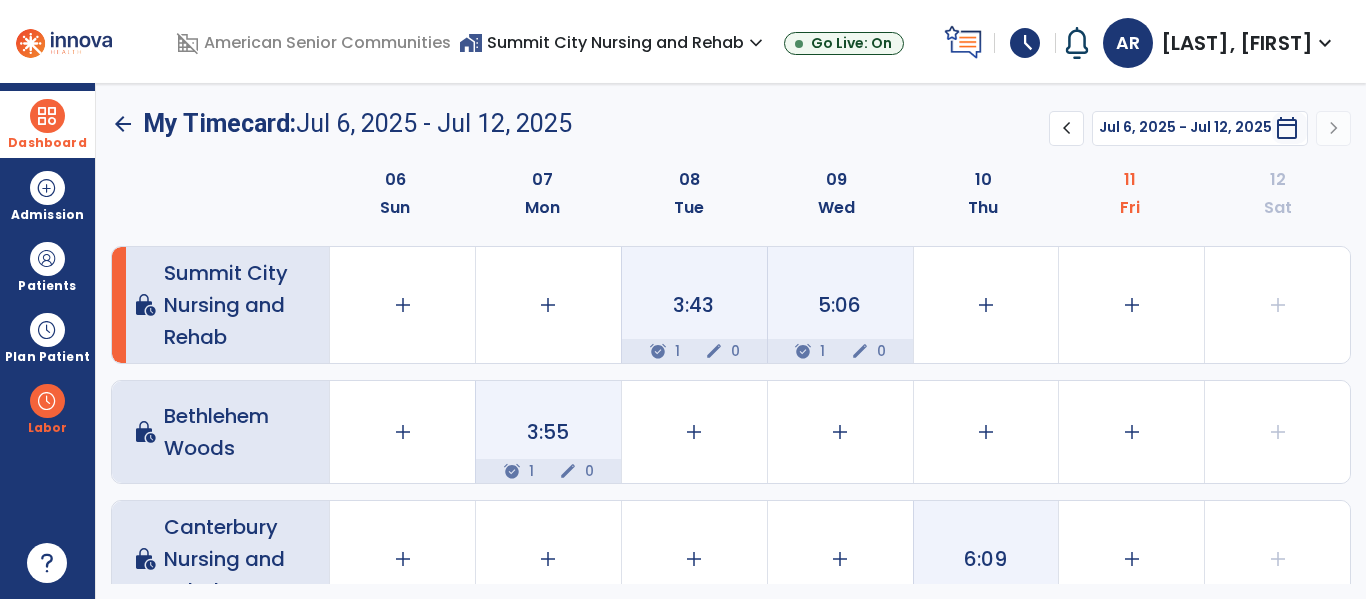 click on "arrow_back" 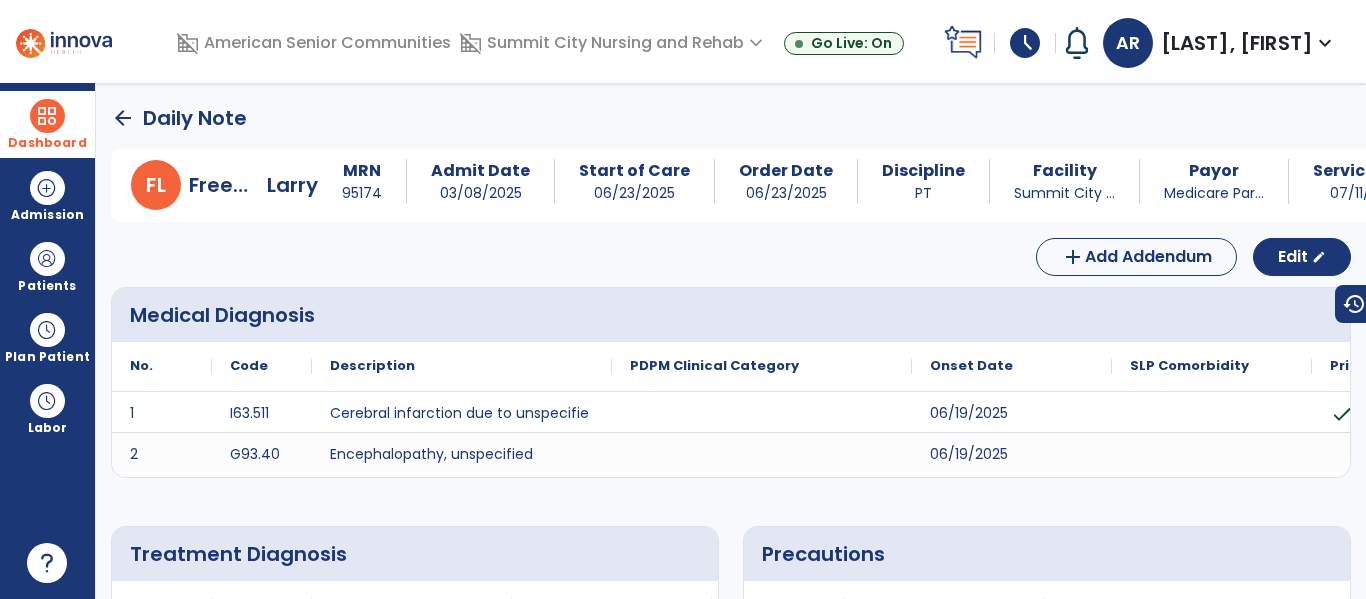 click on "arrow_back" 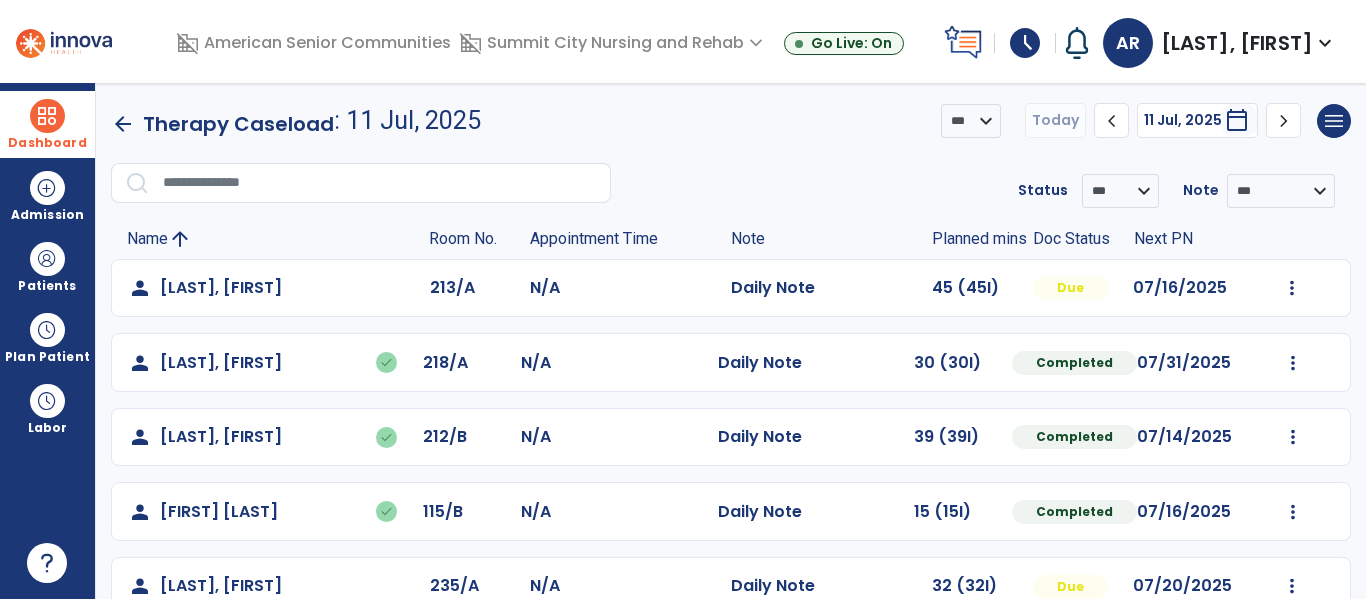 scroll, scrollTop: 41, scrollLeft: 0, axis: vertical 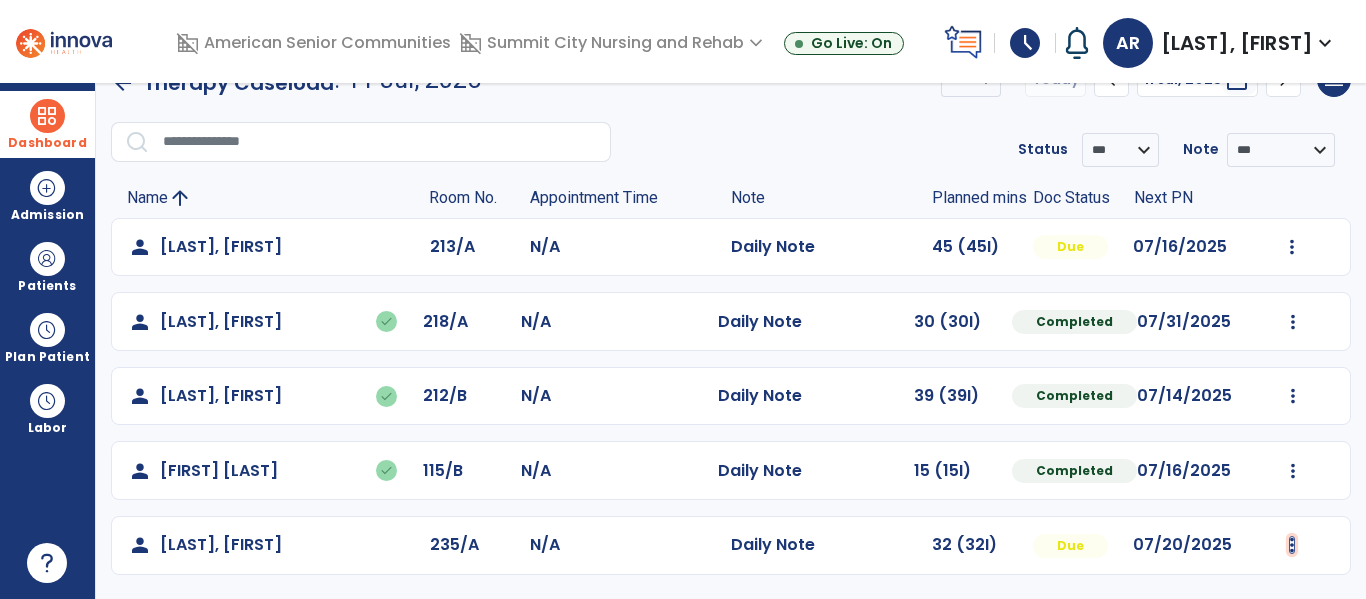 click at bounding box center [1292, 247] 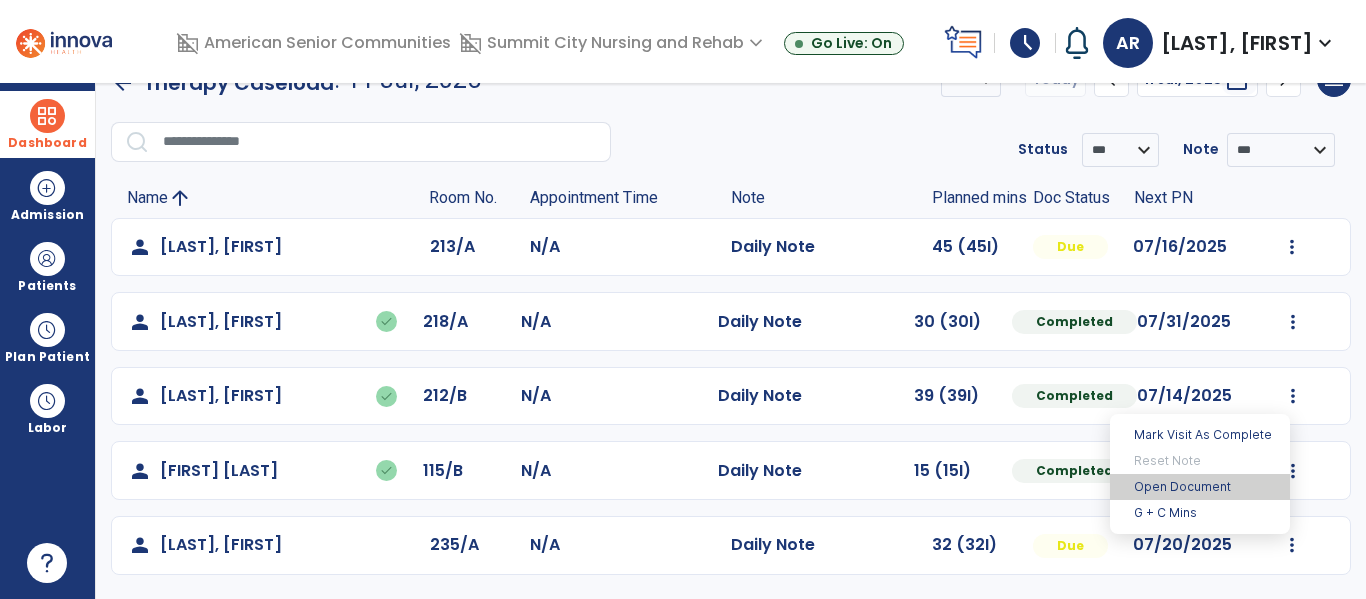 click on "Open Document" at bounding box center (1200, 487) 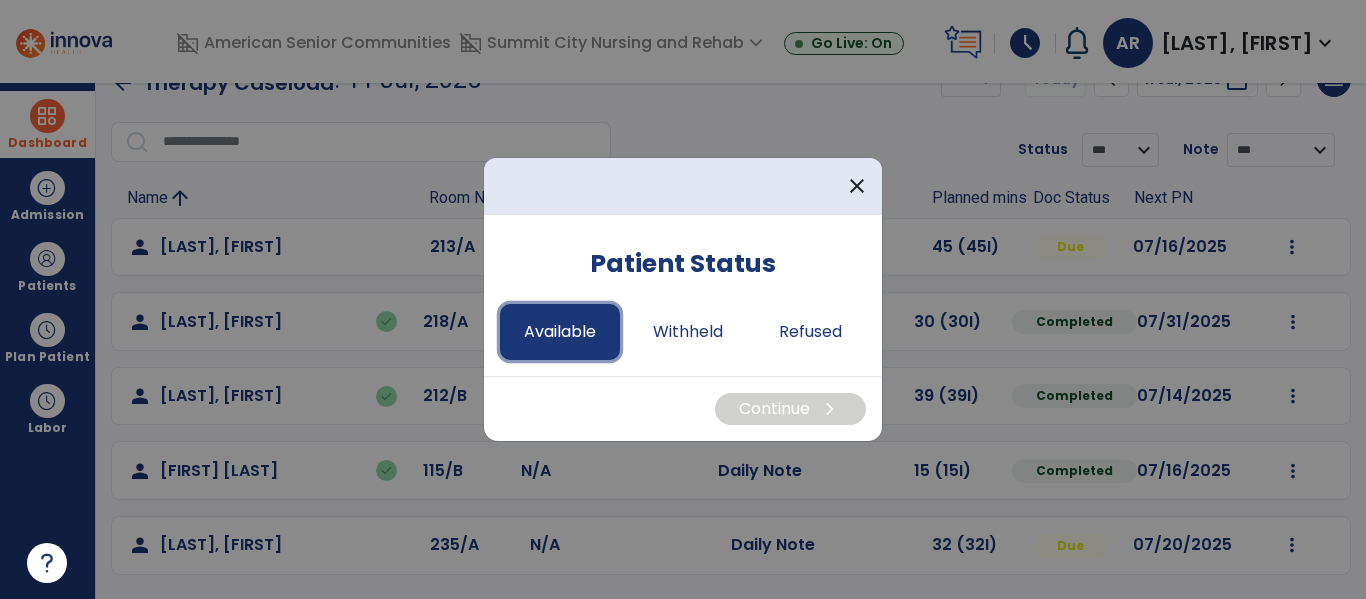click on "Available" at bounding box center (560, 332) 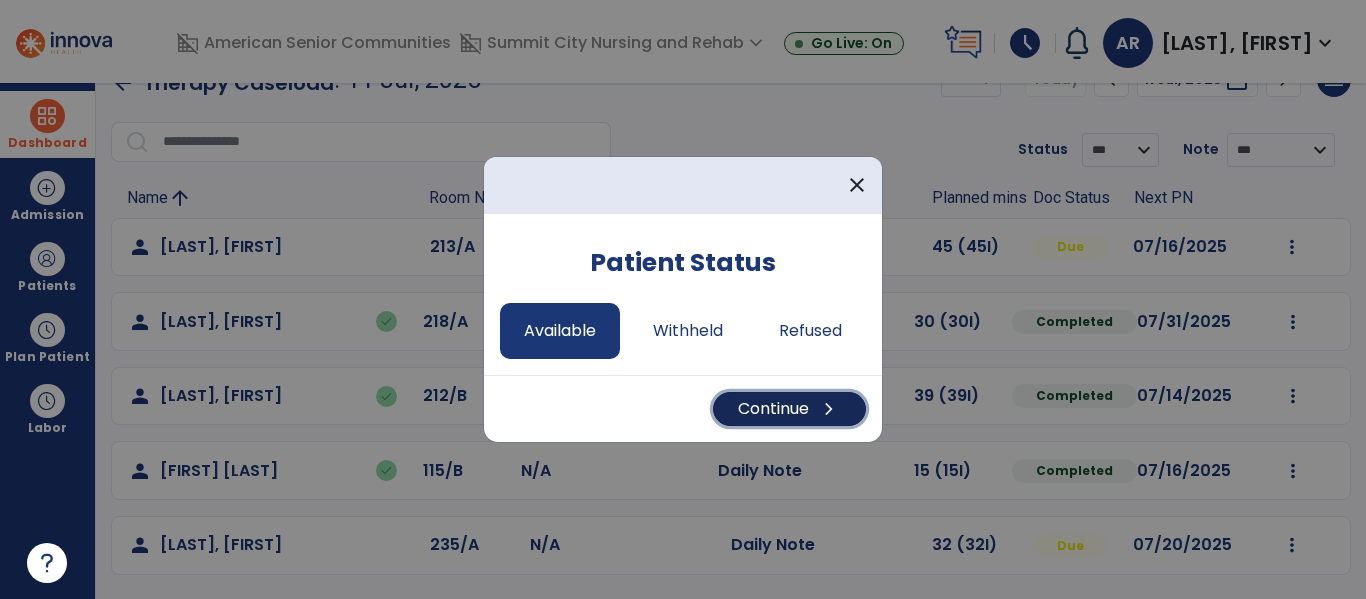 click on "Continue   chevron_right" at bounding box center (789, 409) 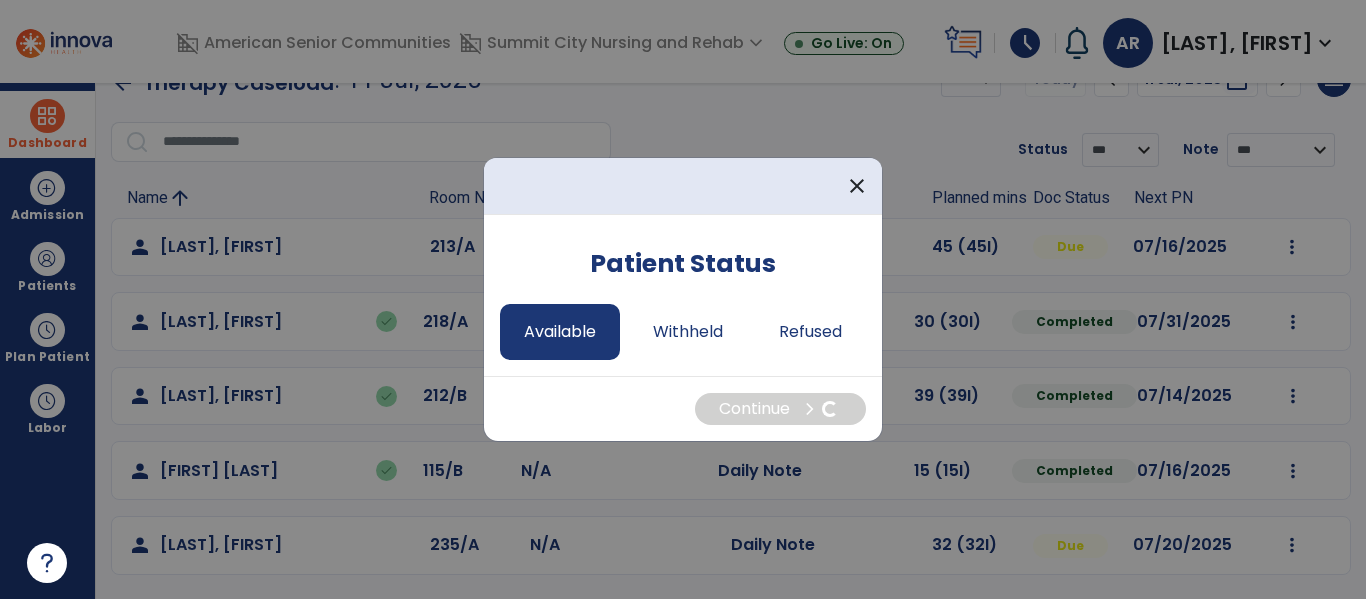 select on "*" 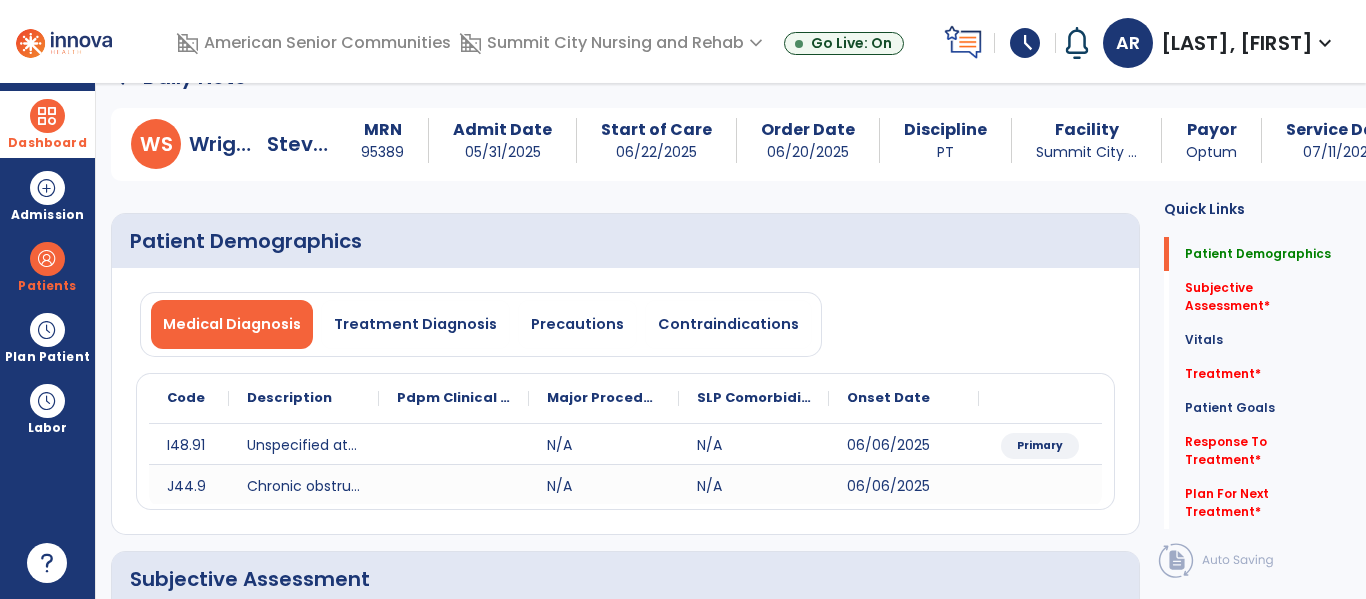 scroll, scrollTop: 0, scrollLeft: 0, axis: both 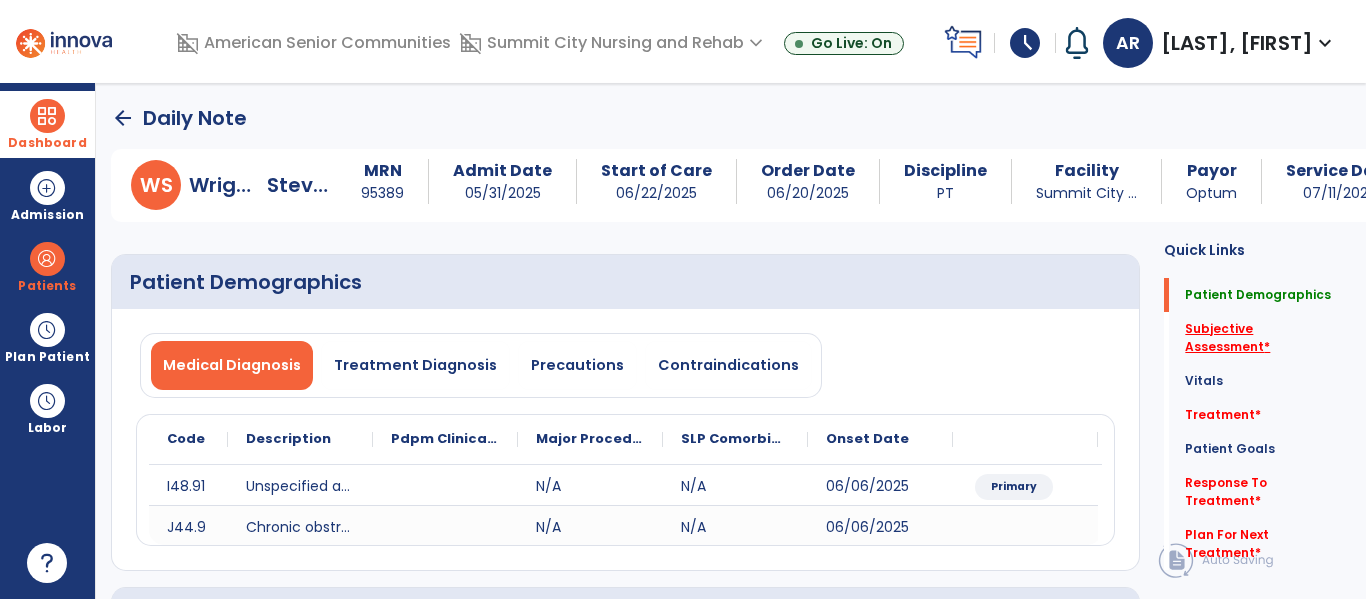 click on "Subjective Assessment   *" 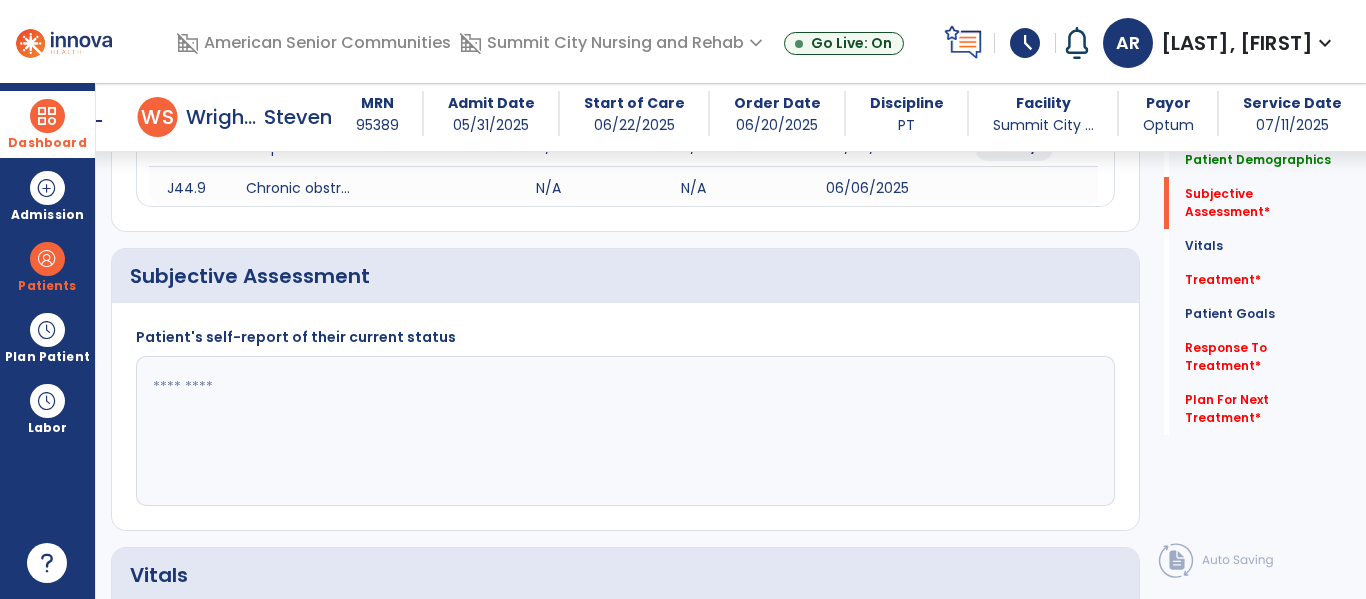 scroll, scrollTop: 387, scrollLeft: 0, axis: vertical 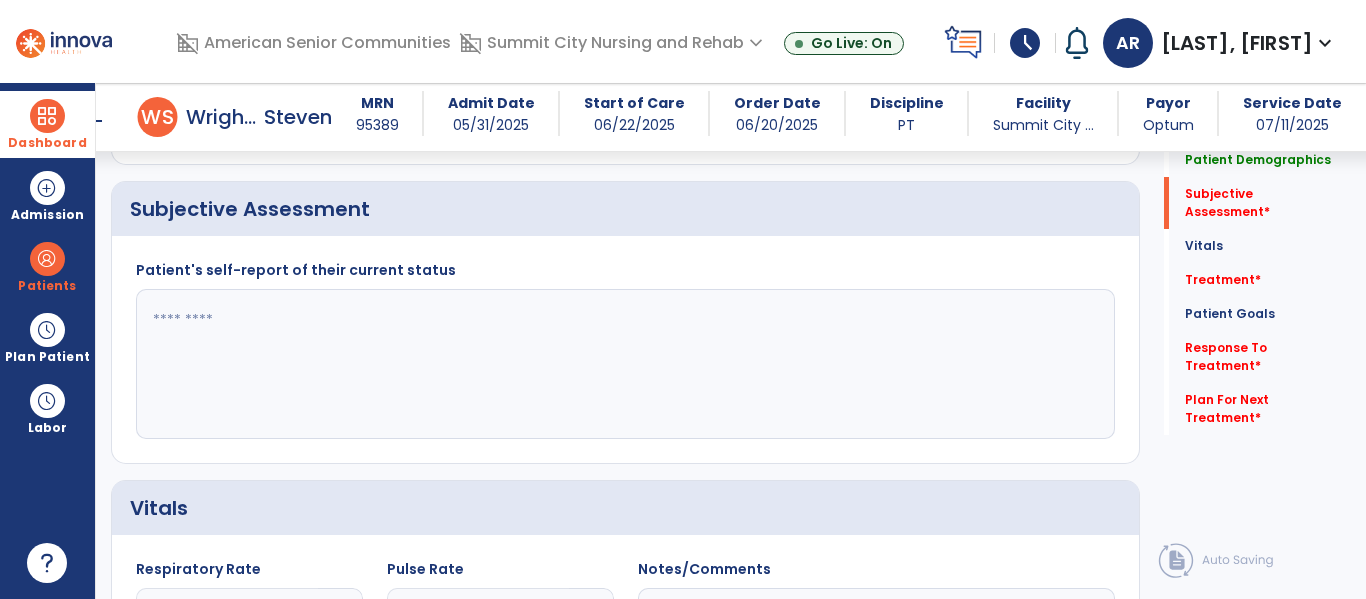 click 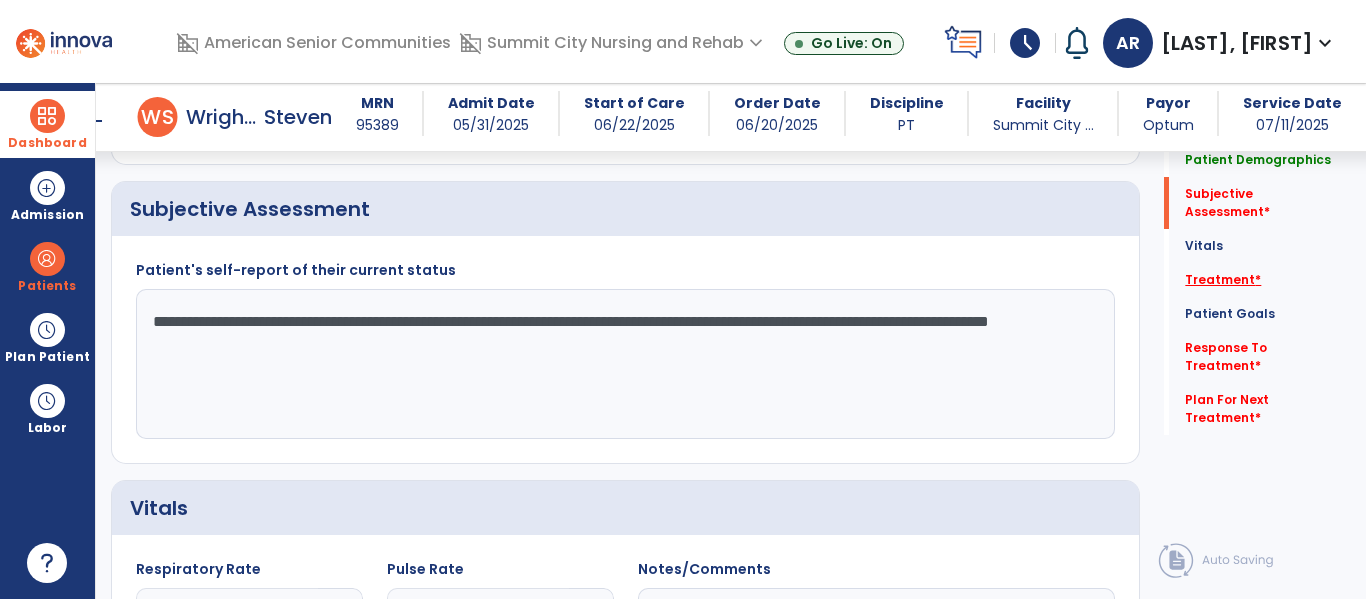 type on "**********" 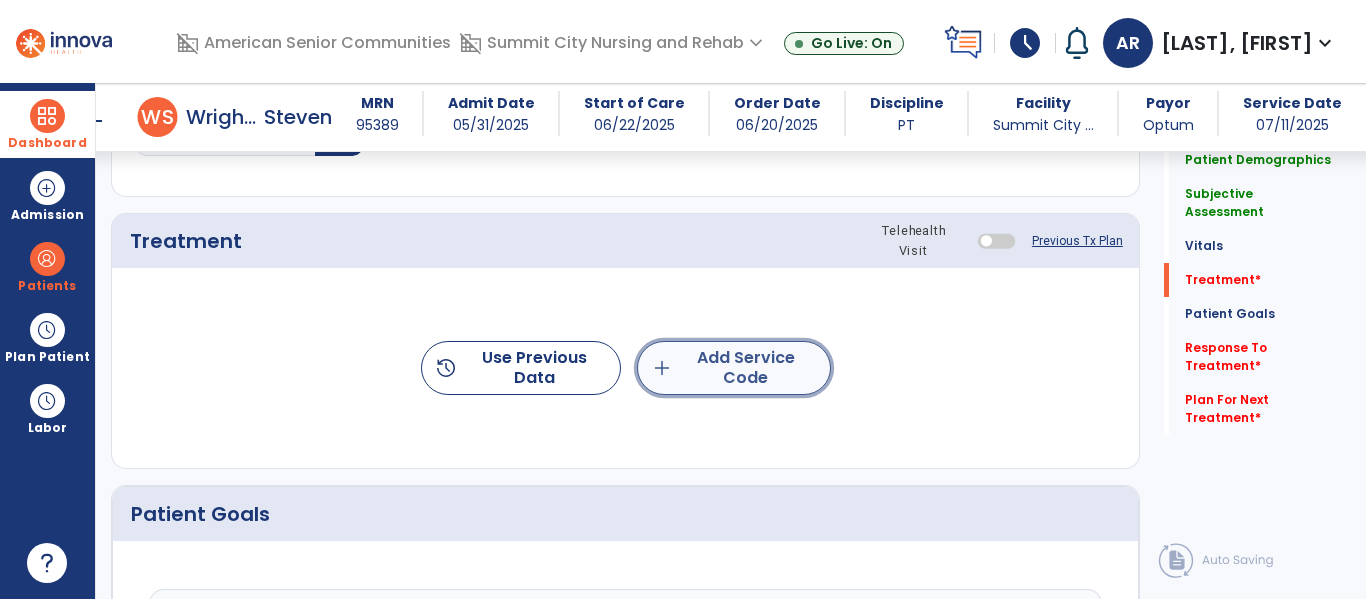 click on "add  Add Service Code" 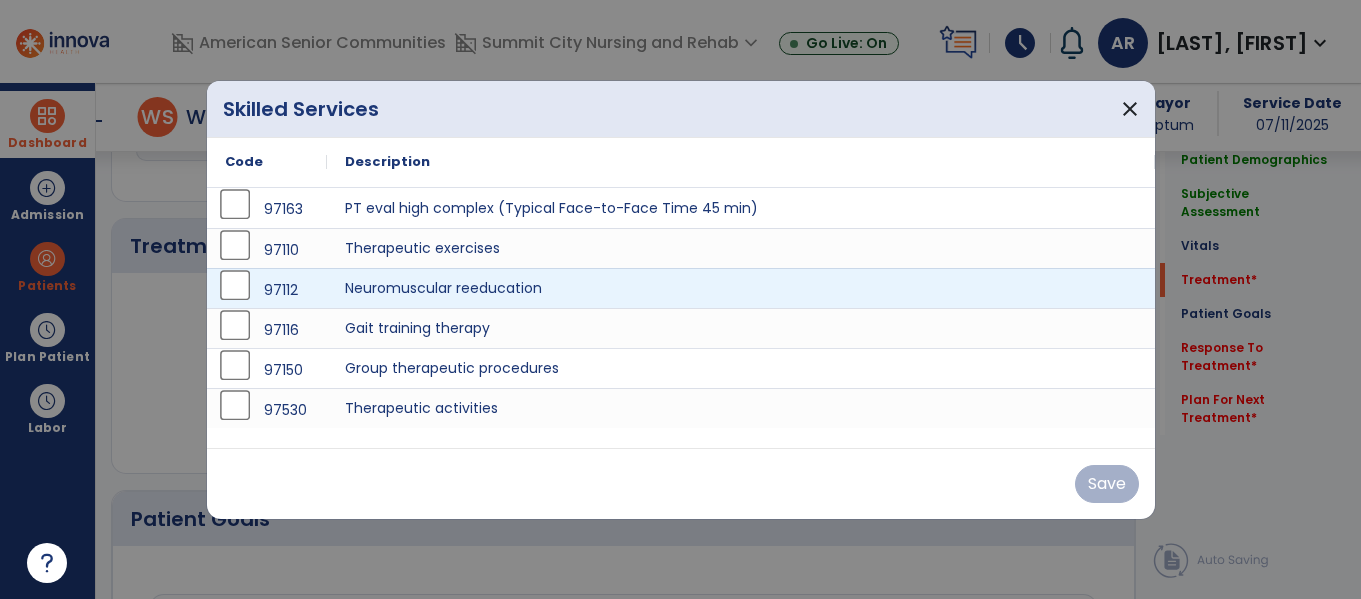 scroll, scrollTop: 1076, scrollLeft: 0, axis: vertical 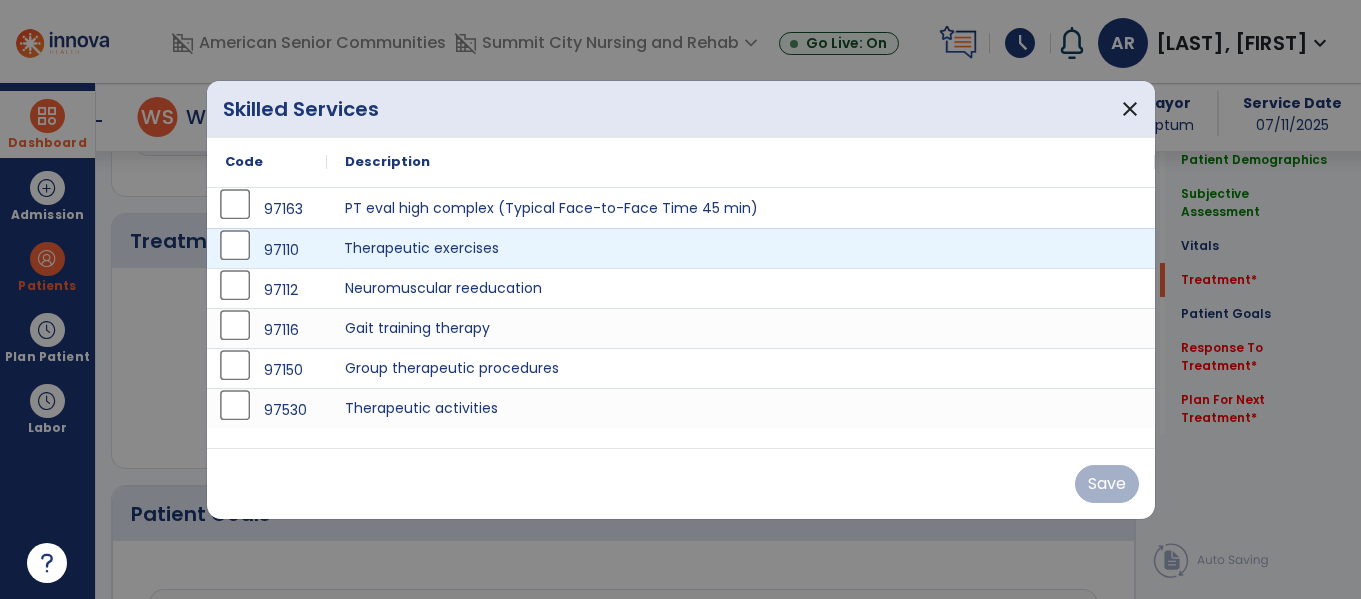 click on "Therapeutic exercises" at bounding box center [741, 248] 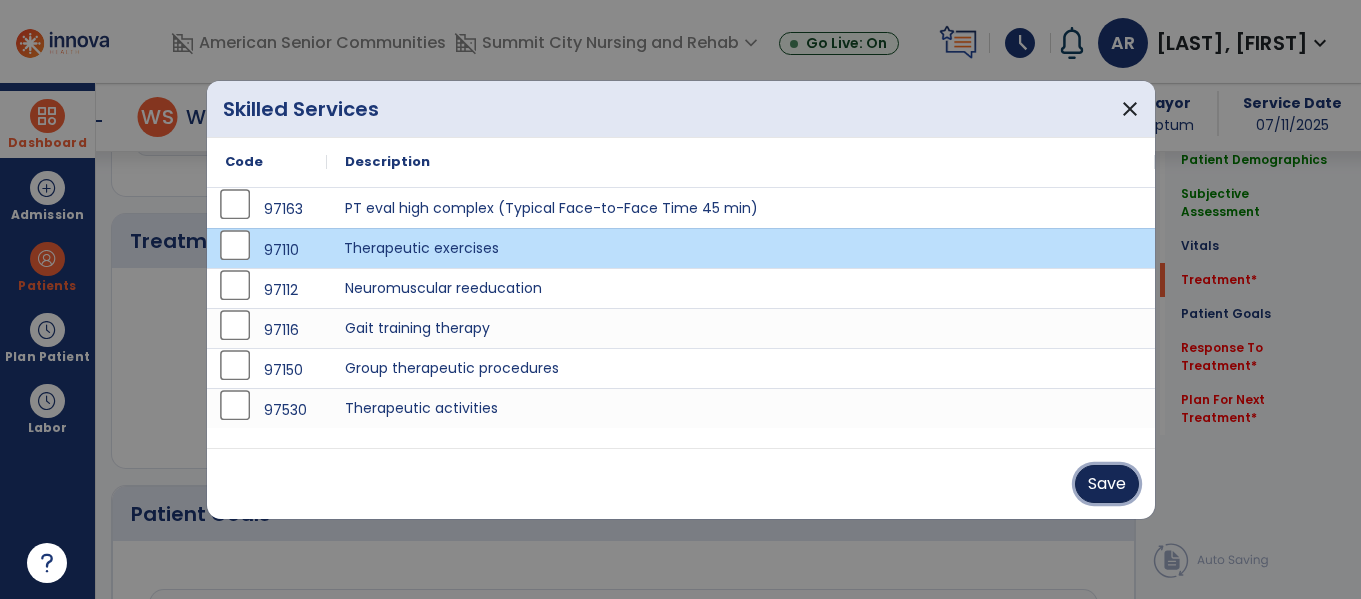 click on "Save" at bounding box center (1107, 484) 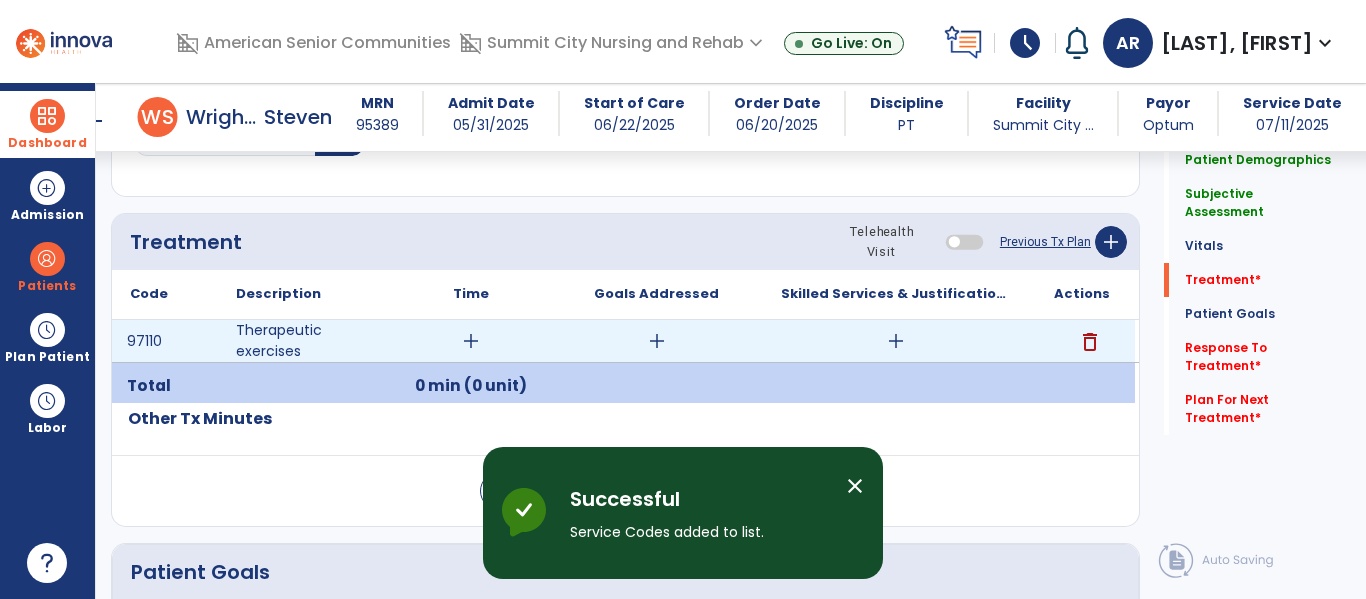 click on "add" at bounding box center (896, 341) 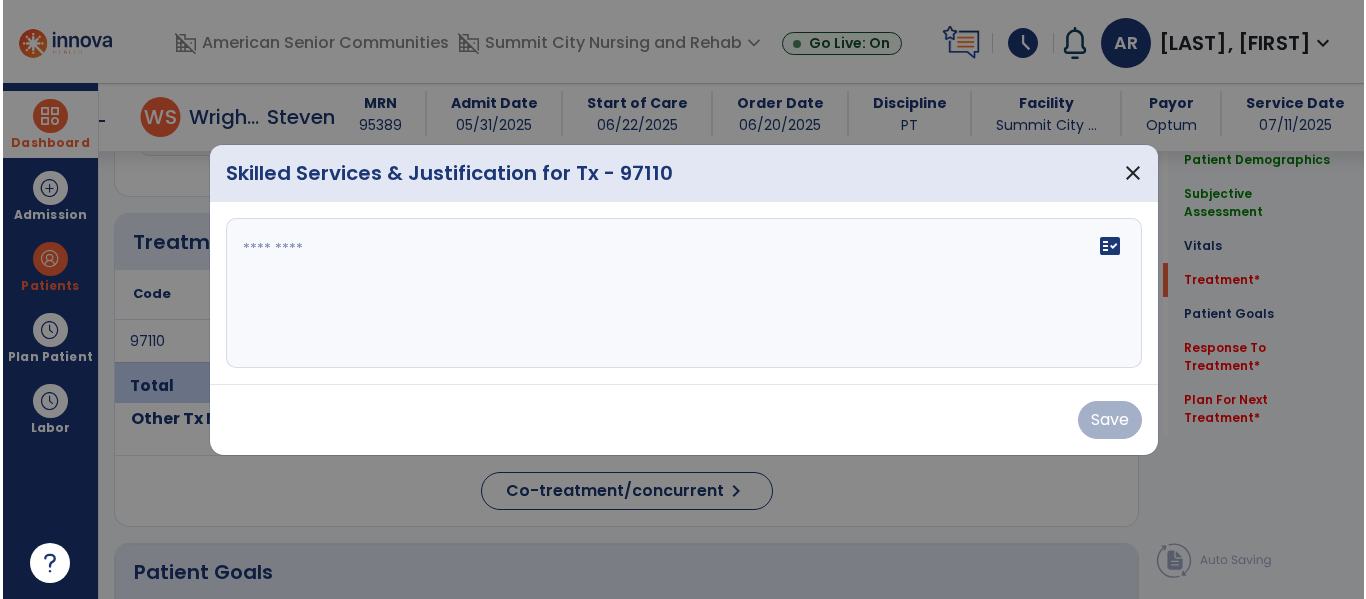 scroll, scrollTop: 1076, scrollLeft: 0, axis: vertical 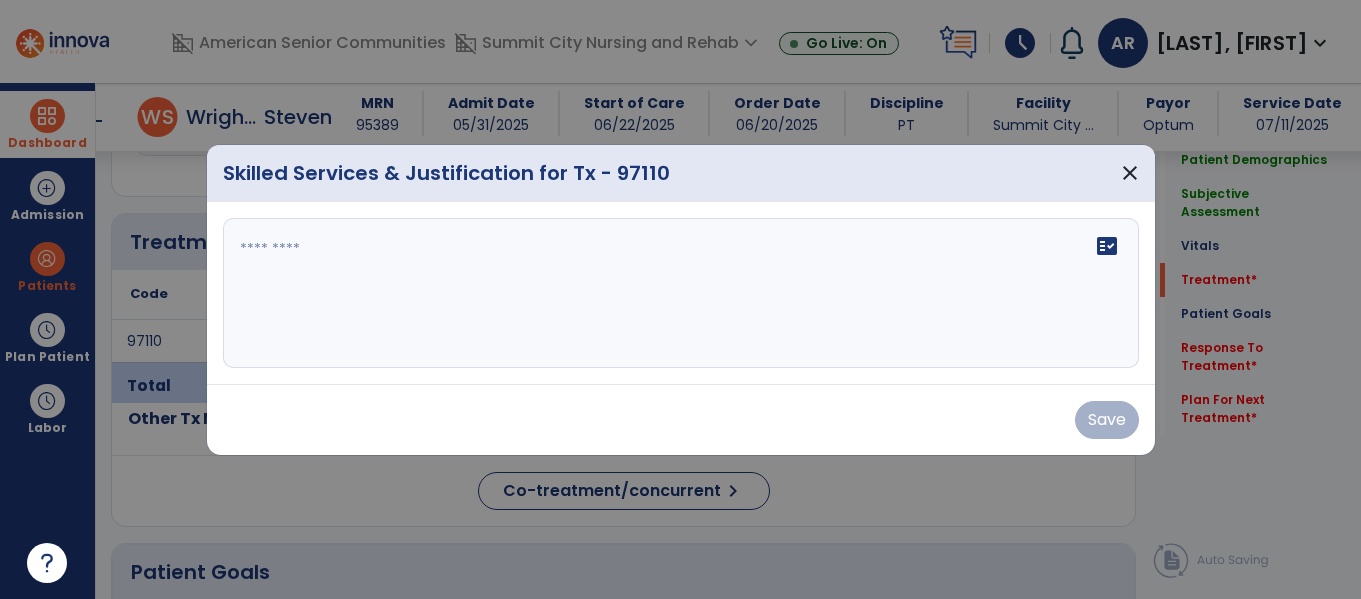 click on "fact_check" at bounding box center [681, 293] 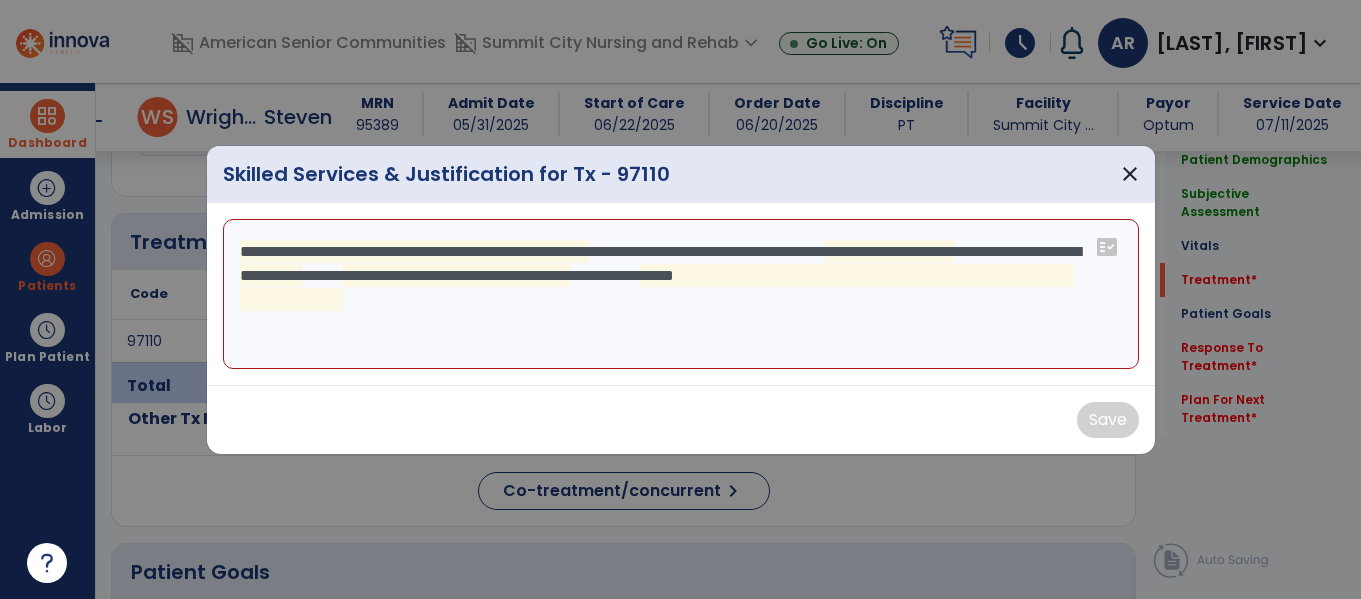 click on "**********" at bounding box center [678, 294] 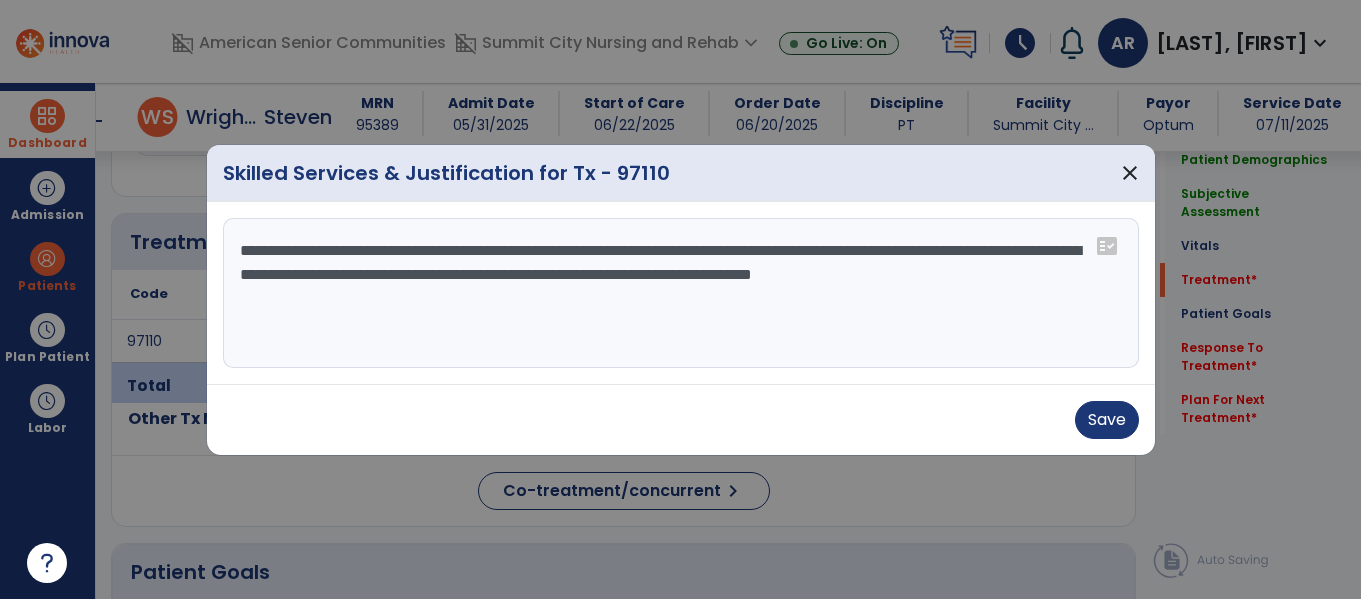 click on "**********" at bounding box center [681, 293] 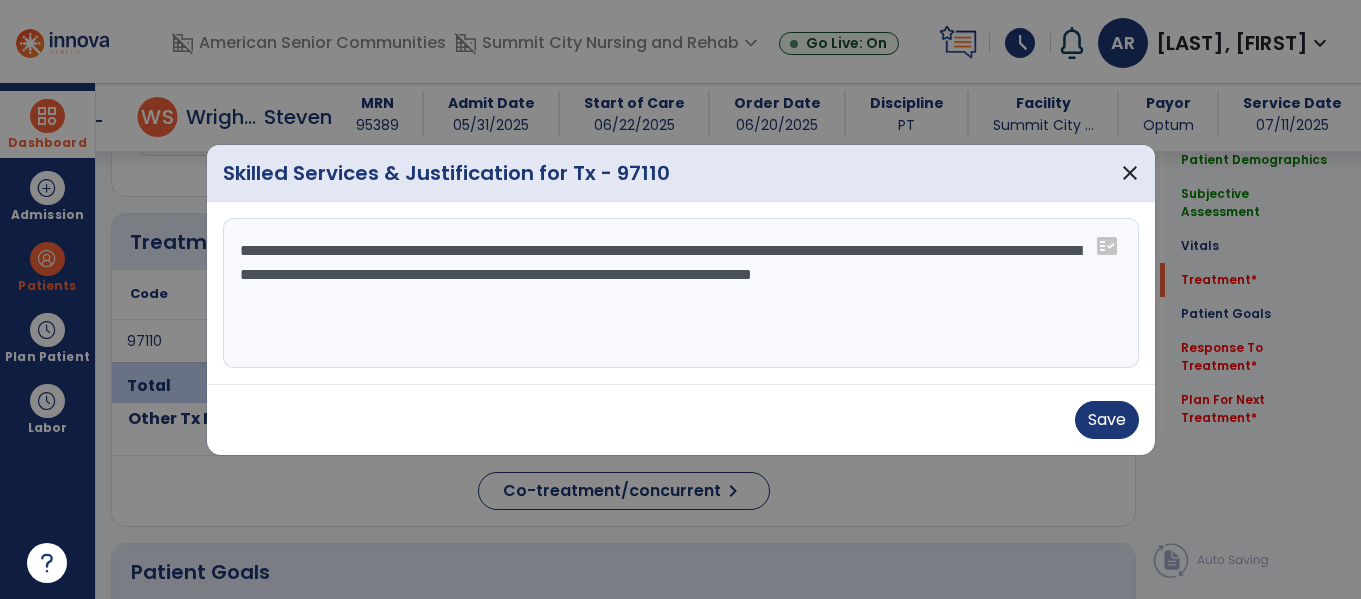 click on "**********" at bounding box center (681, 293) 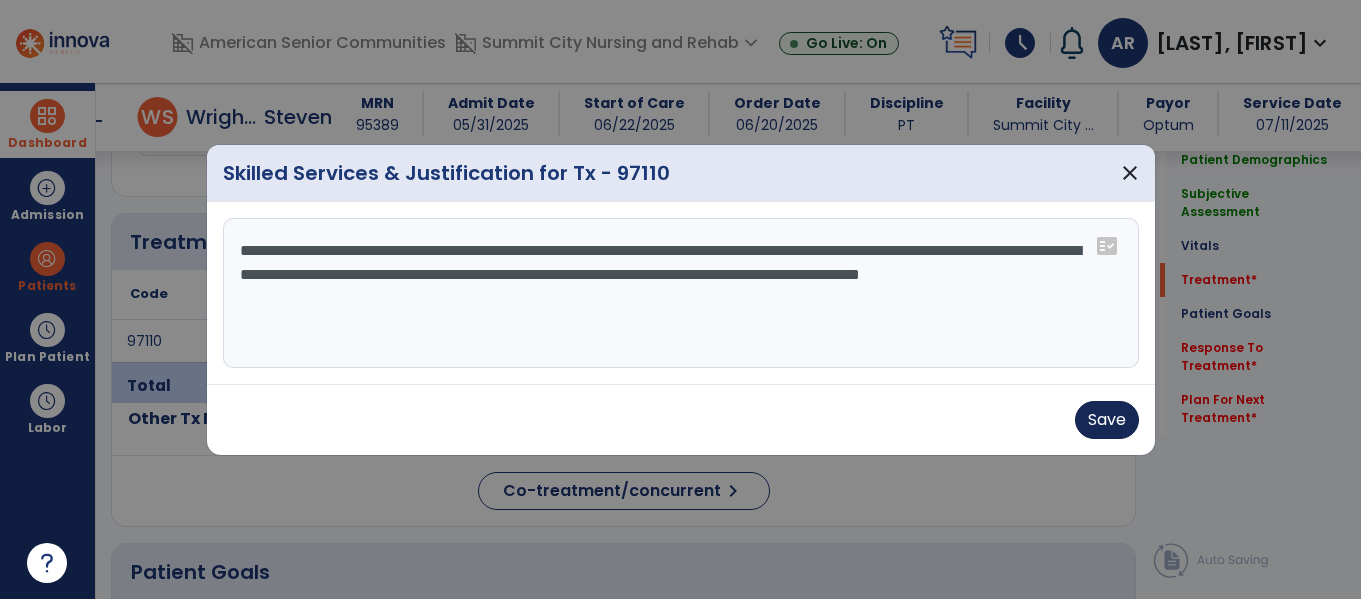 type on "**********" 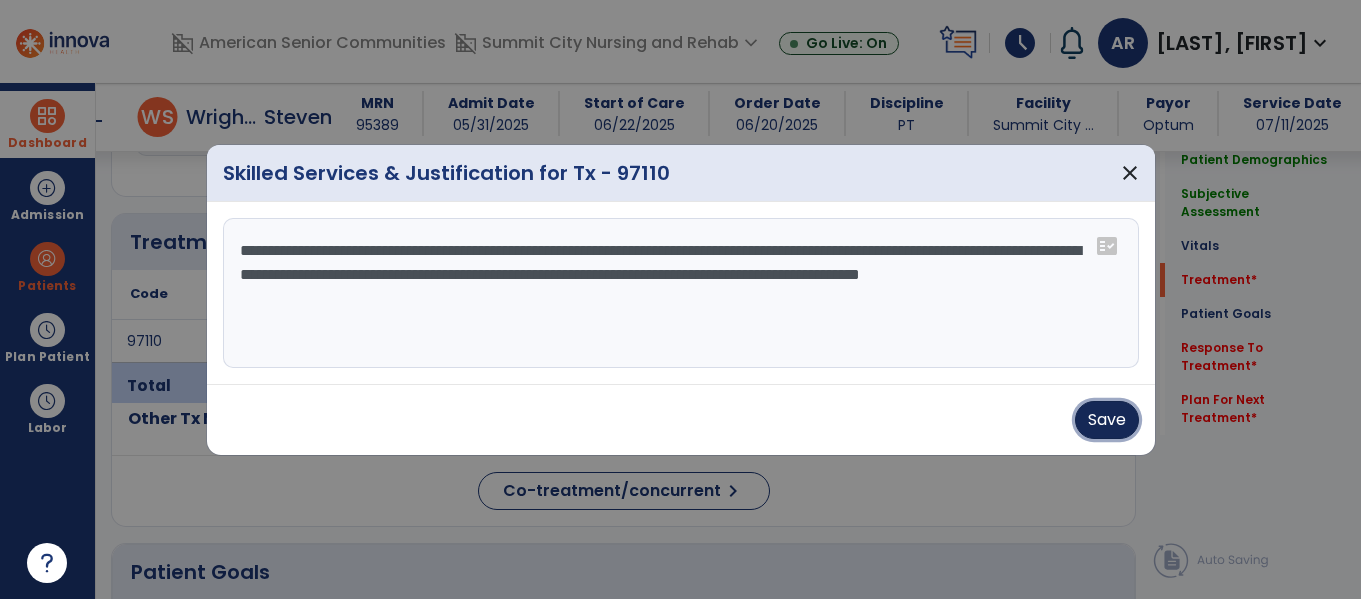 click on "Save" at bounding box center (1107, 420) 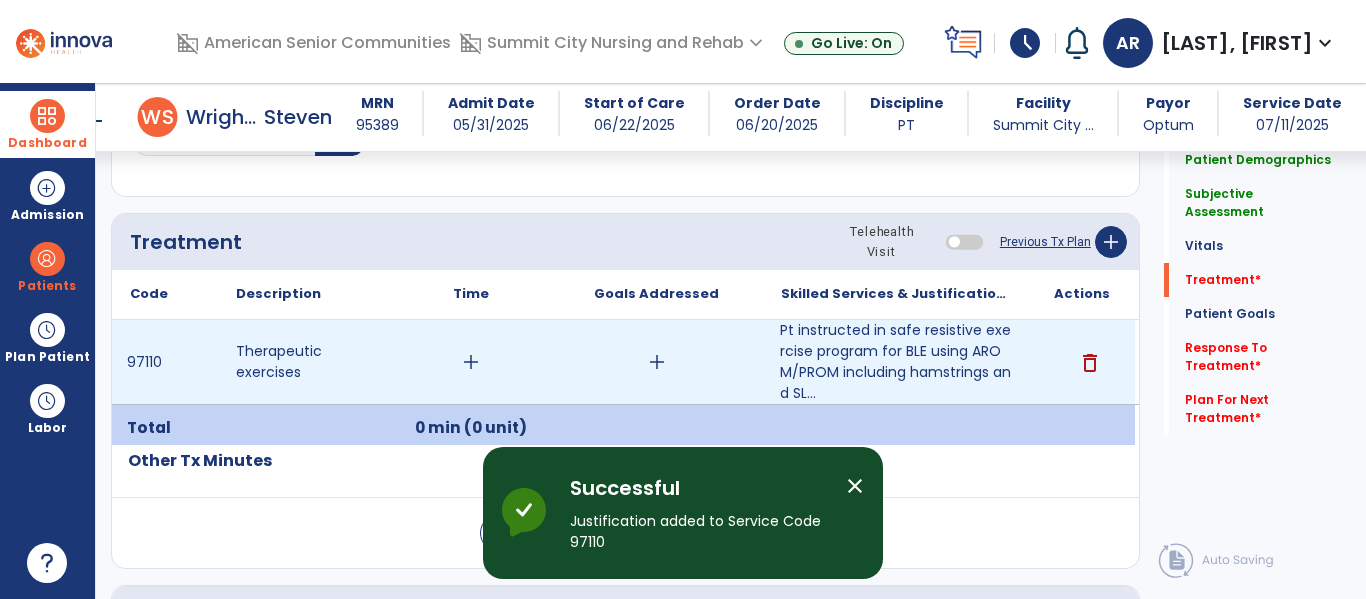 click on "add" at bounding box center [471, 362] 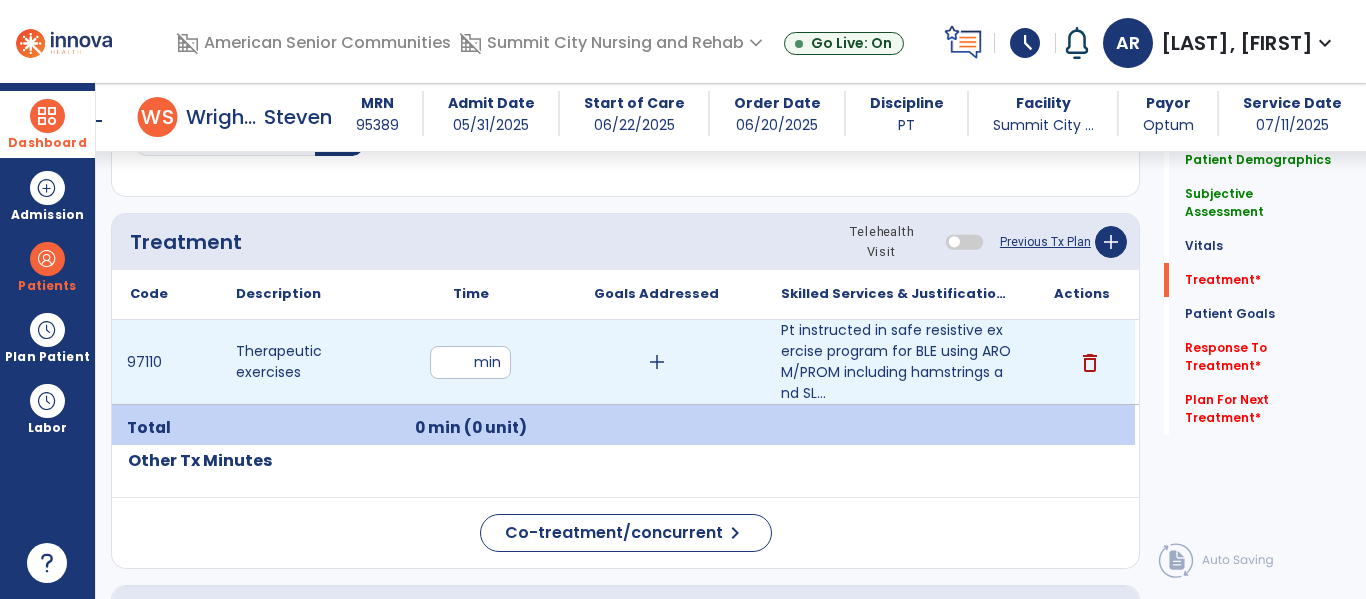 type on "**" 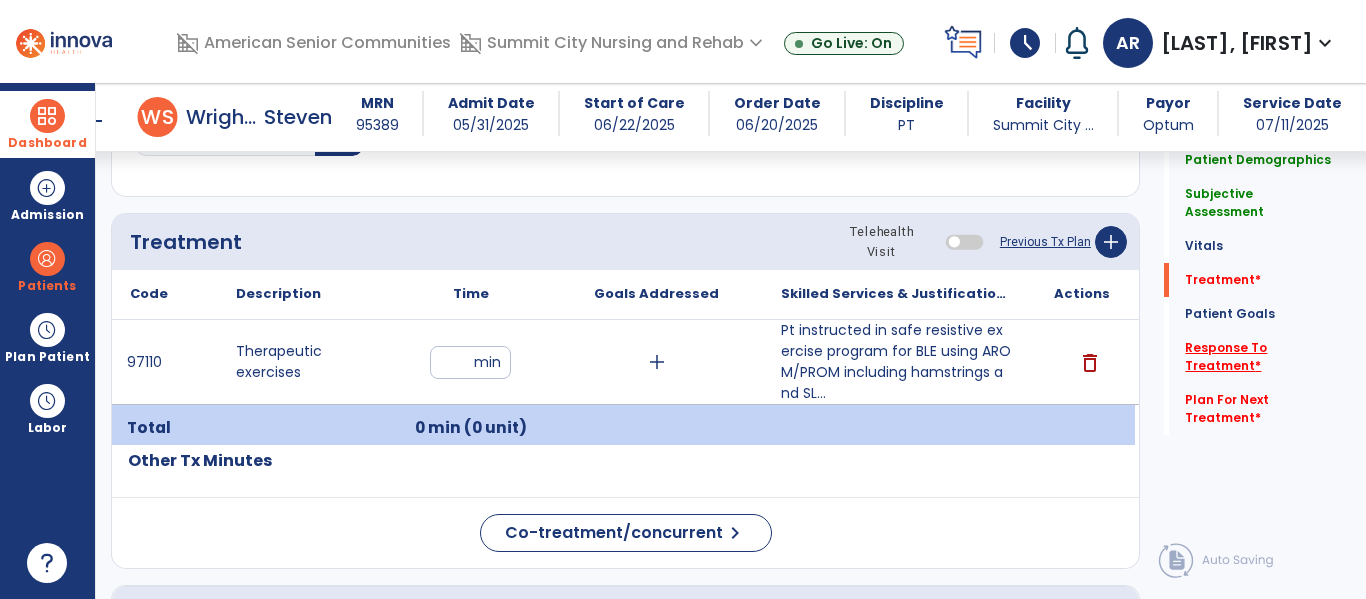 click on "Response To Treatment   *" 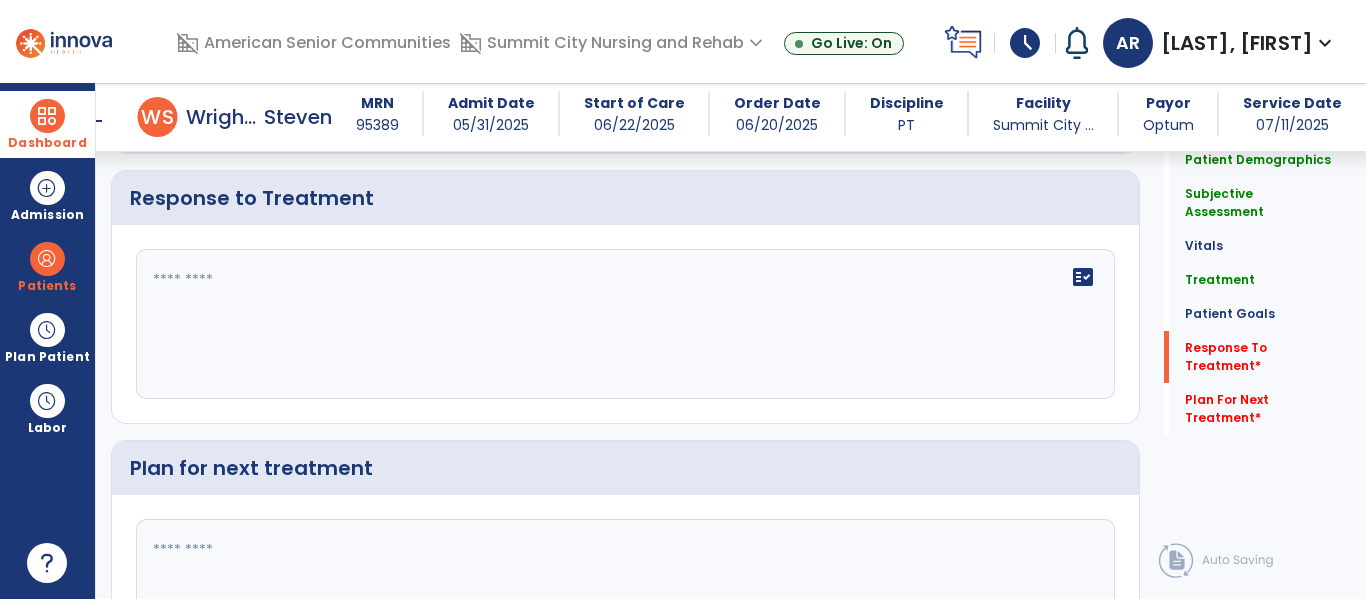 click on "fact_check" 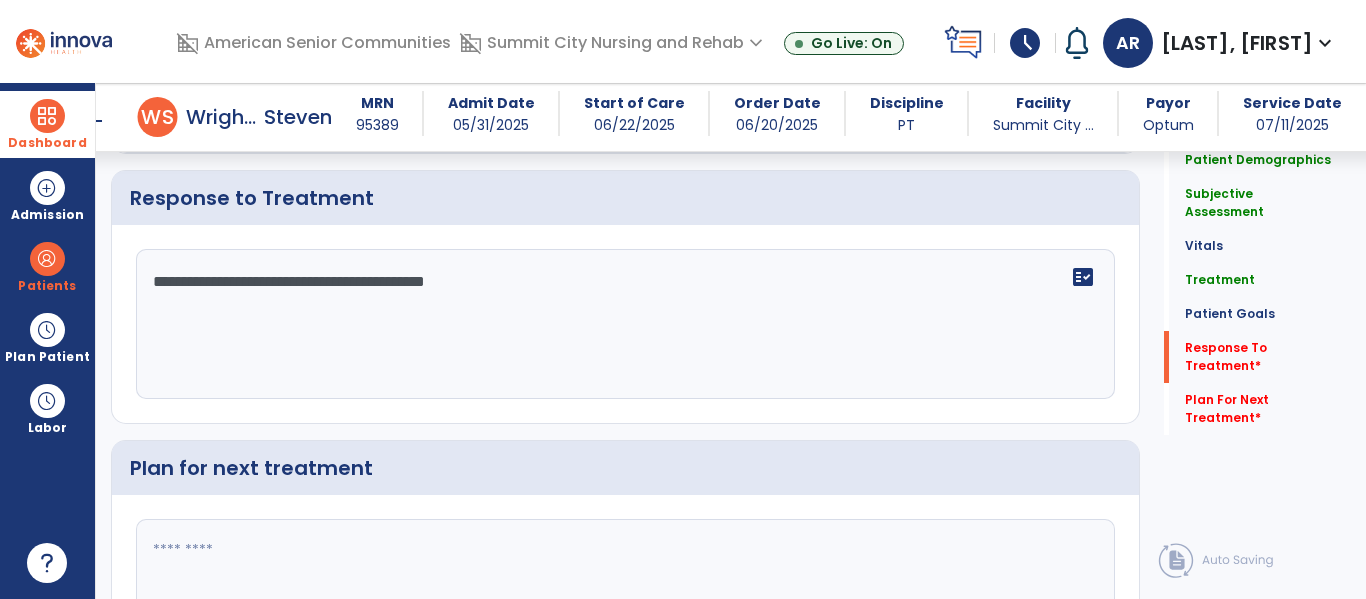 scroll, scrollTop: 3383, scrollLeft: 0, axis: vertical 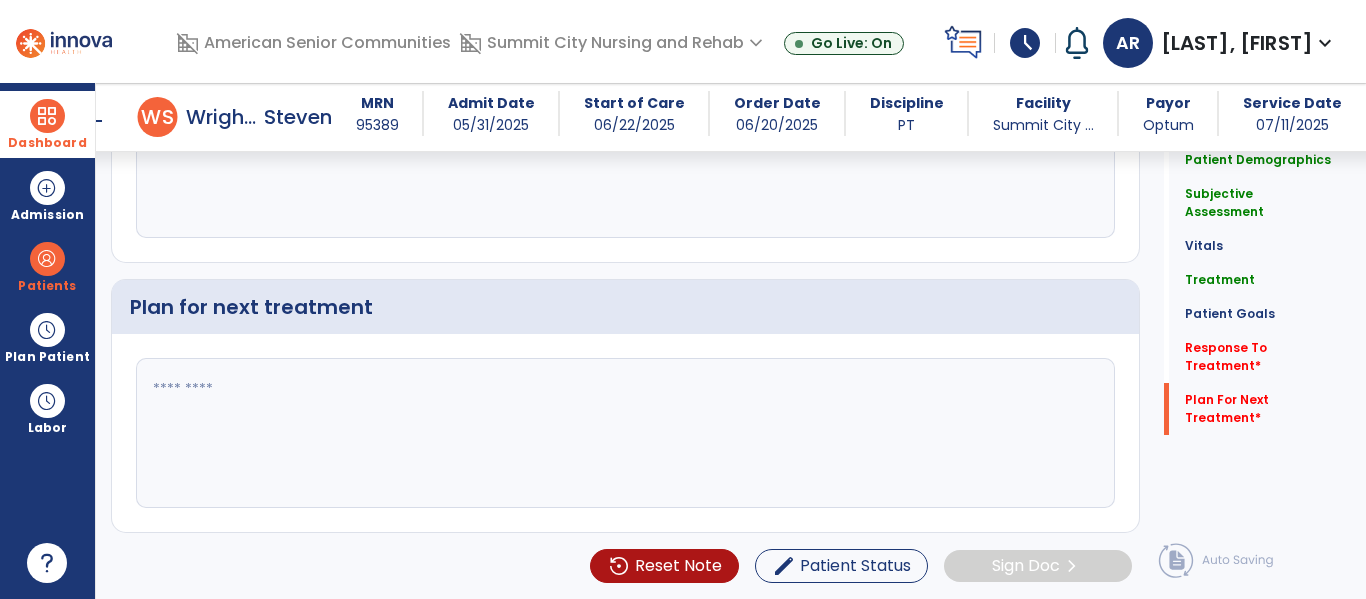 type on "**********" 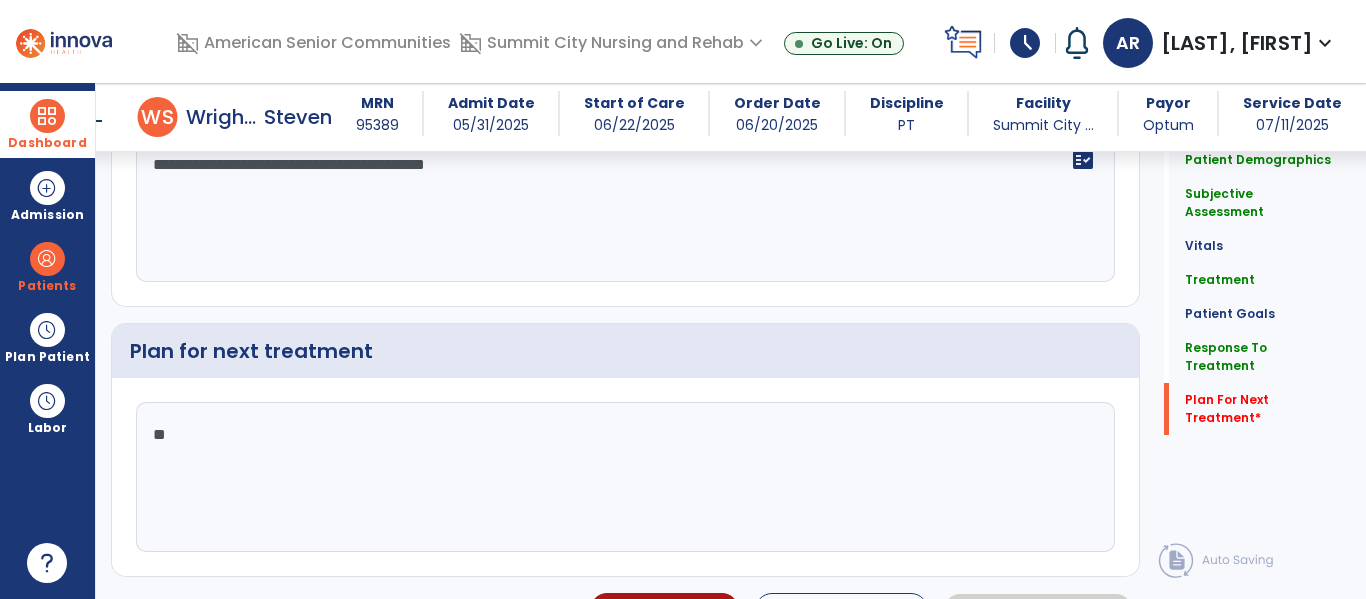 scroll, scrollTop: 3383, scrollLeft: 0, axis: vertical 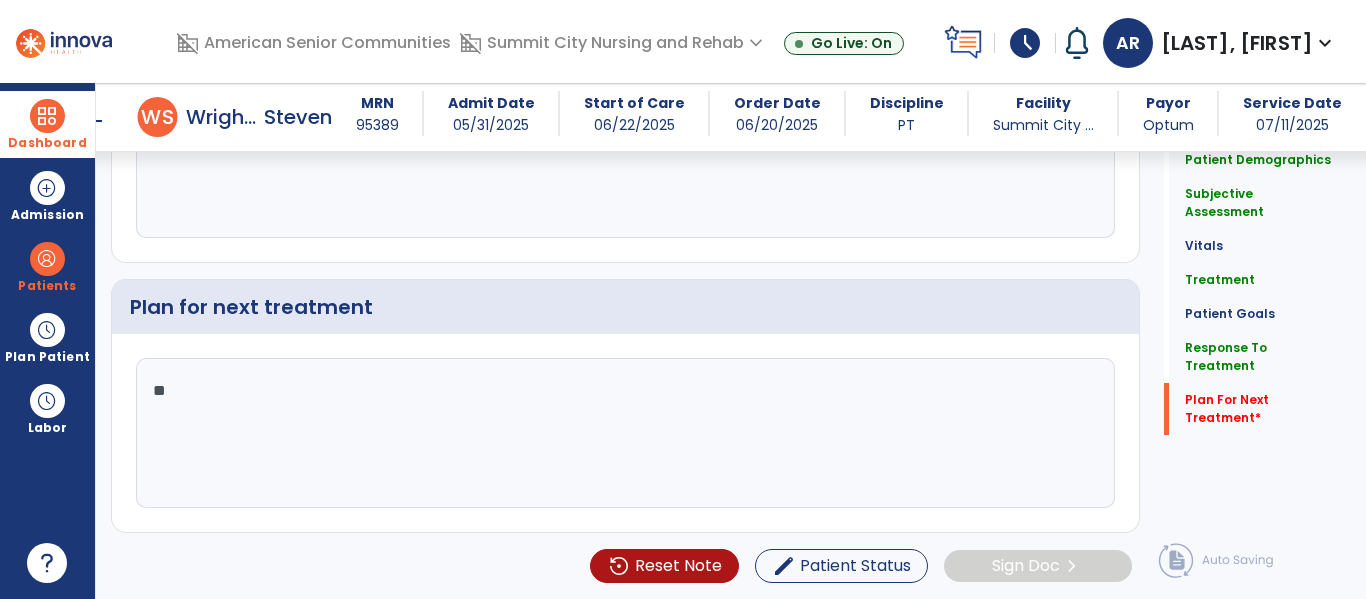 type on "*" 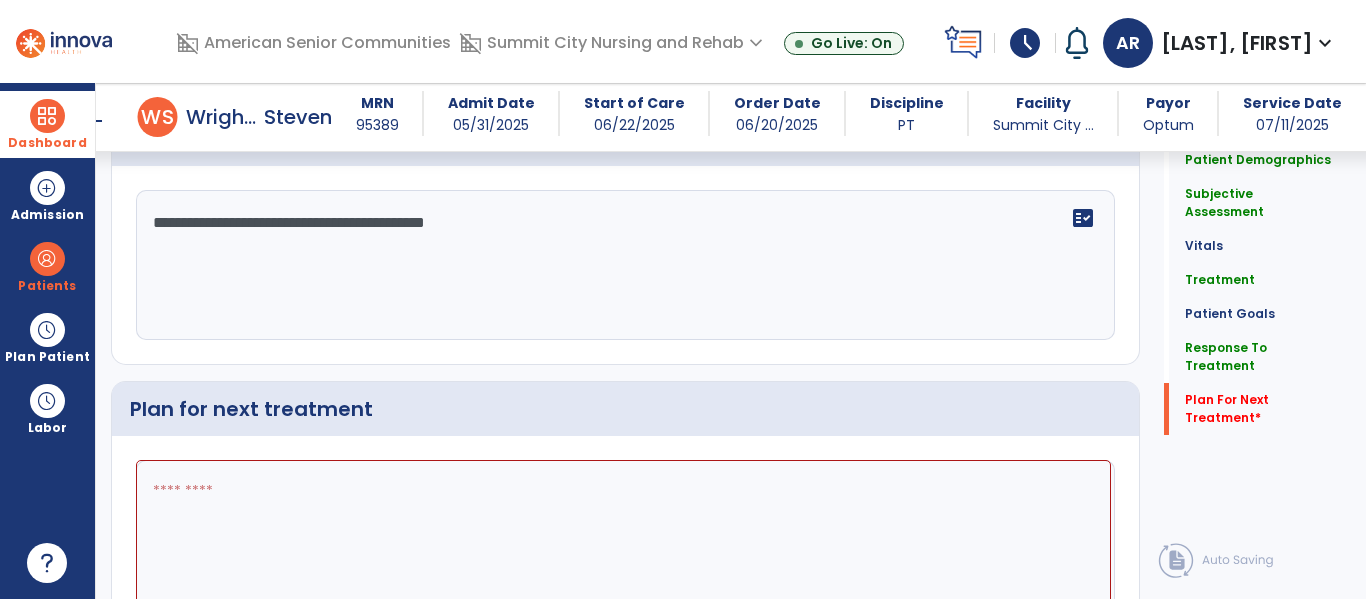 scroll, scrollTop: 3383, scrollLeft: 0, axis: vertical 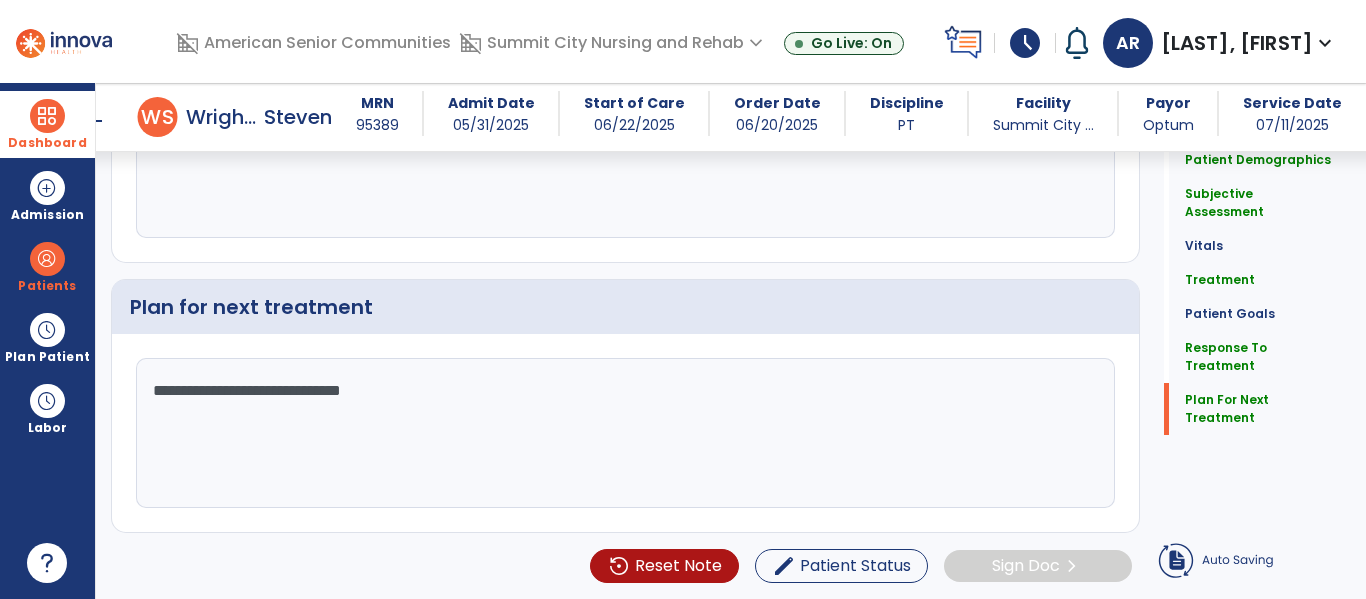type on "**********" 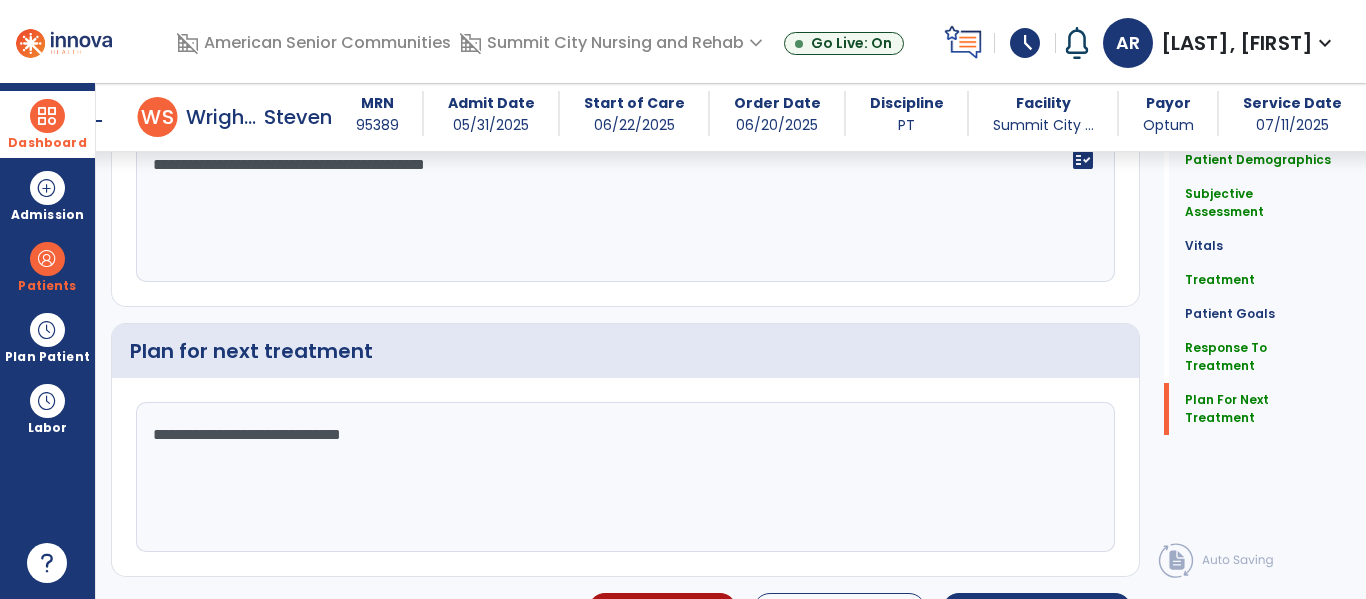scroll, scrollTop: 3383, scrollLeft: 0, axis: vertical 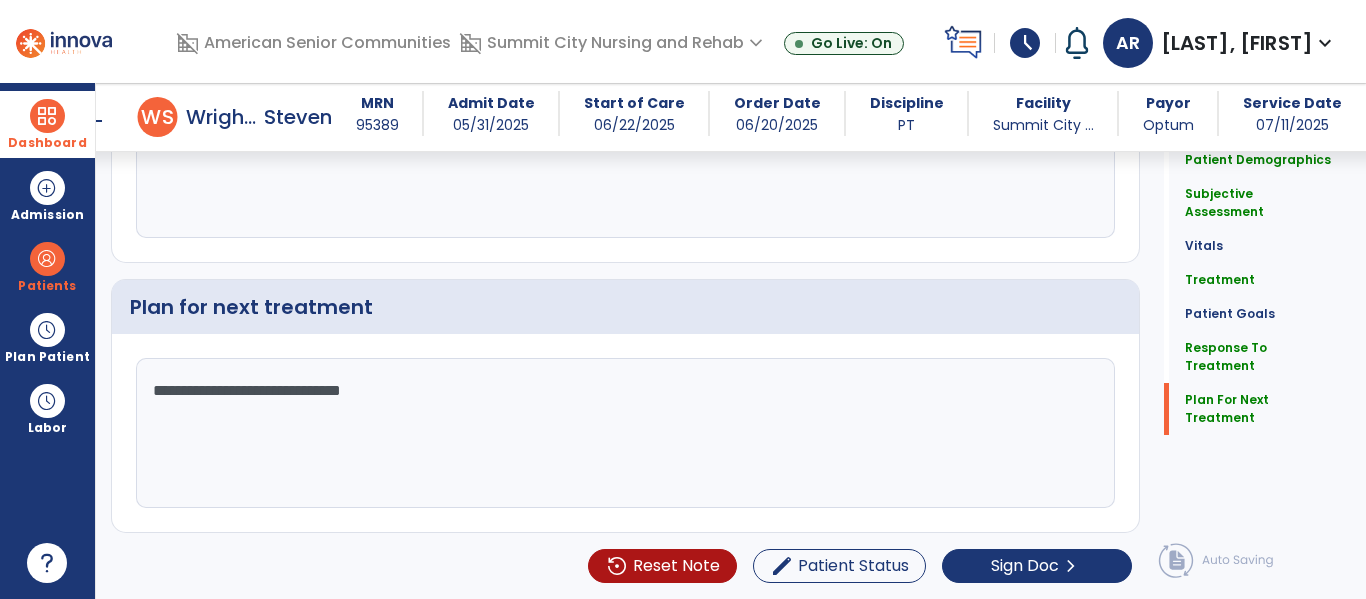 click on "schedule" at bounding box center (1025, 43) 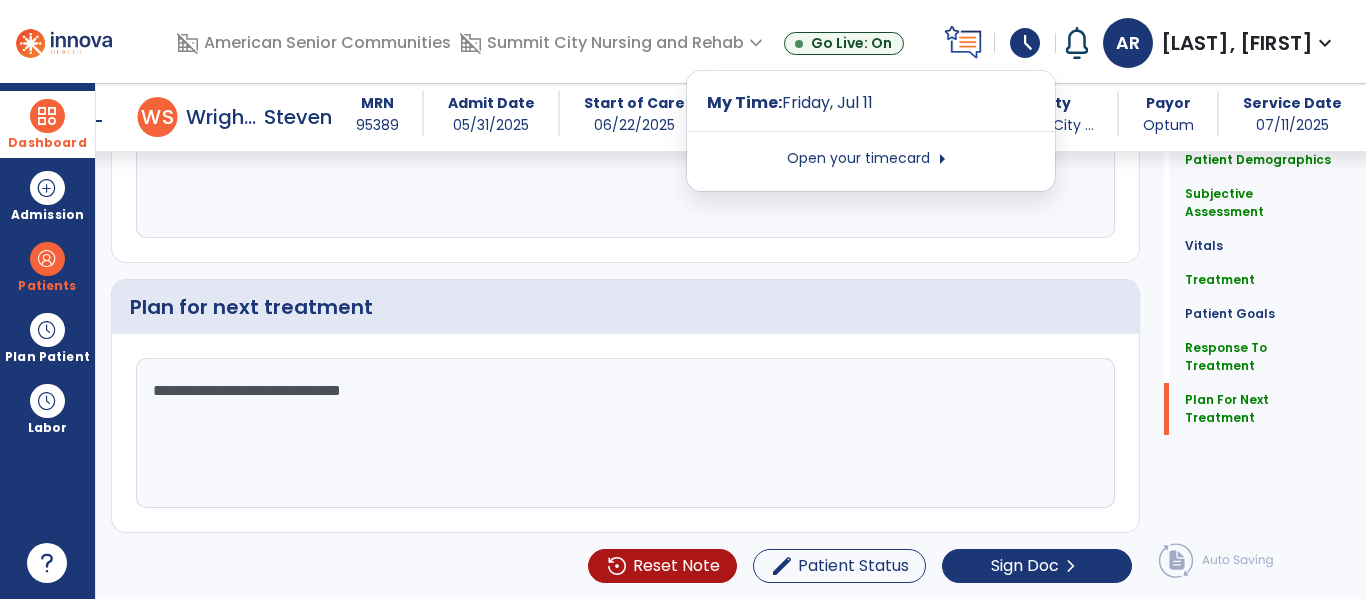 click on "arrow_right" at bounding box center [942, 159] 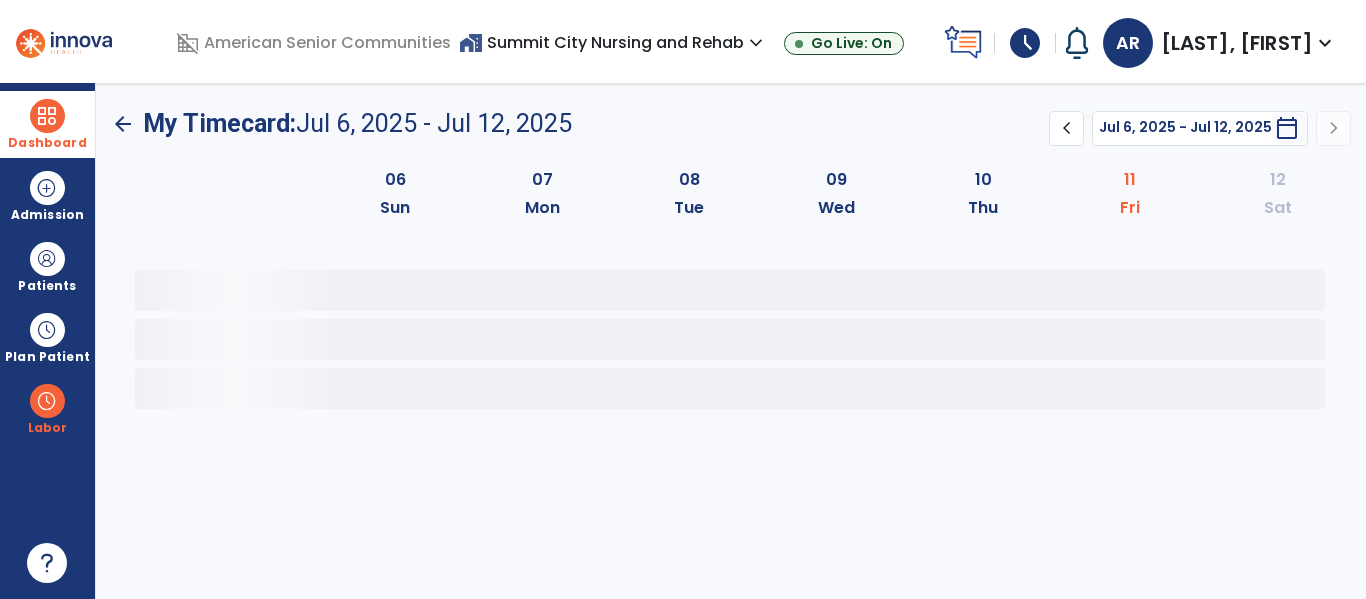 scroll, scrollTop: 0, scrollLeft: 0, axis: both 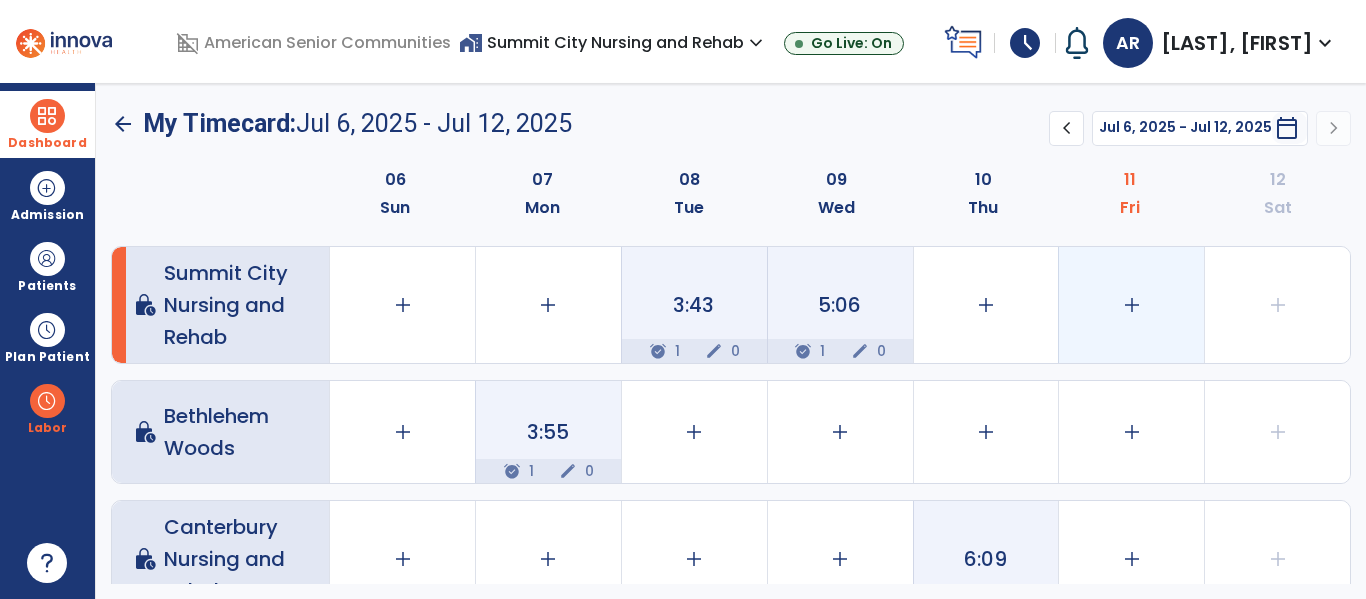 click on "add" 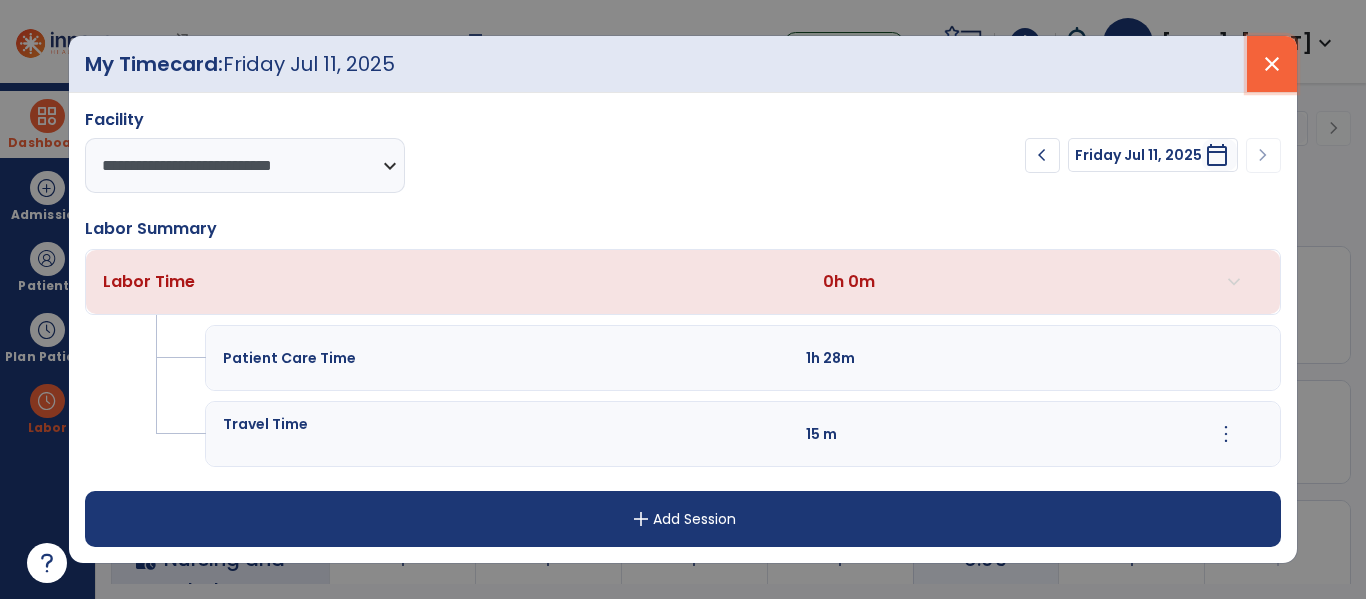 click on "close" at bounding box center [1272, 64] 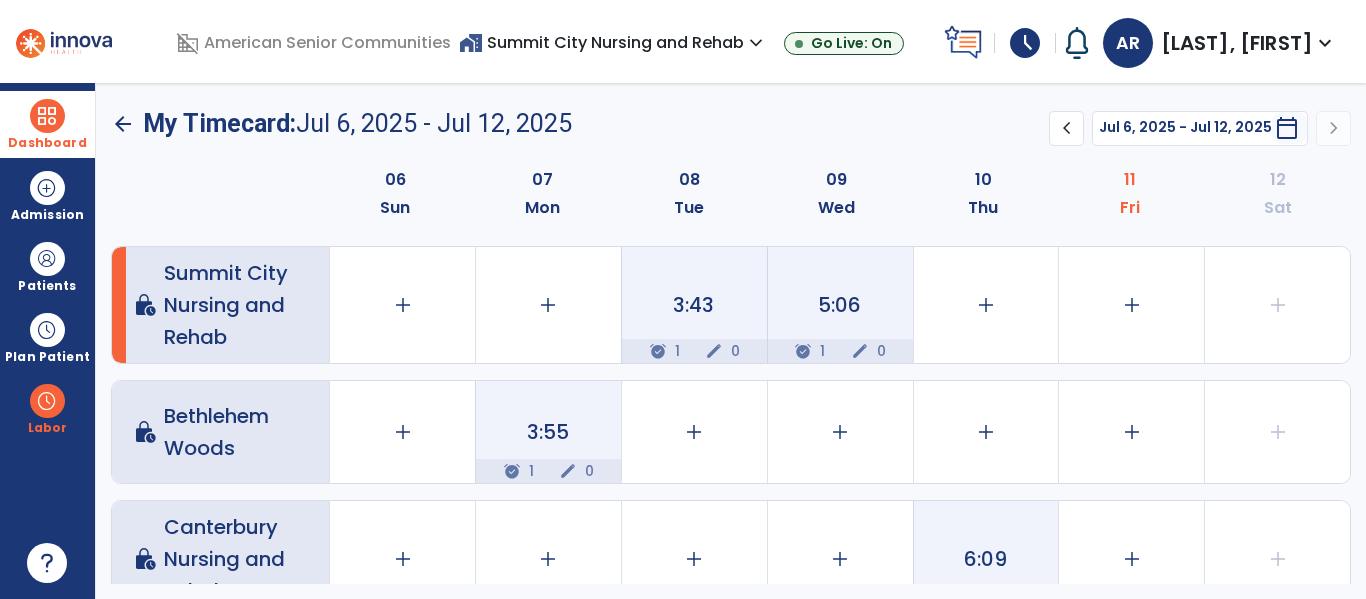 click on "arrow_back" 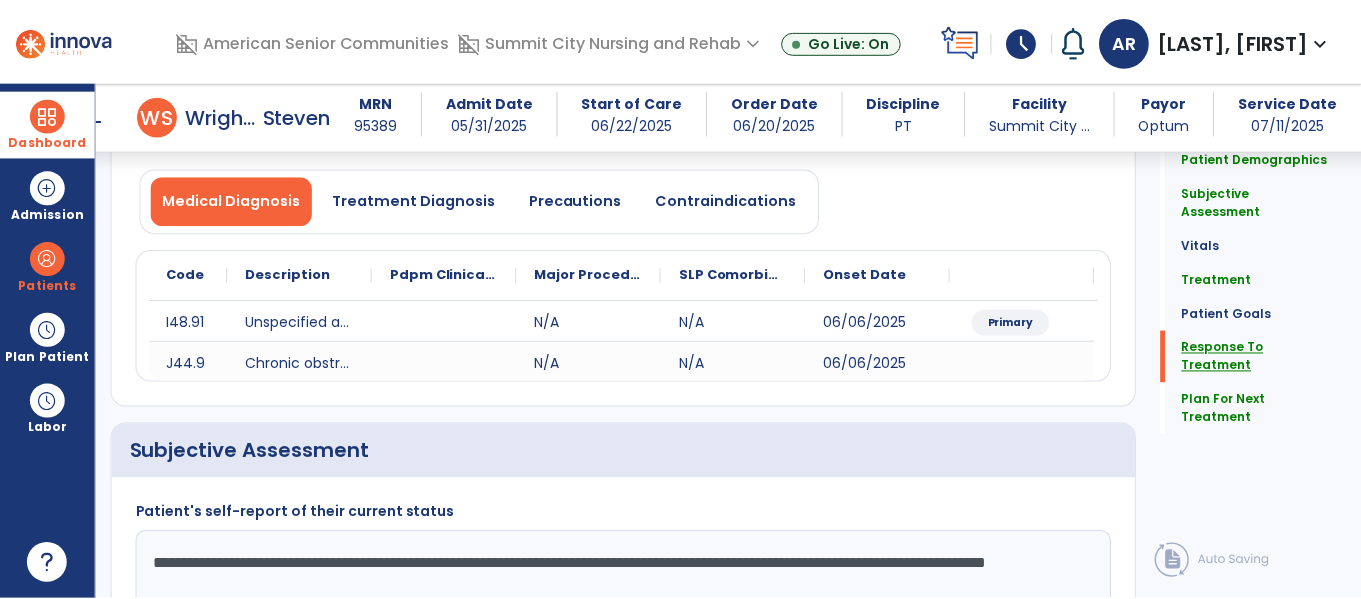 scroll, scrollTop: 3383, scrollLeft: 0, axis: vertical 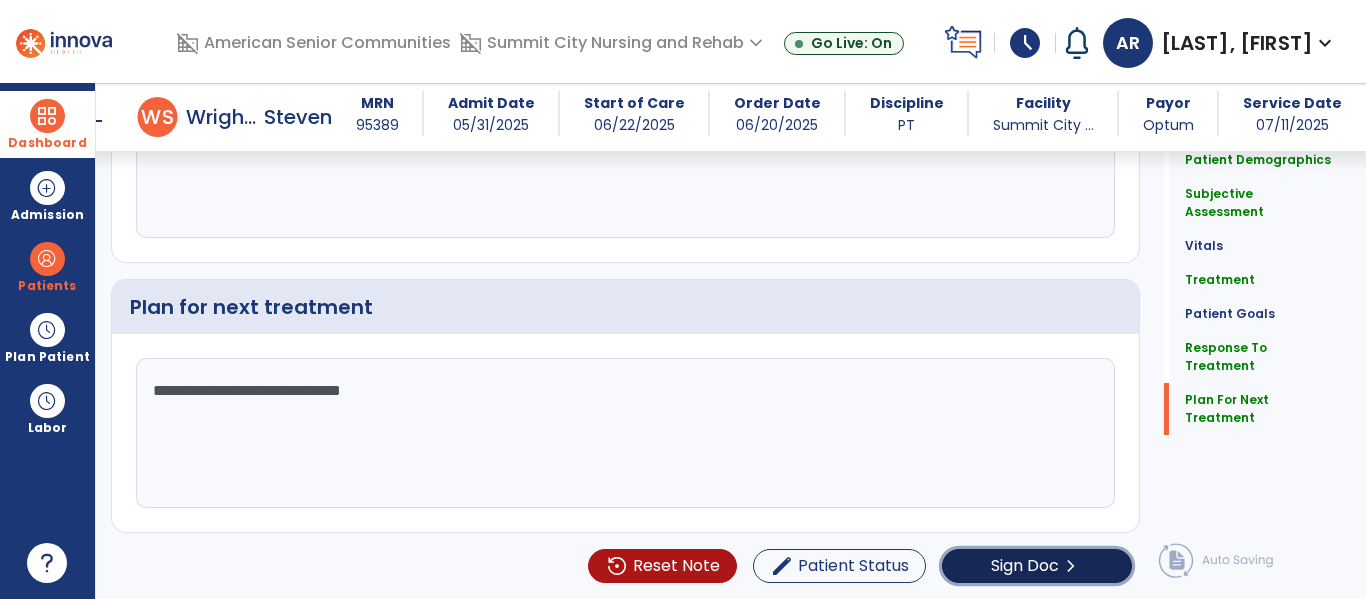 click on "Sign Doc  chevron_right" 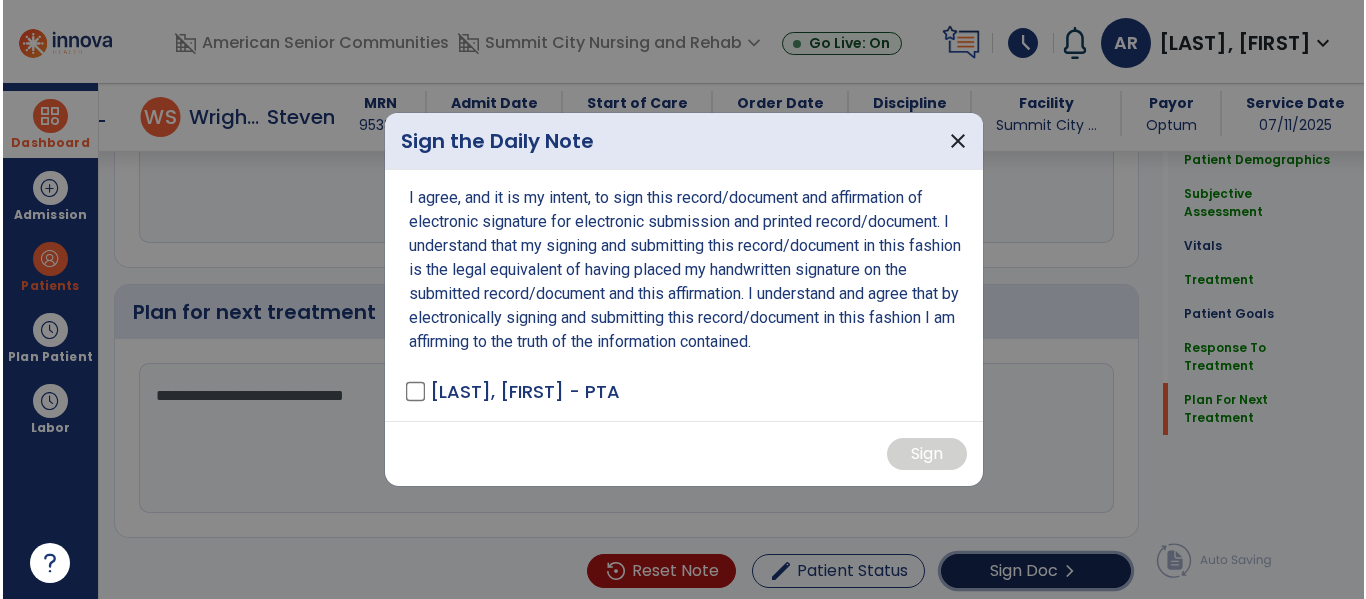 scroll, scrollTop: 3383, scrollLeft: 0, axis: vertical 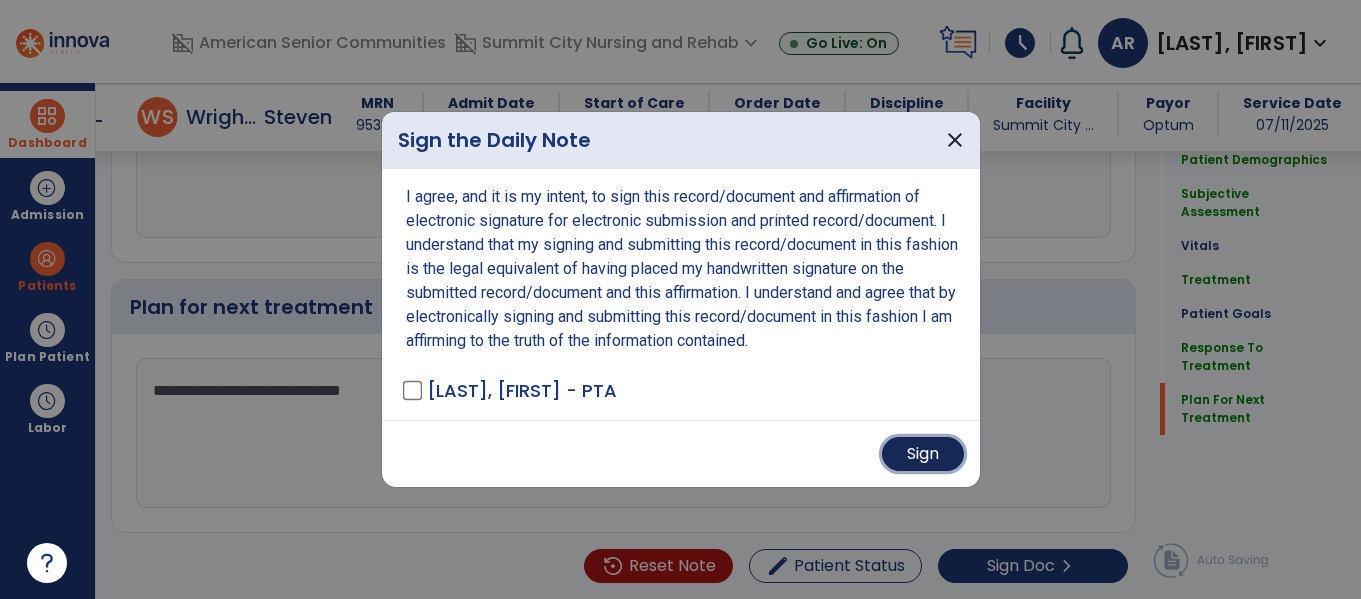 click on "Sign" at bounding box center [923, 454] 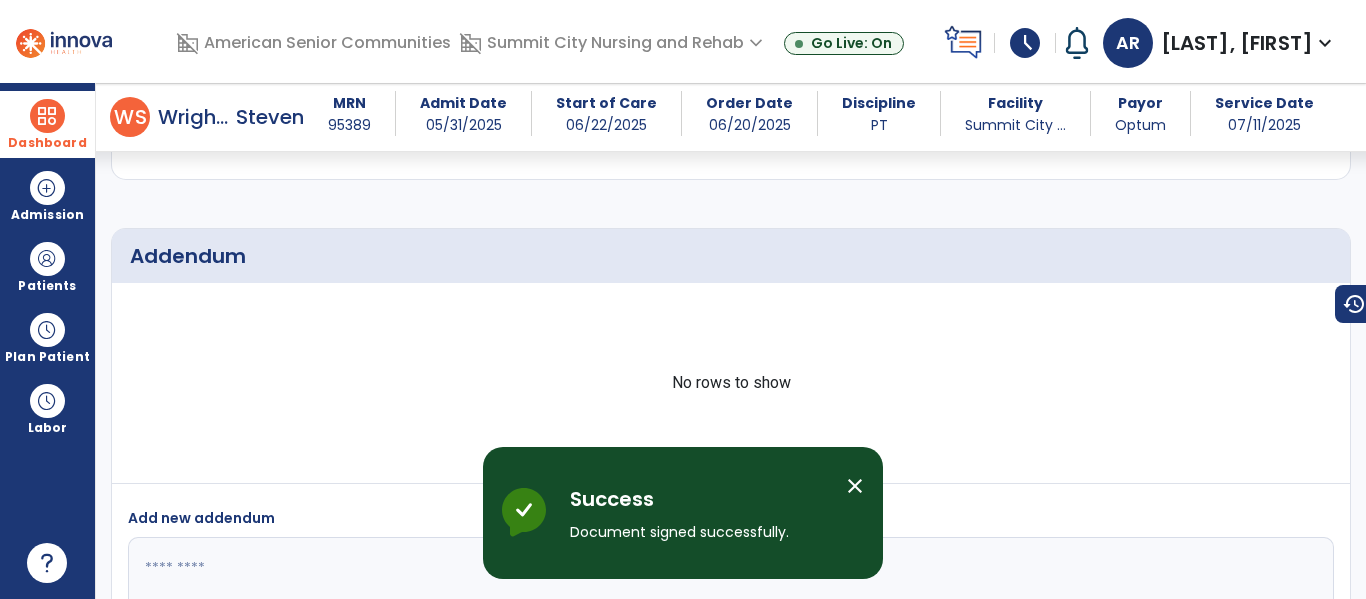 click on "Dashboard" at bounding box center [47, 143] 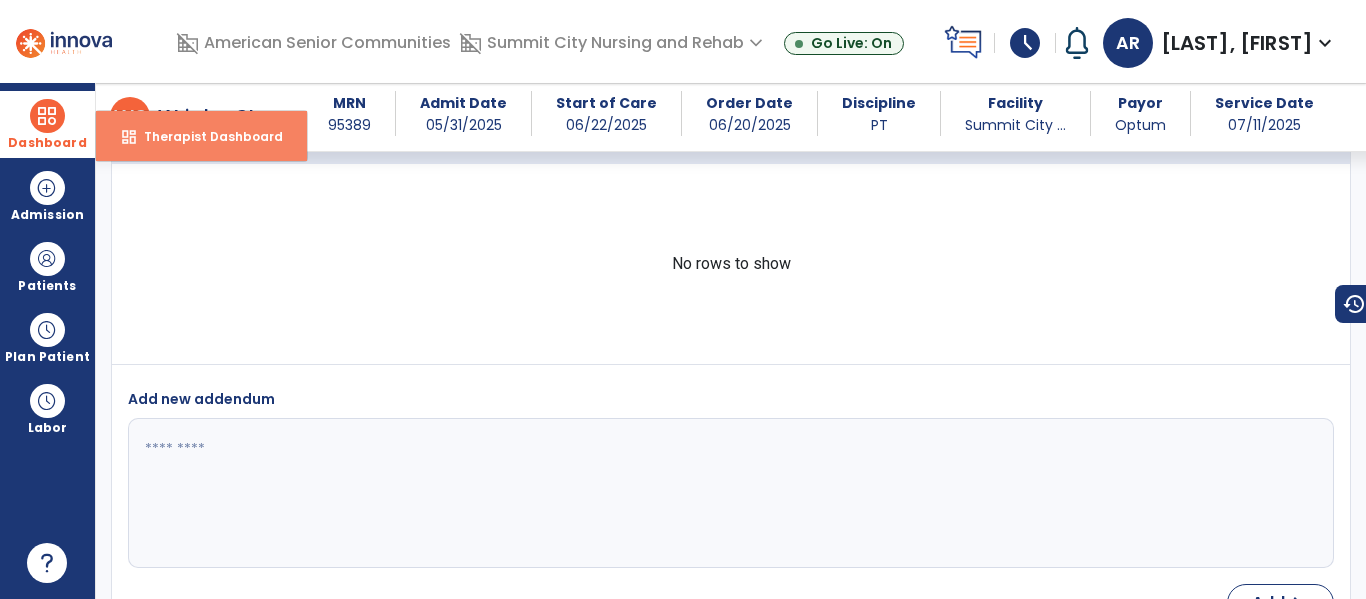 click on "dashboard  Therapist Dashboard" at bounding box center (201, 136) 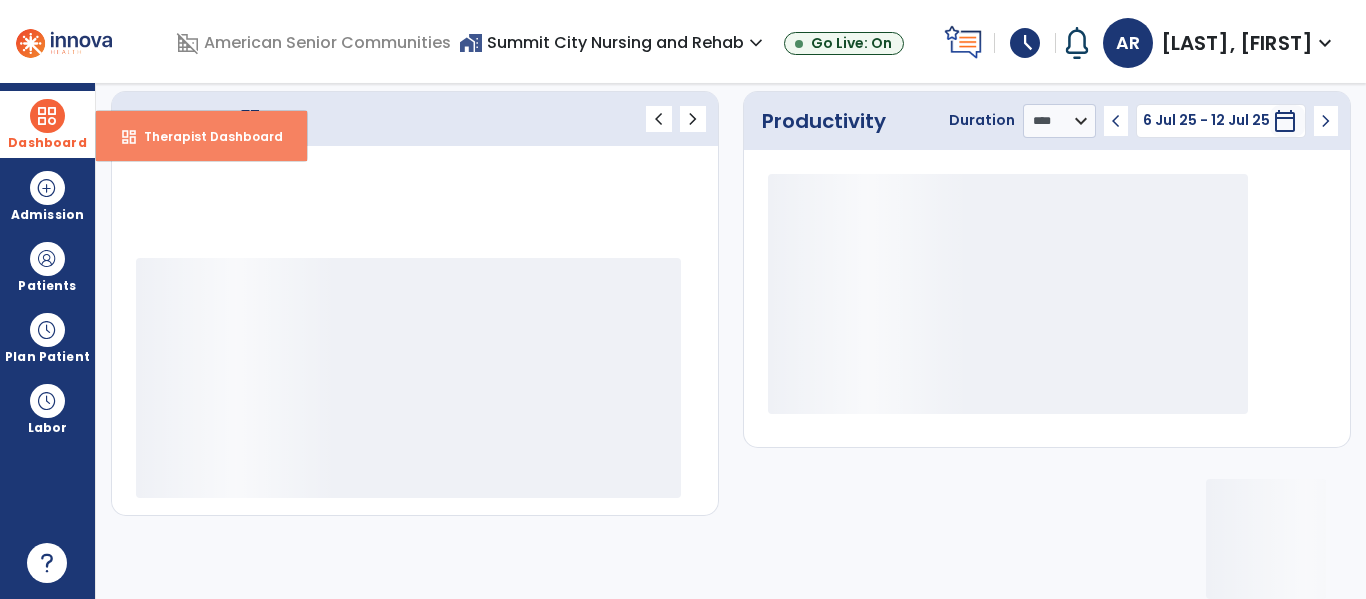 scroll, scrollTop: 276, scrollLeft: 0, axis: vertical 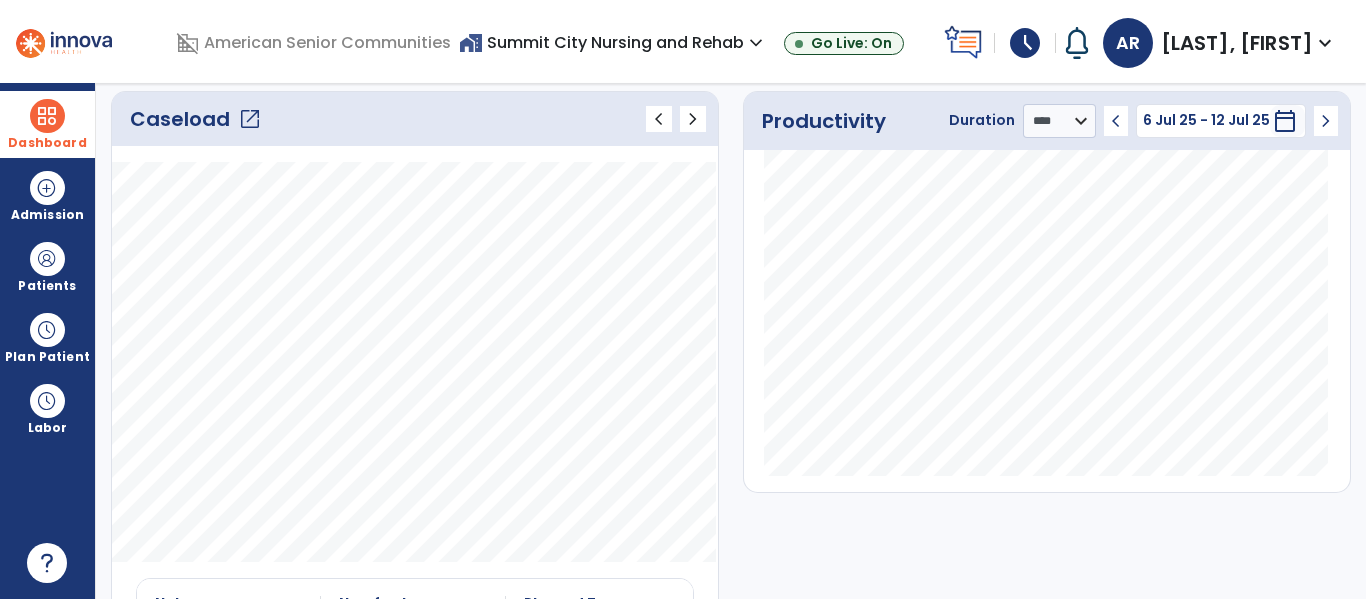 click on "open_in_new" 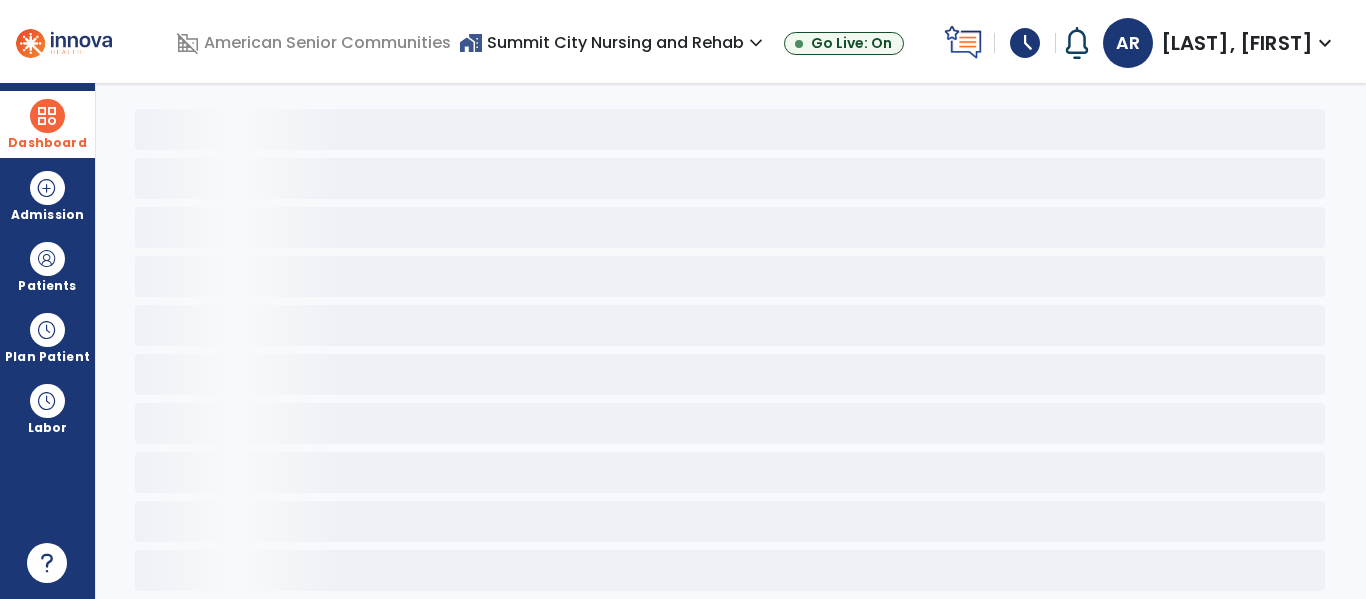 scroll, scrollTop: 41, scrollLeft: 0, axis: vertical 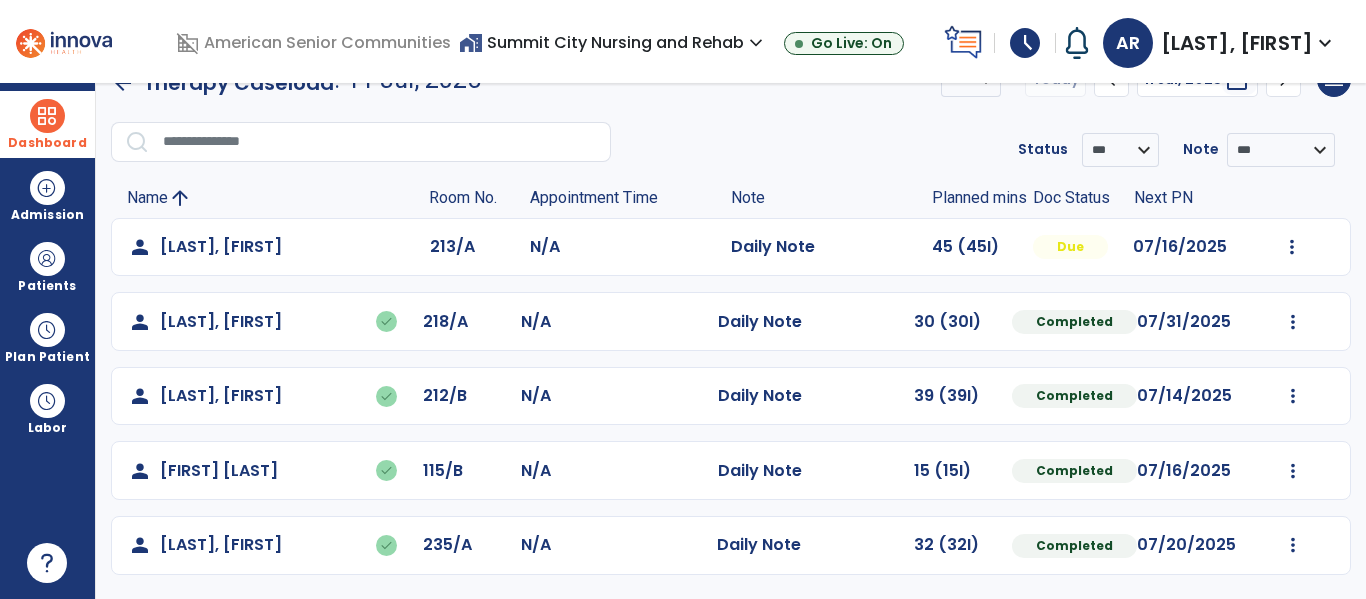 click on "Mark Visit As Complete   Reset Note   Open Document   G + C Mins" 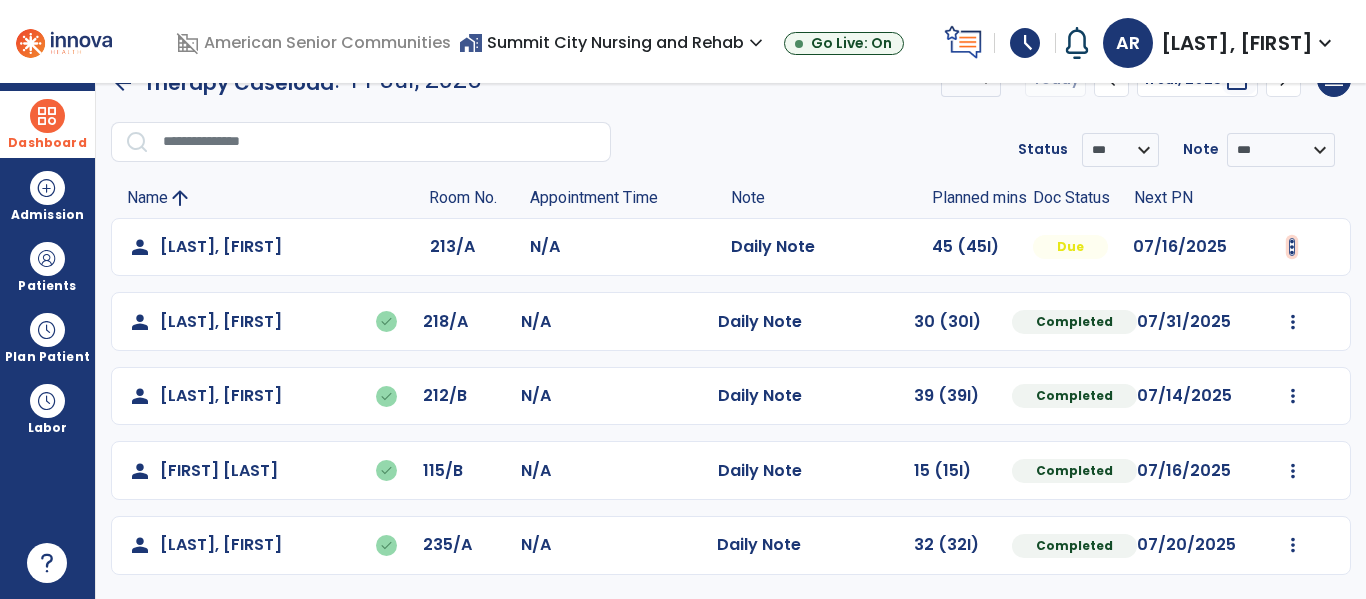click at bounding box center (1292, 247) 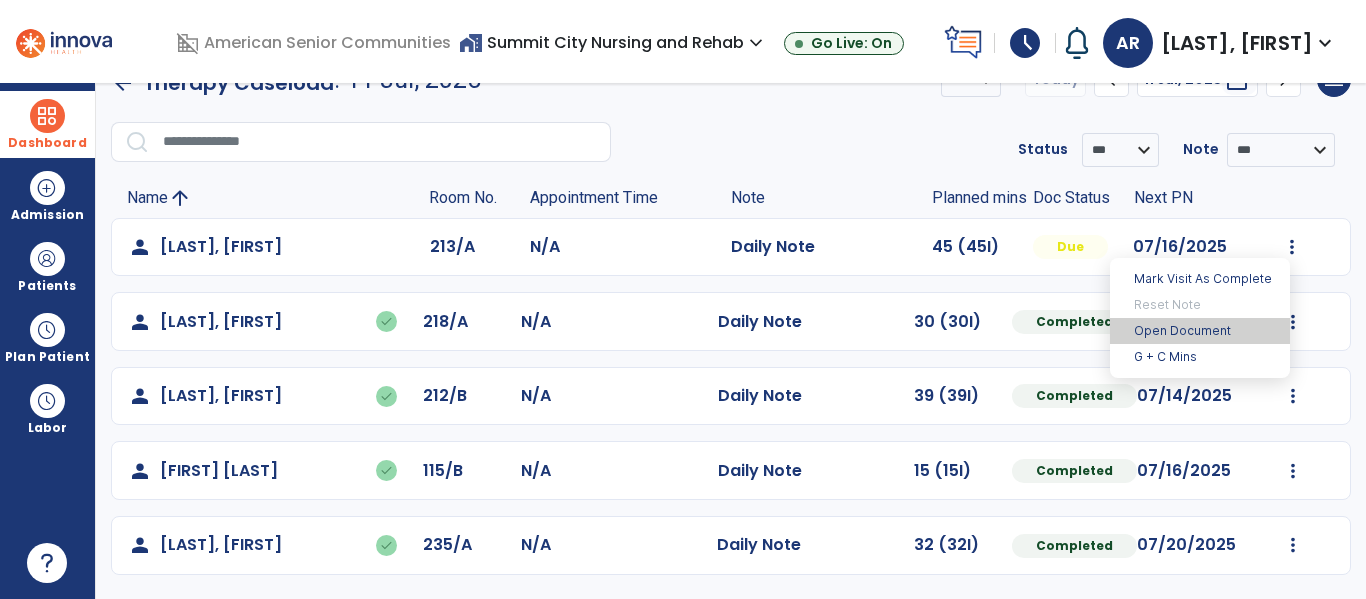 click on "Open Document" at bounding box center [1200, 331] 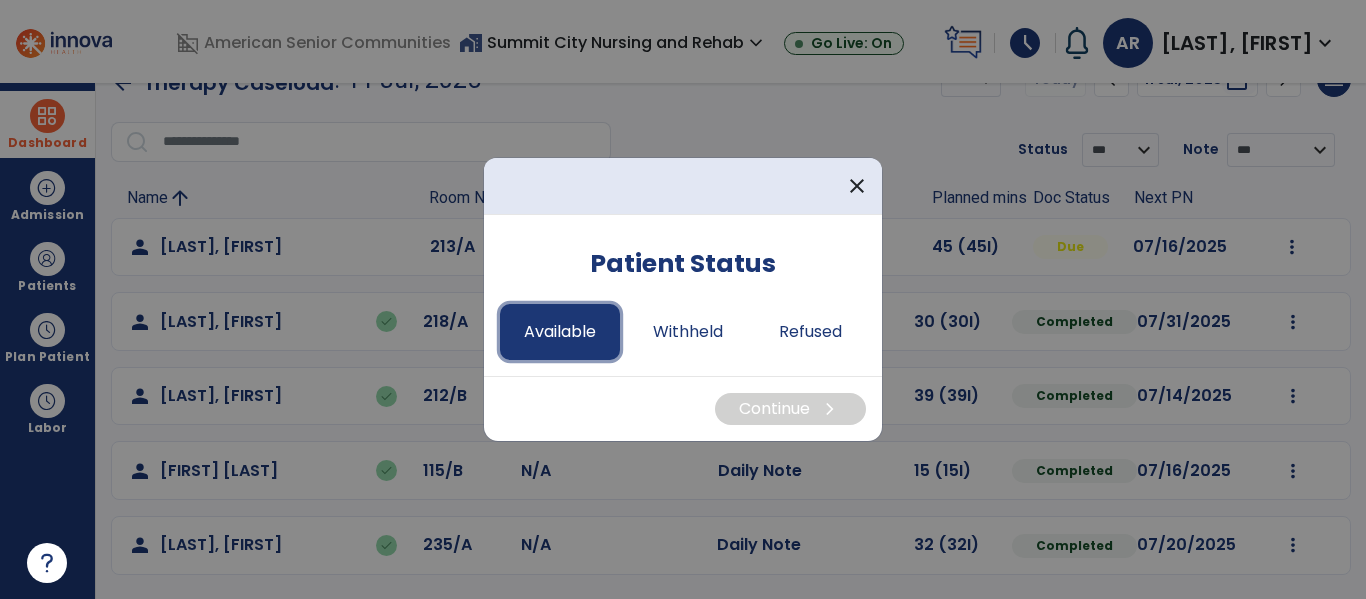click on "Available" at bounding box center [560, 332] 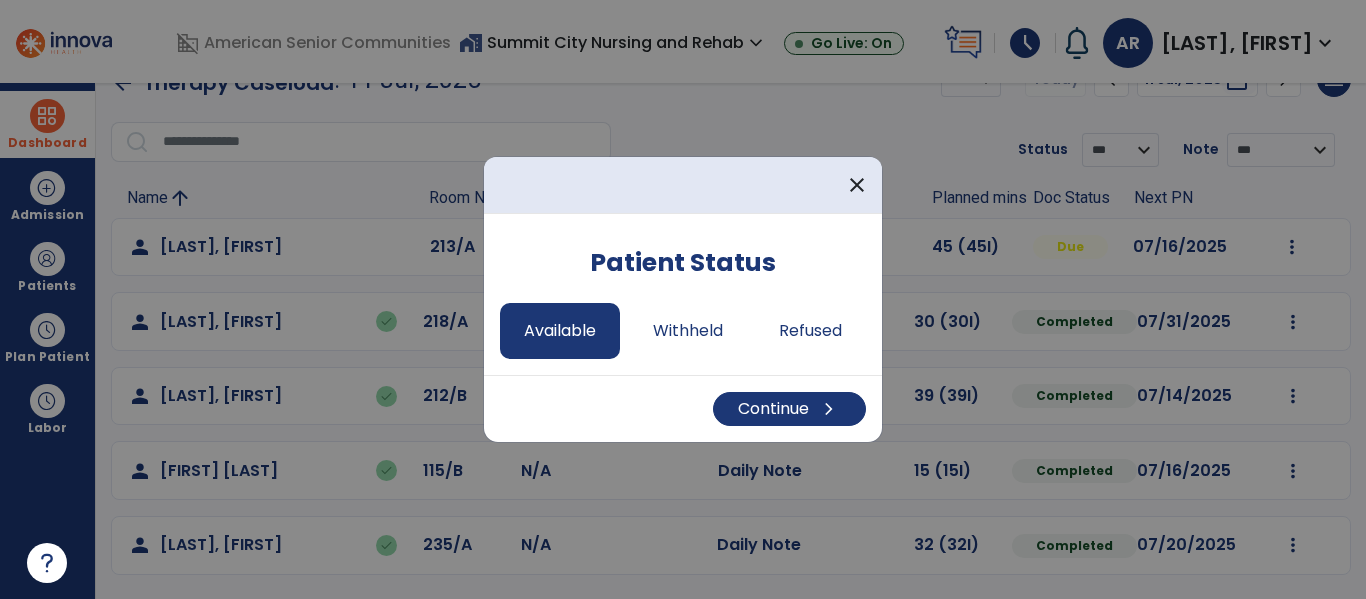 click on "Continue   chevron_right" at bounding box center [683, 409] 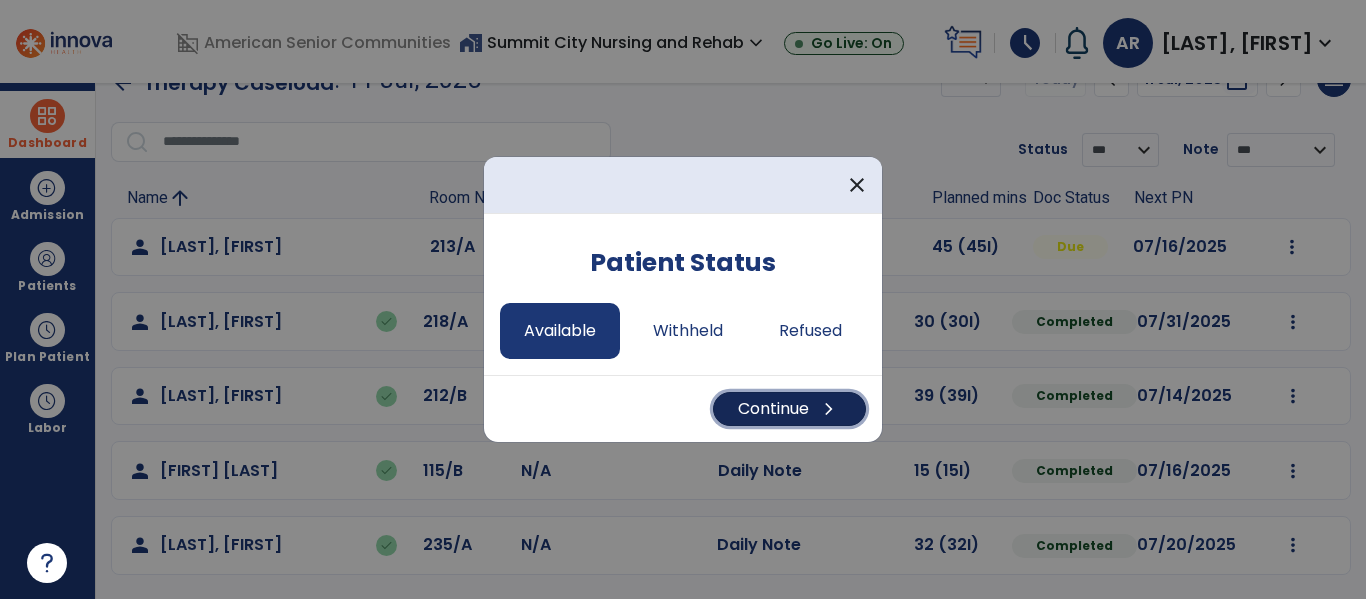 click on "Continue   chevron_right" at bounding box center [789, 409] 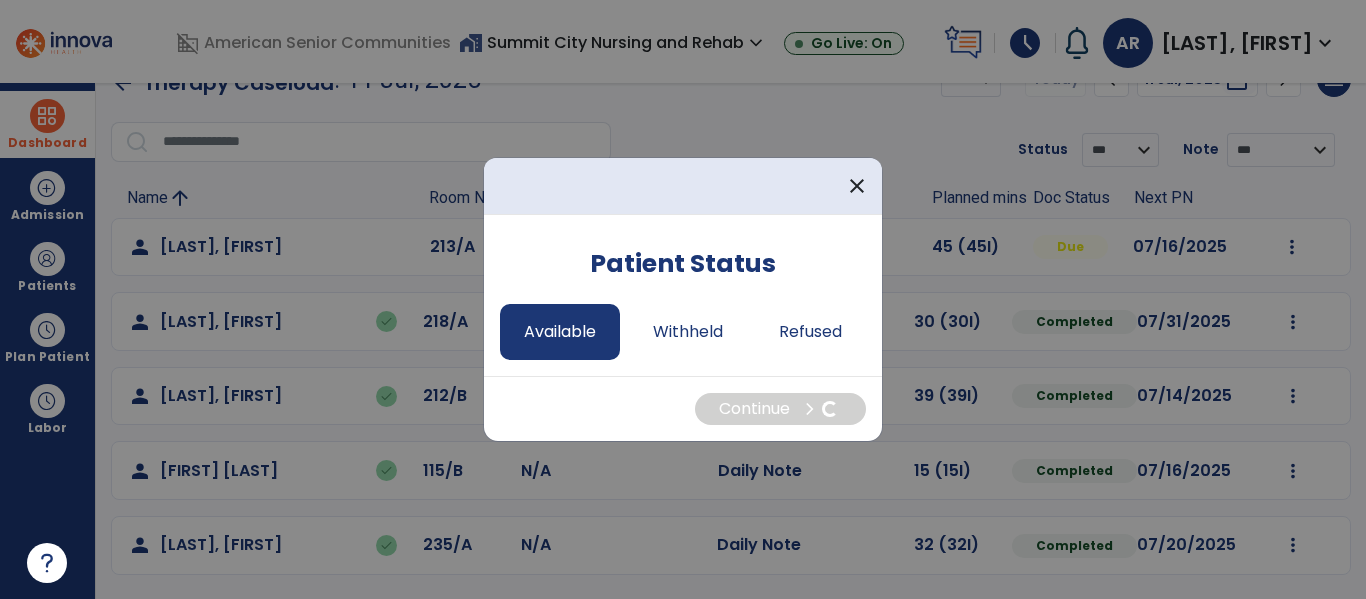 select on "*" 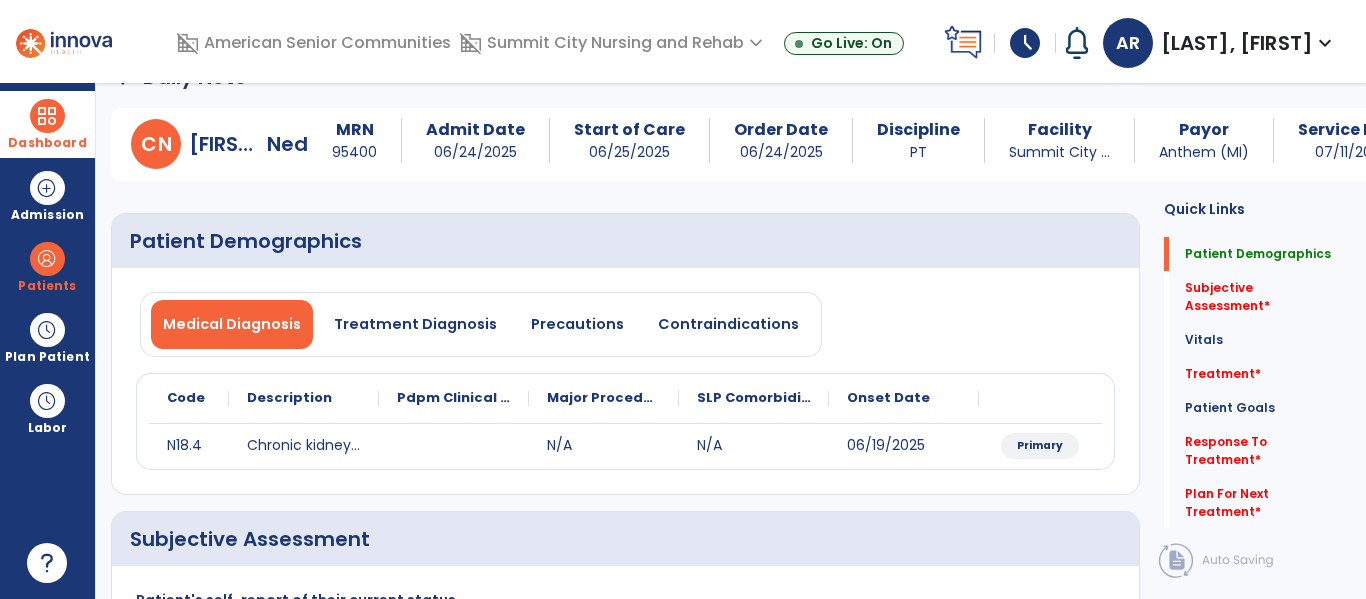 scroll, scrollTop: 0, scrollLeft: 0, axis: both 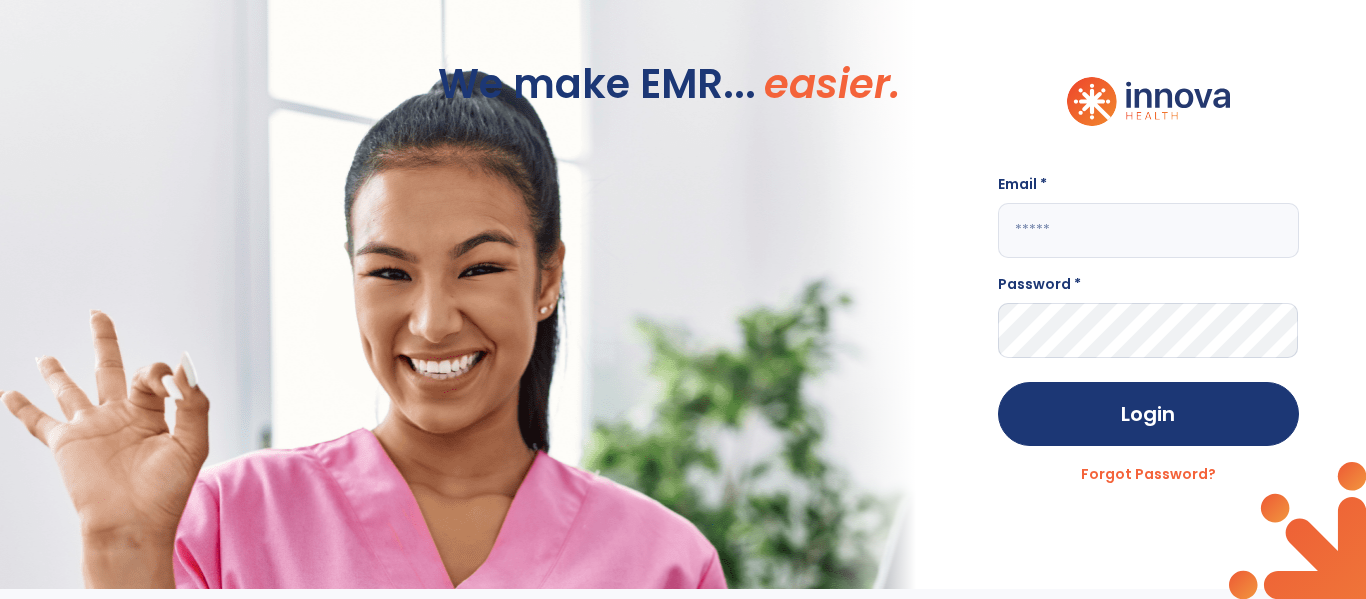 click 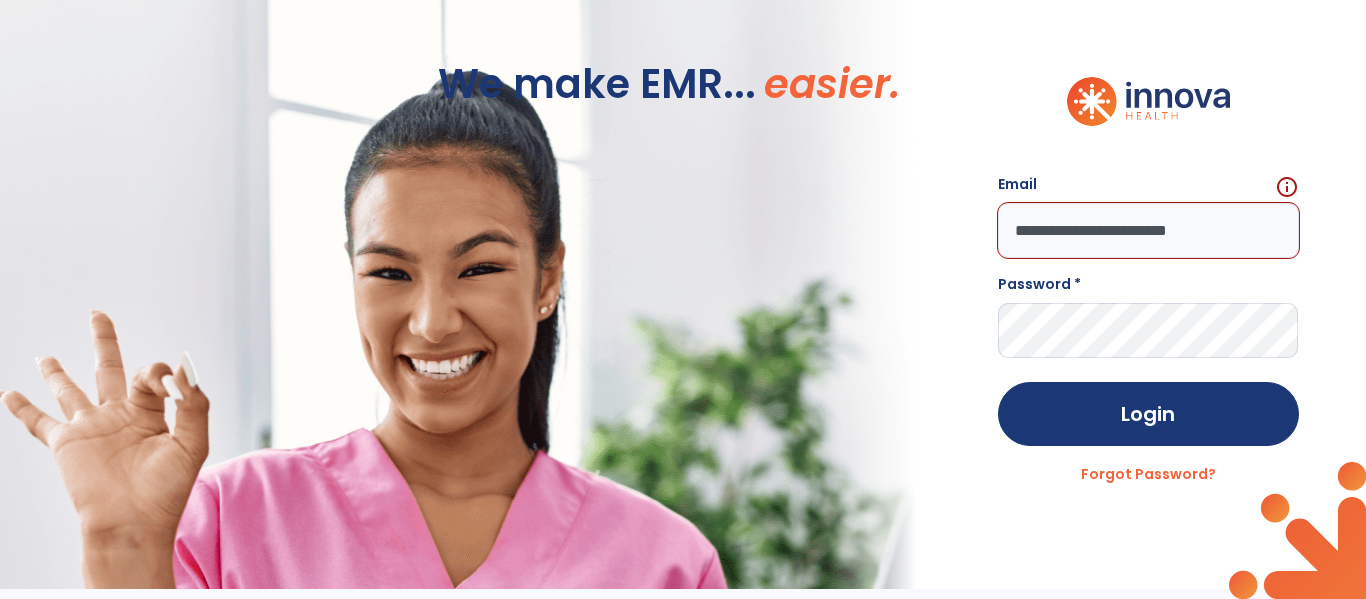 type on "**********" 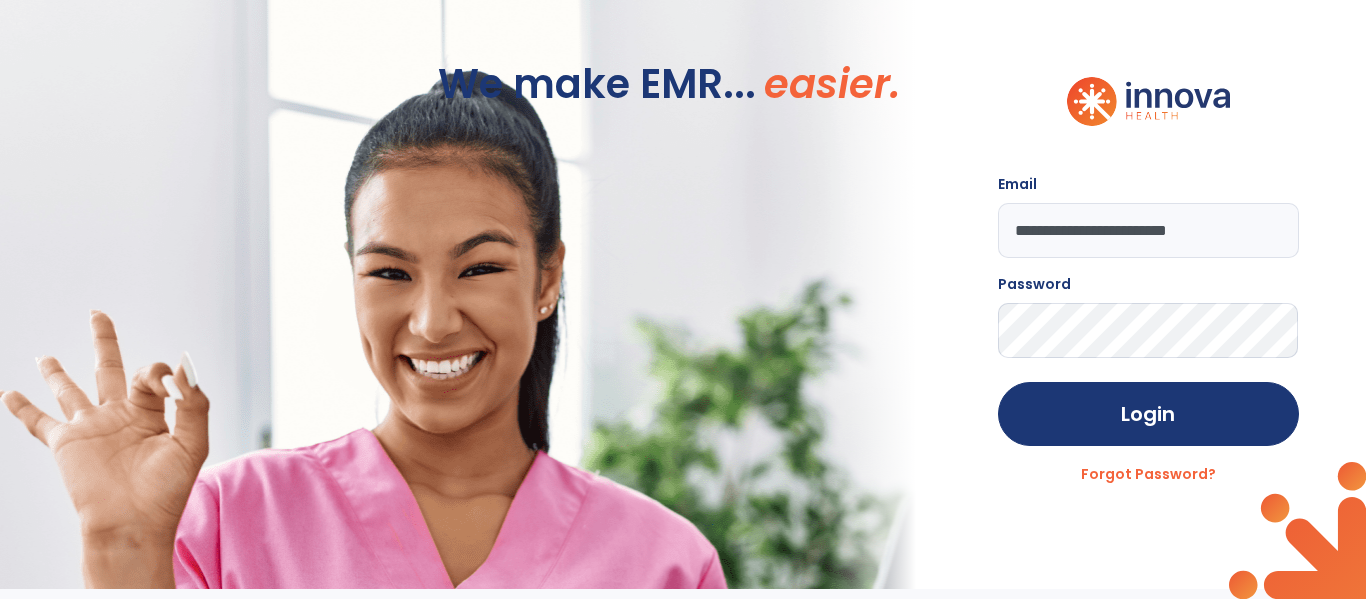 click on "Login" 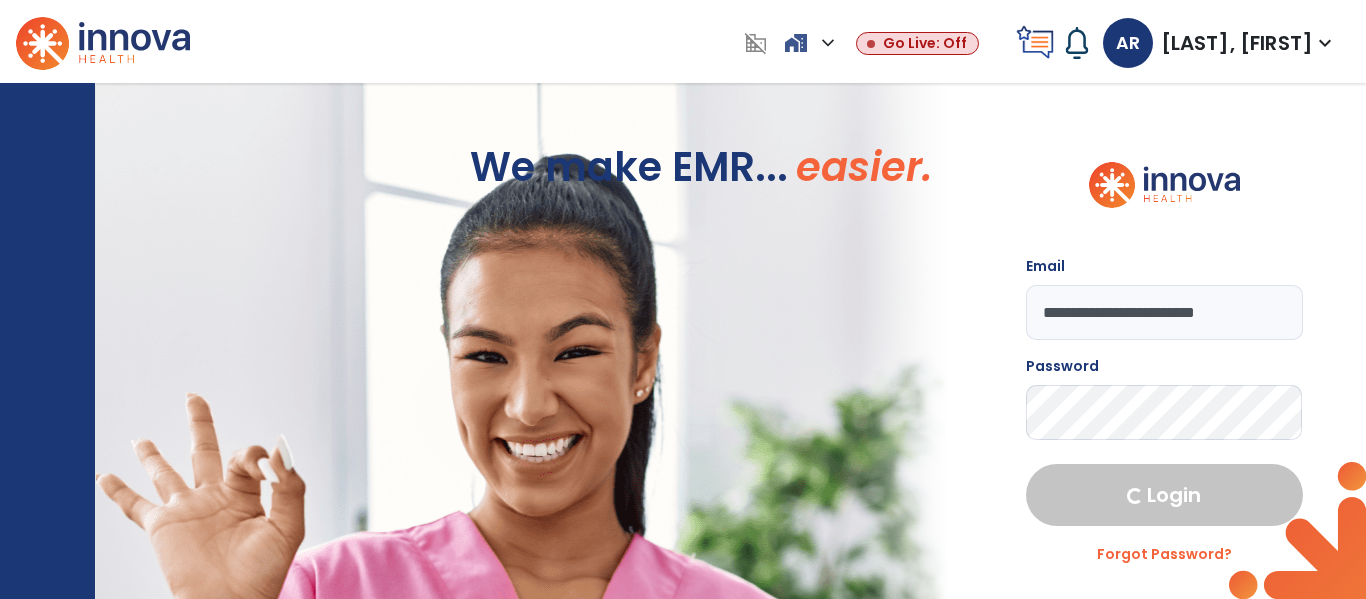 select on "****" 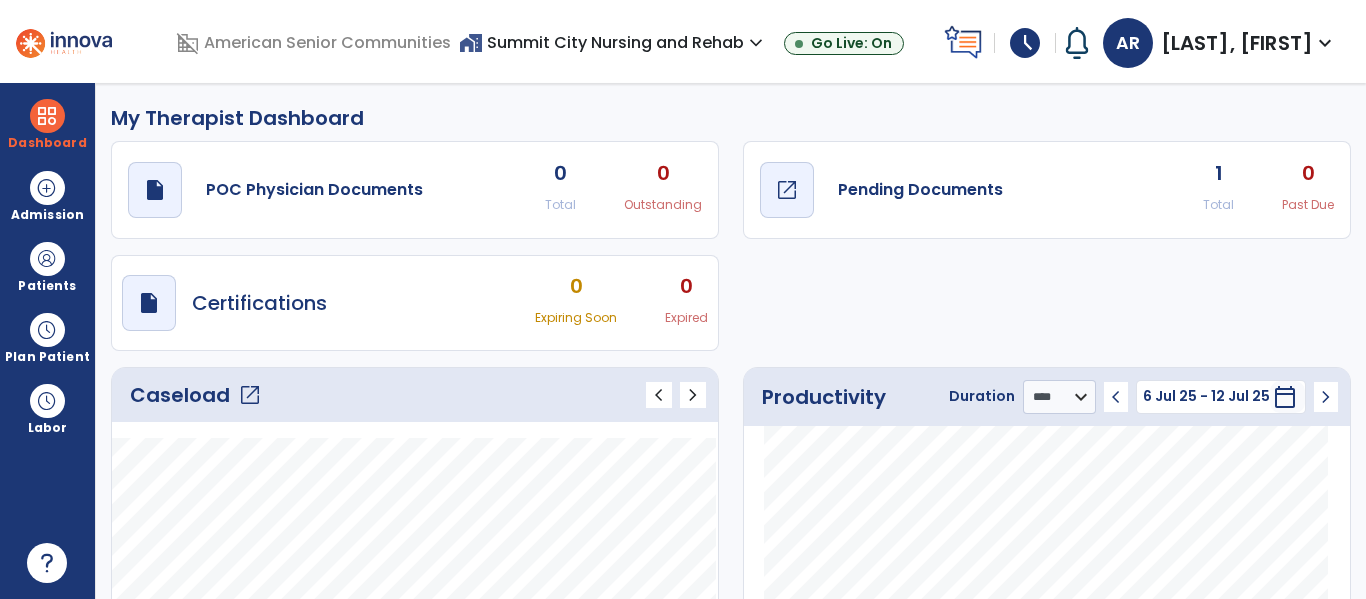 click on "Pending Documents" 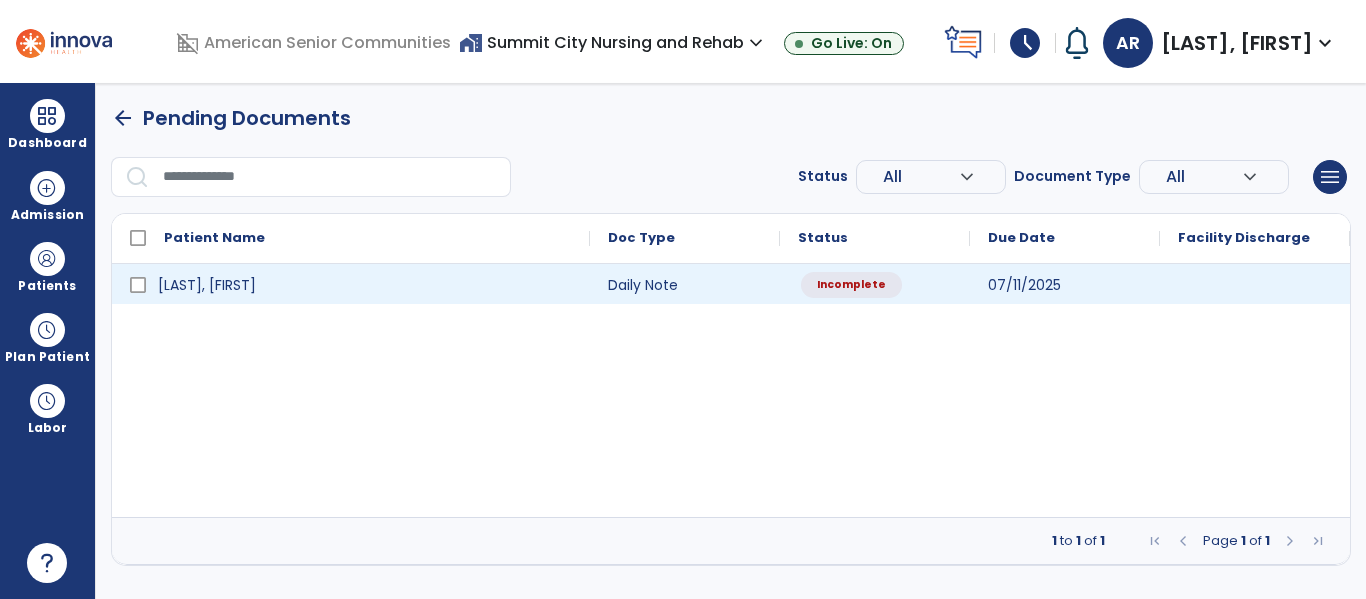 click on "Incomplete" at bounding box center [875, 284] 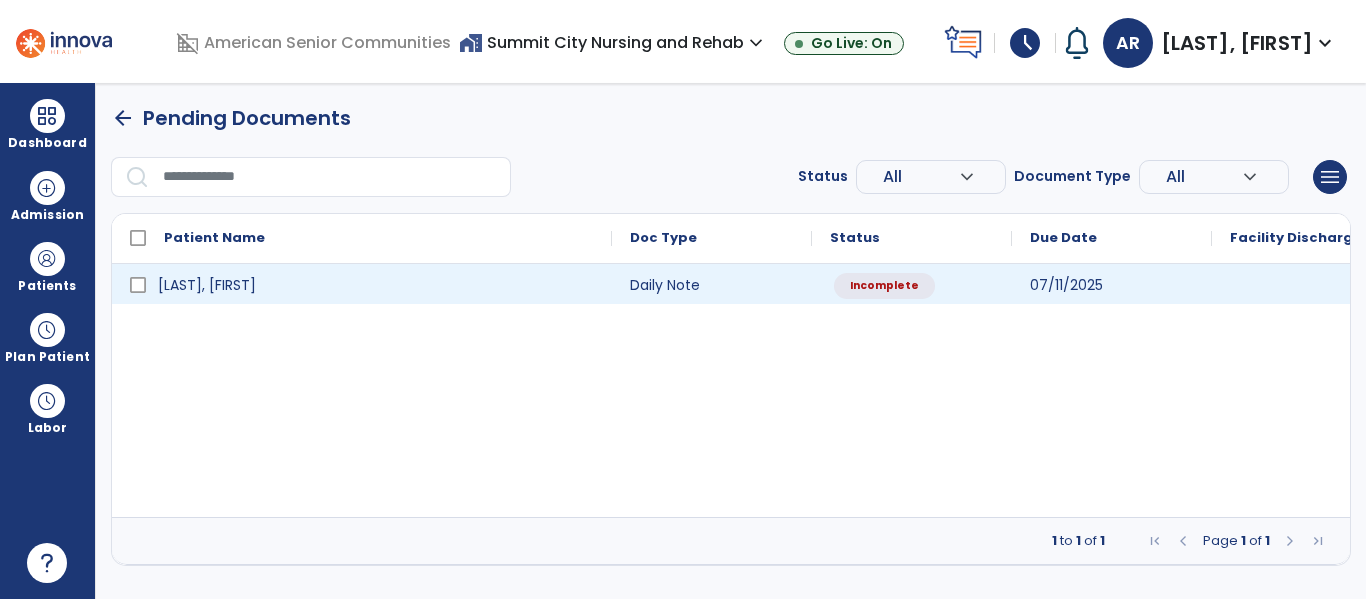 select on "*" 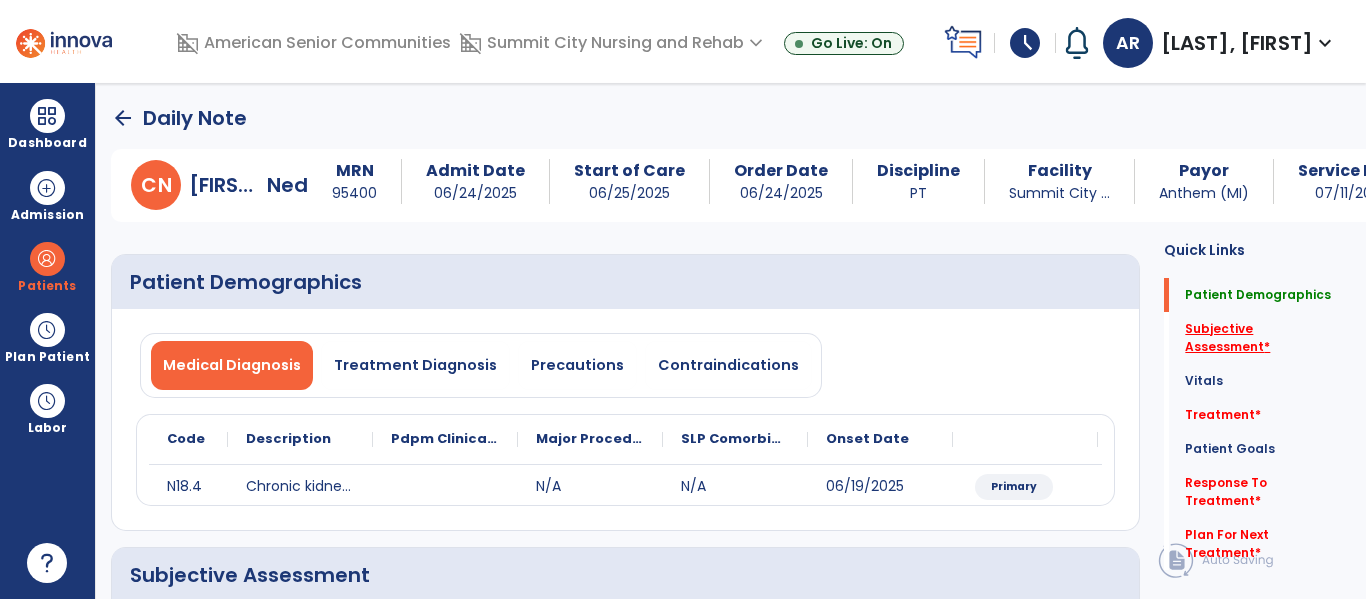 click on "Subjective Assessment   *" 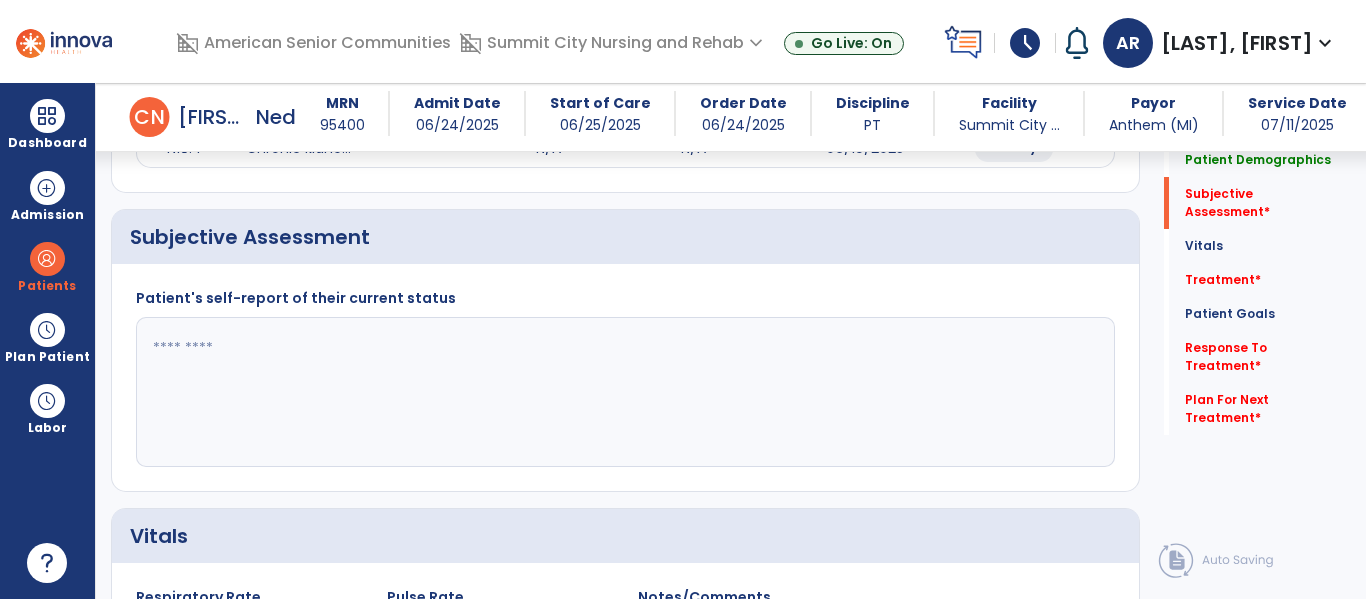 scroll, scrollTop: 347, scrollLeft: 0, axis: vertical 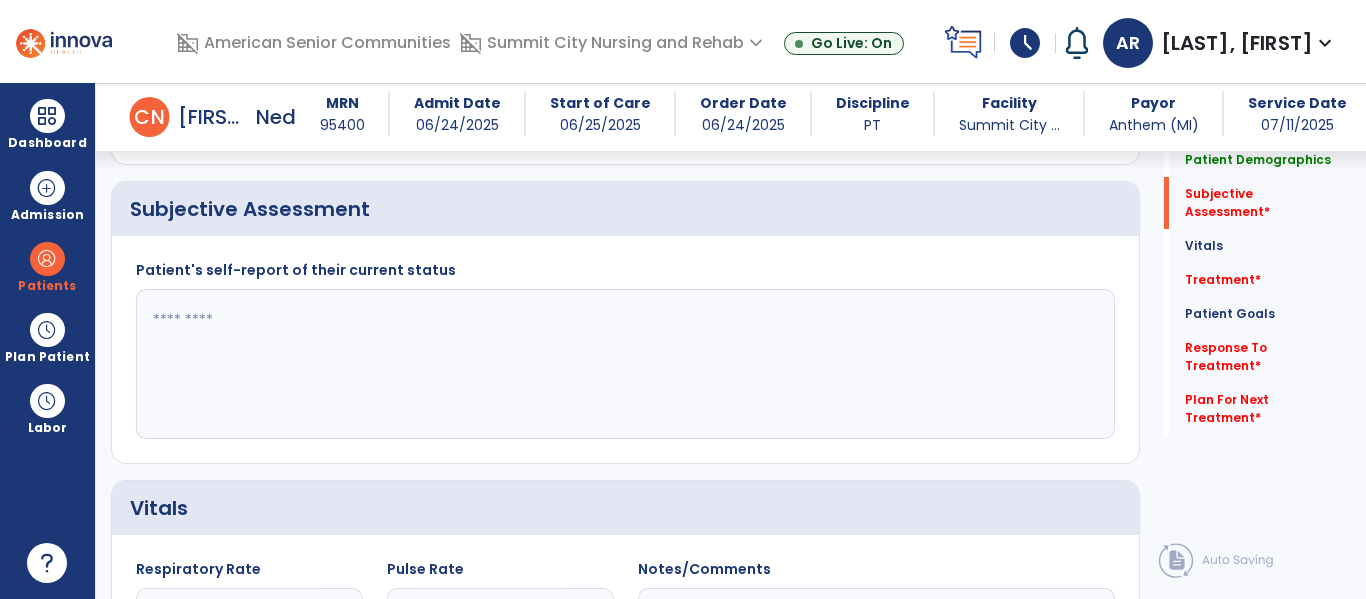 click 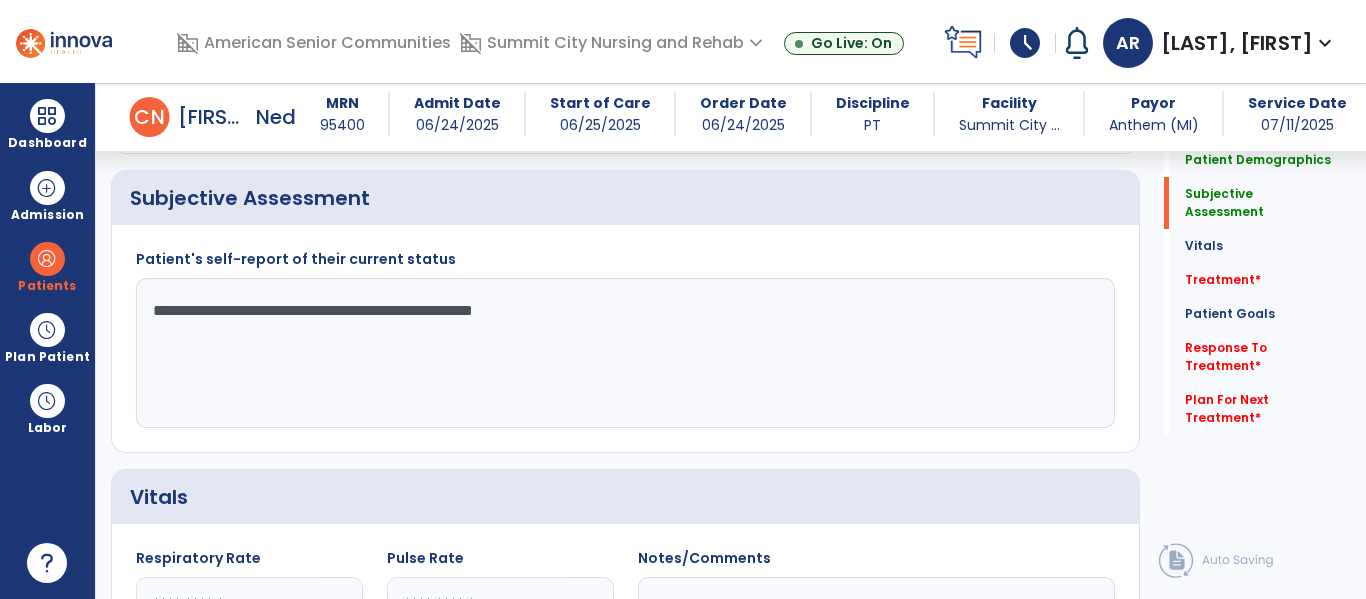 scroll, scrollTop: 366, scrollLeft: 0, axis: vertical 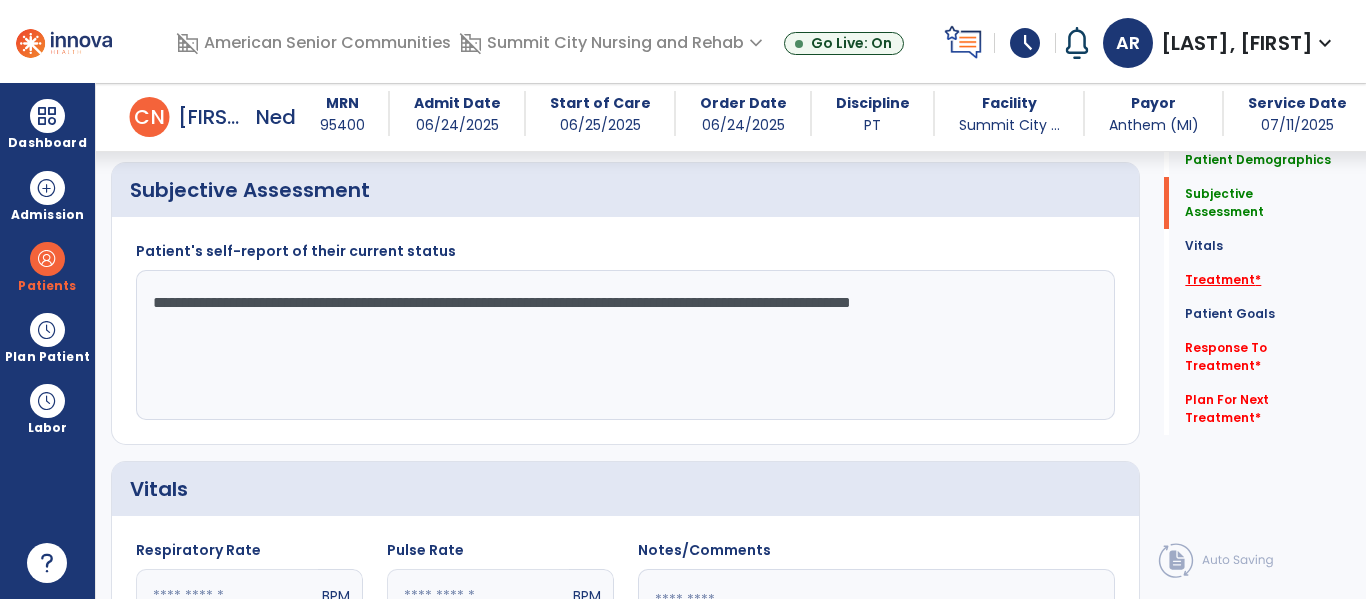 type on "**********" 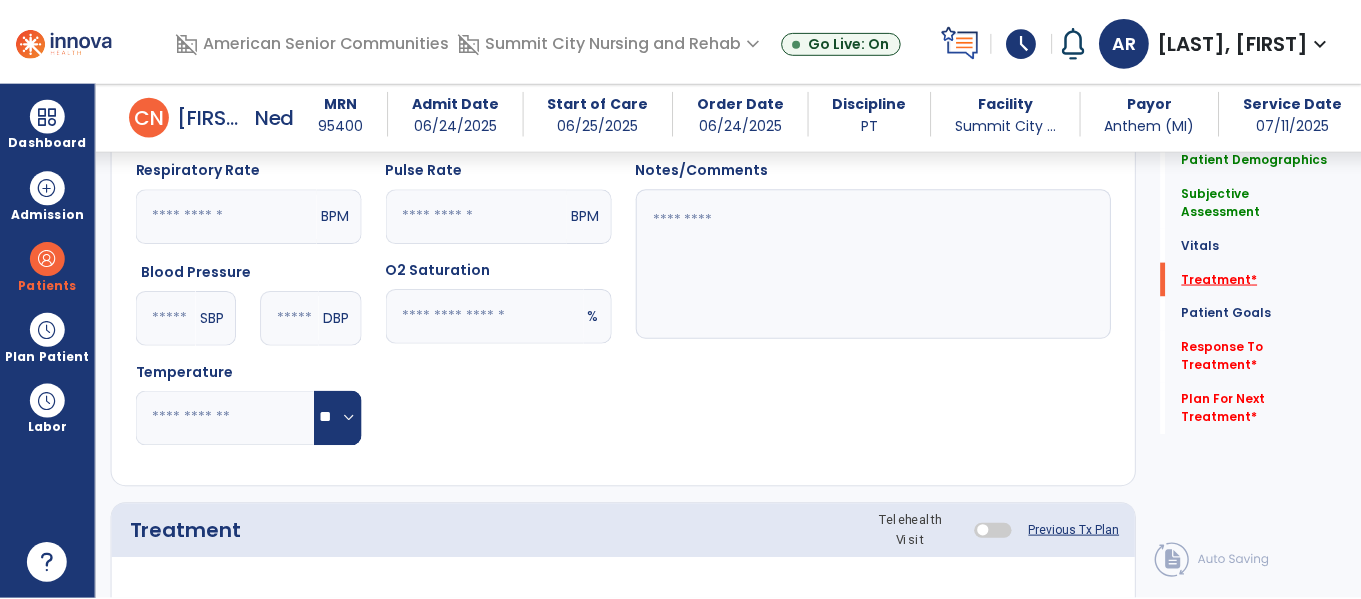 scroll, scrollTop: 1036, scrollLeft: 0, axis: vertical 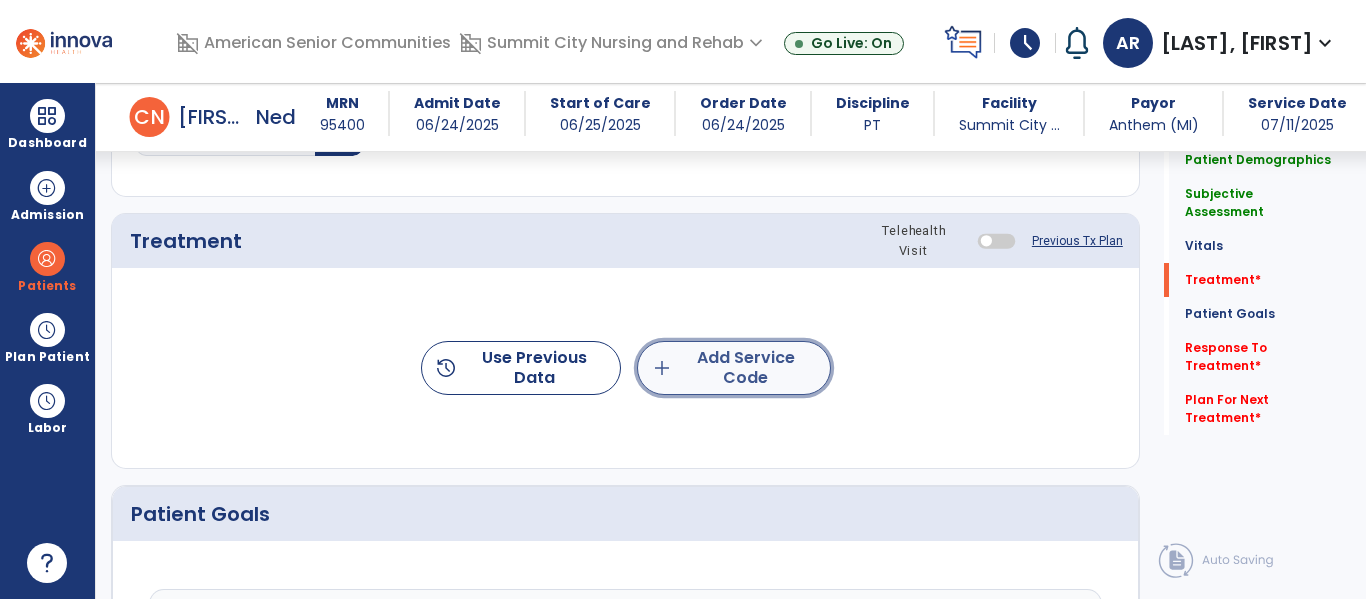 click on "add  Add Service Code" 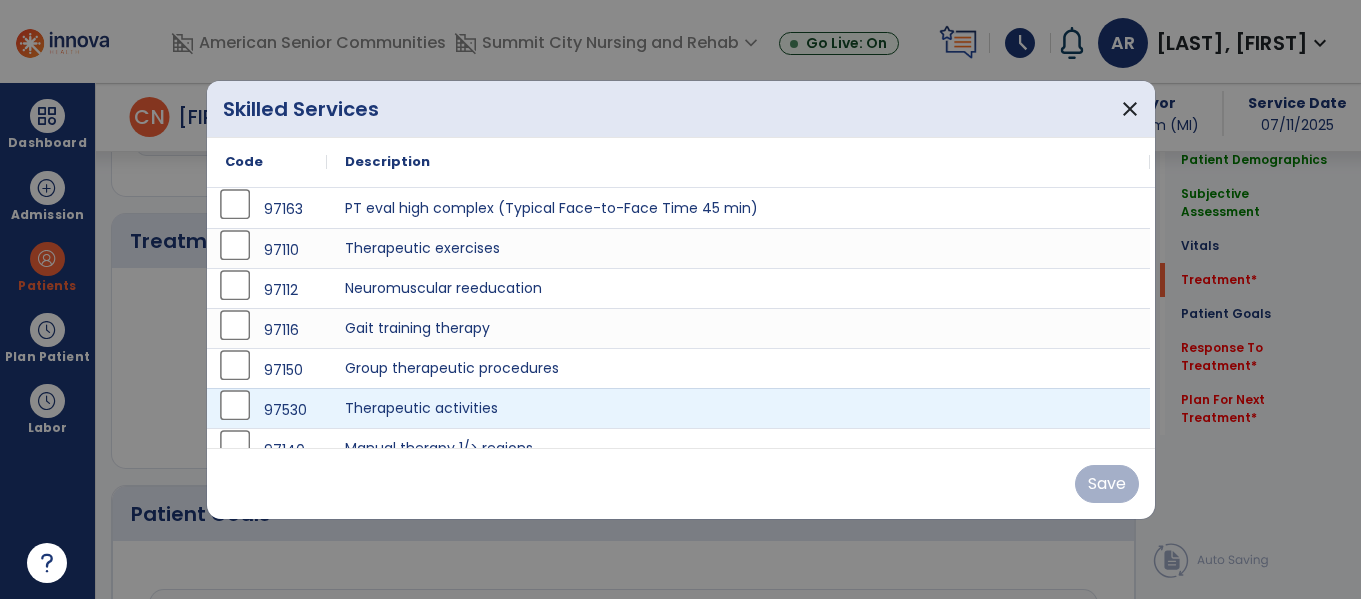 scroll, scrollTop: 1036, scrollLeft: 0, axis: vertical 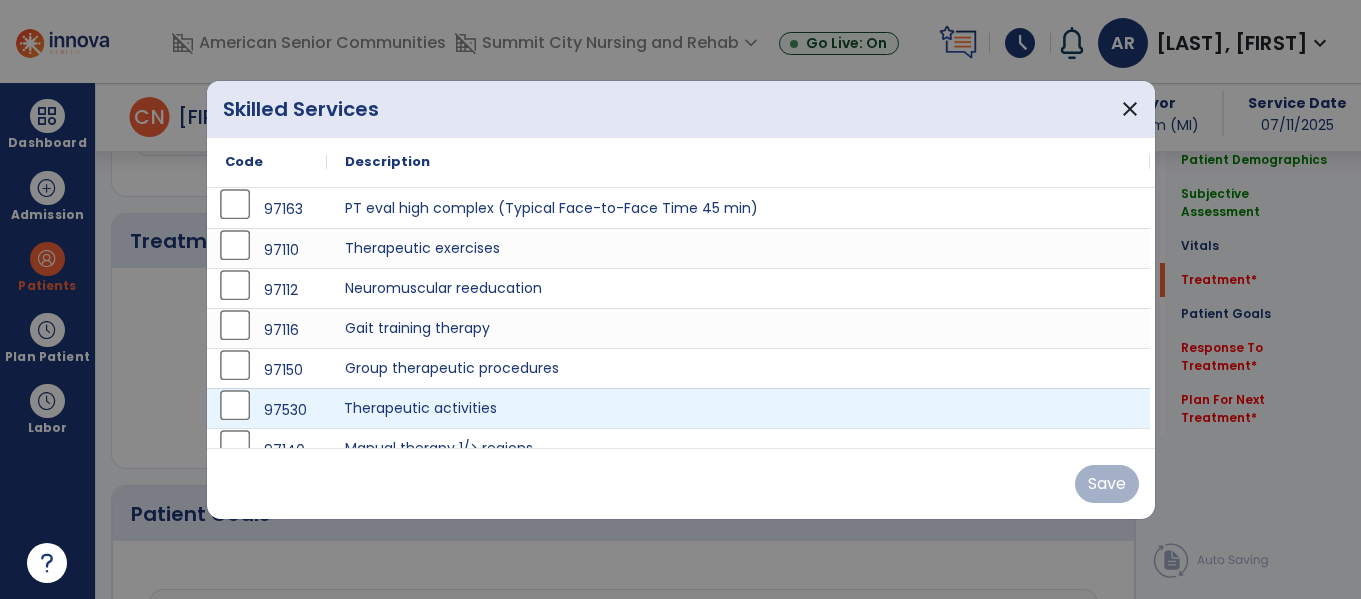 click on "Therapeutic activities" at bounding box center (738, 408) 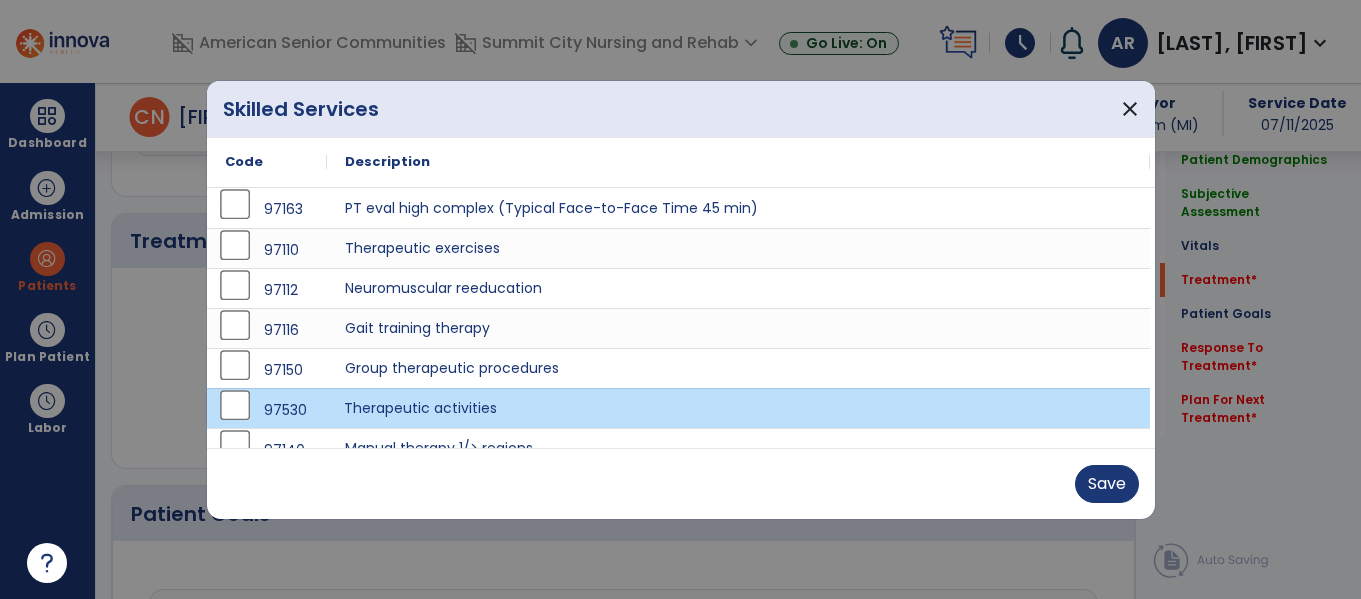 click on "Save" at bounding box center (681, 483) 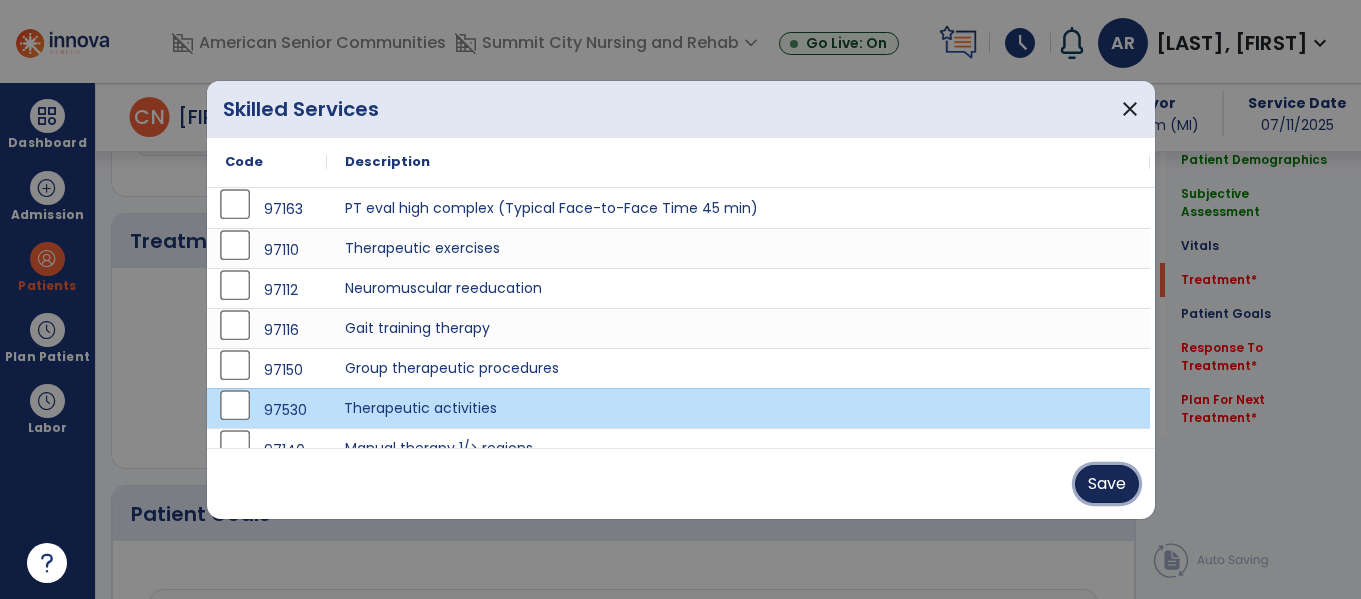 click on "Save" at bounding box center [1107, 484] 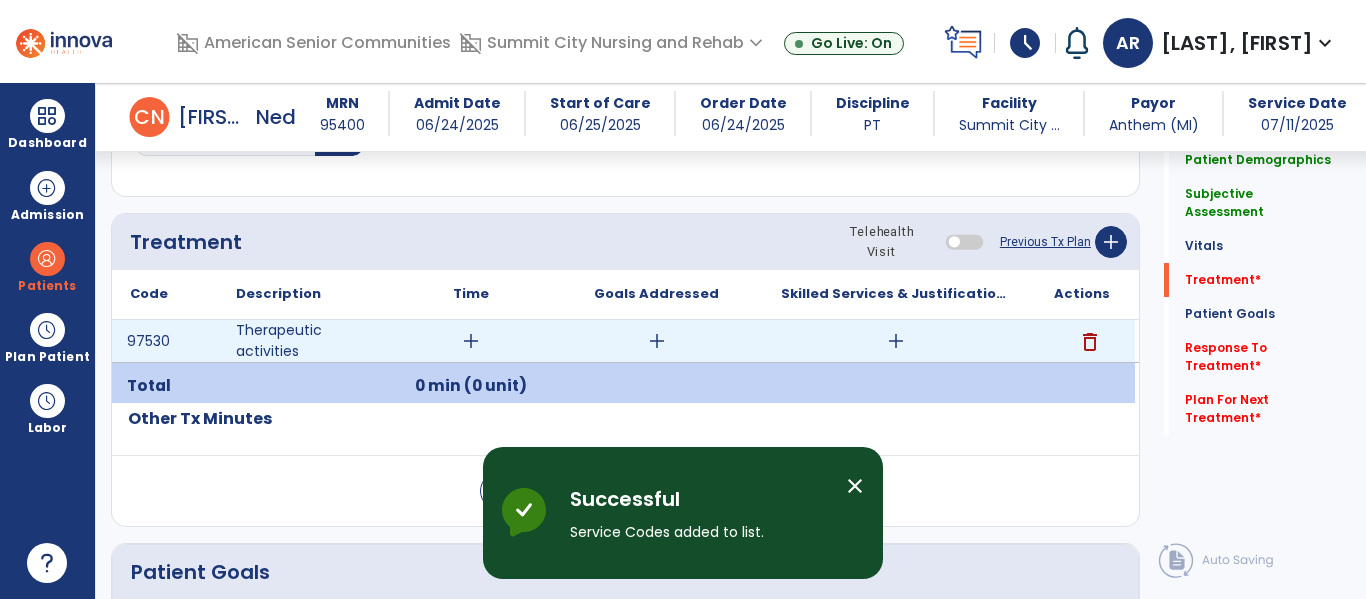 click on "add" at bounding box center (471, 341) 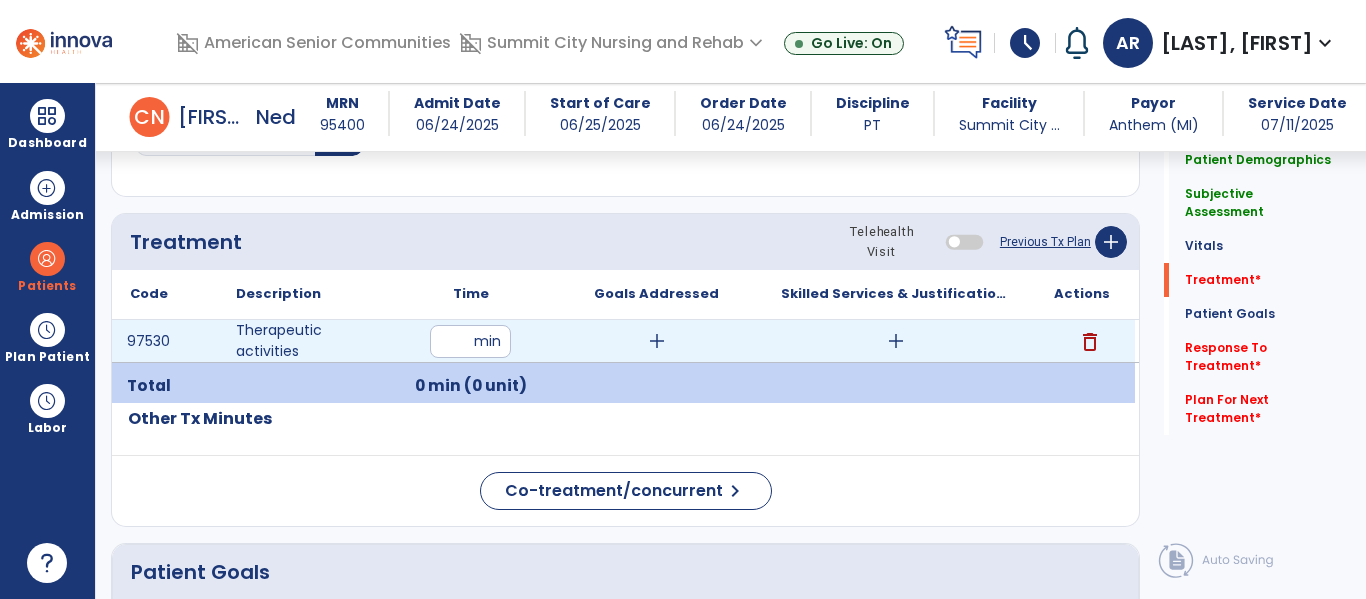 type on "**" 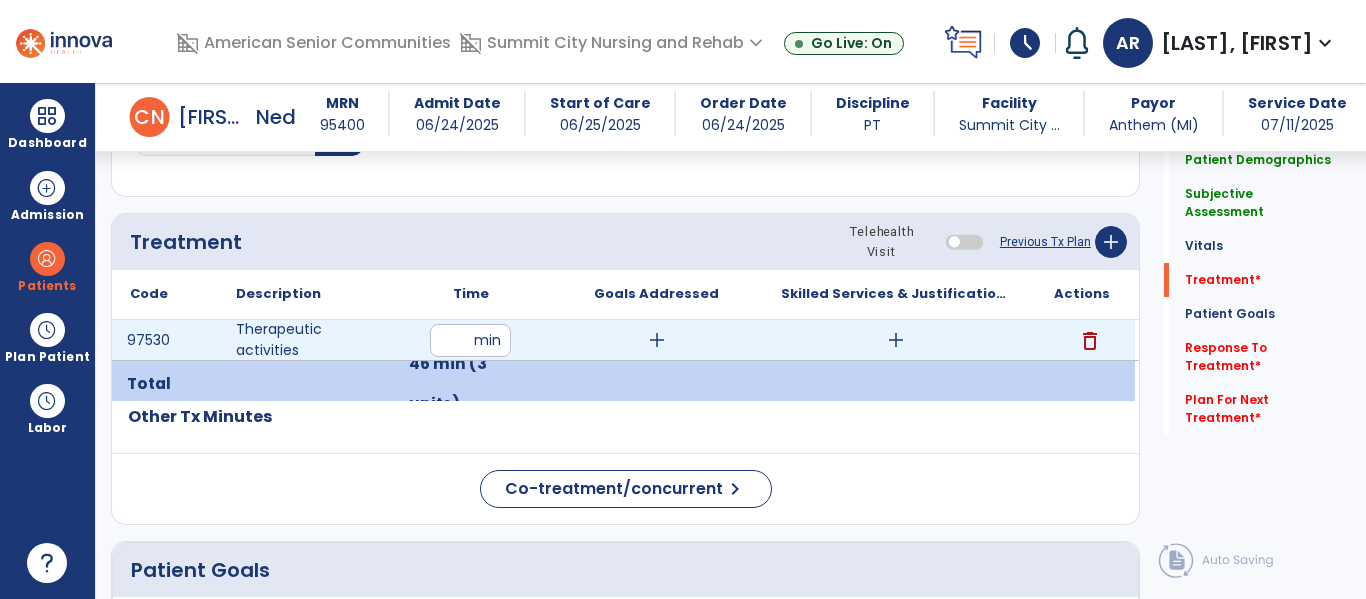 click on "add" at bounding box center [896, 340] 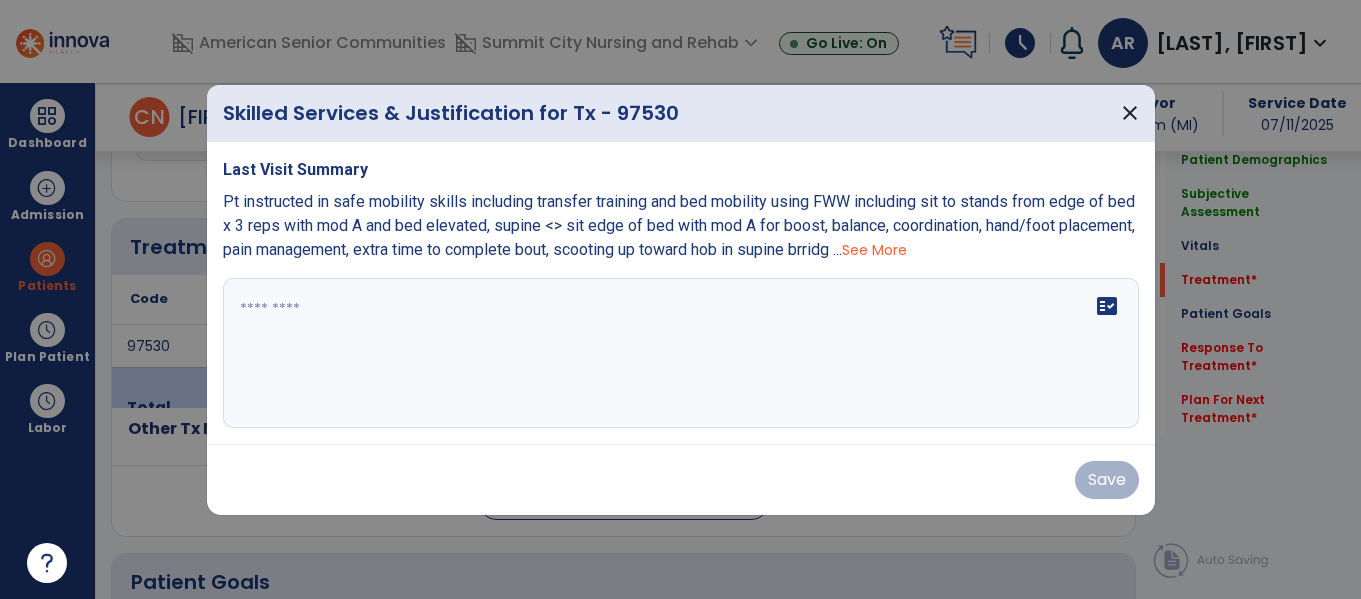 scroll, scrollTop: 1036, scrollLeft: 0, axis: vertical 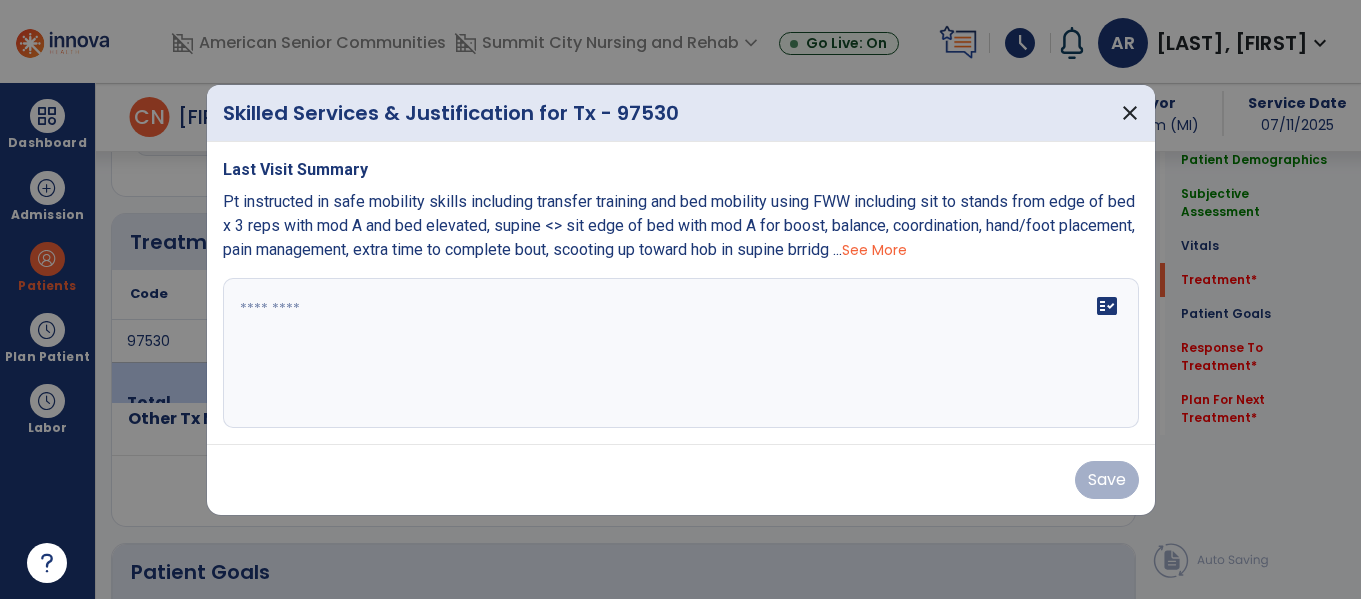 click on "Last Visit Summary Pt instructed in safe mobility skills including transfer training and bed mobility using FWW  including sit to stands from edge of bed x 3 reps with mod A and bed elevated, supine <> sit edge of bed with mod A for boost, balance, coordination, hand/foot placement, pain management, extra time to complete bout, scooting up toward hob in supine brridg ...  See More   fact_check" at bounding box center (681, 293) 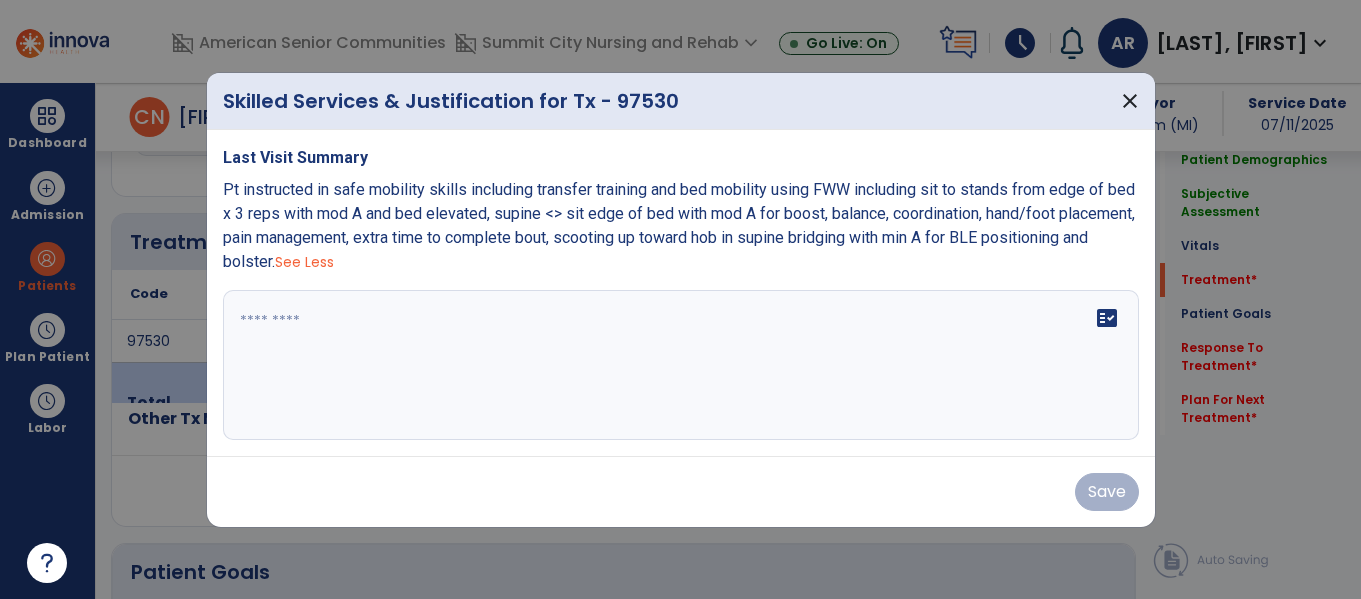 click on "Pt instructed in safe mobility skills including transfer training and bed mobility using FWW  including sit to stands from edge of bed x 3 reps with mod A and bed elevated, supine <> sit edge of bed with mod A for boost, balance, coordination, hand/foot placement, pain management, extra time to complete bout, scooting up toward hob in supine brridging with min A for BLE positioning and bolster.  See Less" at bounding box center (681, 226) 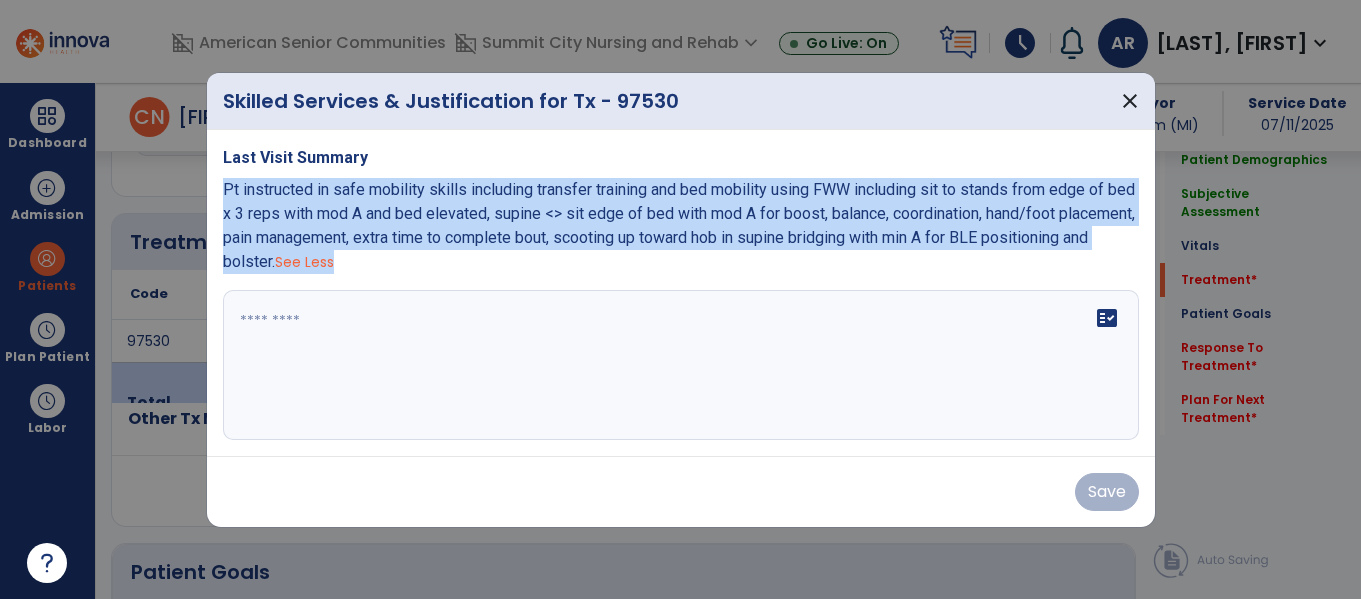 copy on "Pt instructed in safe mobility skills including transfer training and bed mobility using FWW  including sit to stands from edge of bed x 3 reps with mod A and bed elevated, supine <> sit edge of bed with mod A for boost, balance, coordination, hand/foot placement, pain management, extra time to complete bout, scooting up toward hob in supine brridging with min A for BLE positioning and bolster.  See Less" 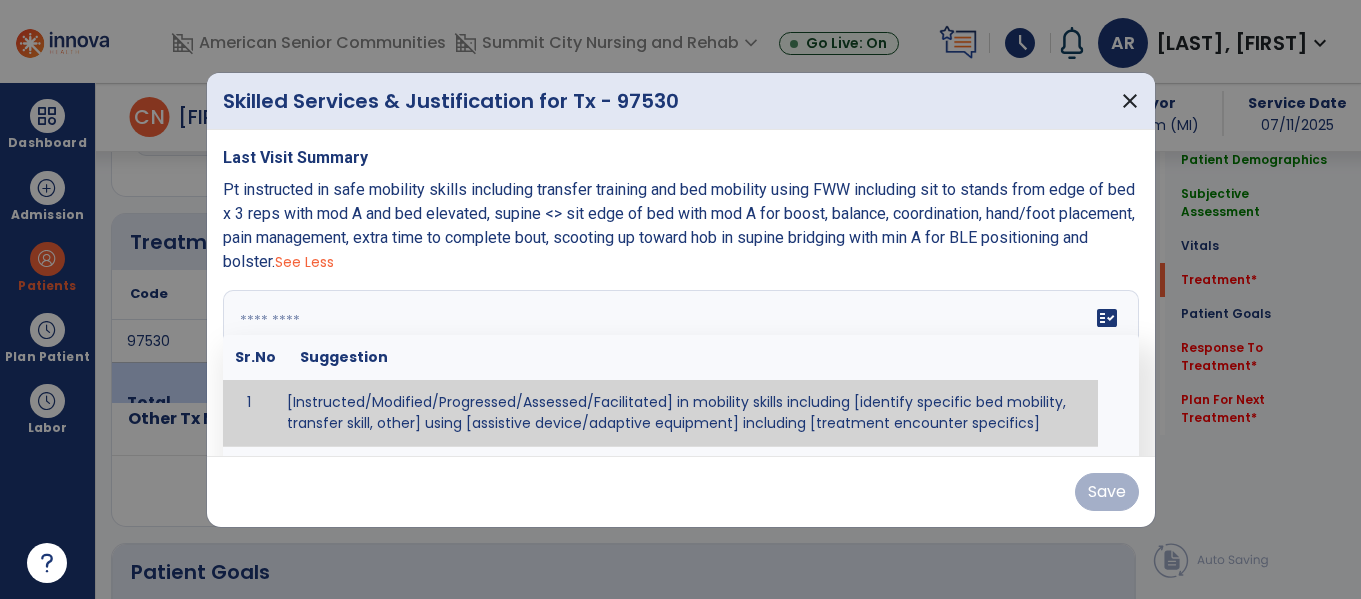 paste on "**********" 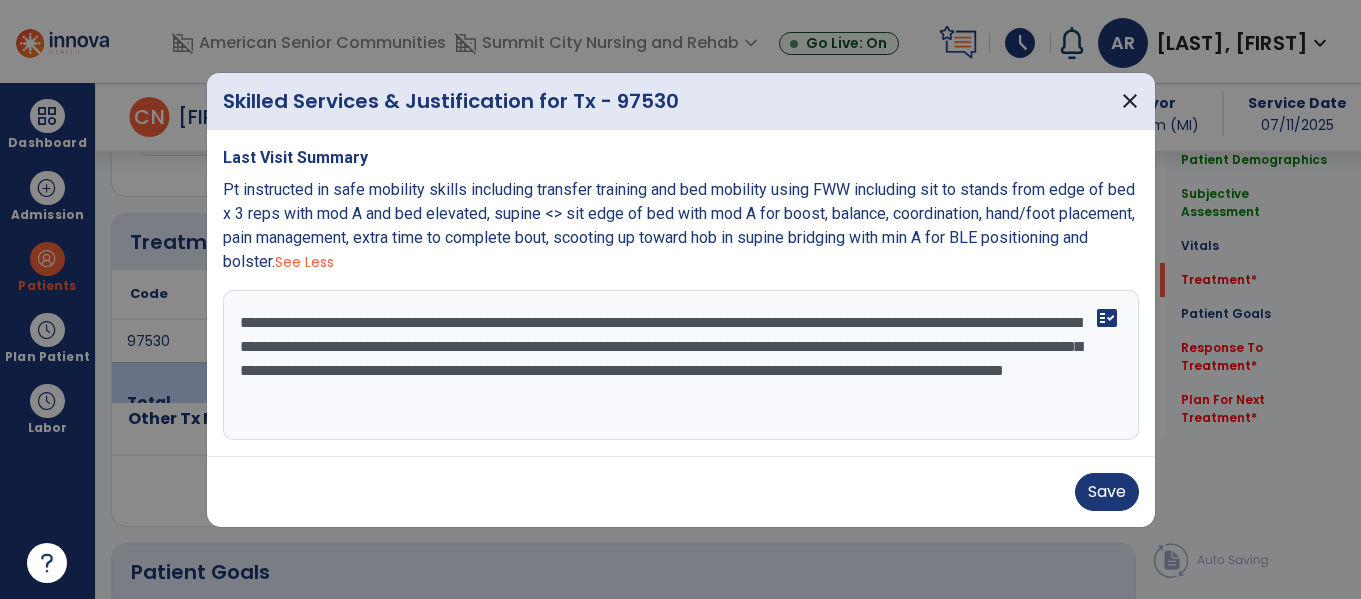 scroll, scrollTop: 16, scrollLeft: 0, axis: vertical 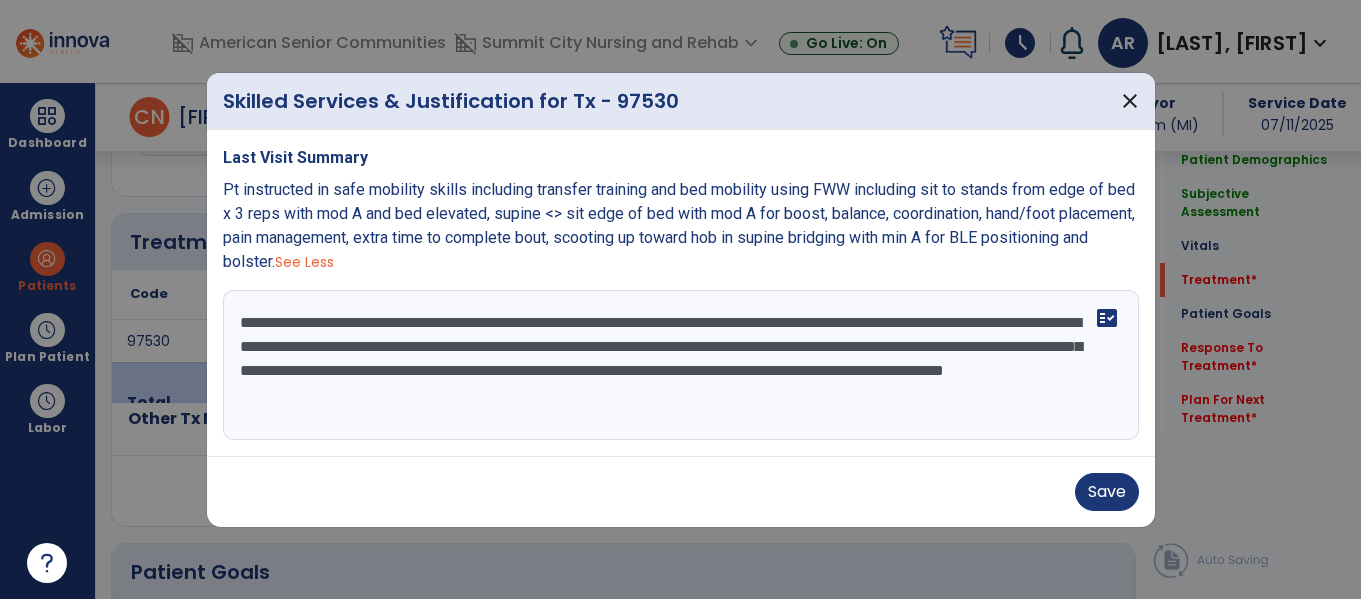 click on "**********" at bounding box center (681, 365) 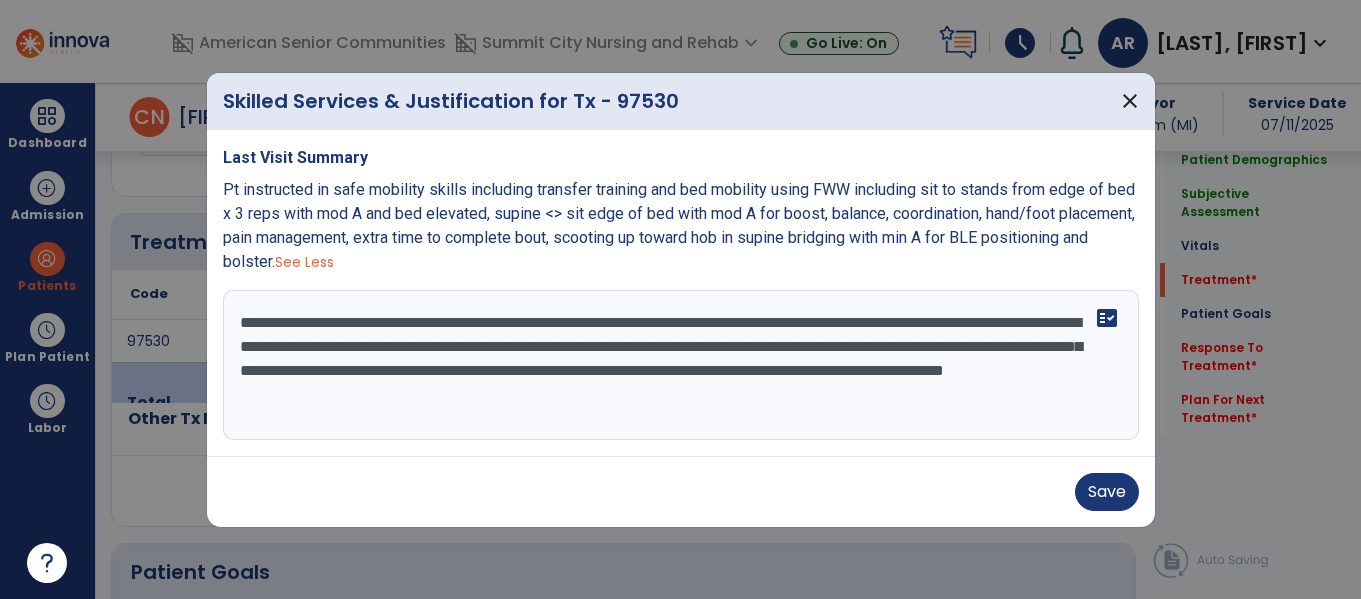 click on "**********" at bounding box center [681, 365] 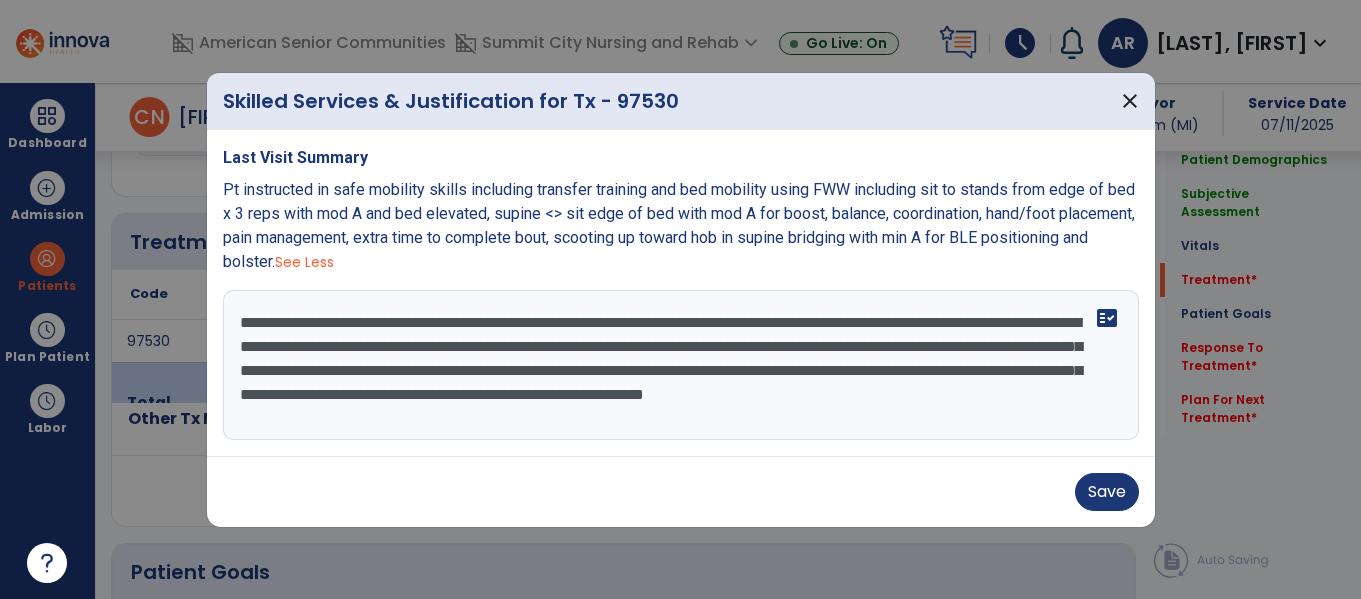 click on "**********" at bounding box center [681, 365] 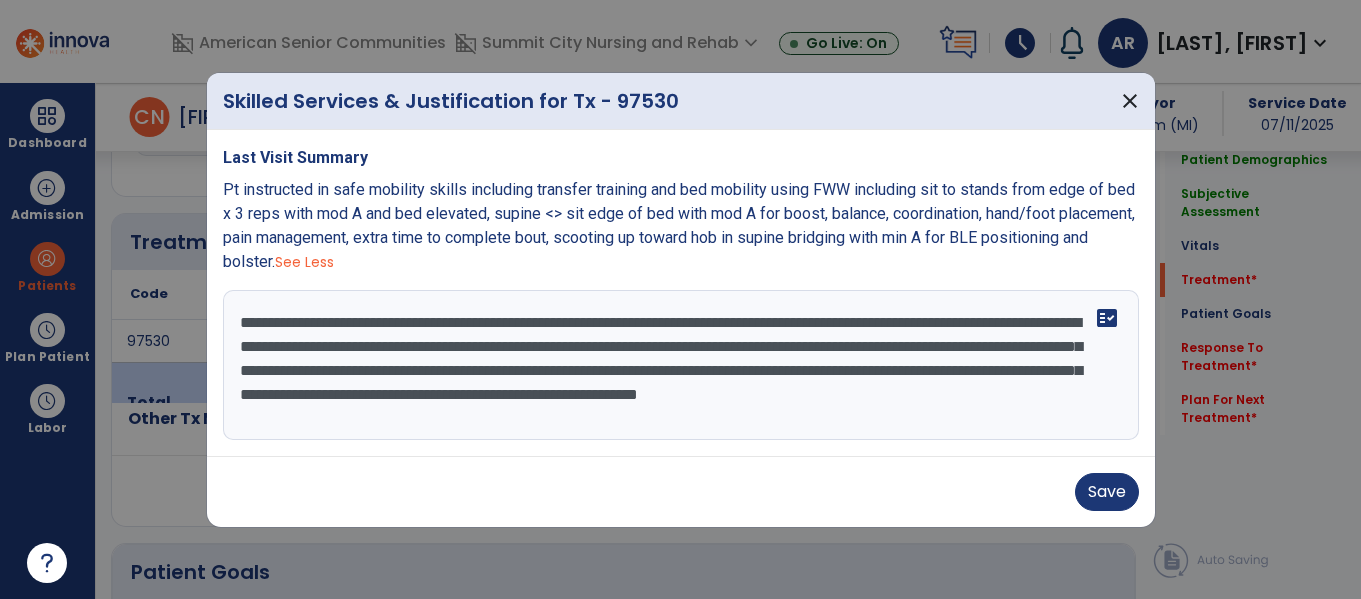 click on "**********" at bounding box center [681, 365] 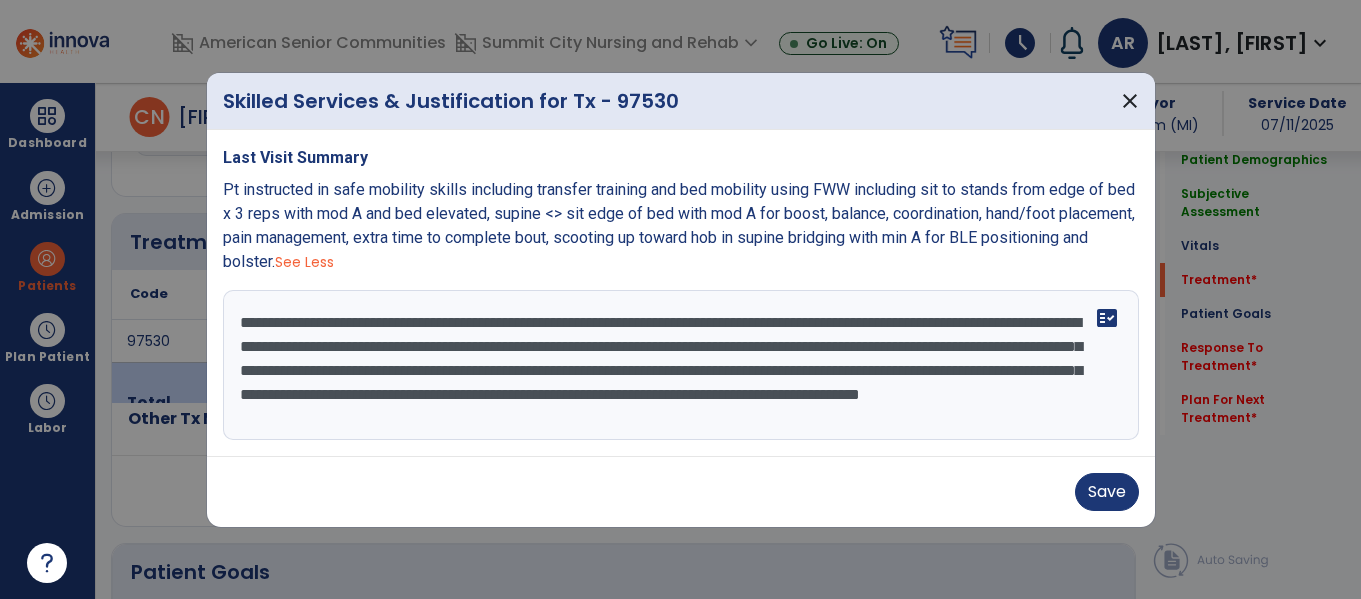 scroll, scrollTop: 16, scrollLeft: 0, axis: vertical 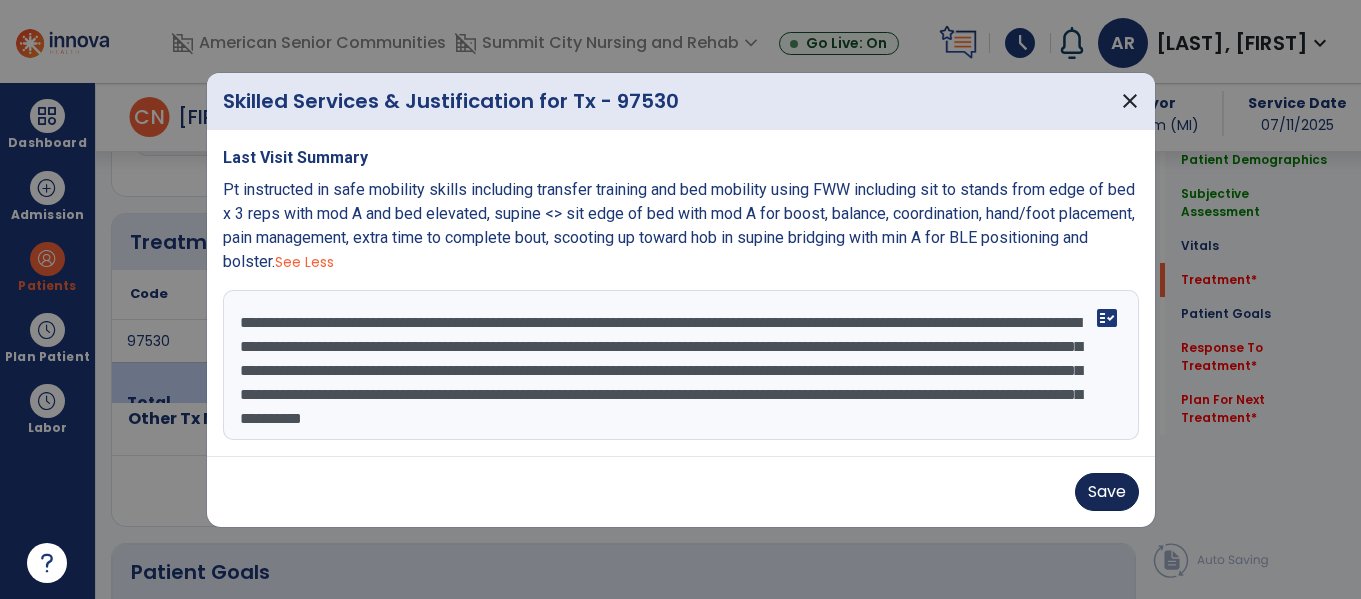 type on "**********" 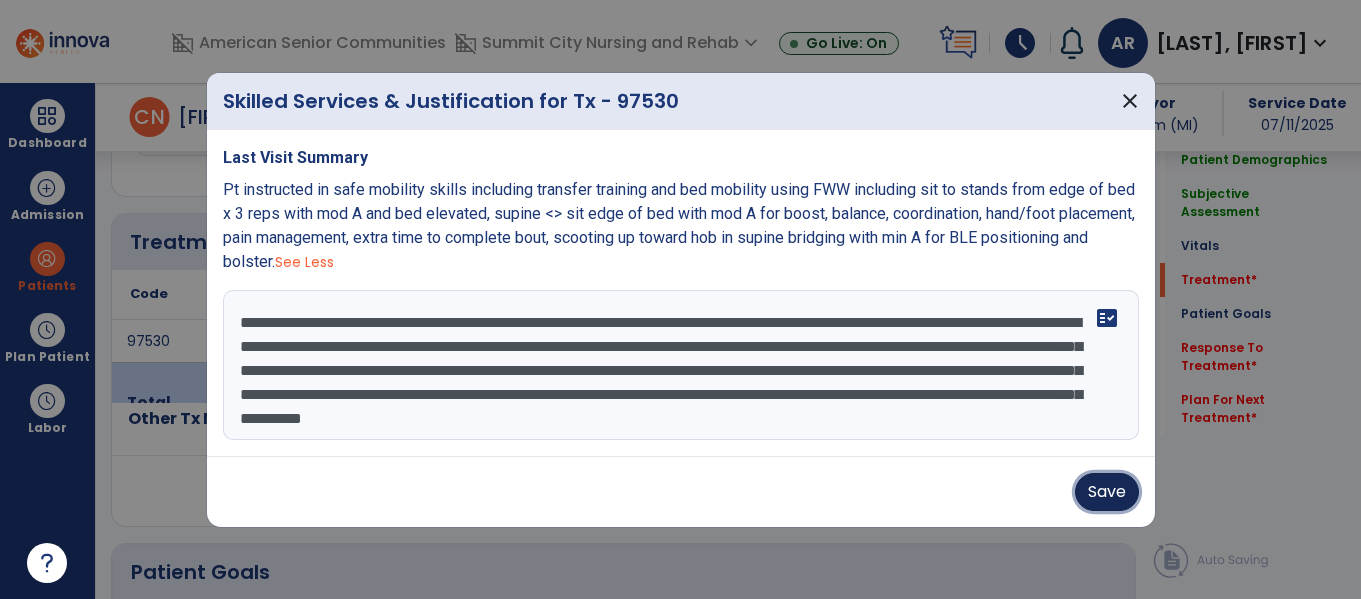 click on "Save" at bounding box center (1107, 492) 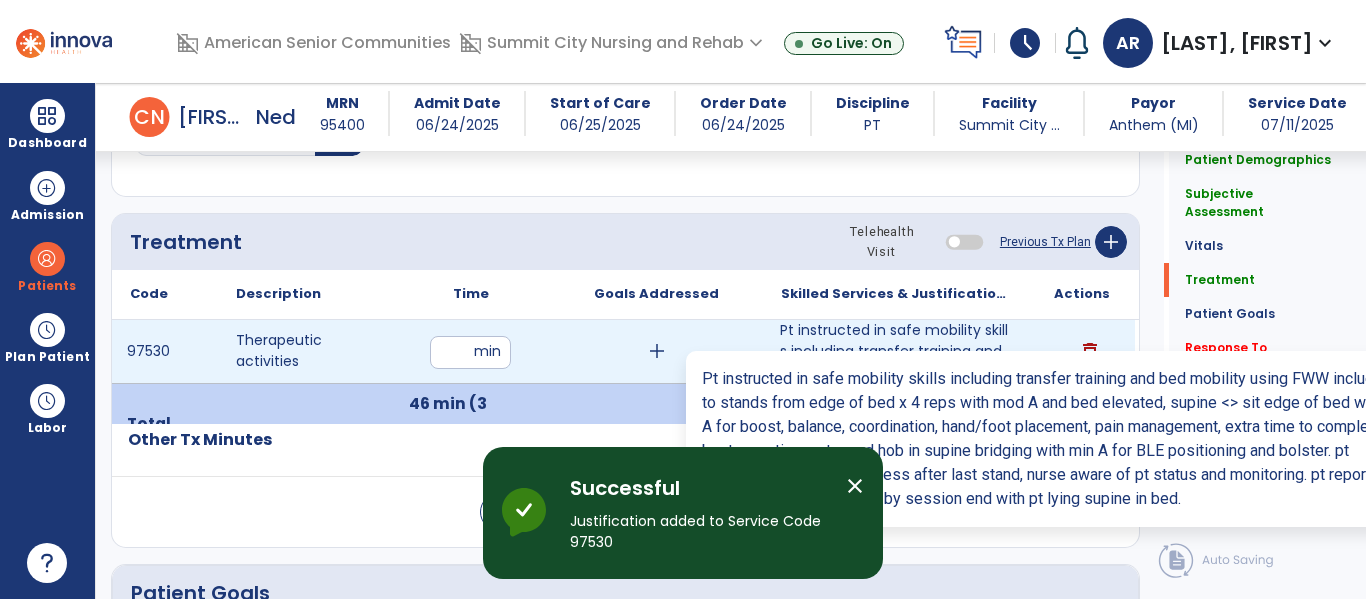 click on "Pt instructed in safe mobility skills including transfer training and bed mobility using FWW includi..." at bounding box center (896, 351) 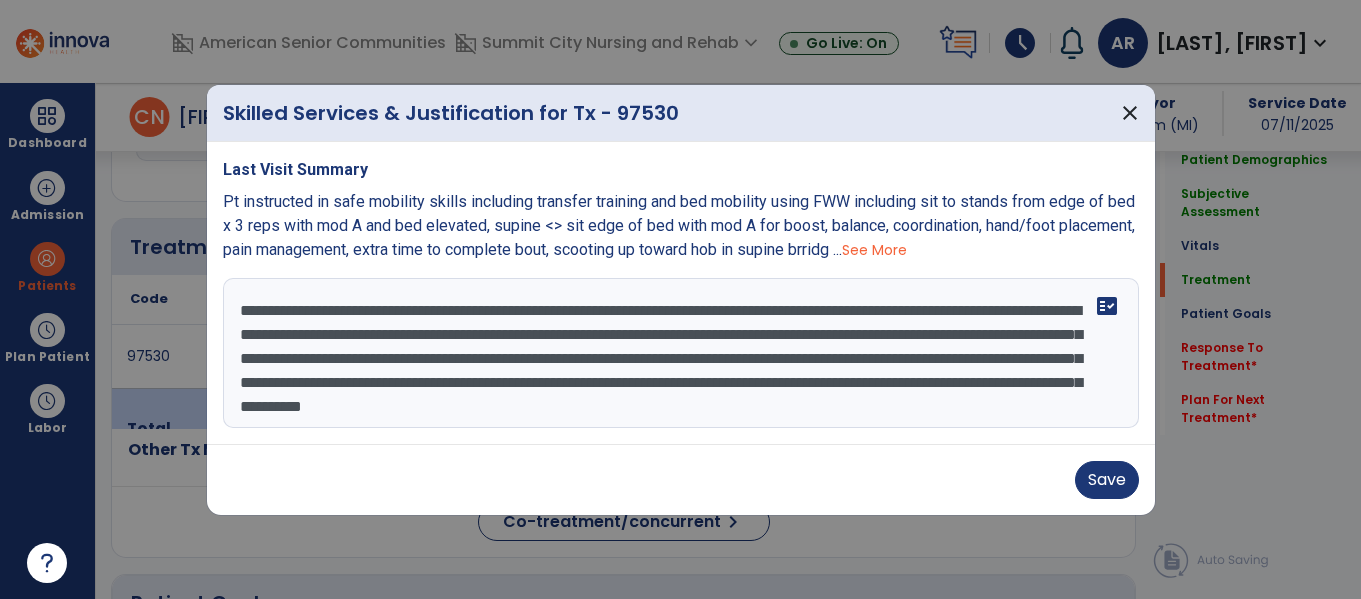 scroll, scrollTop: 1036, scrollLeft: 0, axis: vertical 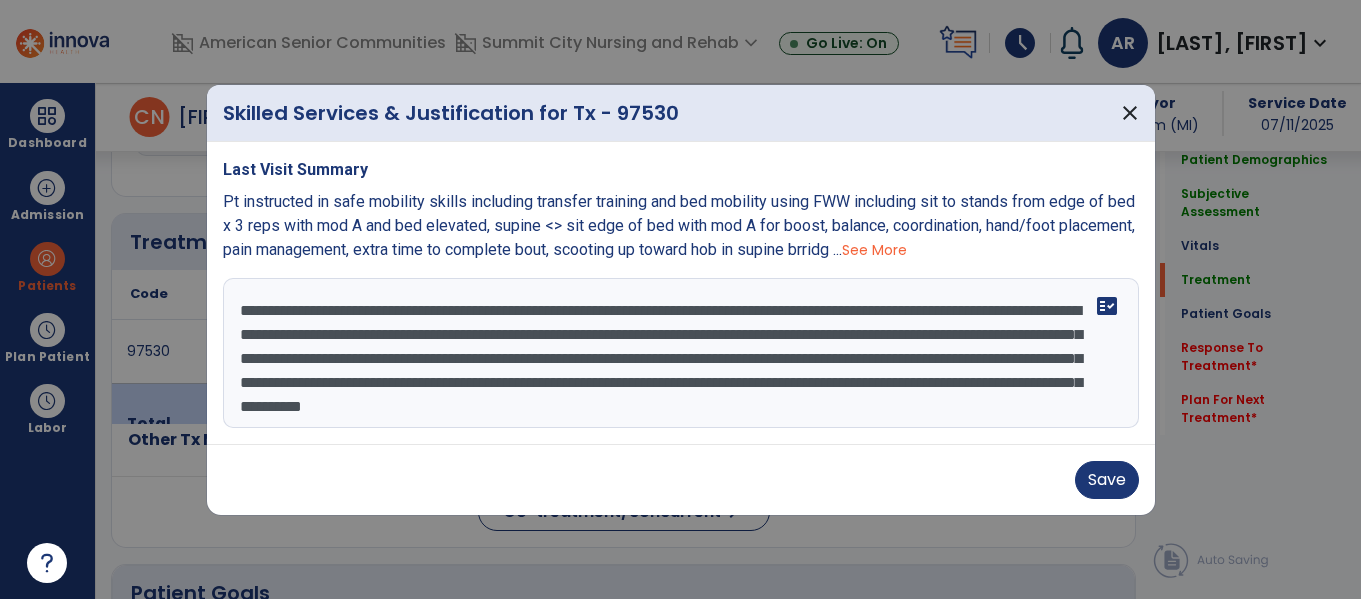 click on "**********" at bounding box center [681, 353] 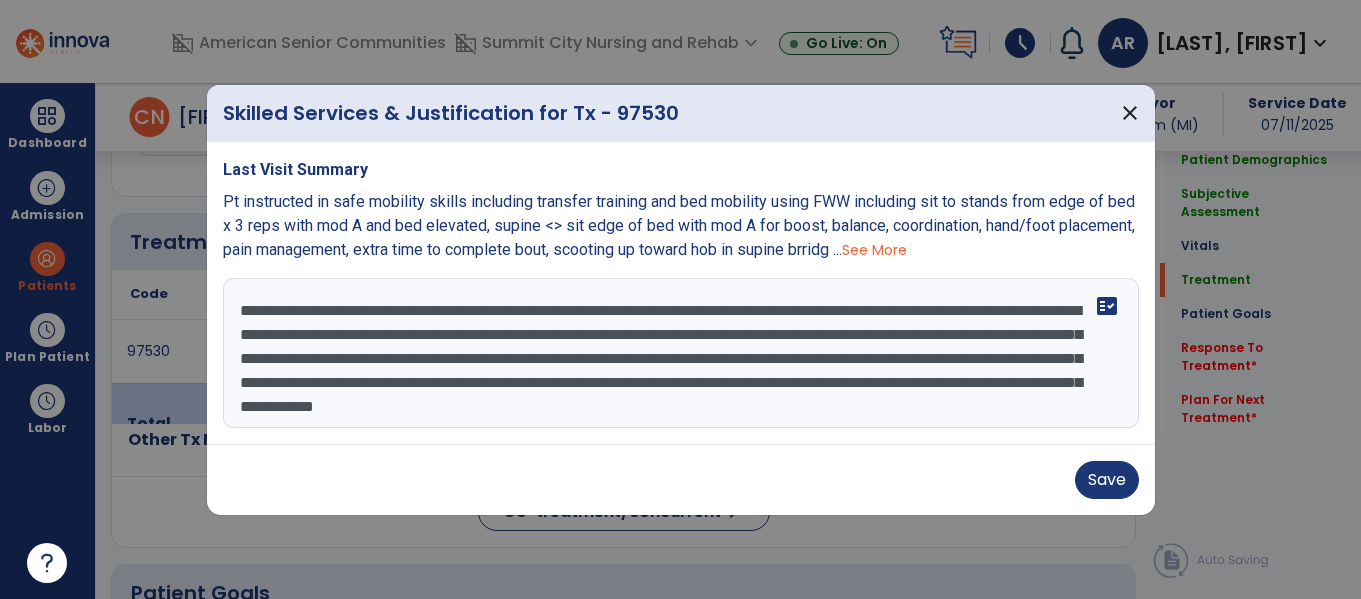 type on "**********" 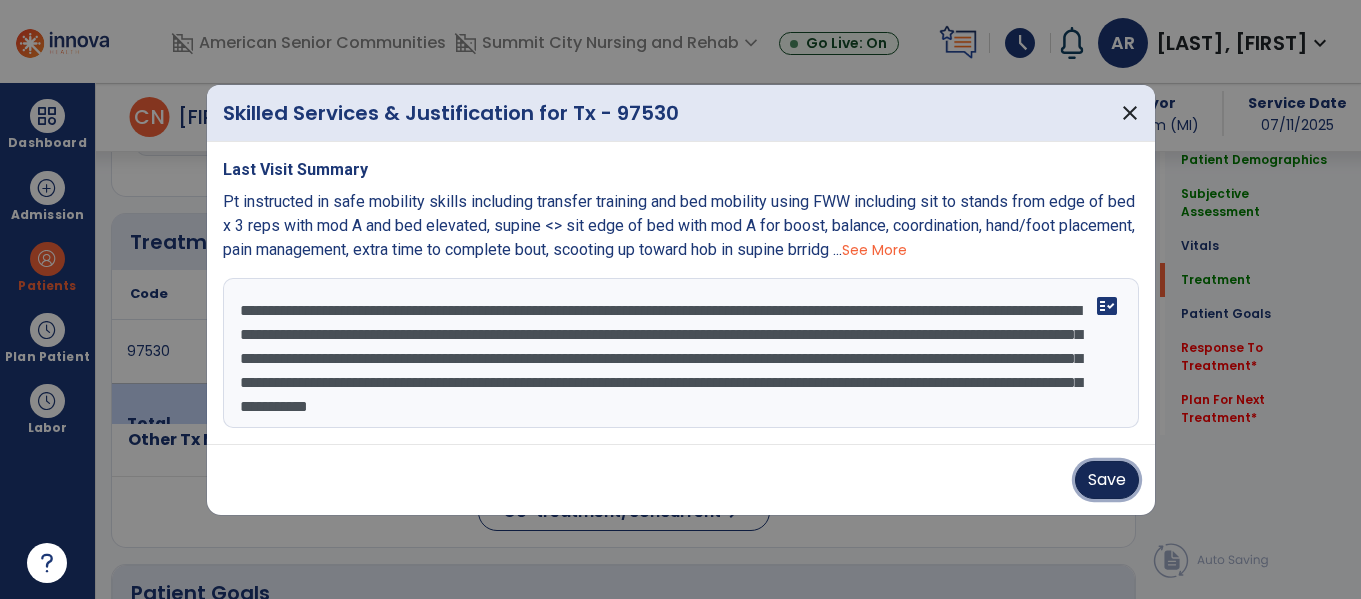 click on "Save" at bounding box center [1107, 480] 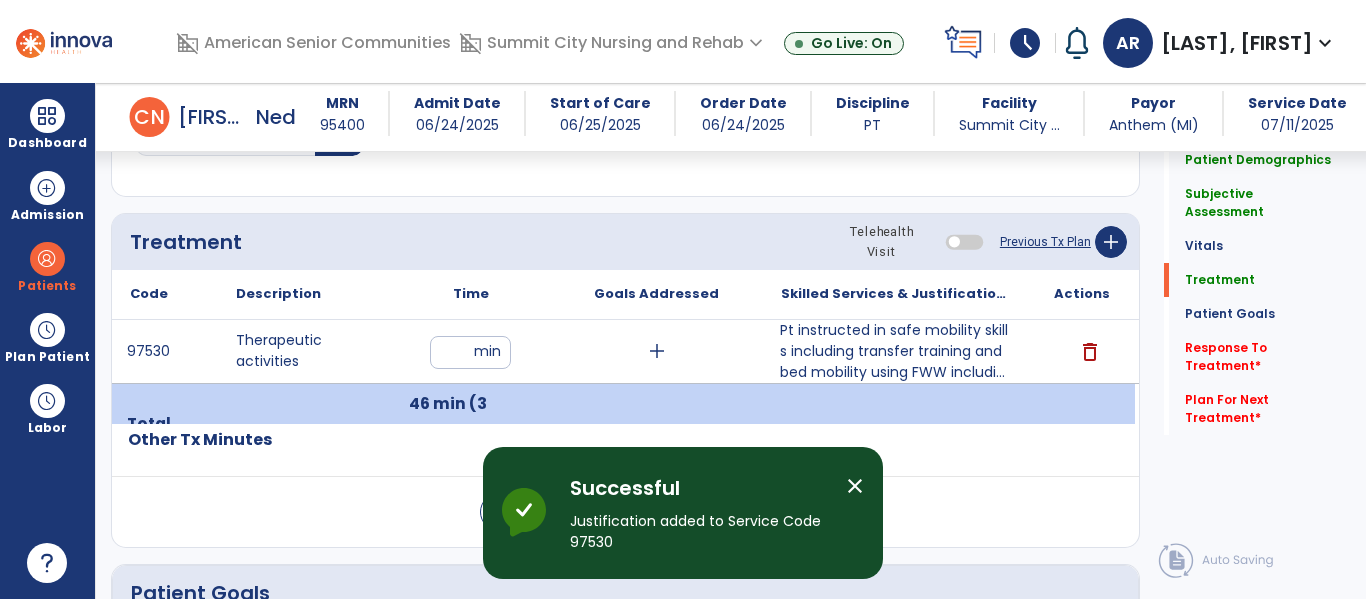 click on "Quick Links  Patient Demographics   Patient Demographics   Subjective Assessment   Subjective Assessment   Vitals   Vitals   Treatment   Treatment   Patient Goals   Patient Goals   Response To Treatment   *  Response To Treatment   *  Plan For Next Treatment   *  Plan For Next Treatment   *" 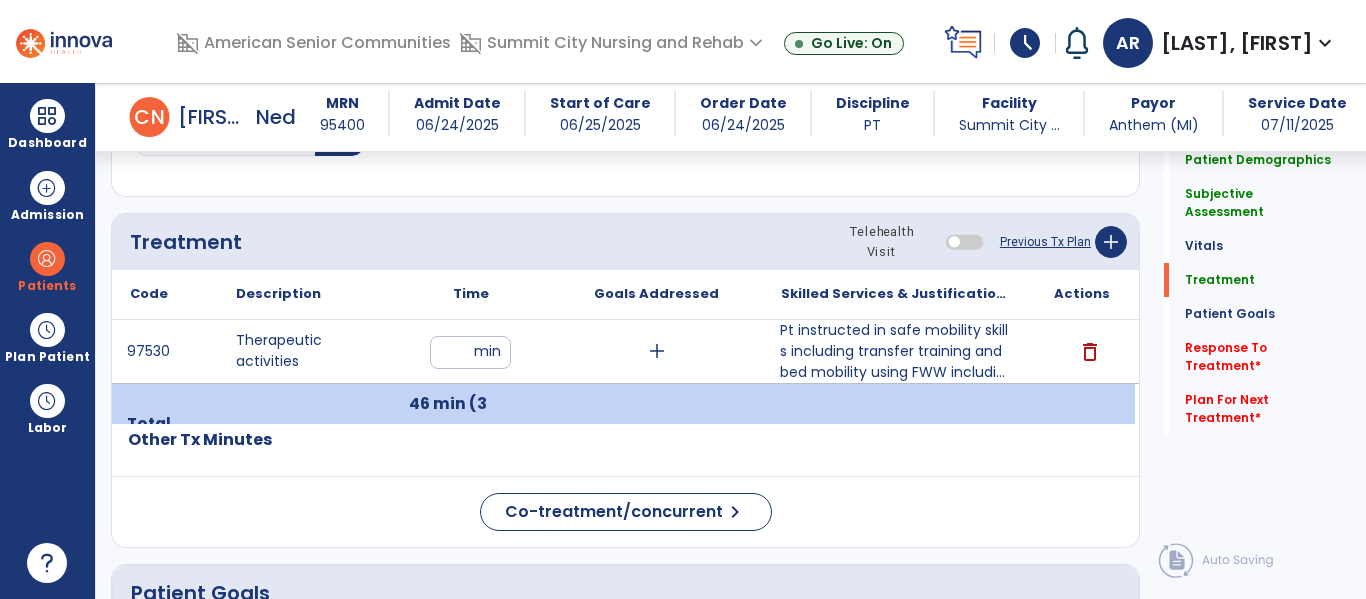 click on "Response To Treatment   *  Response To Treatment   *" 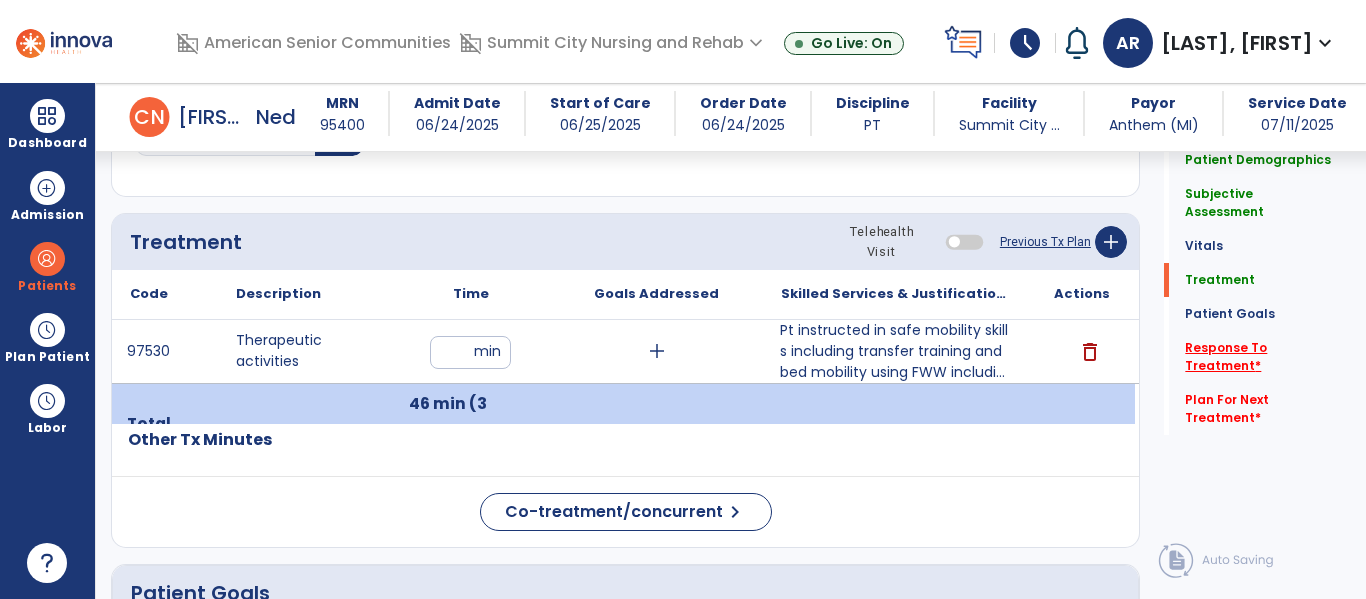click on "Response To Treatment   *" 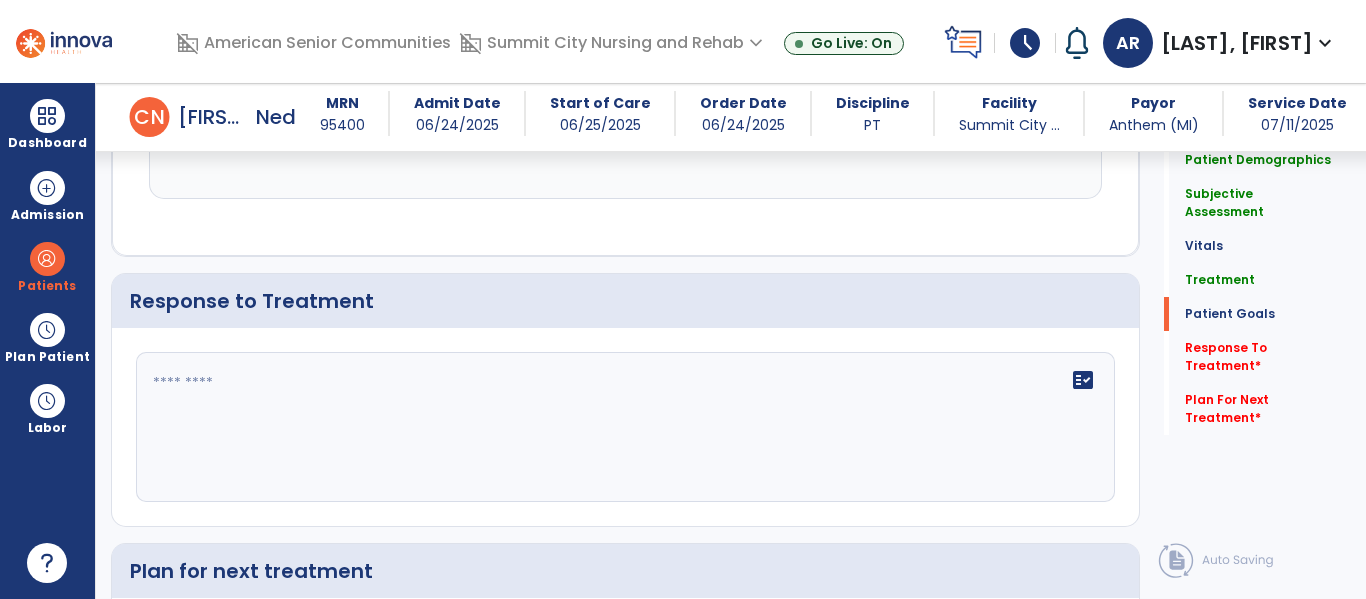 scroll, scrollTop: 3084, scrollLeft: 0, axis: vertical 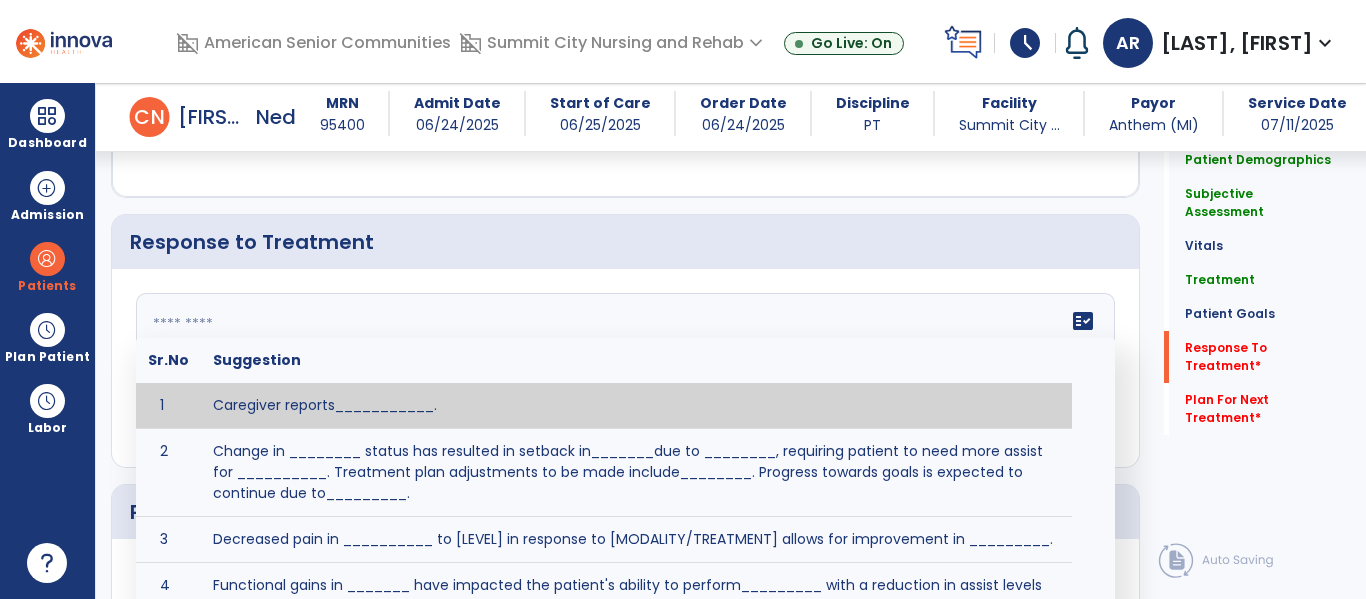 click on "fact_check  Sr.No Suggestion 1 Caregiver reports___________. 2 Change in ________ status has resulted in setback in_______due to ________, requiring patient to need more assist for __________.   Treatment plan adjustments to be made include________.  Progress towards goals is expected to continue due to_________. 3 Decreased pain in __________ to [LEVEL] in response to [MODALITY/TREATMENT] allows for improvement in _________. 4 Functional gains in _______ have impacted the patient's ability to perform_________ with a reduction in assist levels to_________. 5 Functional progress this week has been significant due to__________. 6 Gains in ________ have improved the patient's ability to perform ______with decreased levels of assist to___________. 7 Improvement in ________allows patient to tolerate higher levels of challenges in_________. 8 Pain in [AREA] has decreased to [LEVEL] in response to [TREATMENT/MODALITY], allowing fore ease in completing__________. 9 10 11 12 13 14 15 16 17 18 19 20 21" 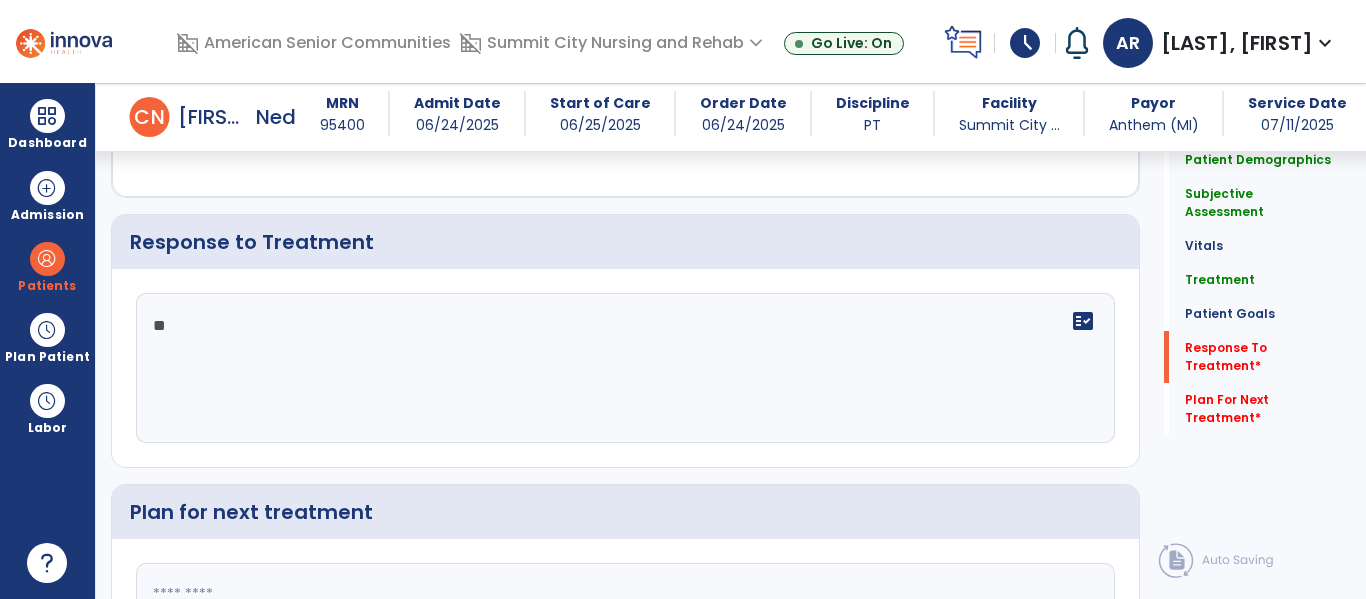 type on "*" 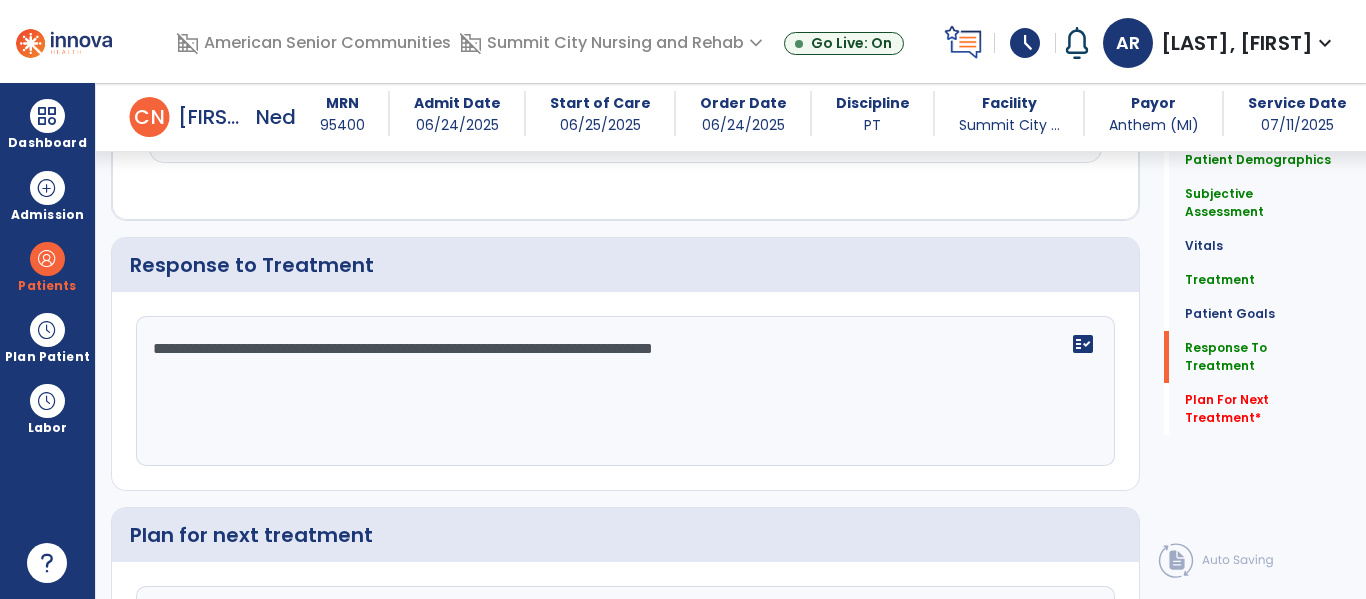 scroll, scrollTop: 3084, scrollLeft: 0, axis: vertical 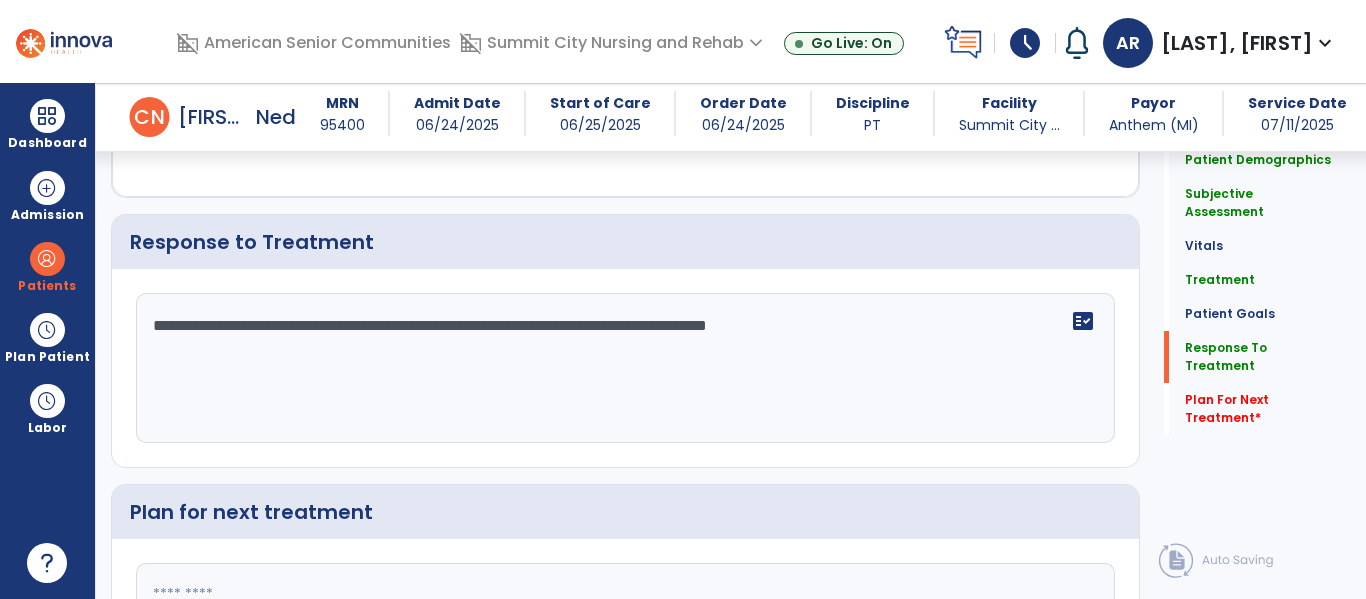 type on "**********" 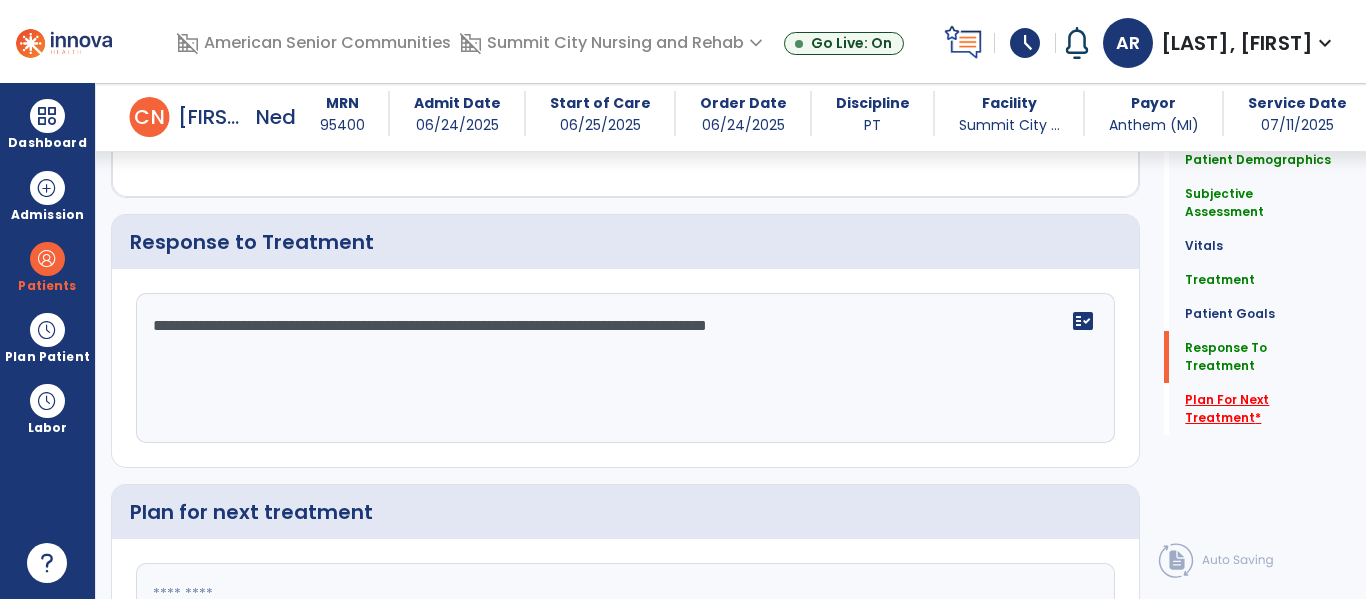 click on "Plan For Next Treatment   *" 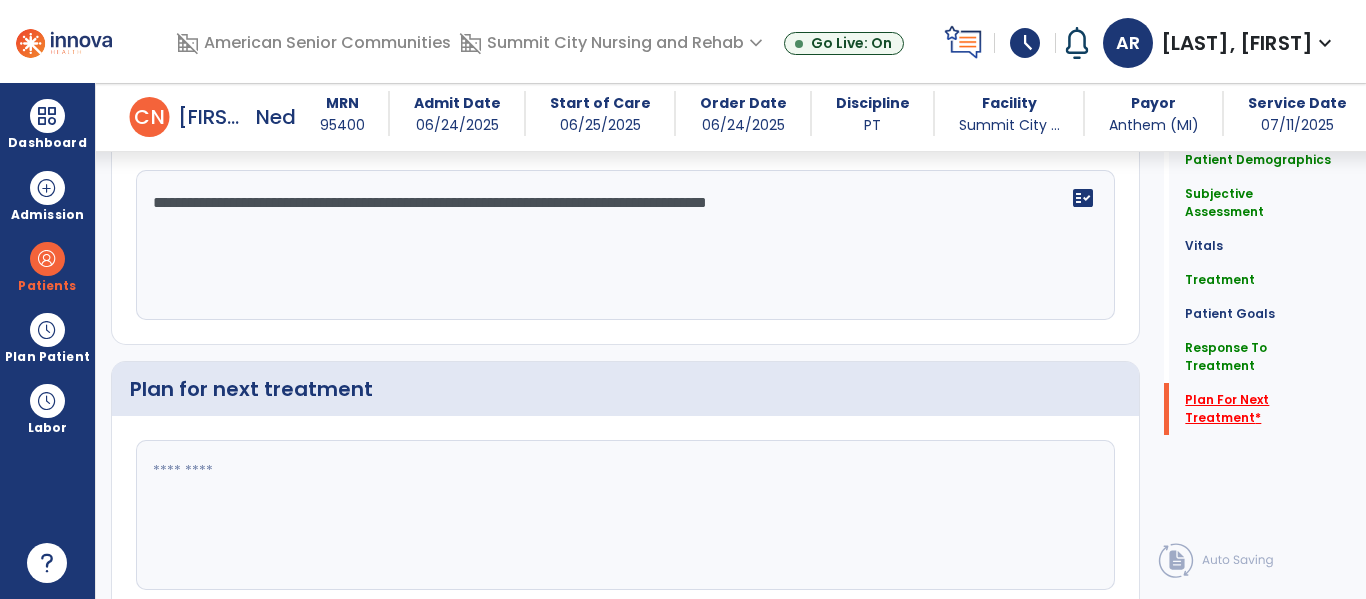 scroll, scrollTop: 3289, scrollLeft: 0, axis: vertical 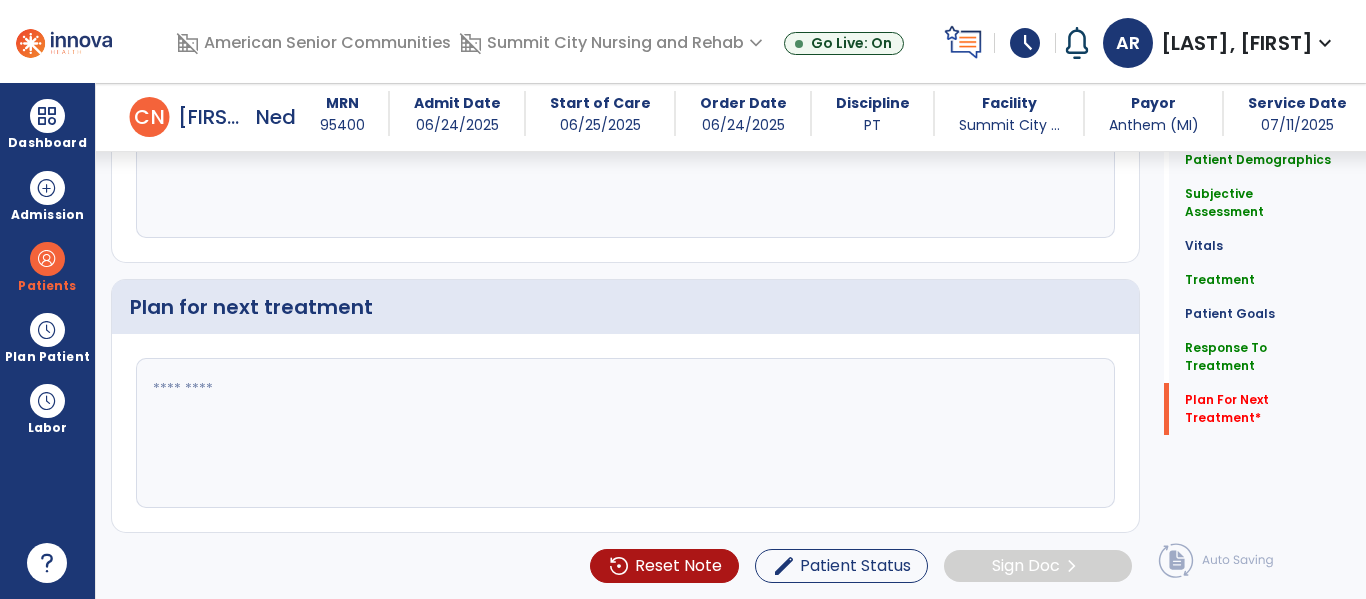click 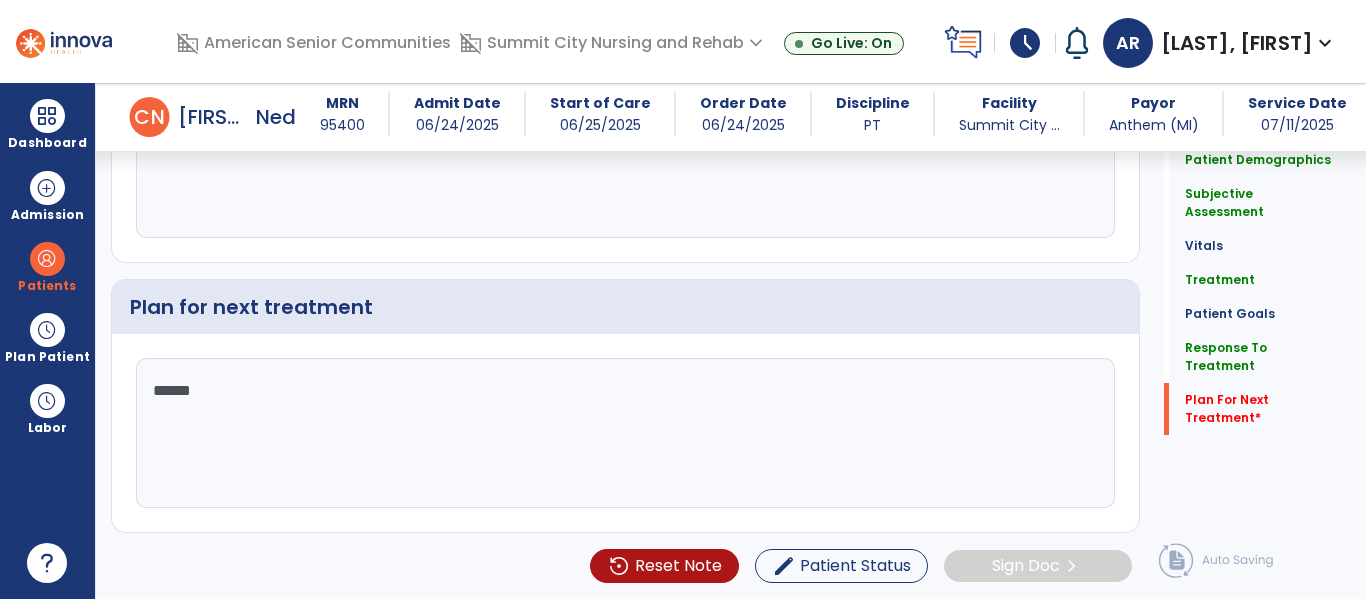 type on "*******" 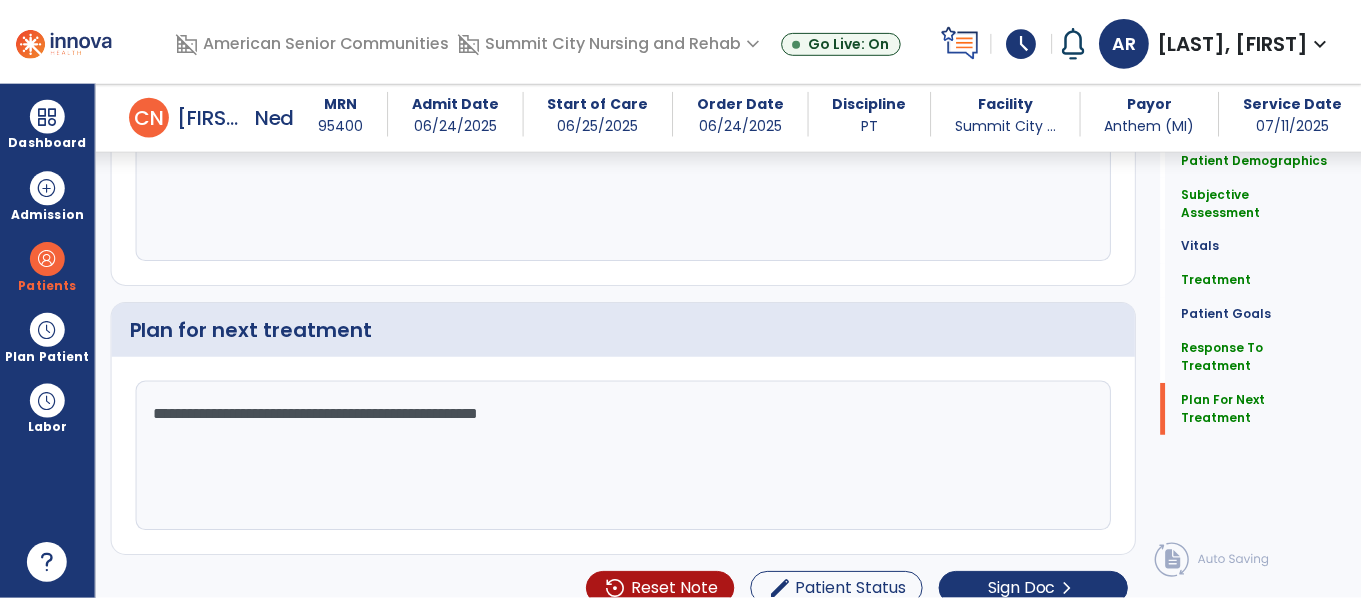 scroll, scrollTop: 3289, scrollLeft: 0, axis: vertical 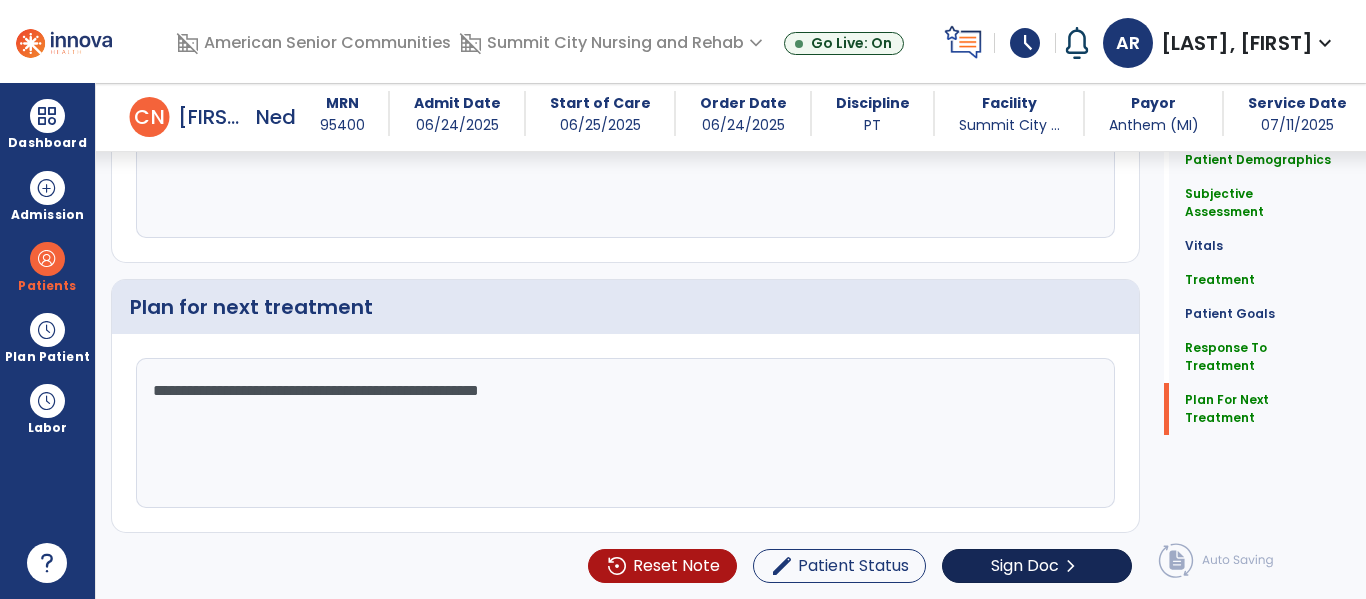 type on "**********" 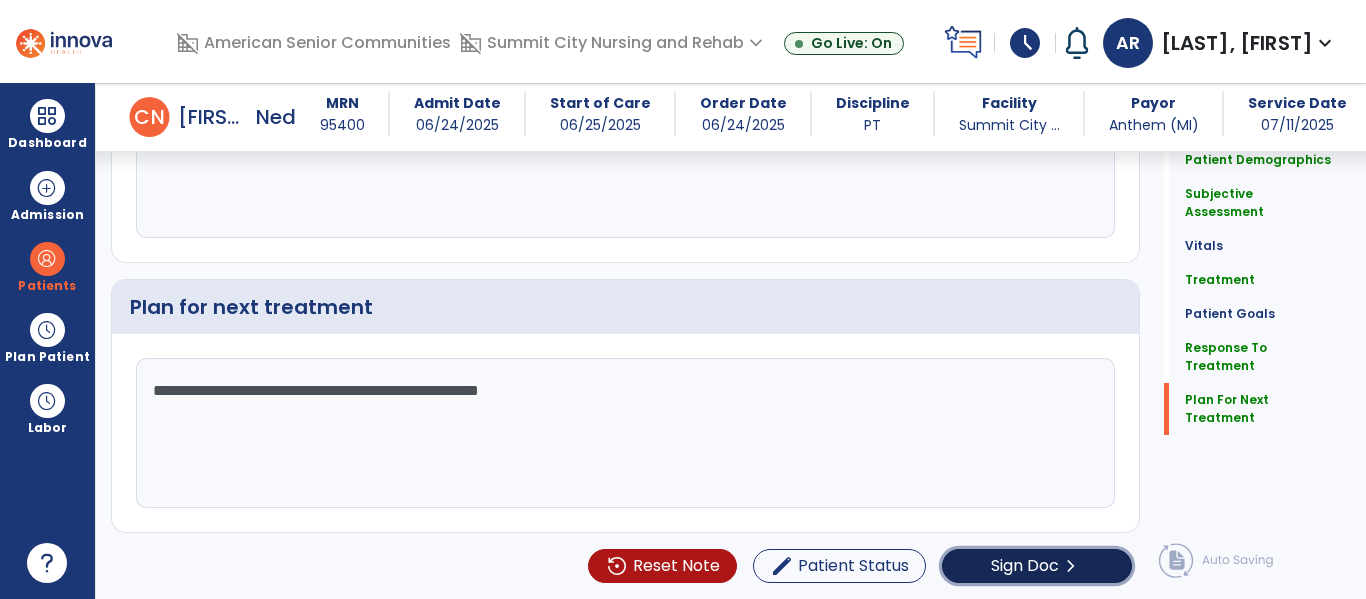 click on "Sign Doc  chevron_right" 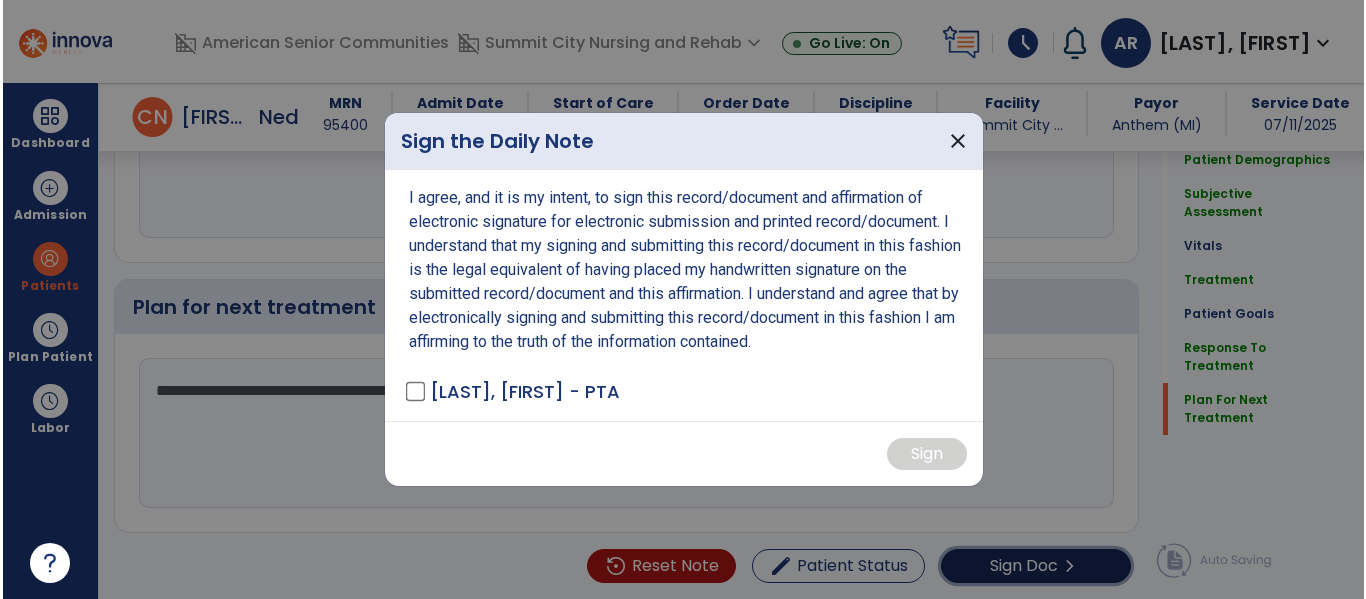 scroll, scrollTop: 3289, scrollLeft: 0, axis: vertical 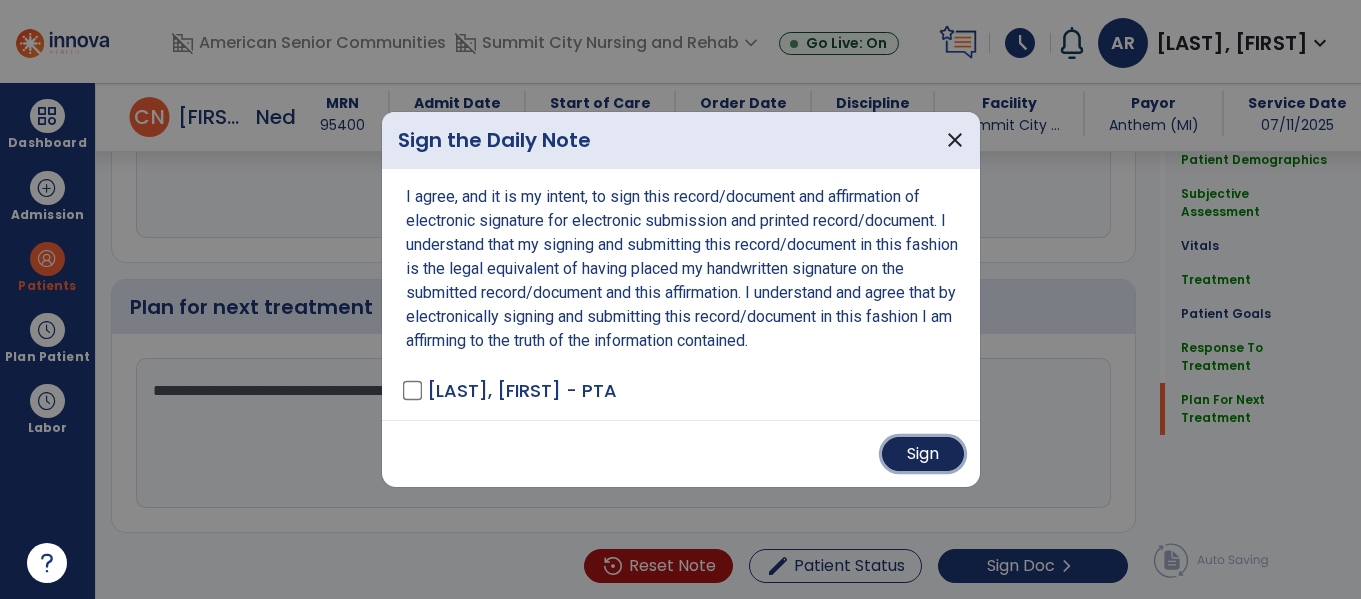 click on "Sign" at bounding box center [923, 454] 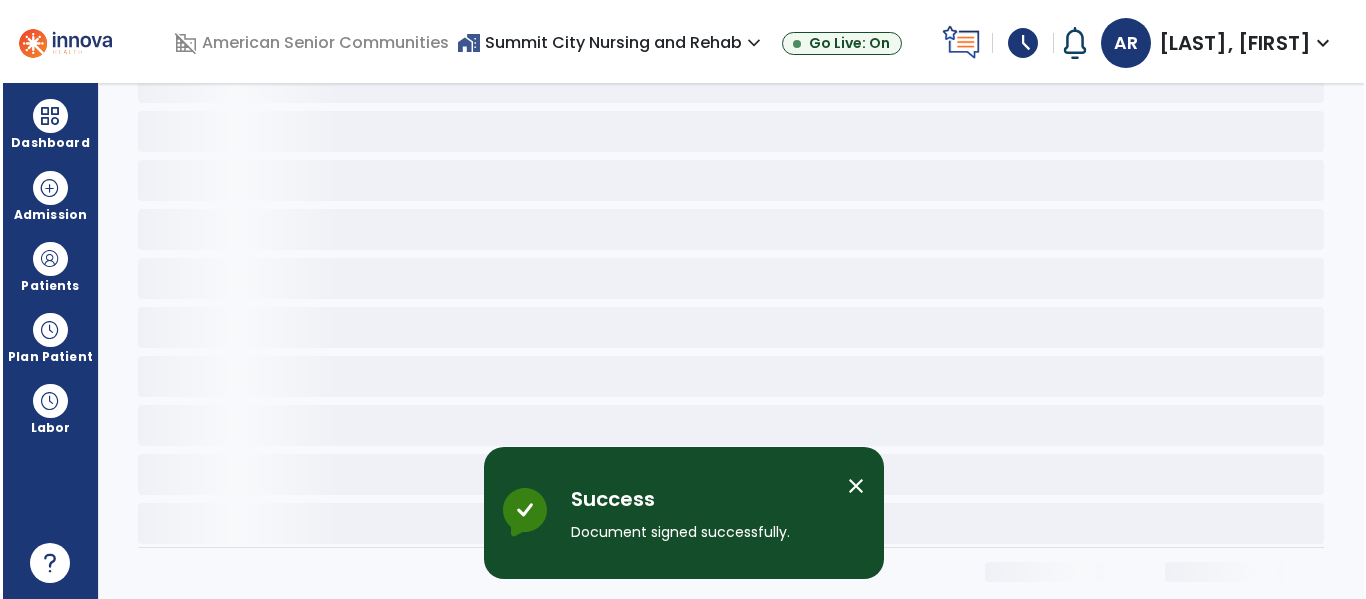 scroll, scrollTop: 114, scrollLeft: 0, axis: vertical 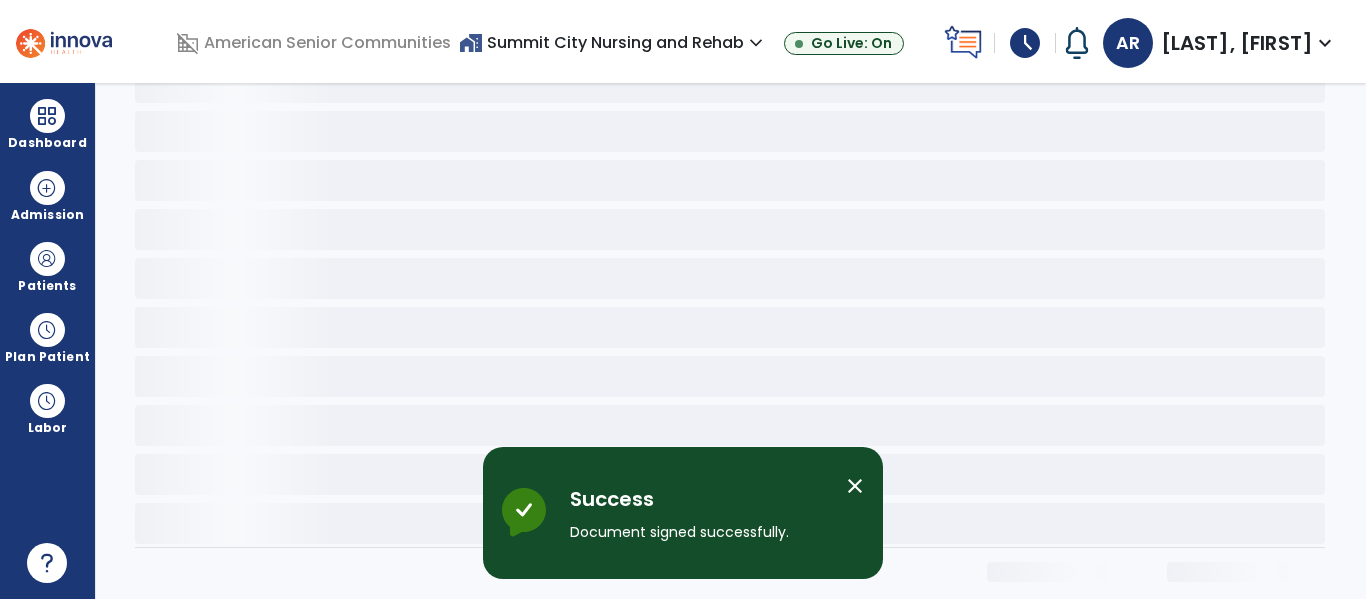click on "schedule" at bounding box center [1025, 43] 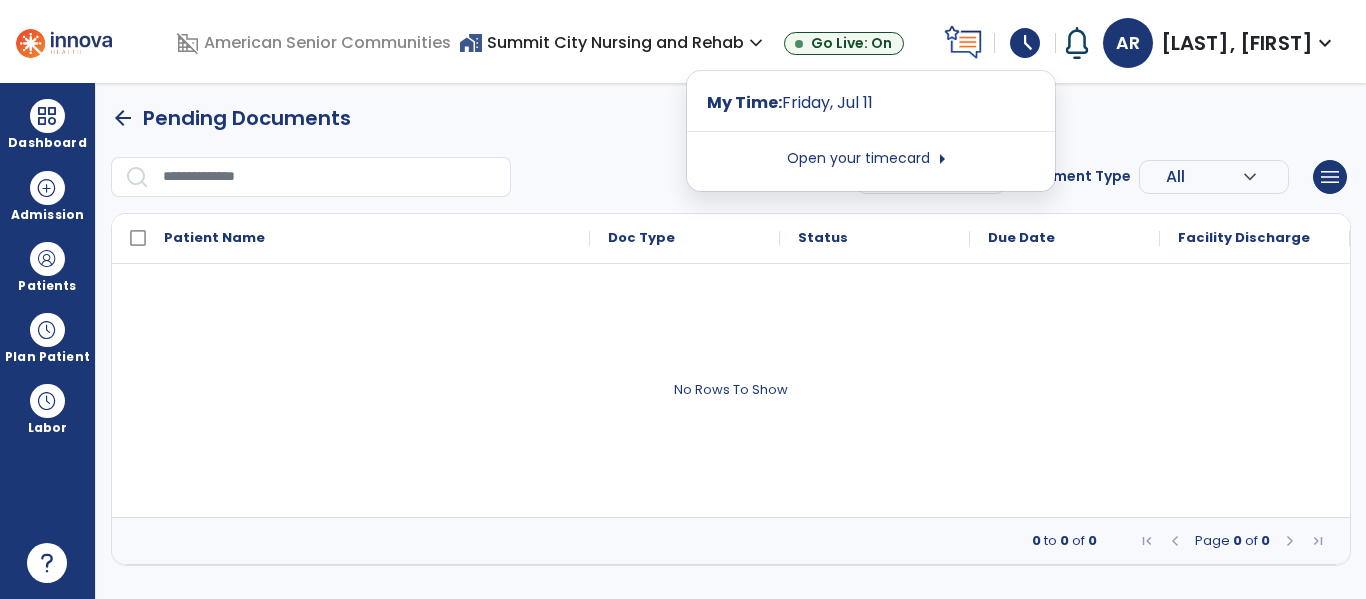 scroll, scrollTop: 0, scrollLeft: 0, axis: both 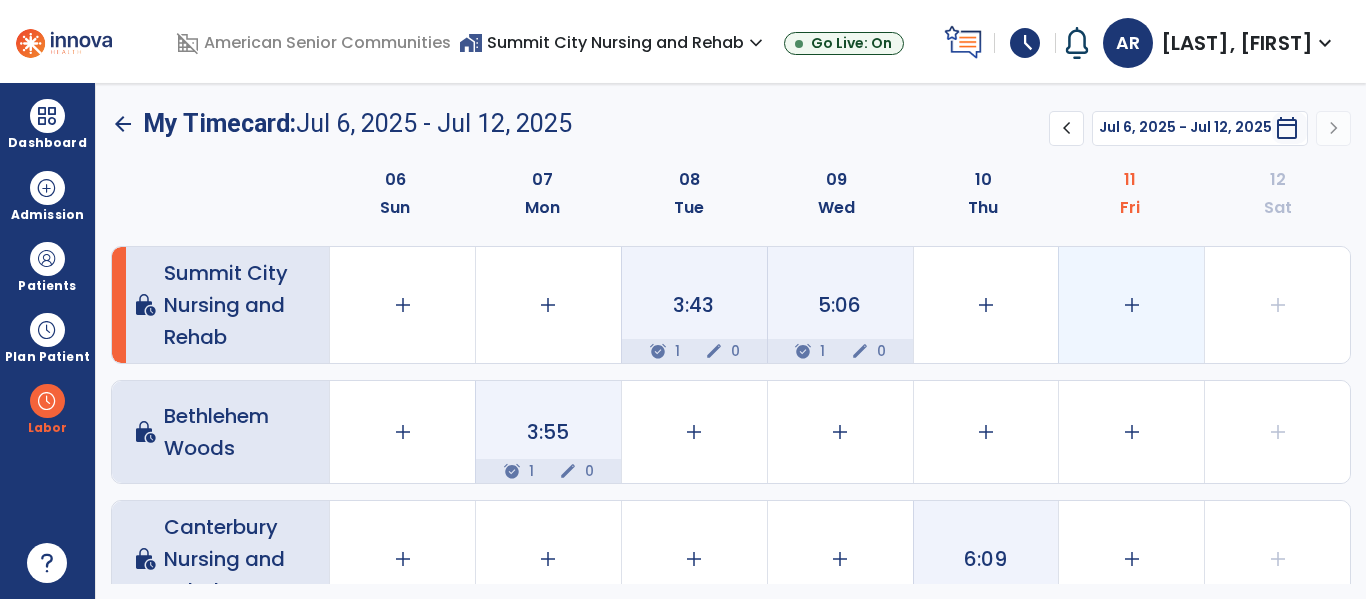 click on "add" 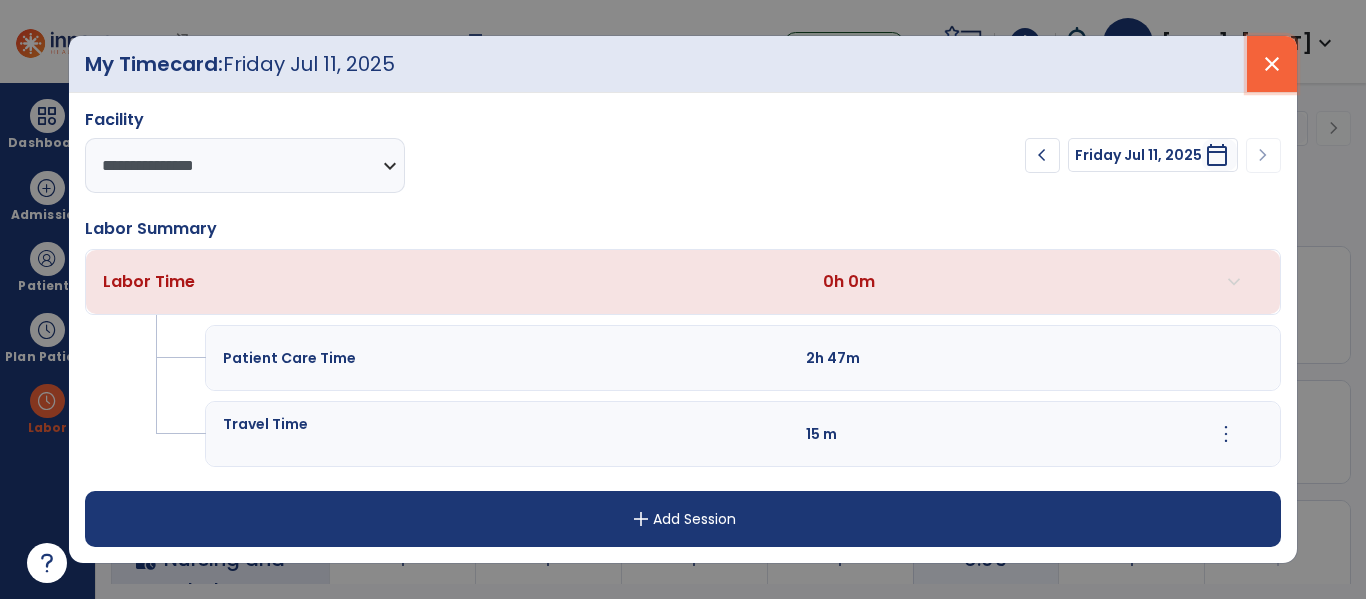click on "close" at bounding box center [1272, 64] 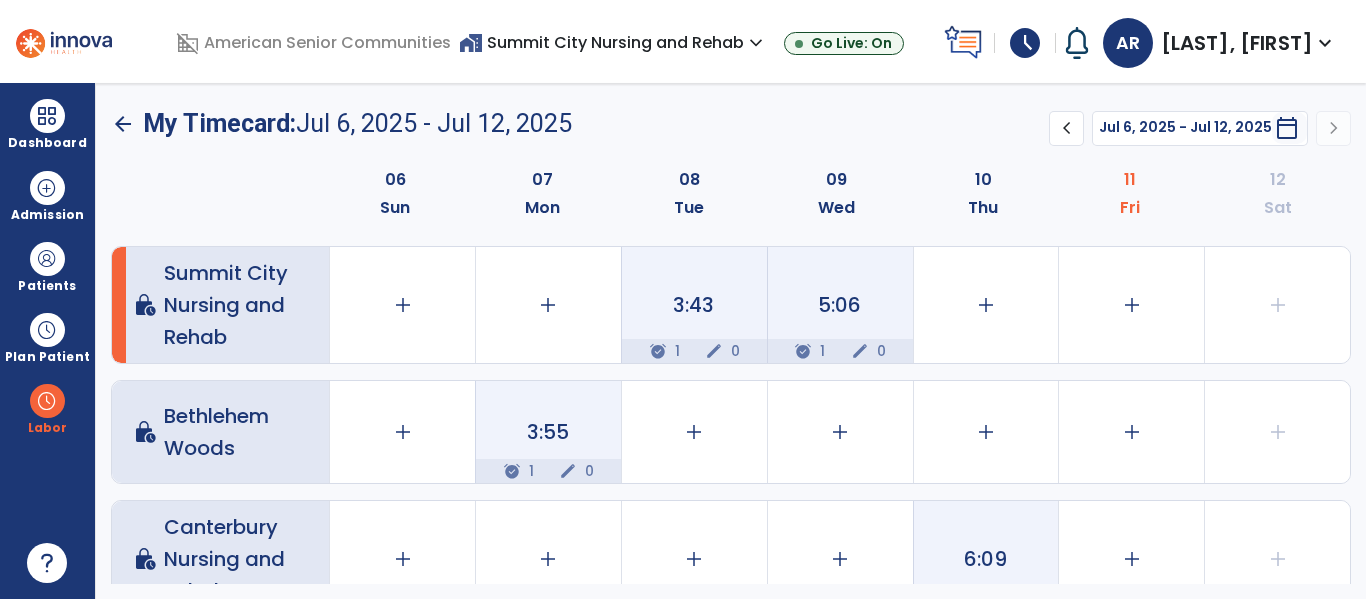 click on "My Timecard: Jul 6, 2025 - Jul 12, 2025 ******** **** chevron_left Jul 6, 2025 - Jul 12, 2025 ********* calendar_today chevron_right 06 Sun 07 Mon 08 Tue 09 Wed 10 Thu 11 Fri 12 Sat lock_clock Summit City Nursing and Rehab add 0:00 add 0:00 3:43 alarm_on 1 edit 0 5:06 alarm_on 1 edit 0 add 0:00 add 0:00 add 0:00 add 0:00 lock_clock Bethlehem Woods add 0:00 3:55 alarm_on 1 edit 0 add 0:00 add 0:00 add 0:00 add 0:00 lock_clock Canterbury Nursing and Rehab add 0:00 add 0:00 add 0:00 add 0:00 6:09 alarm_on 1 edit 0 add 0:00 add 0:00 lock_clock Glenbrook Rehab & Skilled Nurs add 0:00 4:25 alarm_on 1 edit 0 5:45 alarm_on 1 edit 0 2:46 alarm_on 1 edit 0 3:13 alarm_on 1 edit 0 add 0:00 add 0:00 Total Hours: 35:02 0:00 8:20 9:28 7:52 9:22 0:00 0:00" at bounding box center (731, 341) 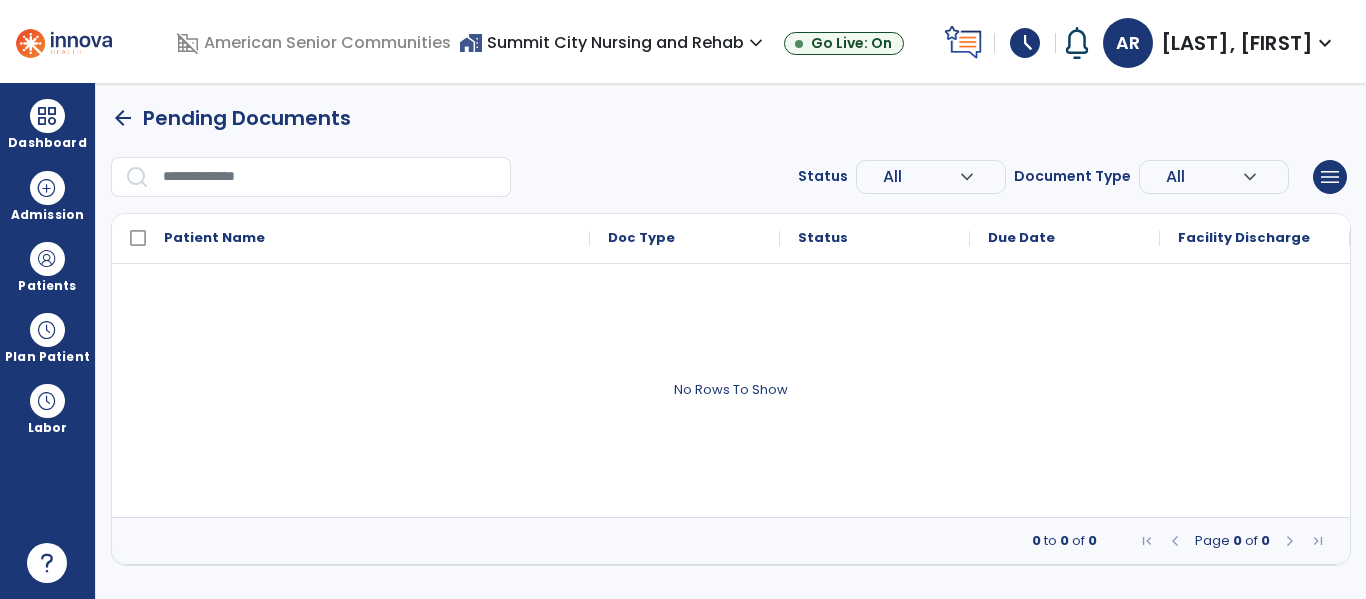 click on "arrow_back" at bounding box center (123, 118) 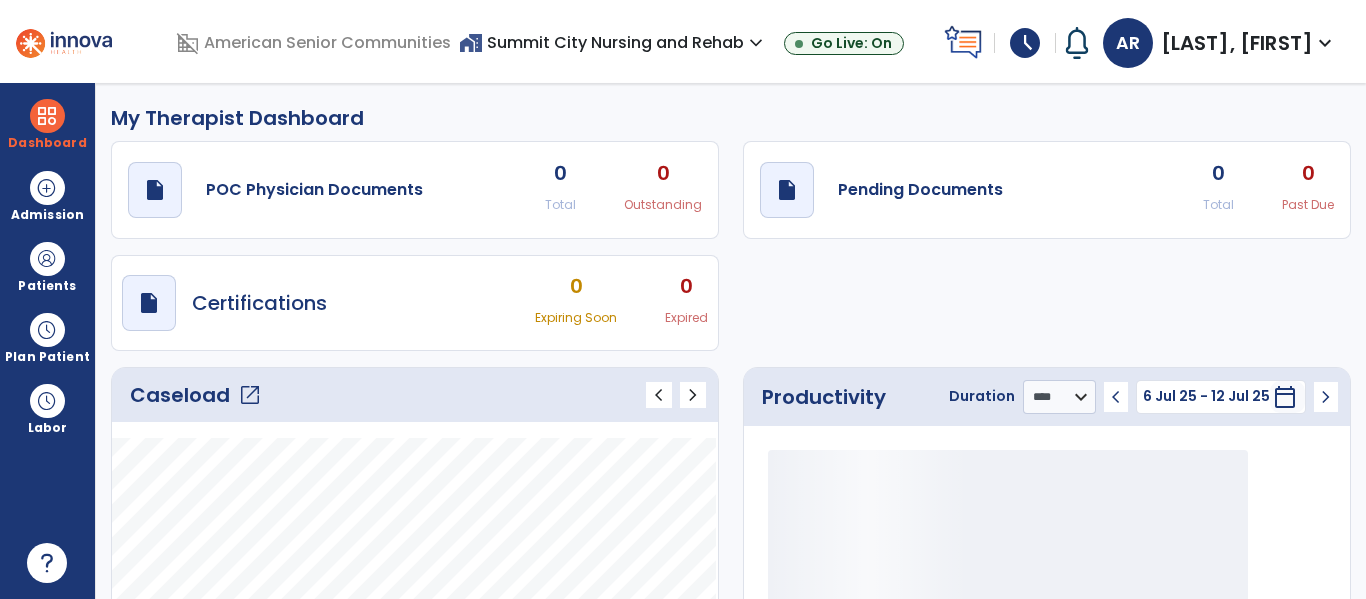 click on "home_work  Facilities  Summit City Nursing and Rehab   expand_more" at bounding box center [613, 42] 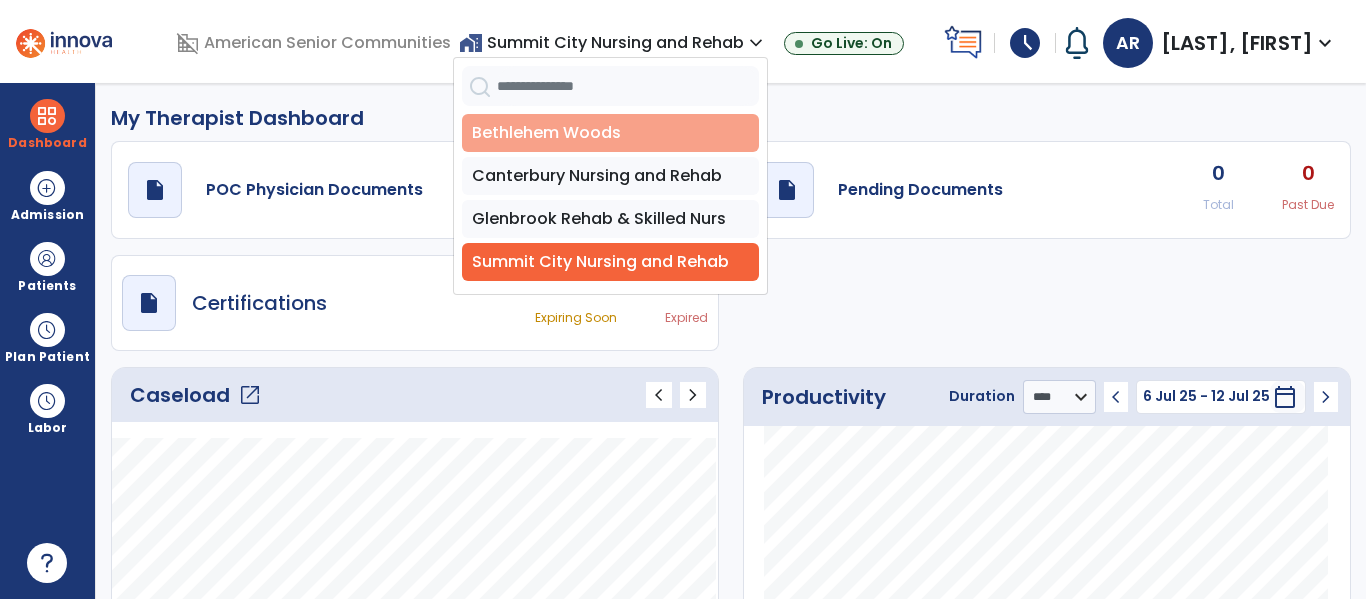 click on "Bethlehem Woods" at bounding box center [610, 133] 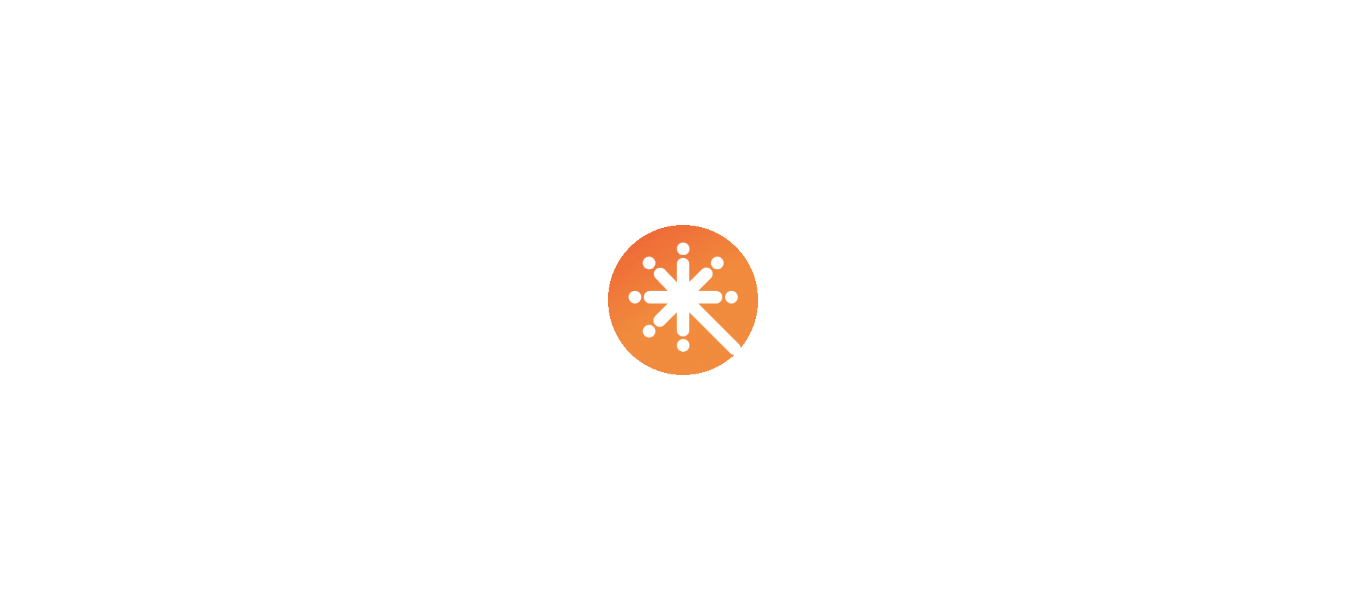 scroll, scrollTop: 0, scrollLeft: 0, axis: both 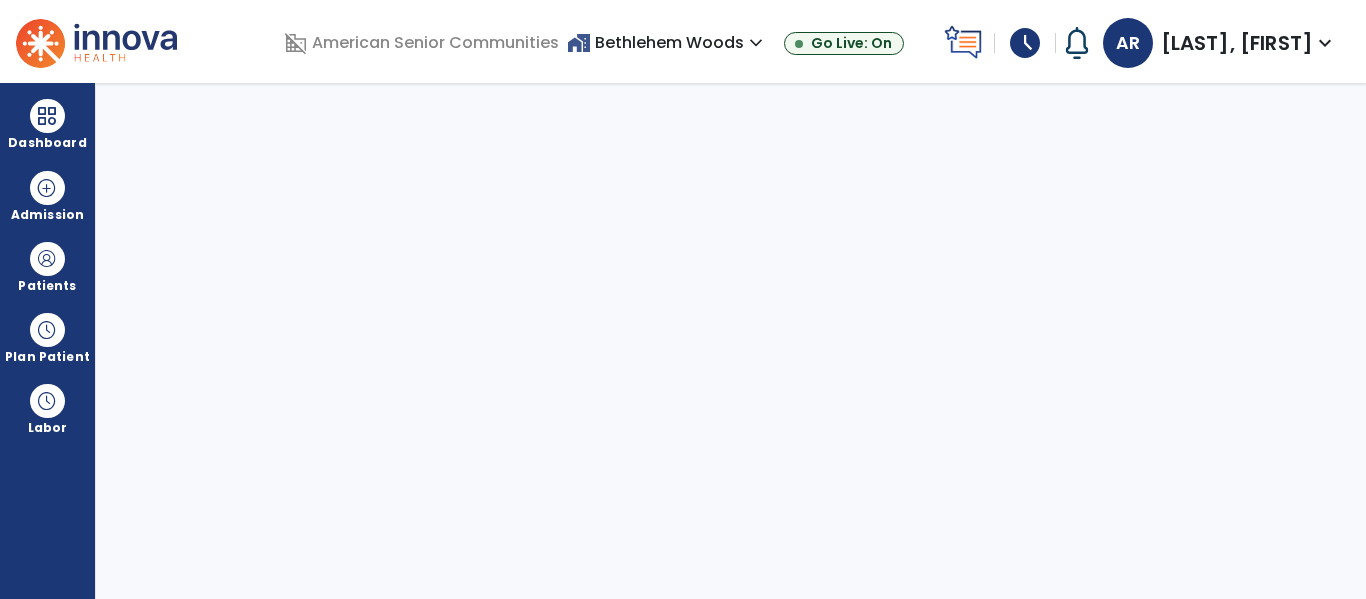 select on "****" 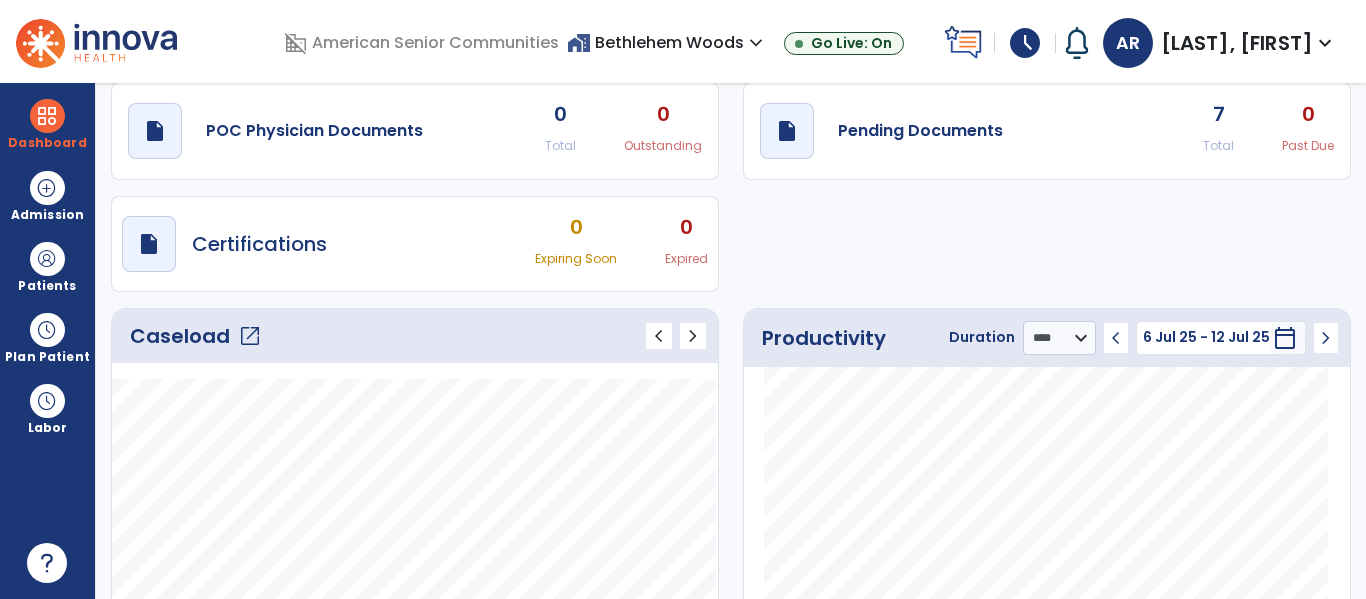 scroll, scrollTop: 53, scrollLeft: 0, axis: vertical 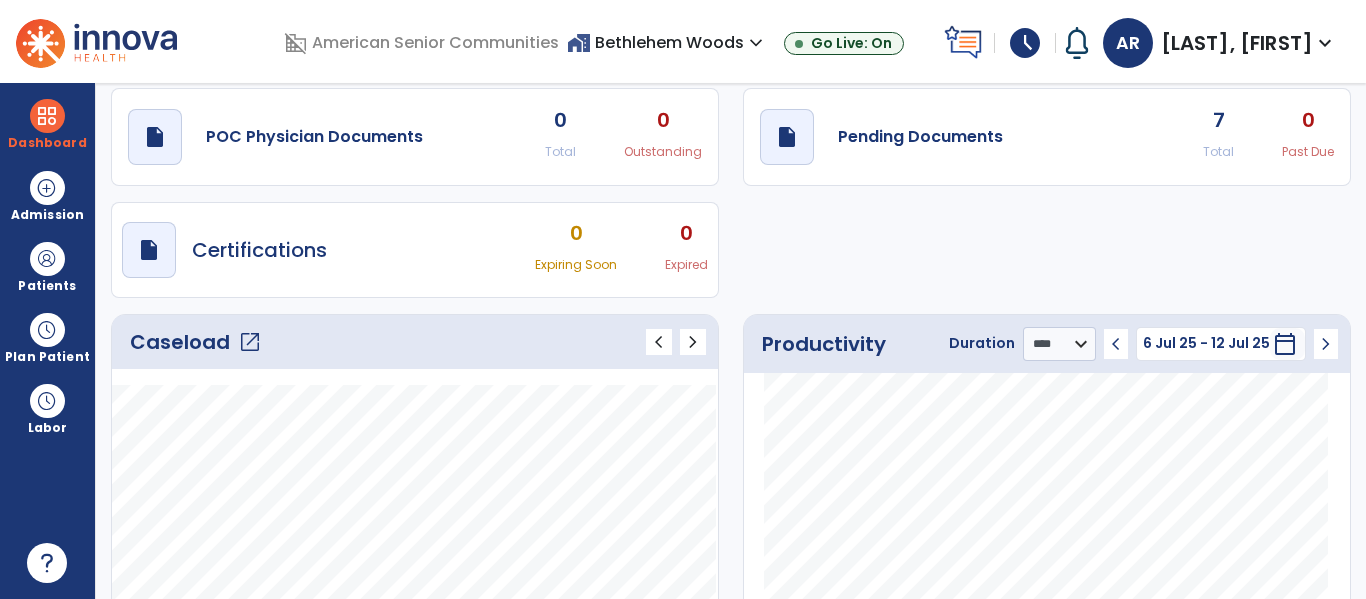 click on "open_in_new" 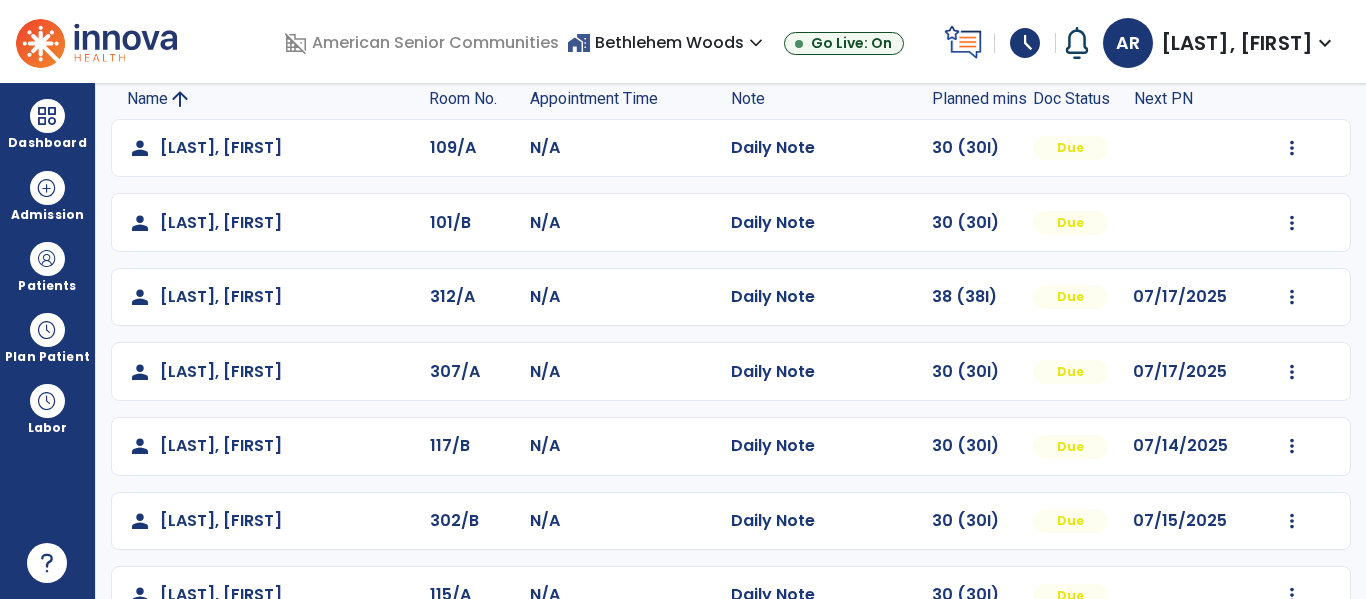 scroll, scrollTop: 190, scrollLeft: 0, axis: vertical 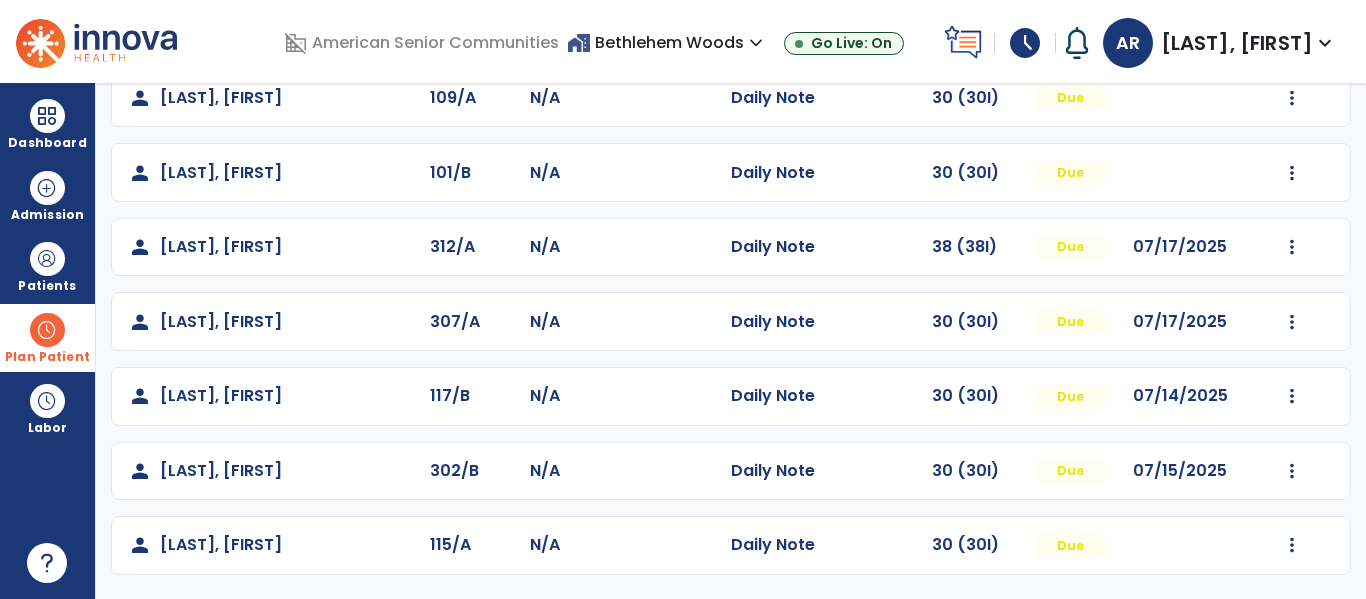 click on "Plan Patient" at bounding box center [47, 286] 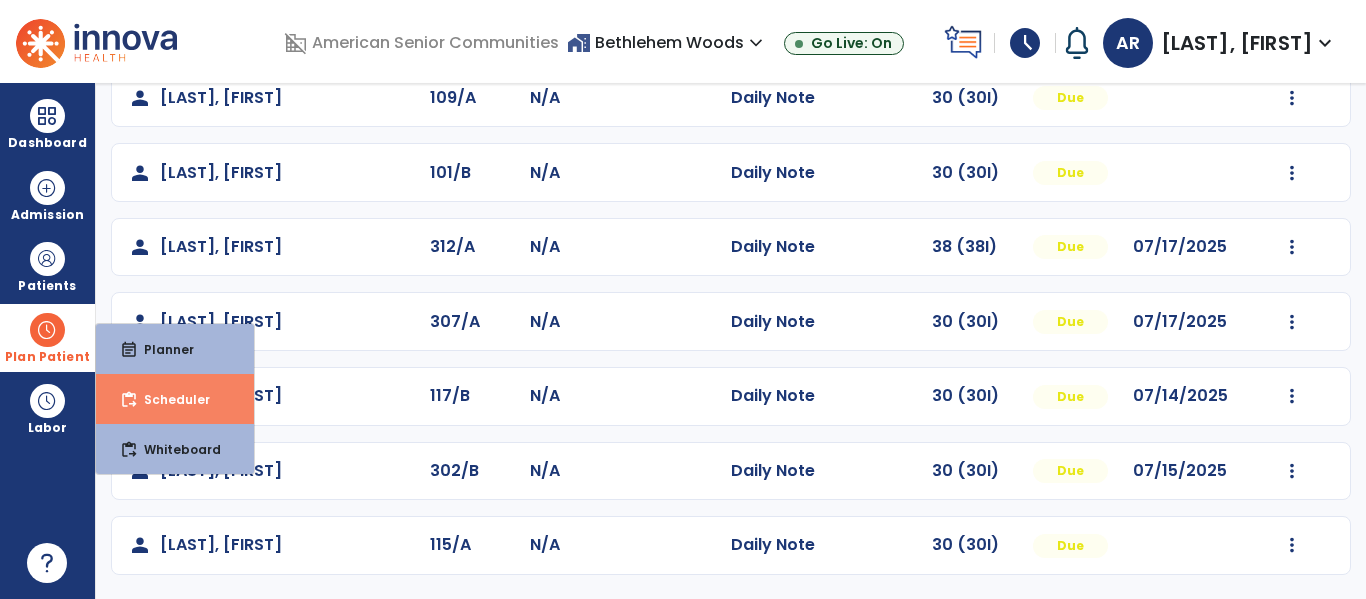 click on "content_paste_go  Scheduler" at bounding box center (175, 399) 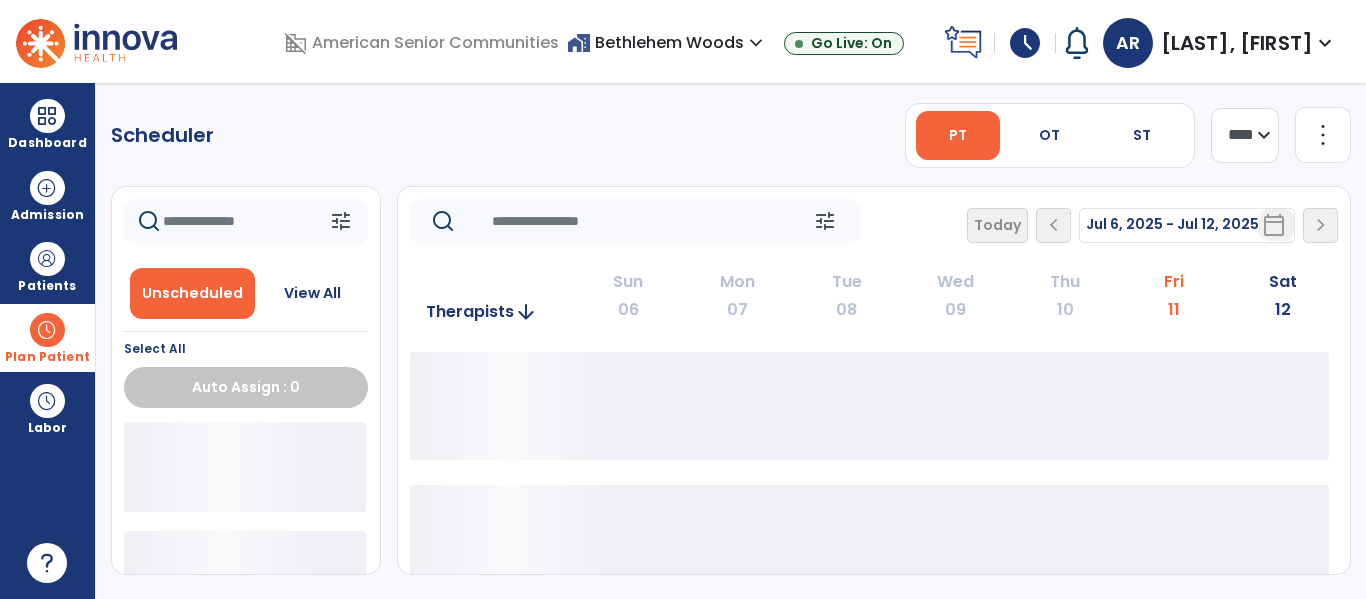 scroll, scrollTop: 0, scrollLeft: 0, axis: both 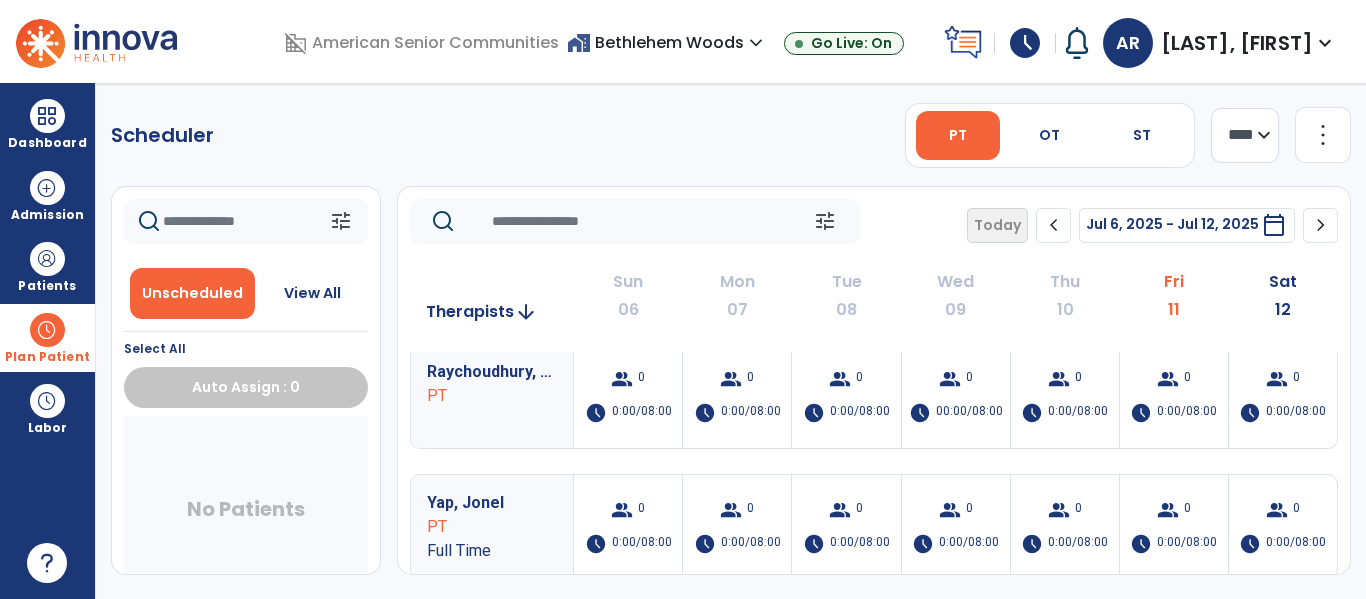 click on "home_work   Bethlehem Woods   expand_more   Bethlehem Woods   Canterbury Nursing and Rehab   Glenbrook Rehab & Skilled Nurs   Summit City Nursing and Rehab  Go Live: On" at bounding box center (751, 43) 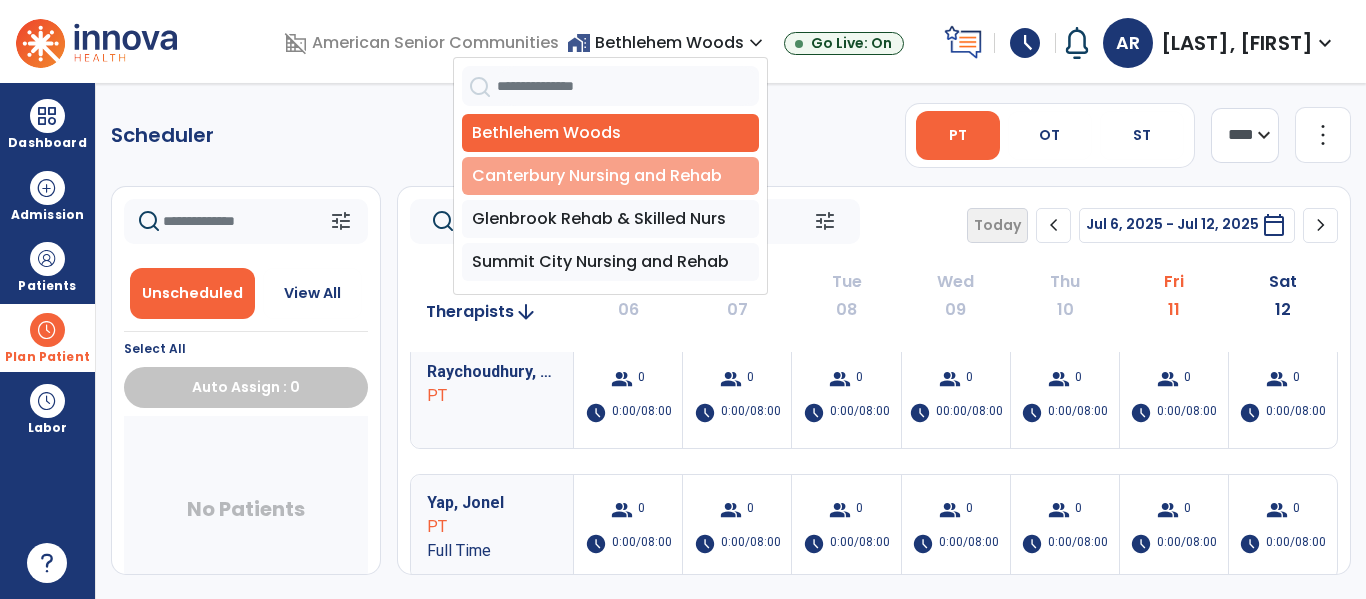 click on "Canterbury Nursing and Rehab" at bounding box center (610, 176) 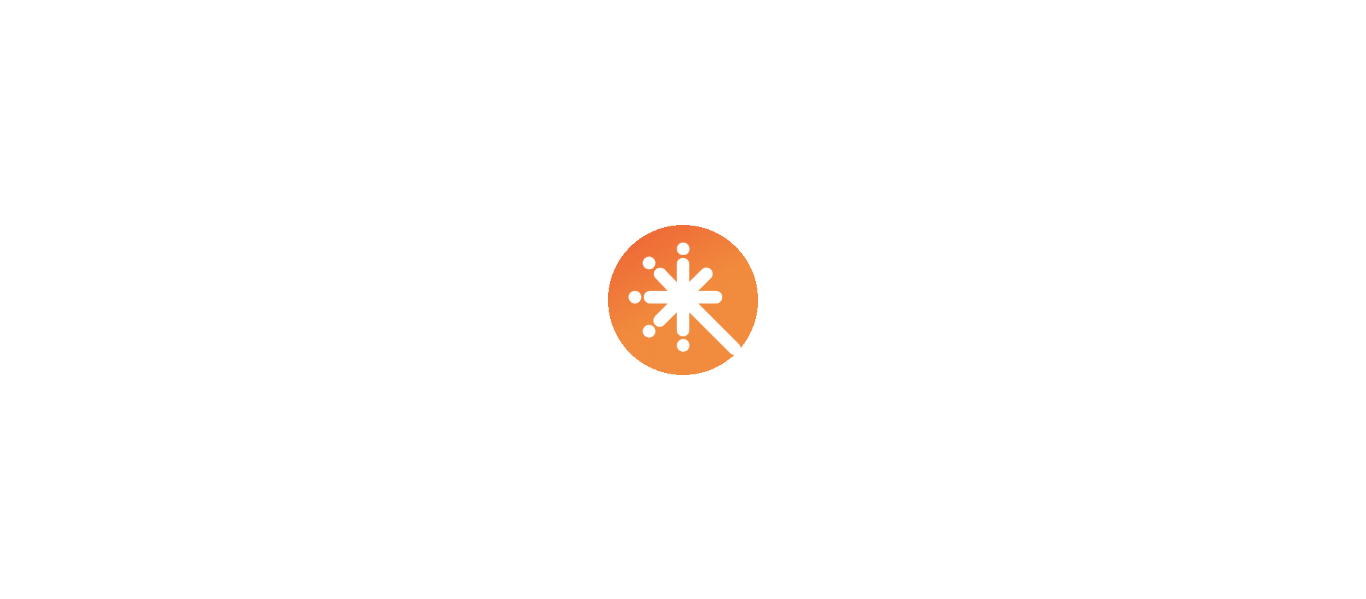 scroll, scrollTop: 0, scrollLeft: 0, axis: both 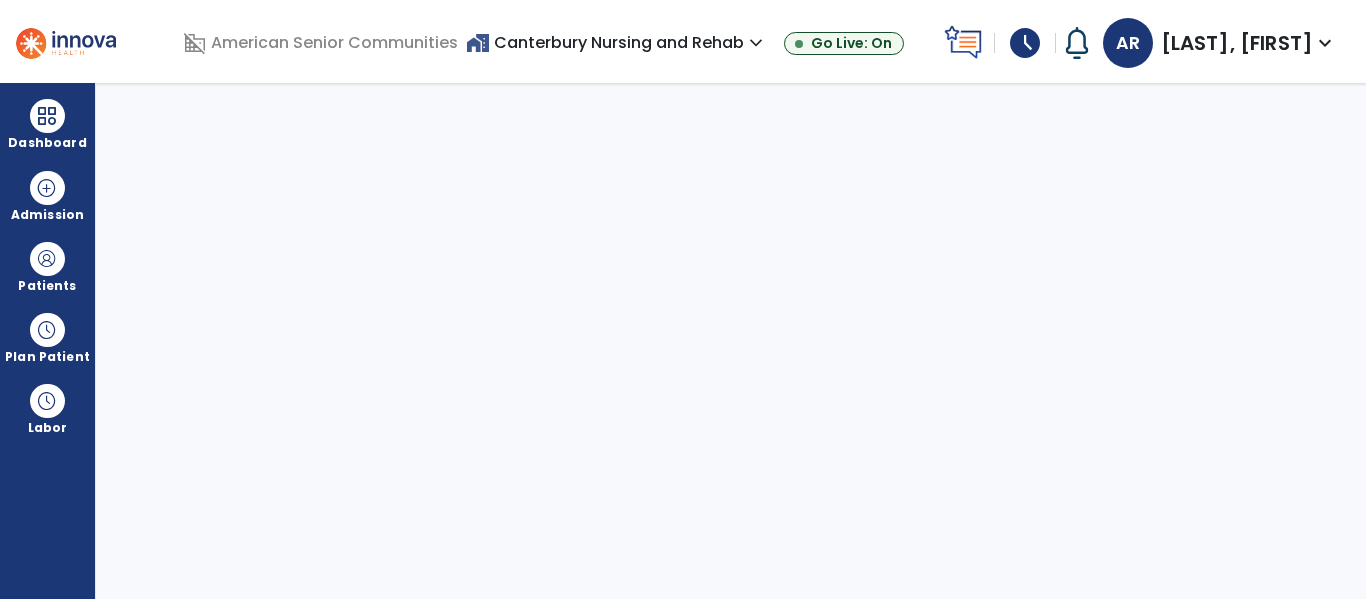 select on "****" 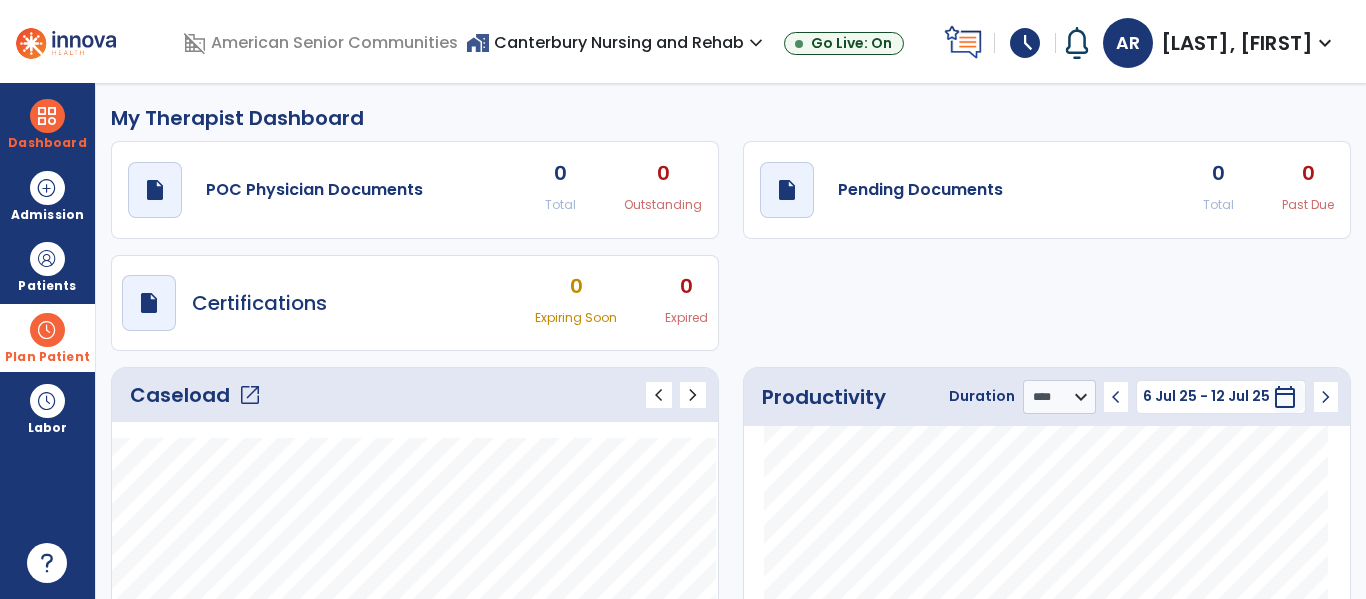 click on "Plan Patient  event_note  Planner  content_paste_go  Scheduler  content_paste_go  Whiteboard" at bounding box center [47, 337] 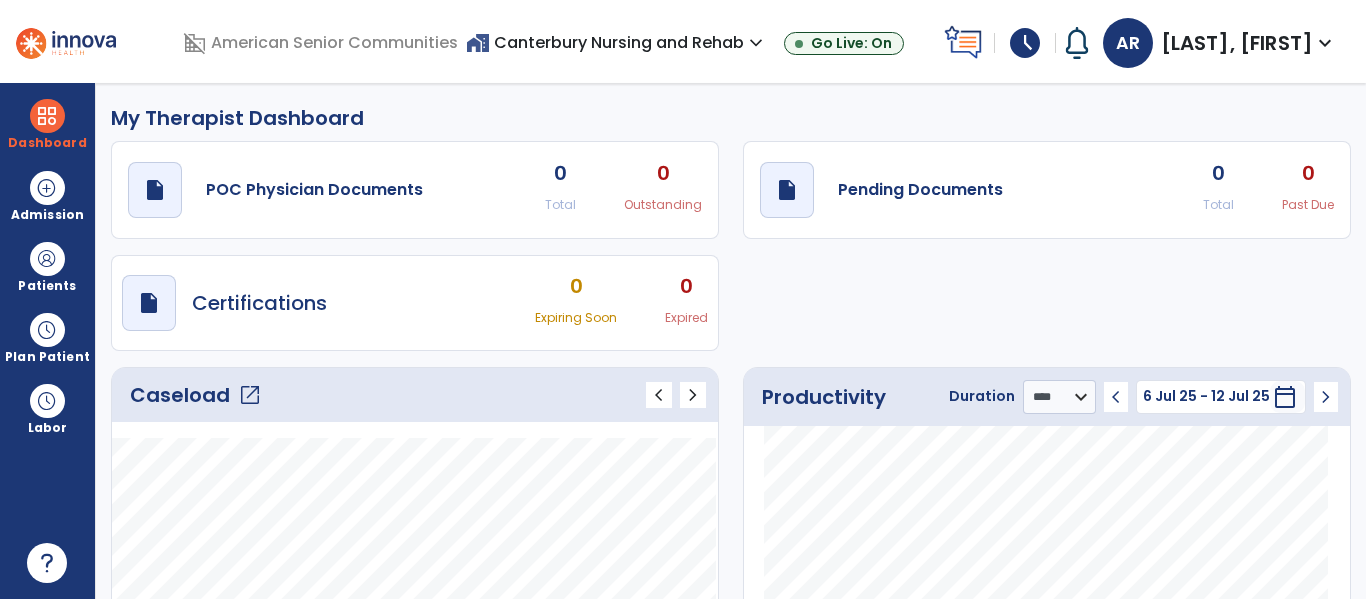 click on "Dashboard  dashboard  Therapist Dashboard Admission Patients  format_list_bulleted  Patient List  space_dashboard  Patient Board  insert_chart  PDPM Board Plan Patient  event_note  Planner  content_paste_go  Scheduler  content_paste_go  Whiteboard Labor  content_paste_go  Timecards" at bounding box center (48, 341) 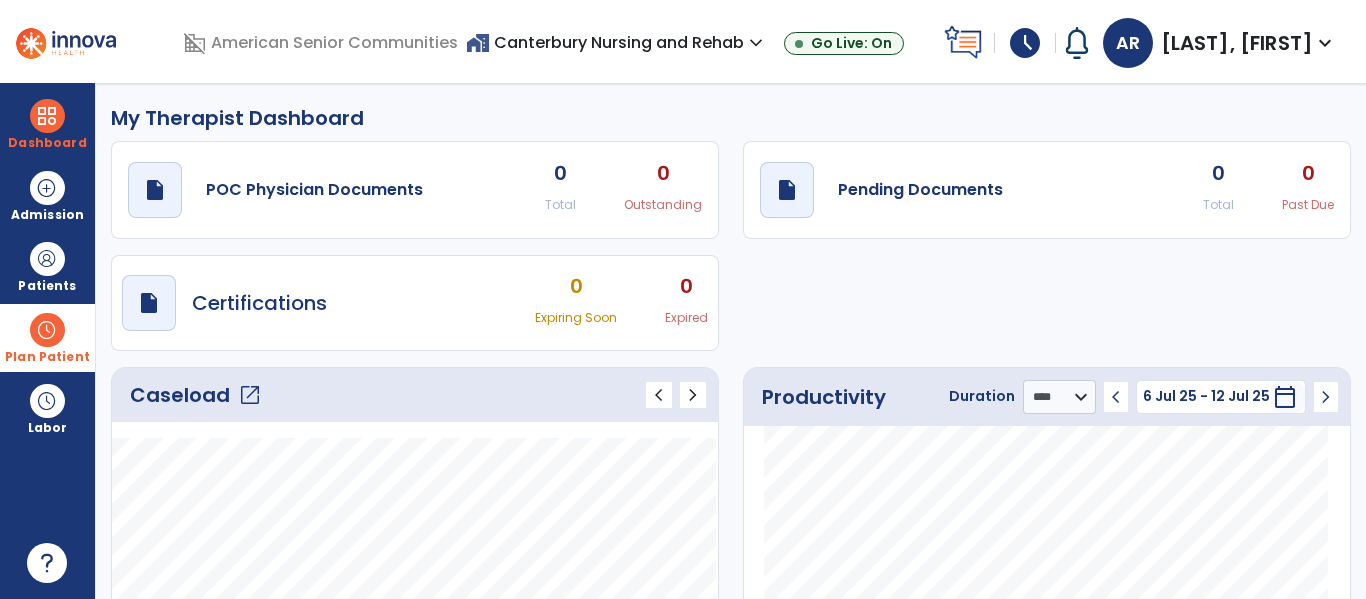 click on "Plan Patient" at bounding box center (47, 286) 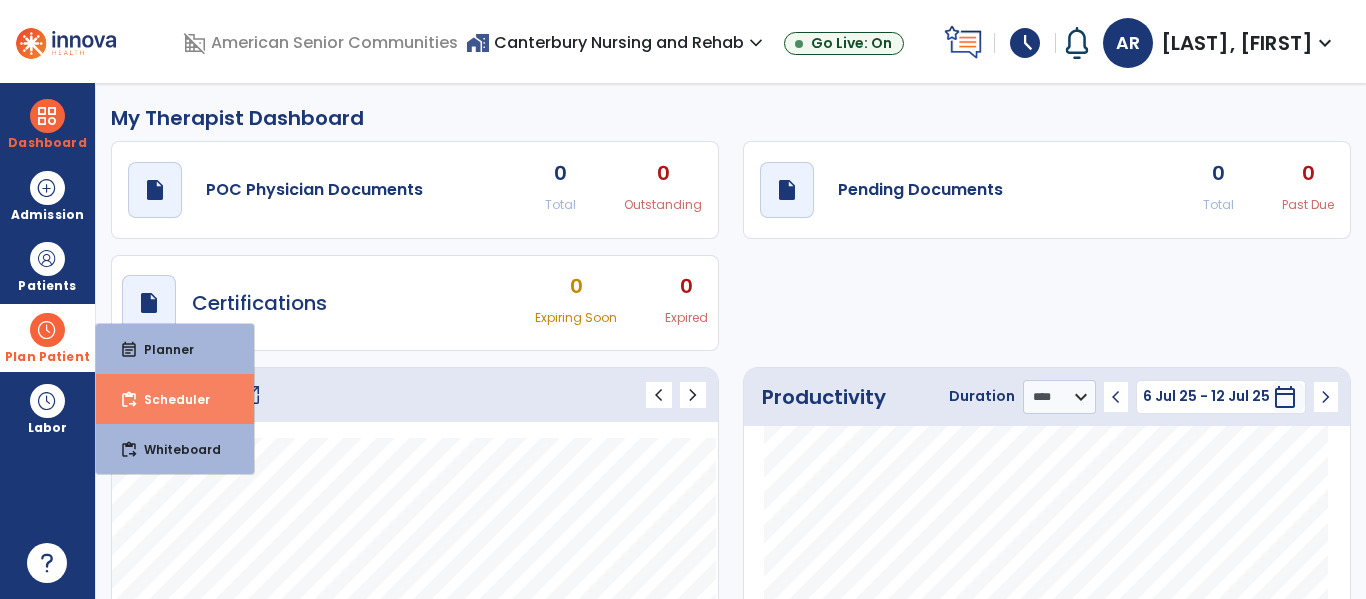 click on "content_paste_go  Scheduler" at bounding box center (175, 399) 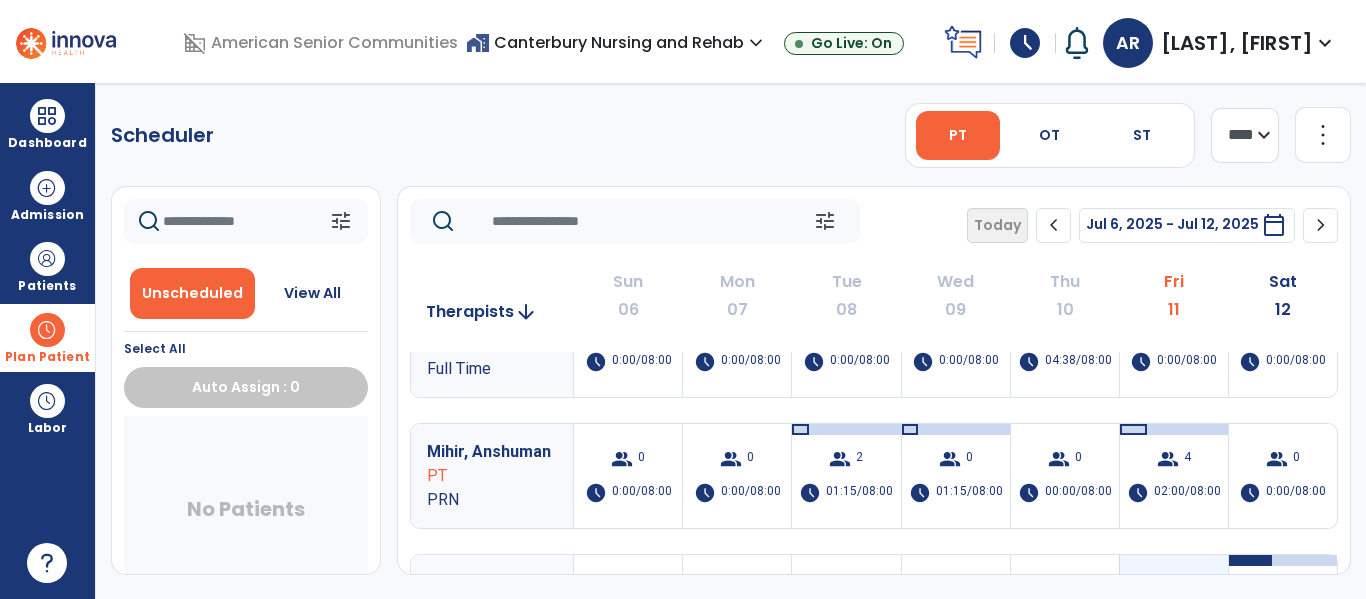 scroll, scrollTop: 321, scrollLeft: 0, axis: vertical 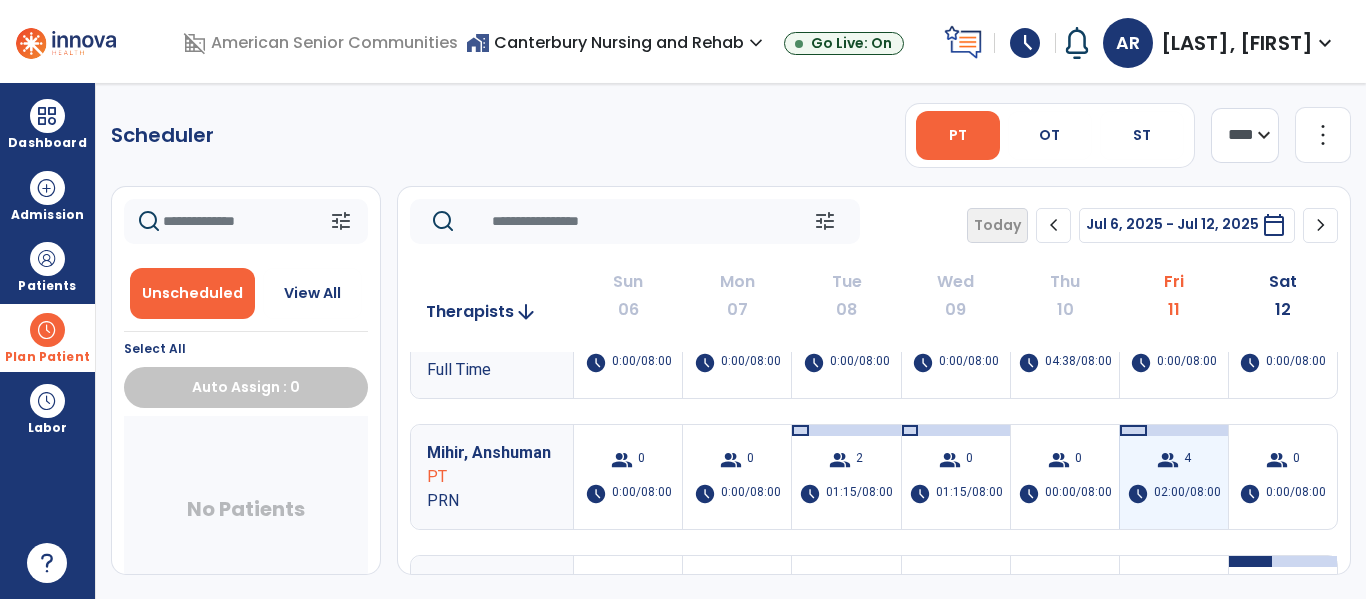 click on "group" at bounding box center [1168, 460] 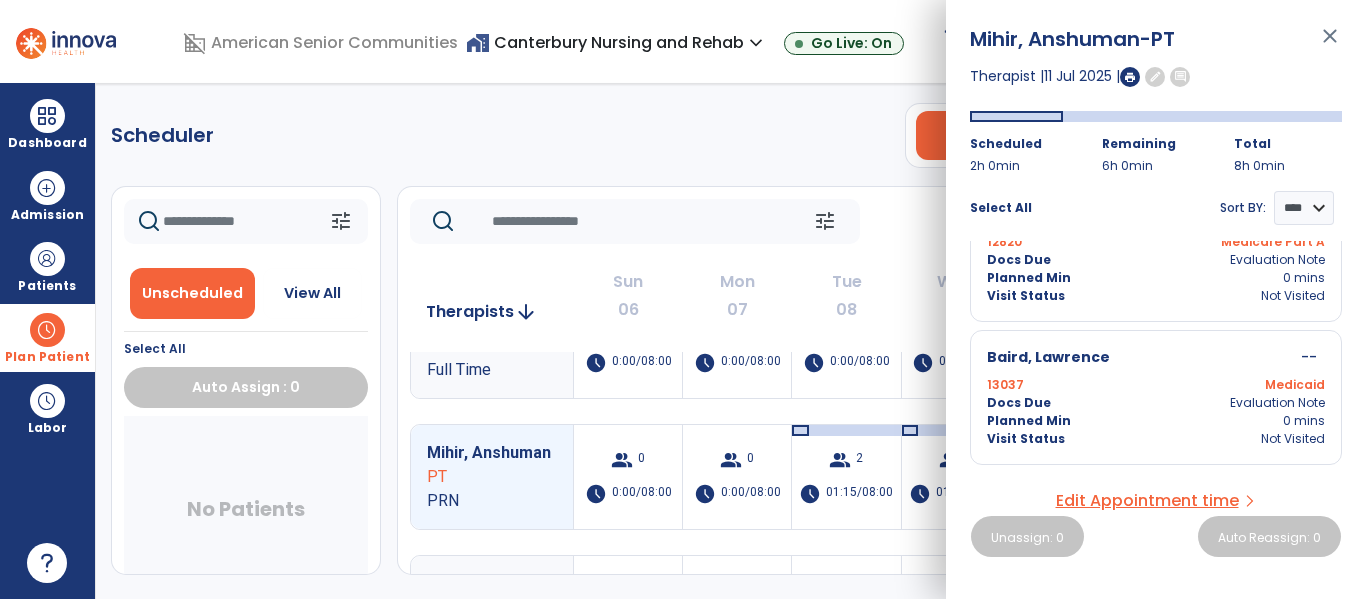 scroll, scrollTop: 0, scrollLeft: 0, axis: both 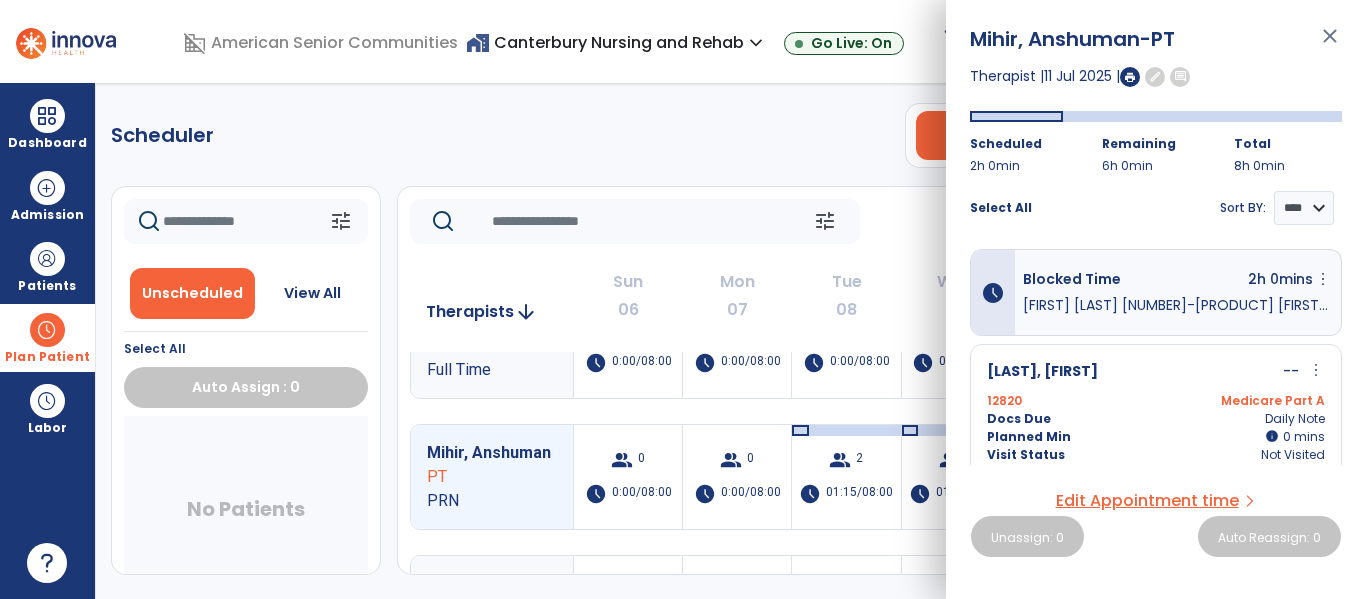 click on "close" at bounding box center (1330, 45) 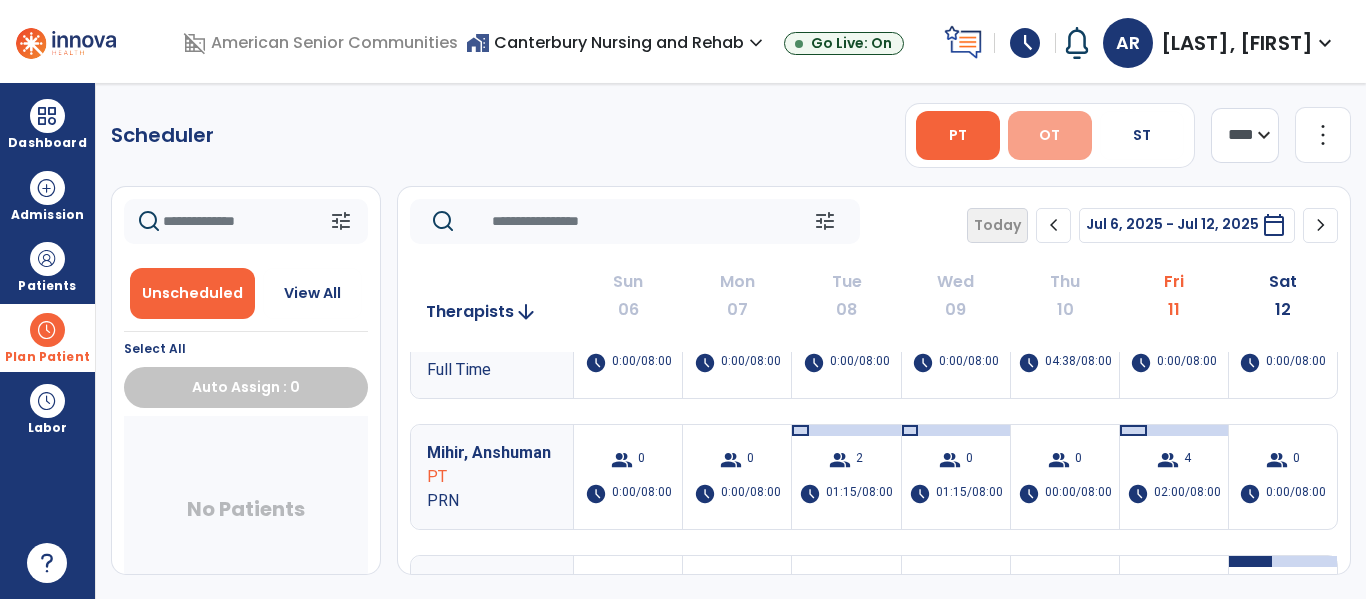click on "OT" at bounding box center (1050, 135) 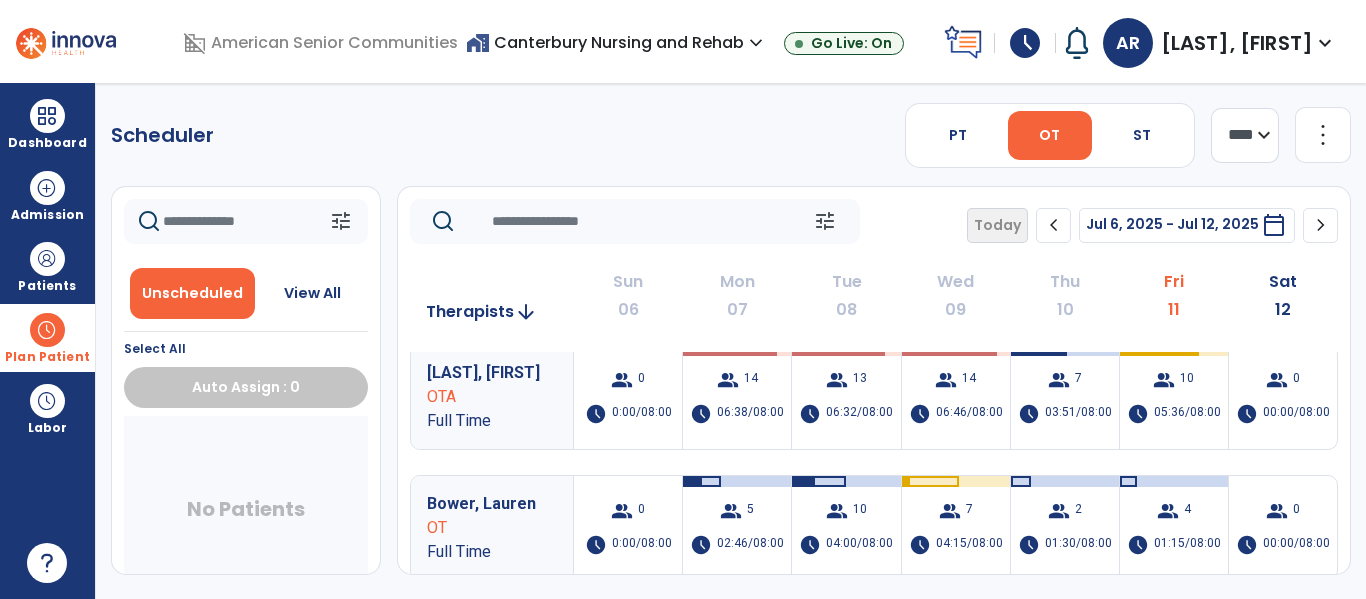 scroll, scrollTop: 0, scrollLeft: 0, axis: both 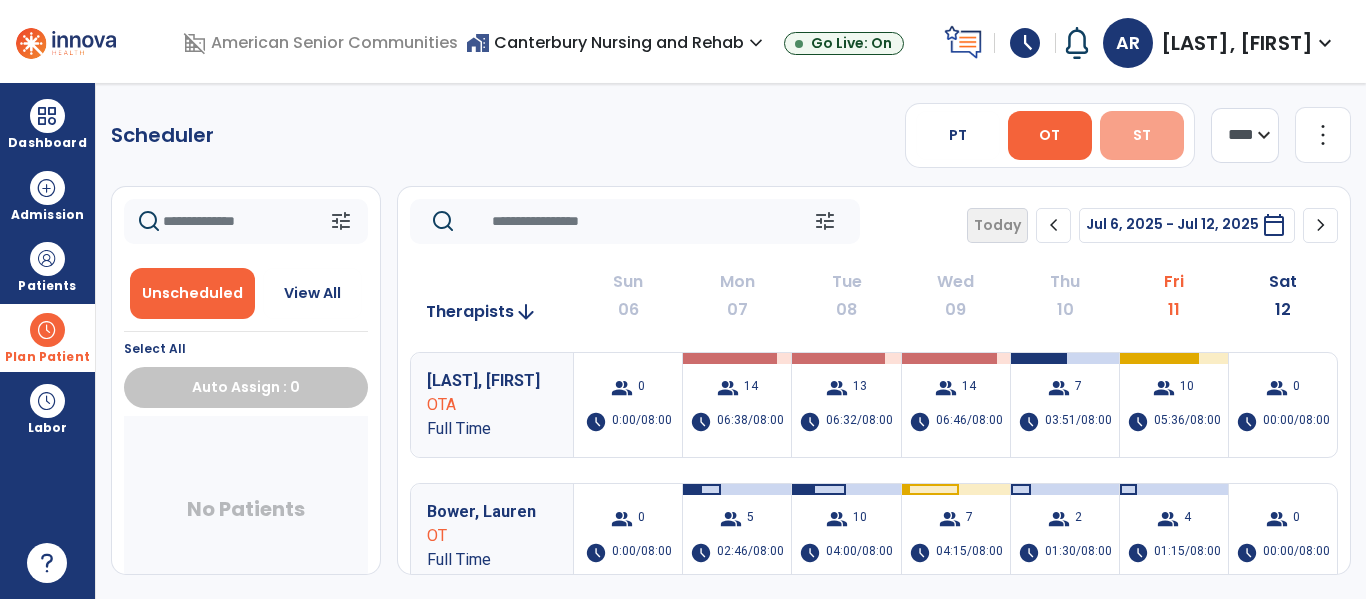 click on "ST" at bounding box center (1142, 135) 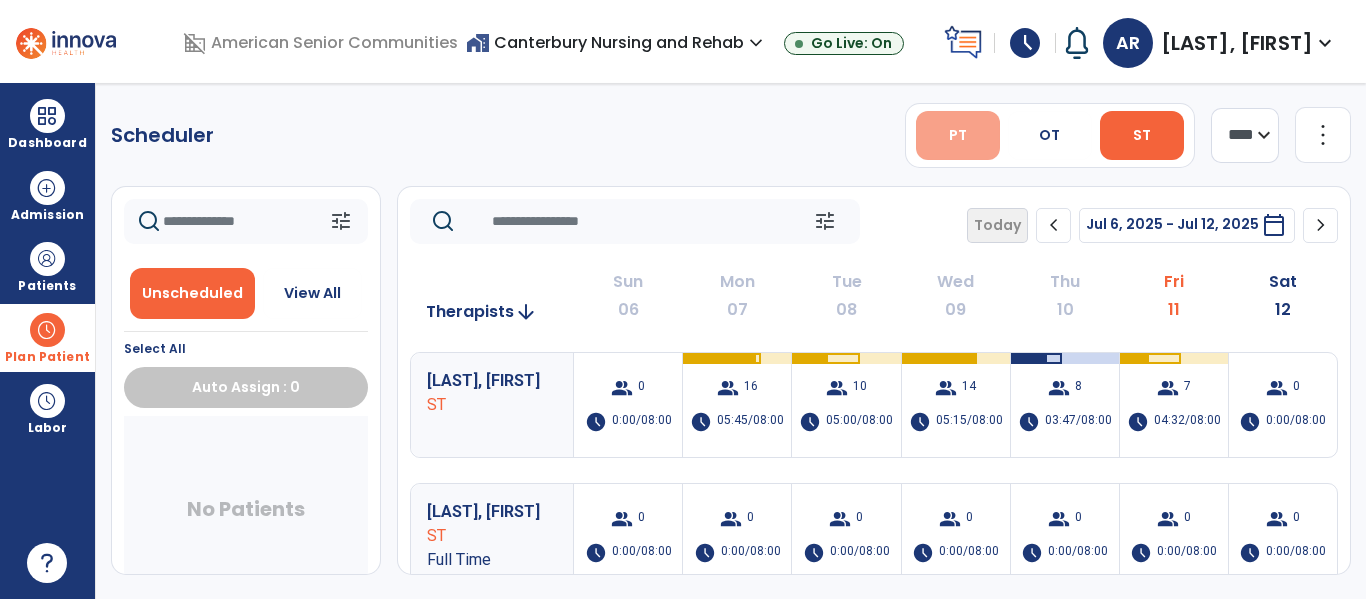 click on "PT" at bounding box center (958, 135) 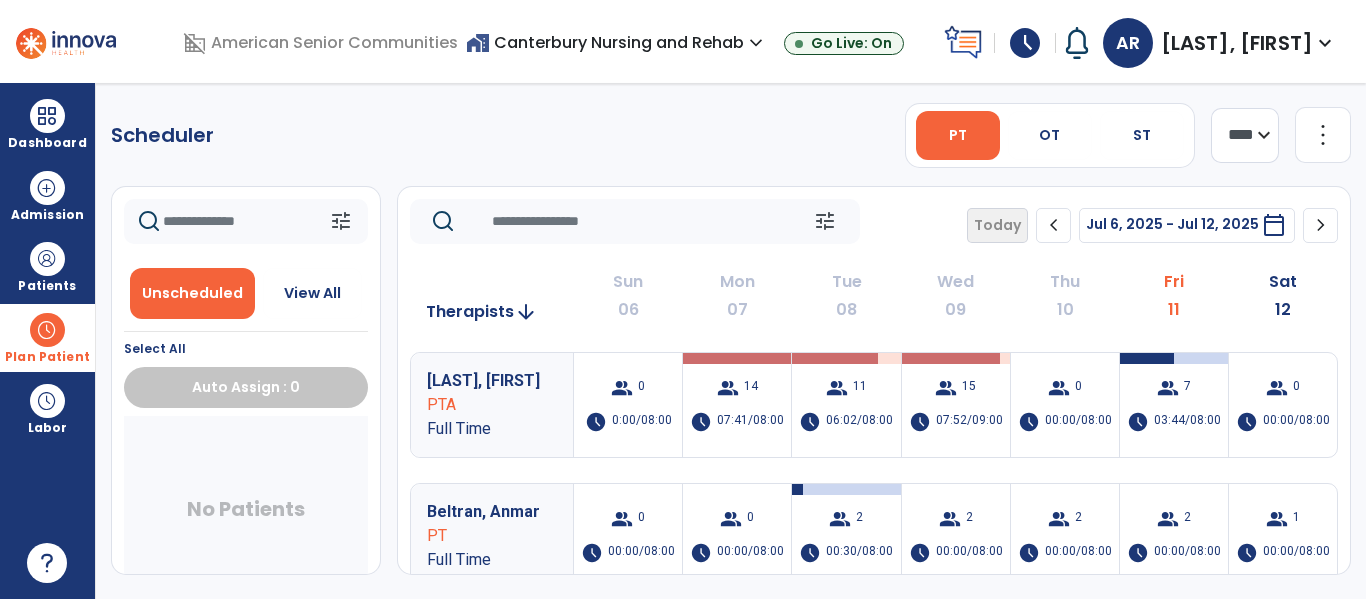 click on "home_work   Canterbury Nursing and Rehab   expand_more" at bounding box center [617, 42] 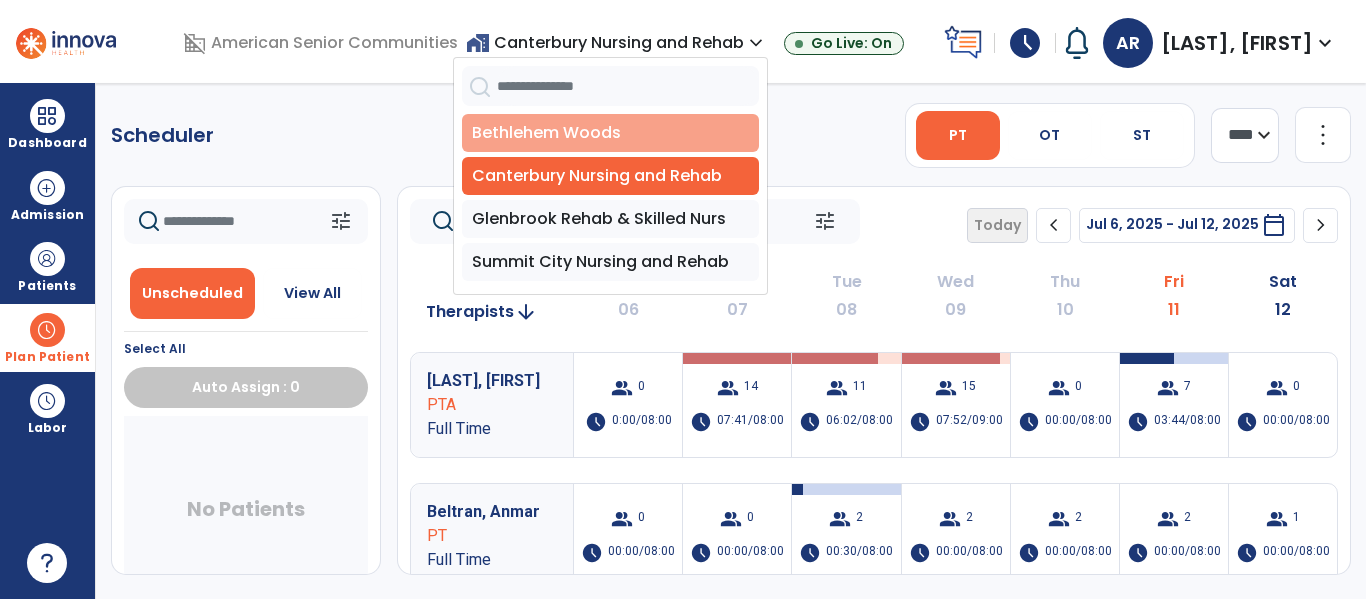 click on "Bethlehem Woods" at bounding box center [610, 133] 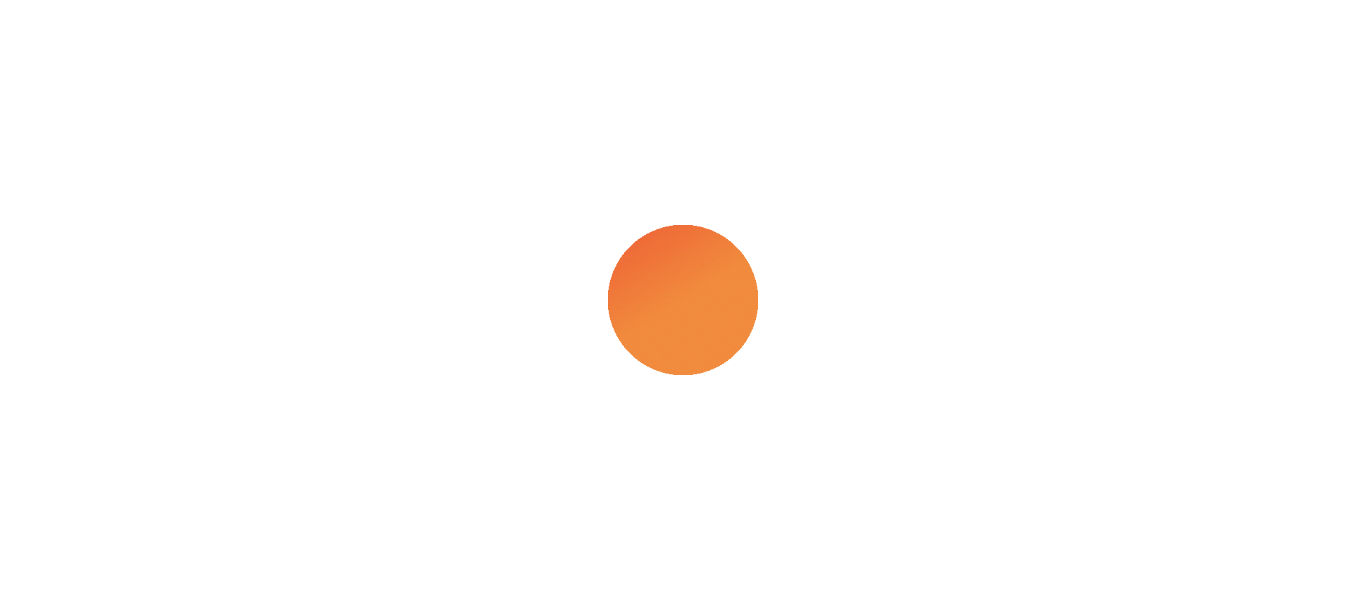 scroll, scrollTop: 0, scrollLeft: 0, axis: both 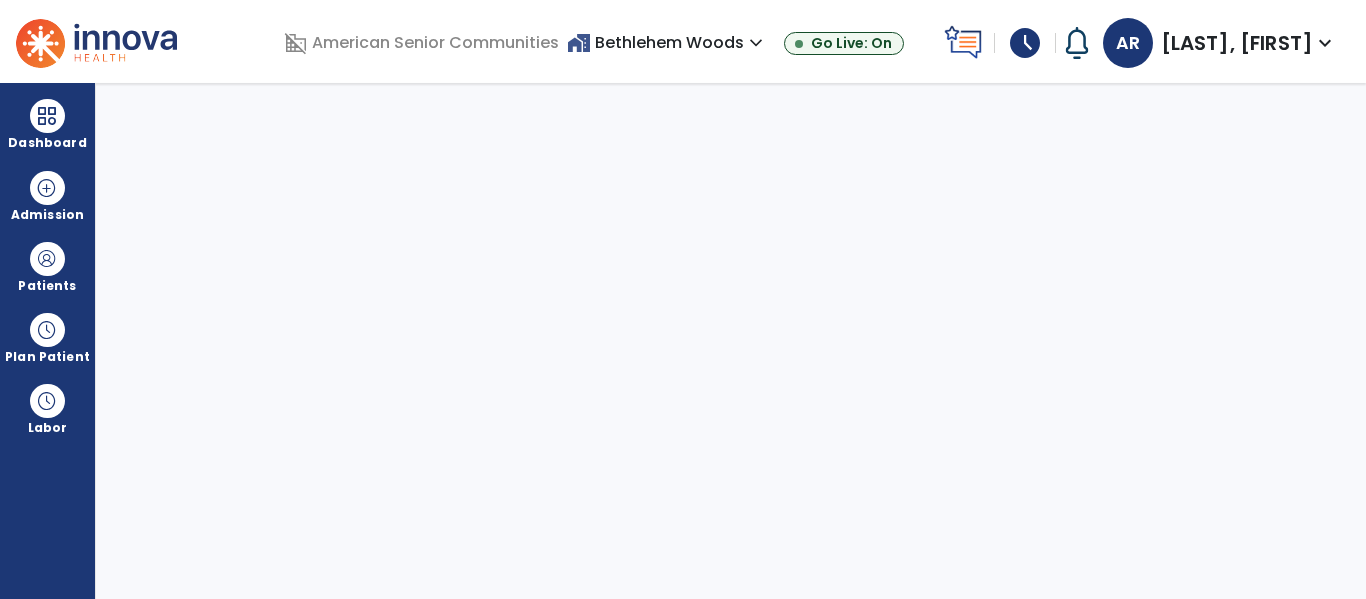 select on "****" 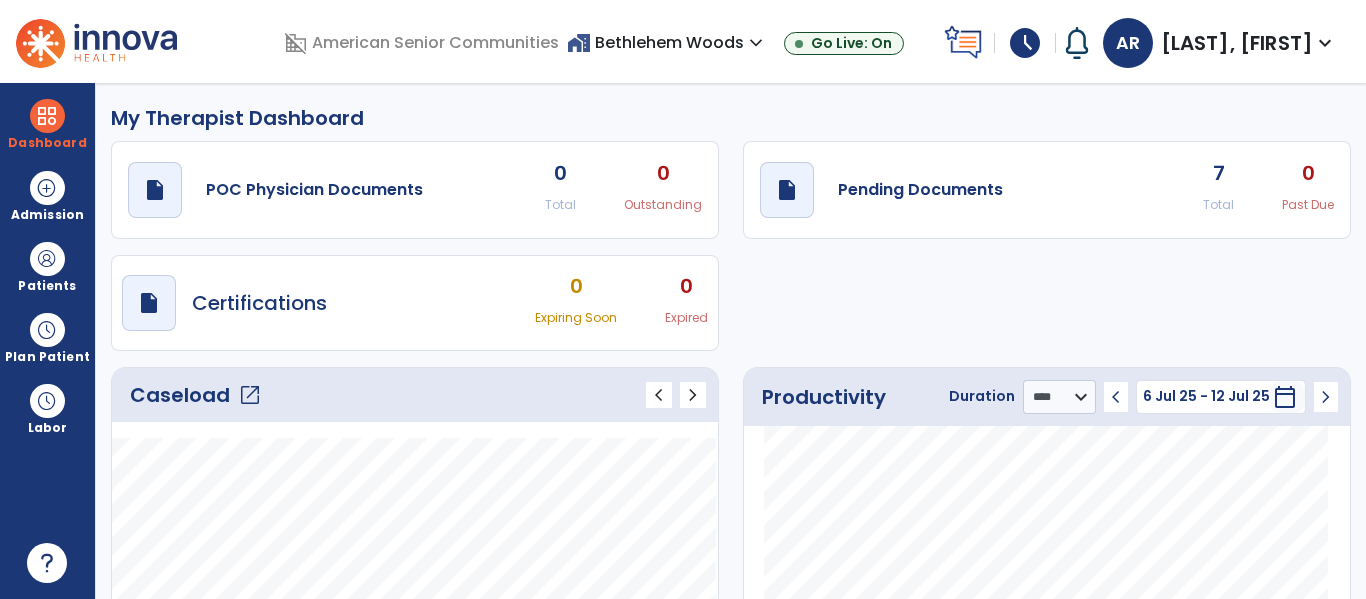 click on "Caseload   open_in_new" 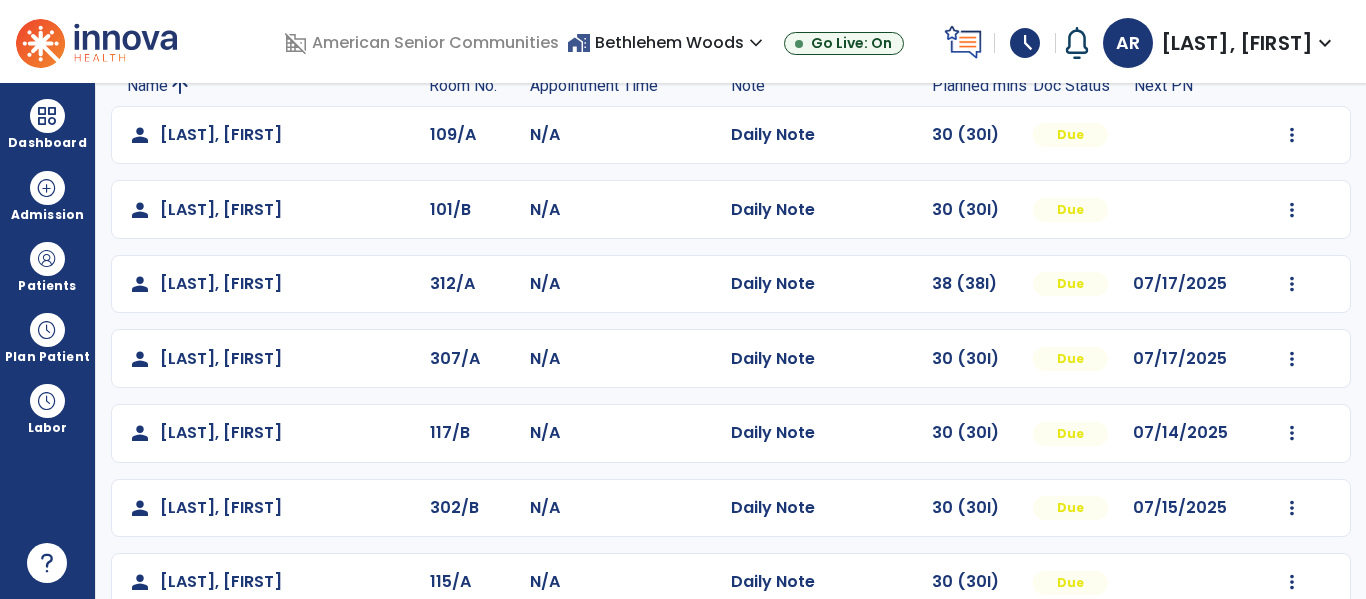scroll, scrollTop: 190, scrollLeft: 0, axis: vertical 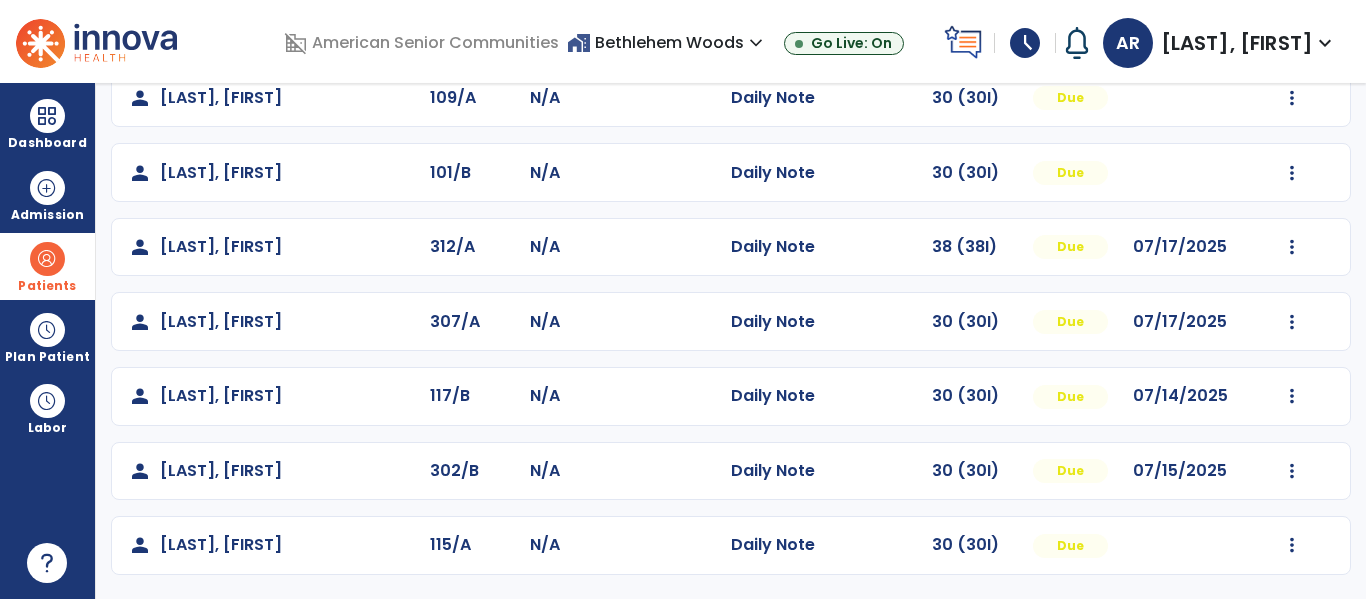 click on "Patients" at bounding box center [47, 266] 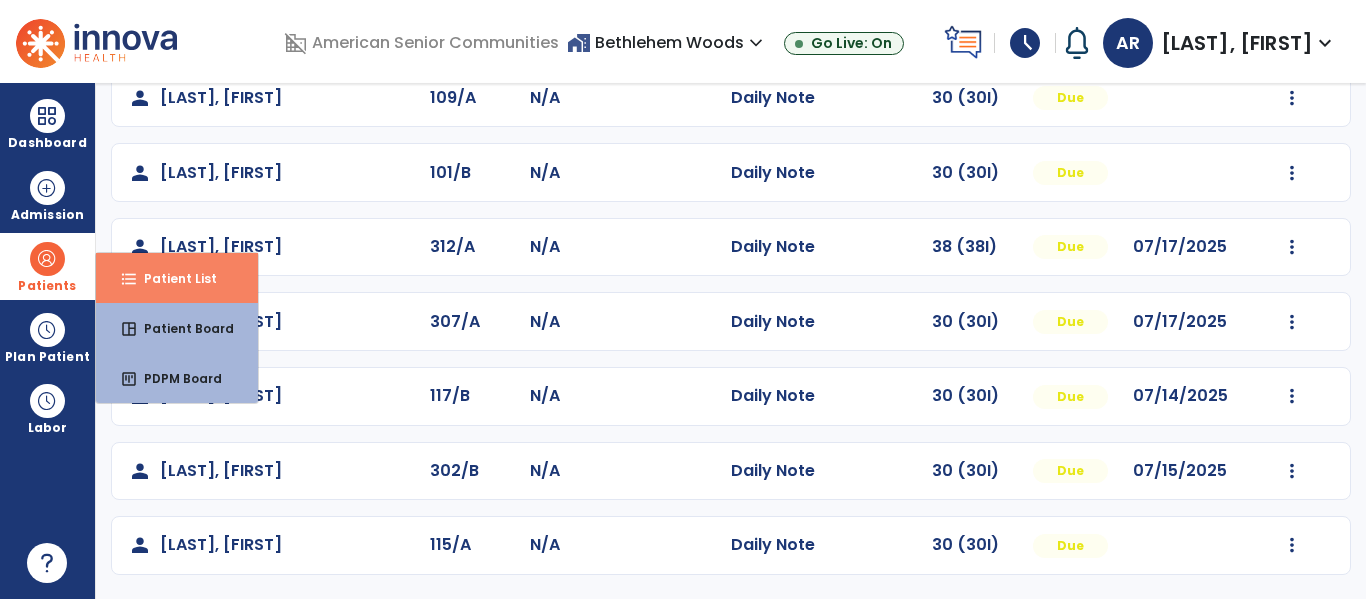 click on "format_list_bulleted  Patient List" at bounding box center (177, 278) 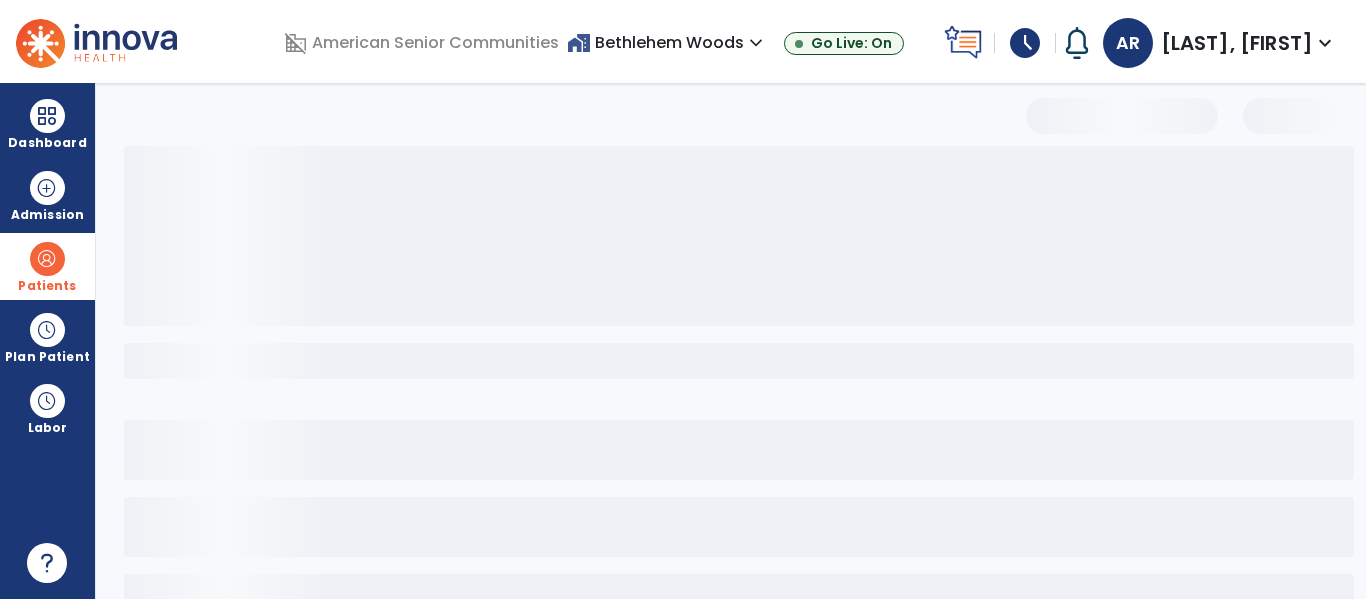 scroll, scrollTop: 0, scrollLeft: 0, axis: both 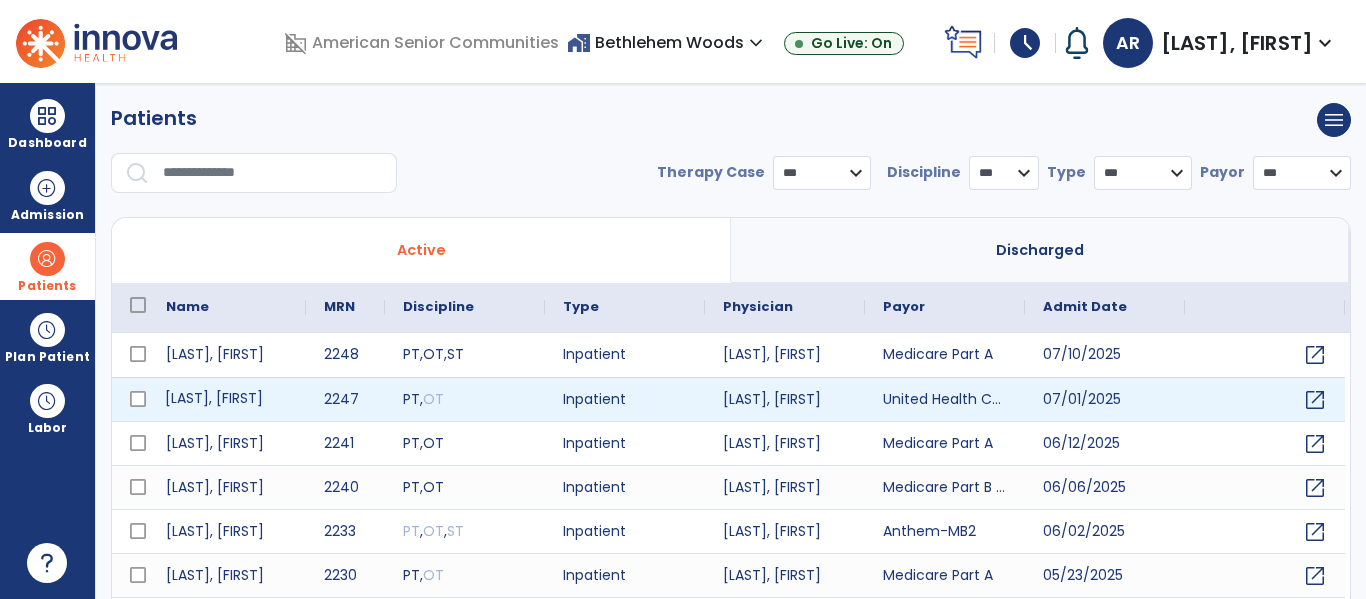click on "Freeman, Richard" at bounding box center (227, 399) 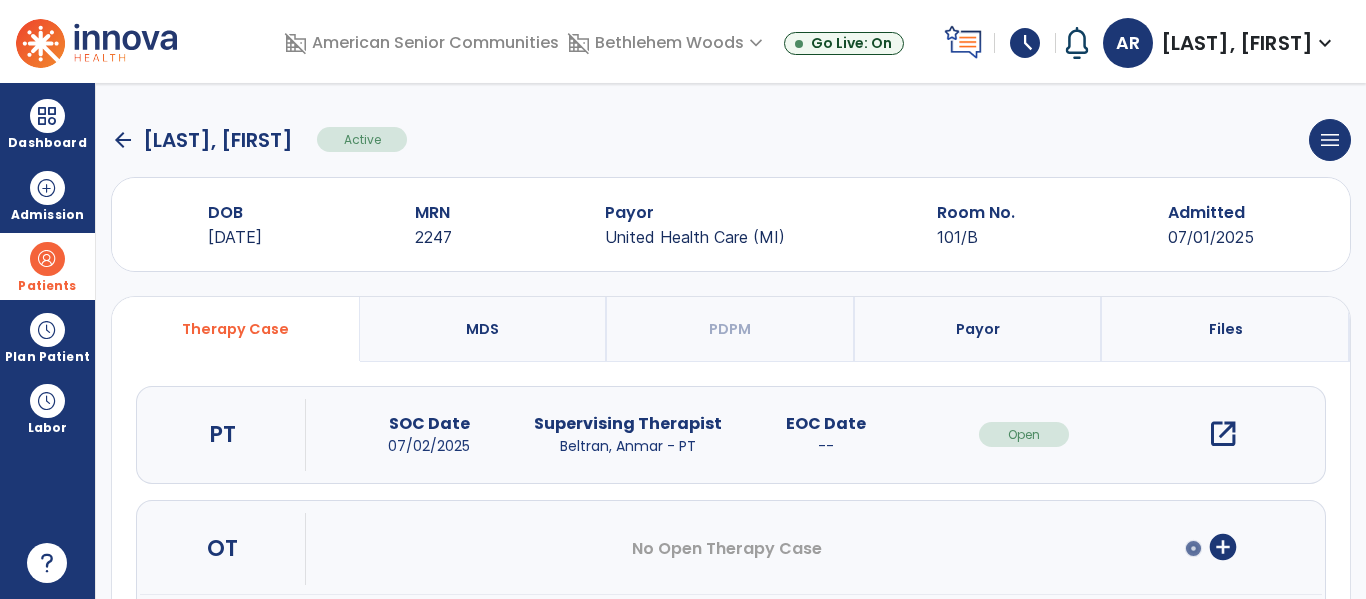 click on "open_in_new" at bounding box center (1223, 434) 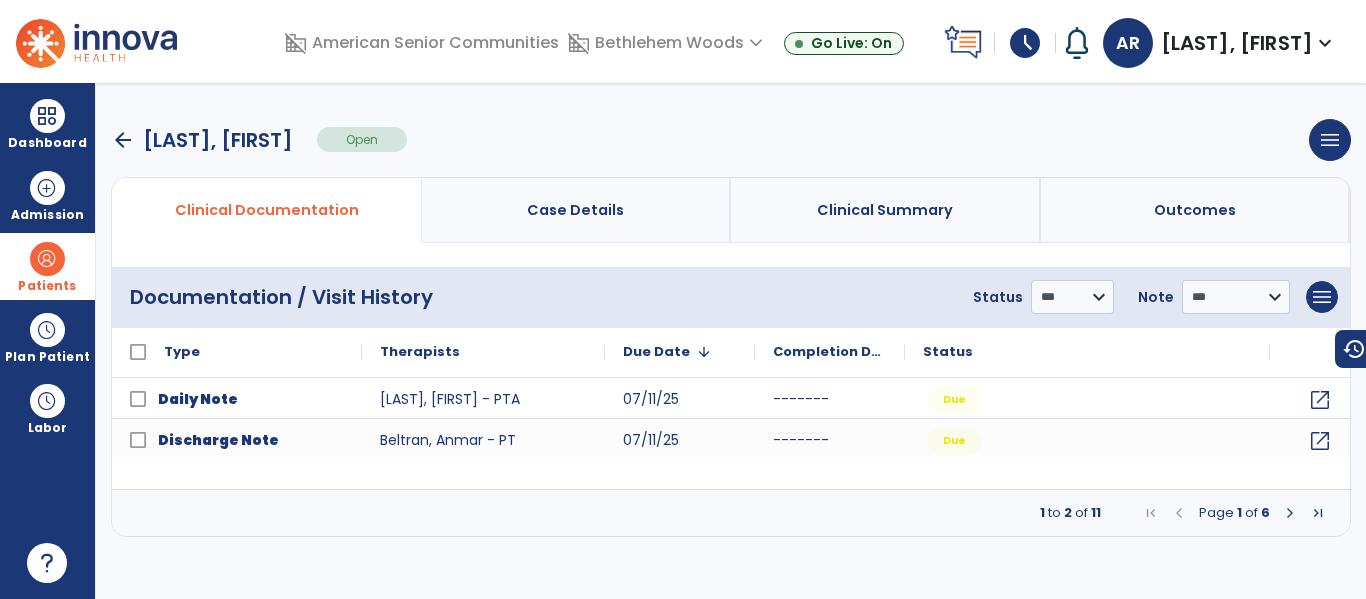 click at bounding box center (1290, 513) 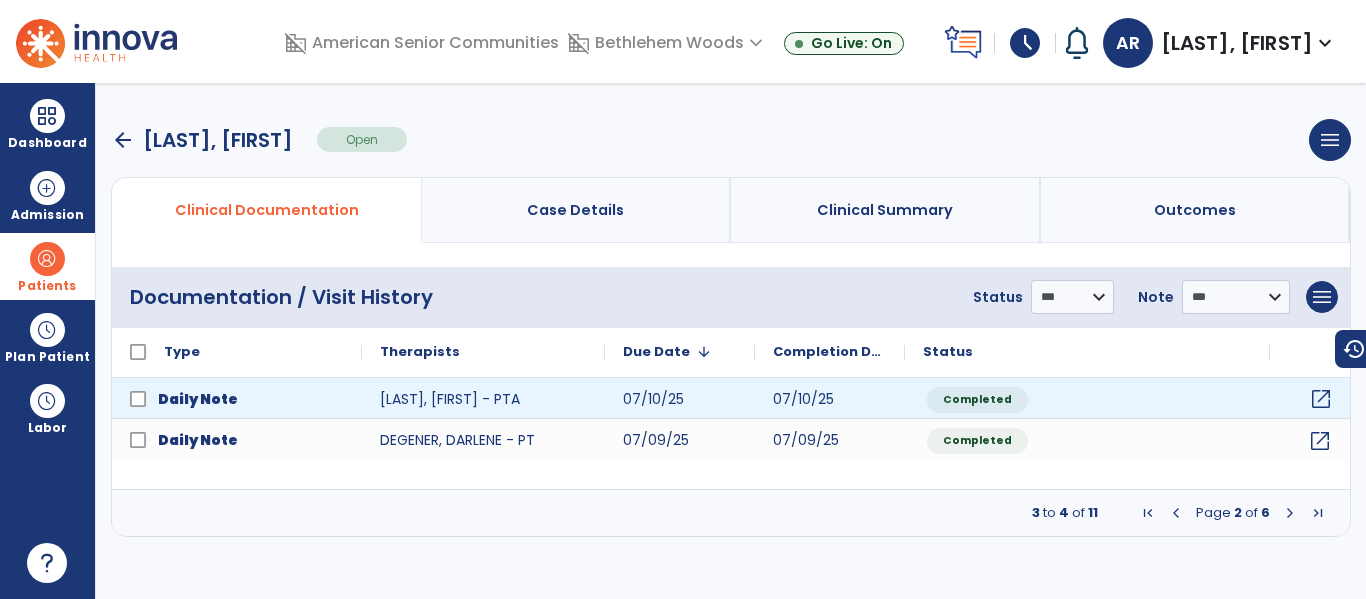 click on "open_in_new" 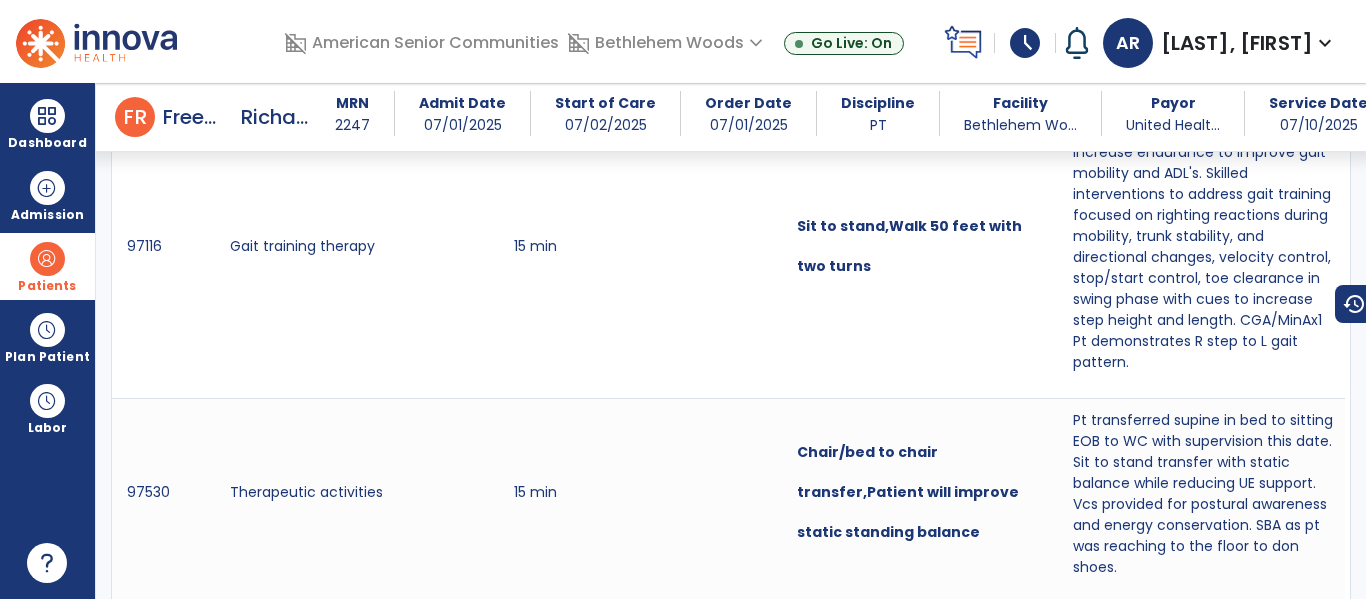 scroll, scrollTop: 1353, scrollLeft: 0, axis: vertical 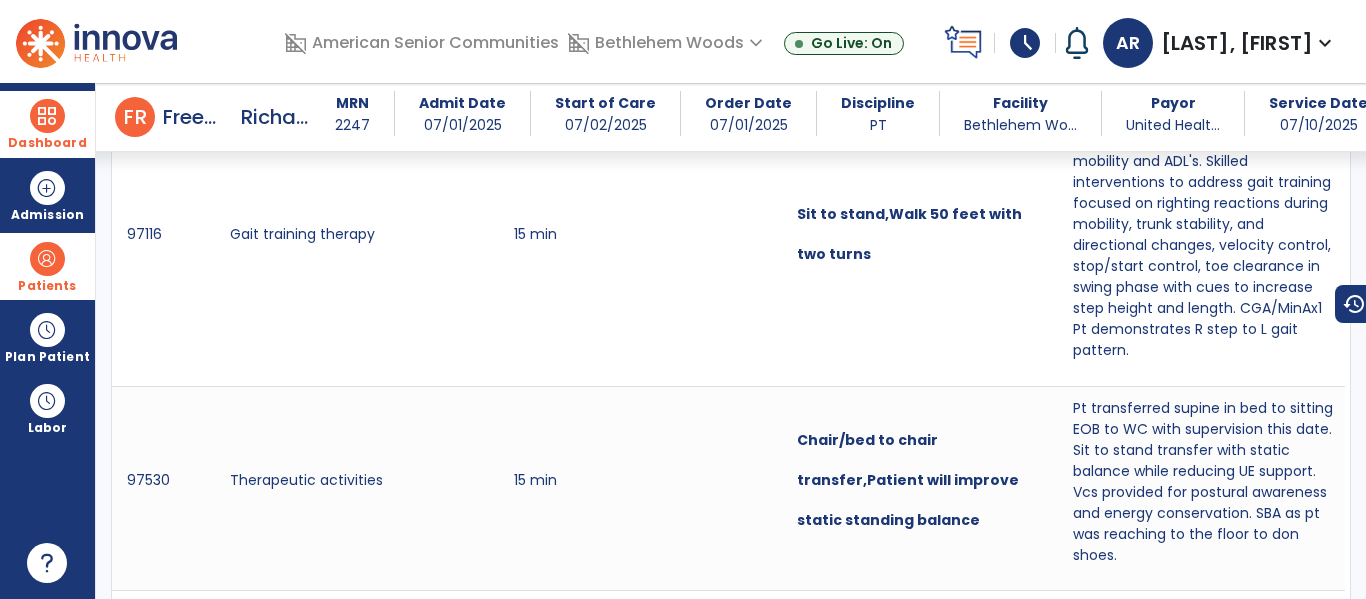 click on "Dashboard" at bounding box center (47, 124) 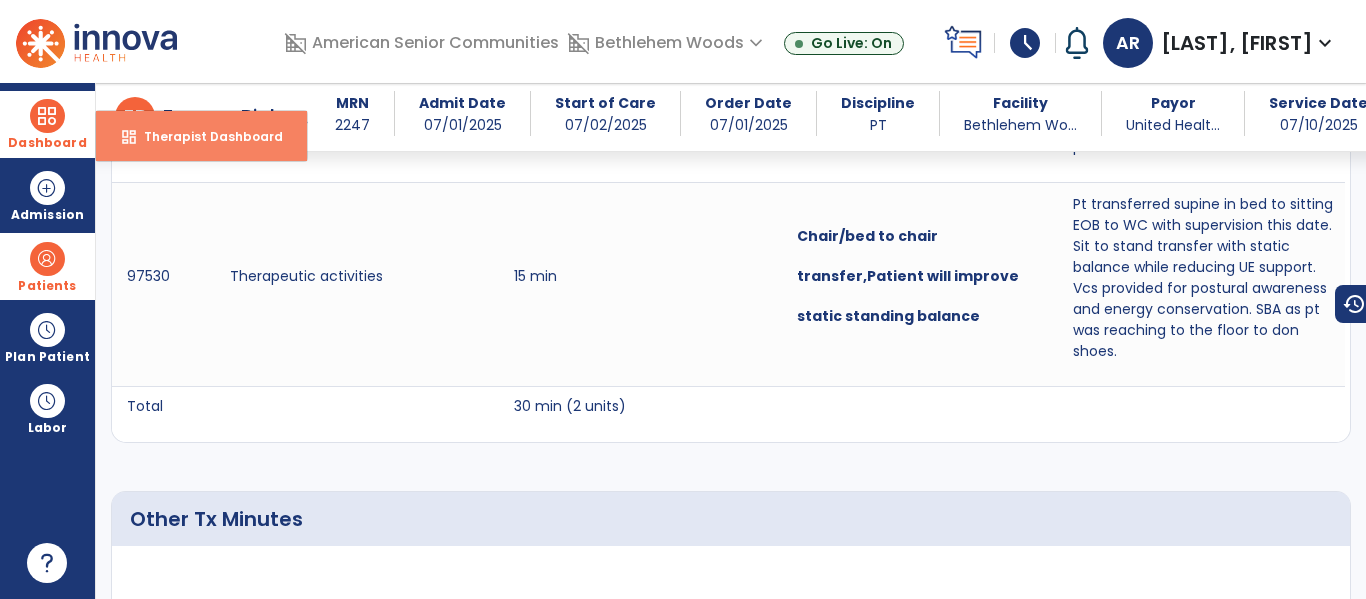 click on "Therapist Dashboard" at bounding box center [205, 136] 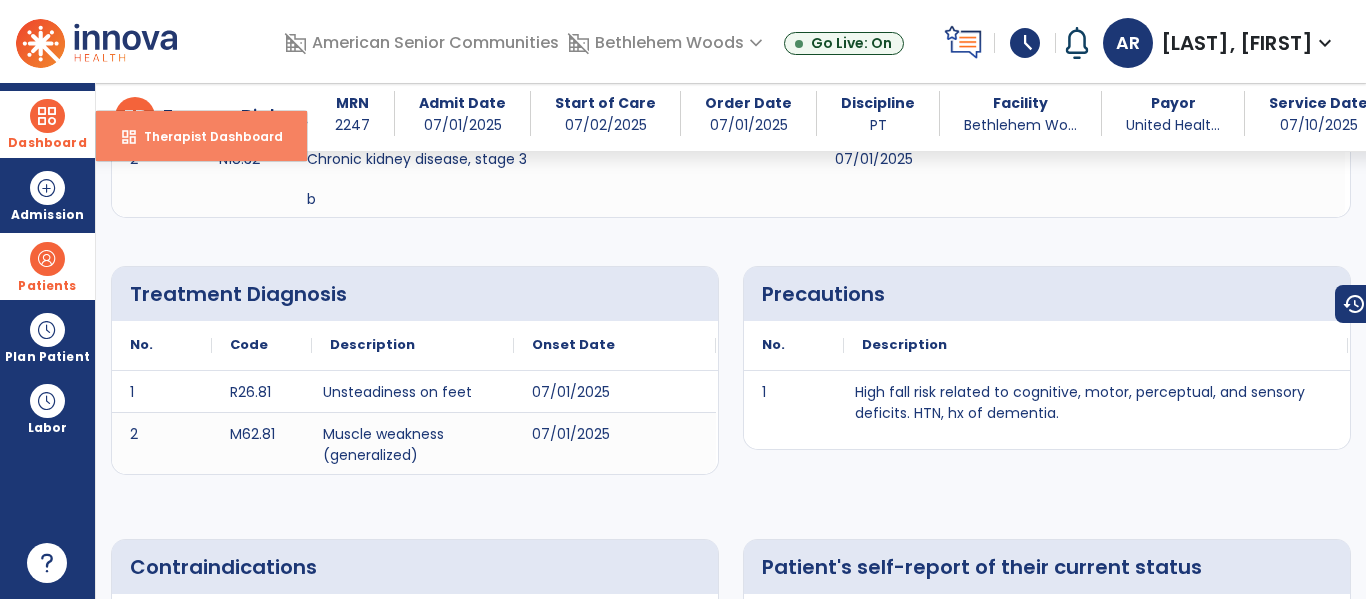 select on "****" 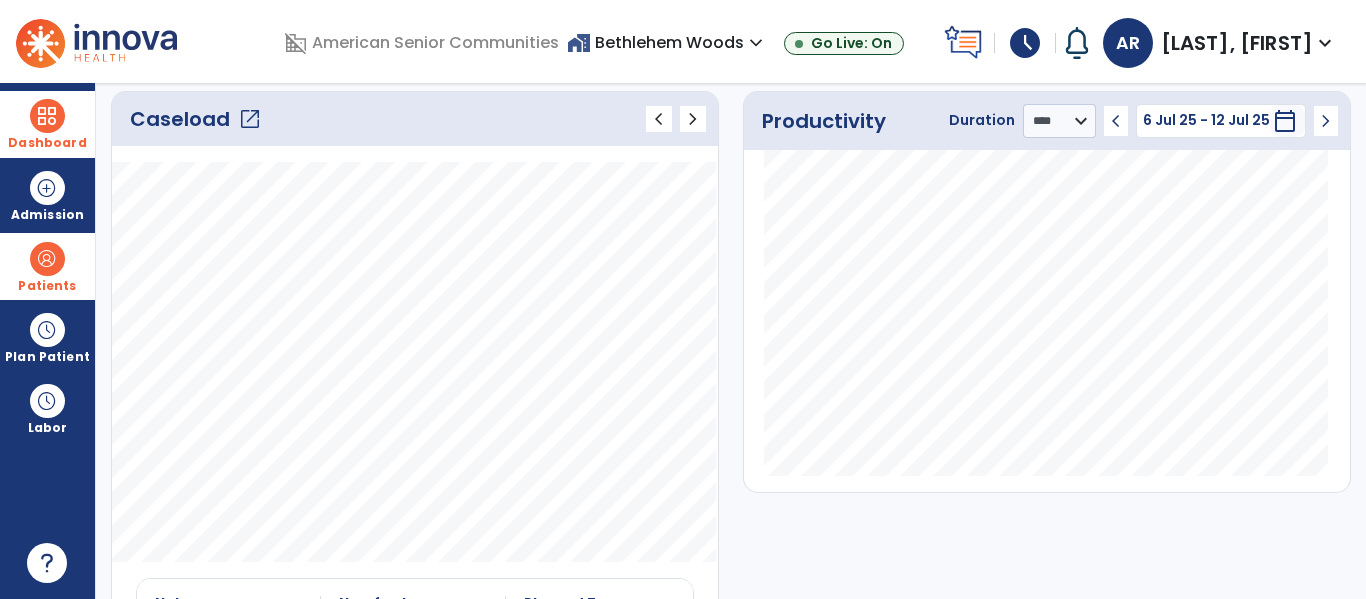 click on "Caseload   open_in_new" 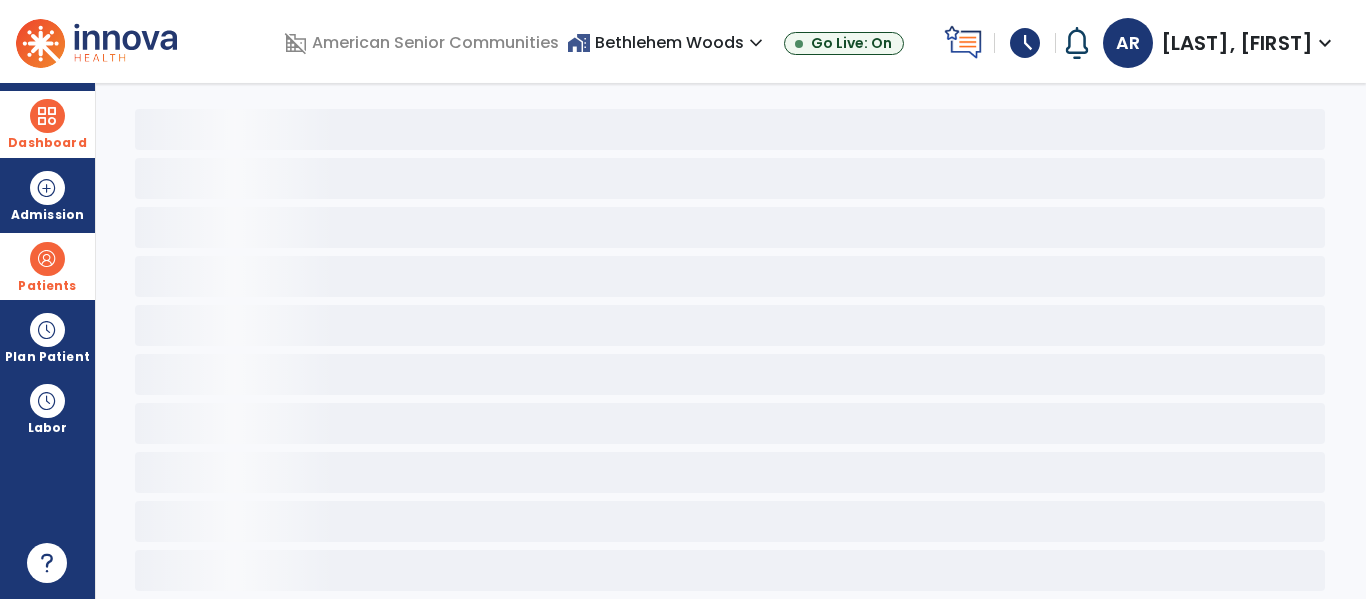 scroll, scrollTop: 78, scrollLeft: 0, axis: vertical 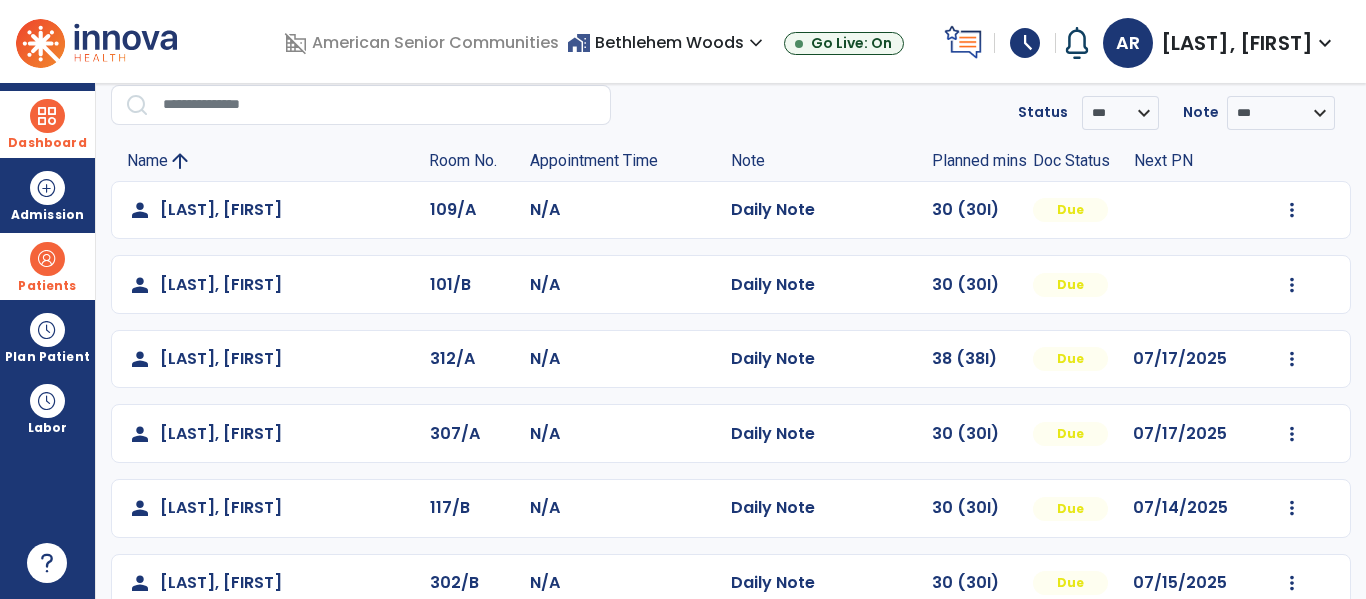 click at bounding box center [47, 259] 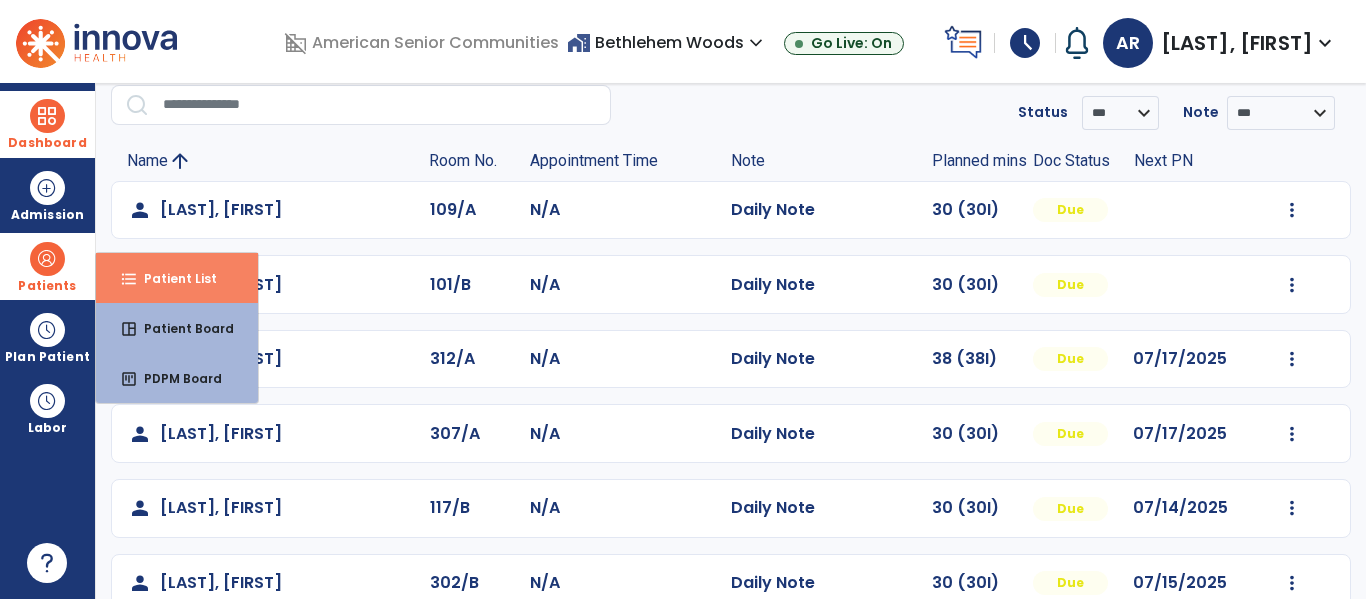 click on "format_list_bulleted  Patient List" at bounding box center [177, 278] 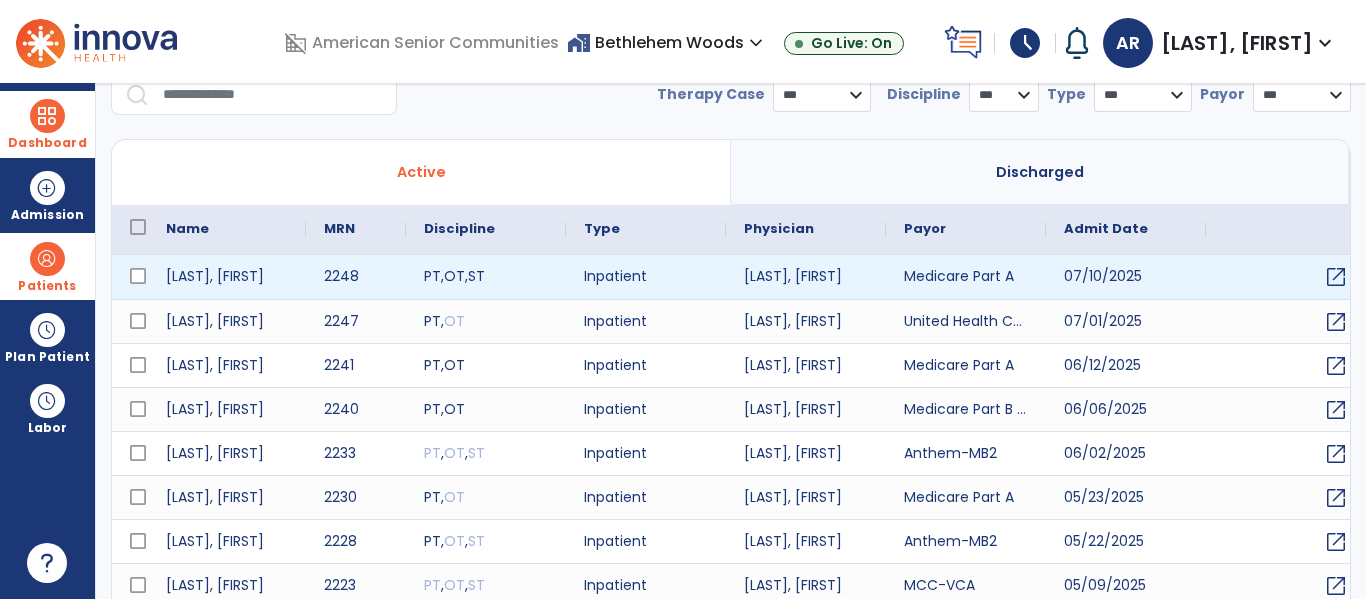 select on "***" 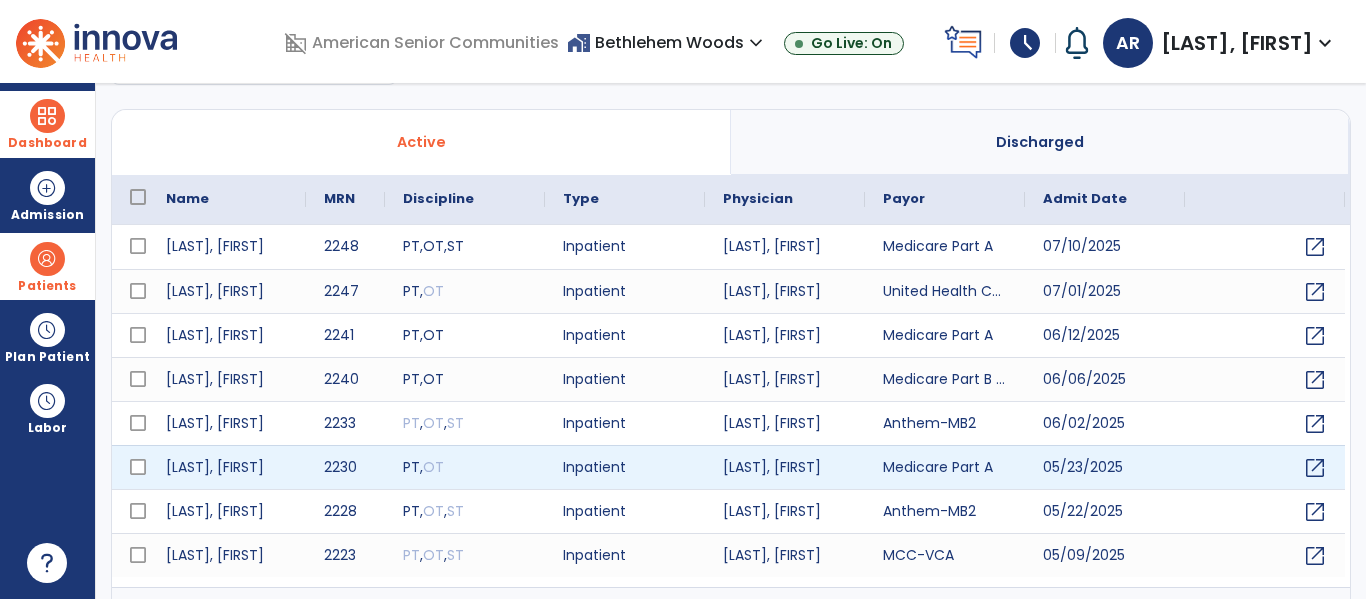 scroll, scrollTop: 116, scrollLeft: 0, axis: vertical 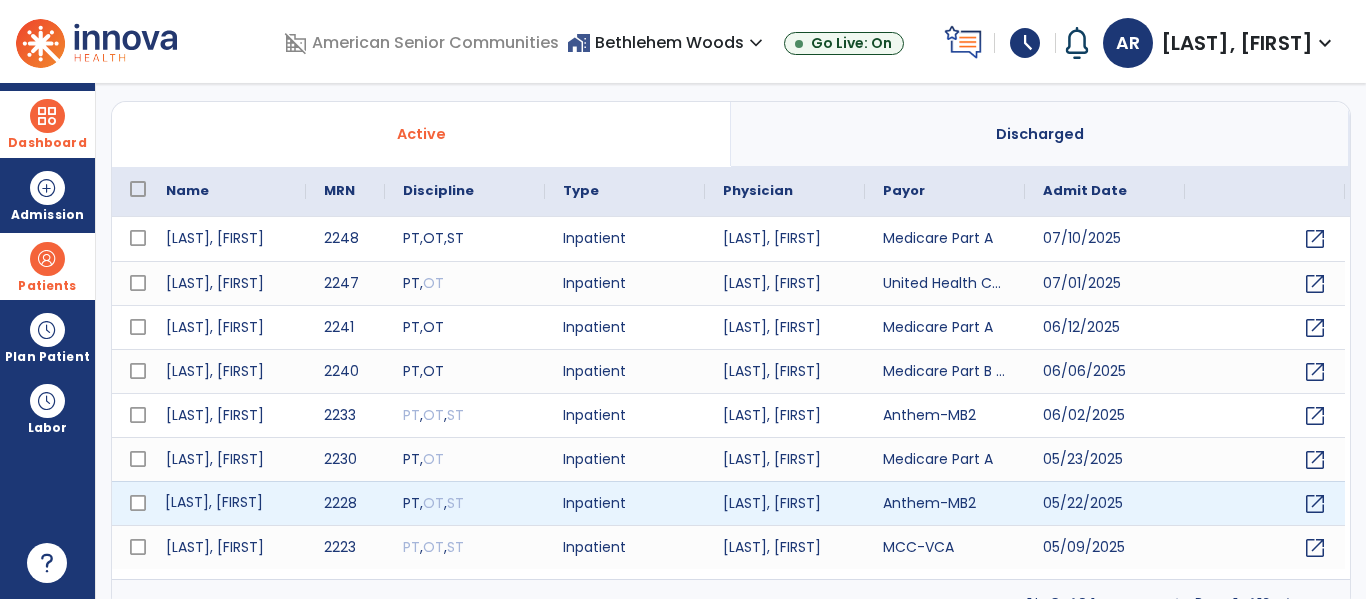 click on "Fry, Dennis" at bounding box center (227, 503) 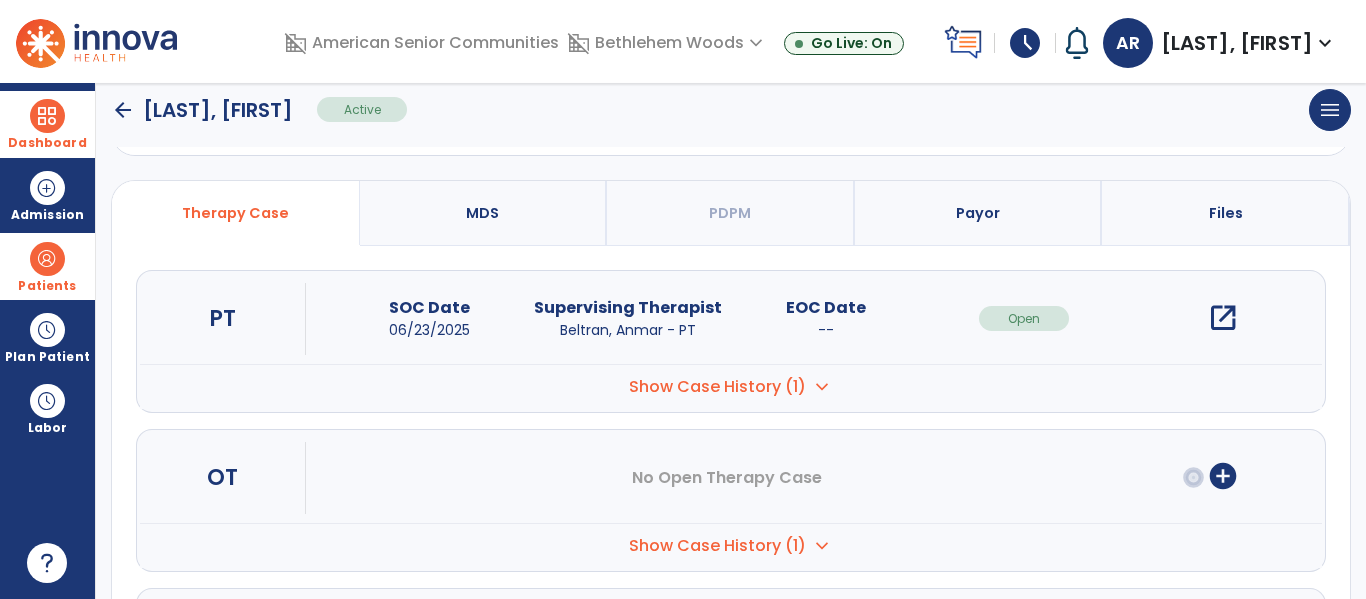 click on "open_in_new" at bounding box center (1223, 318) 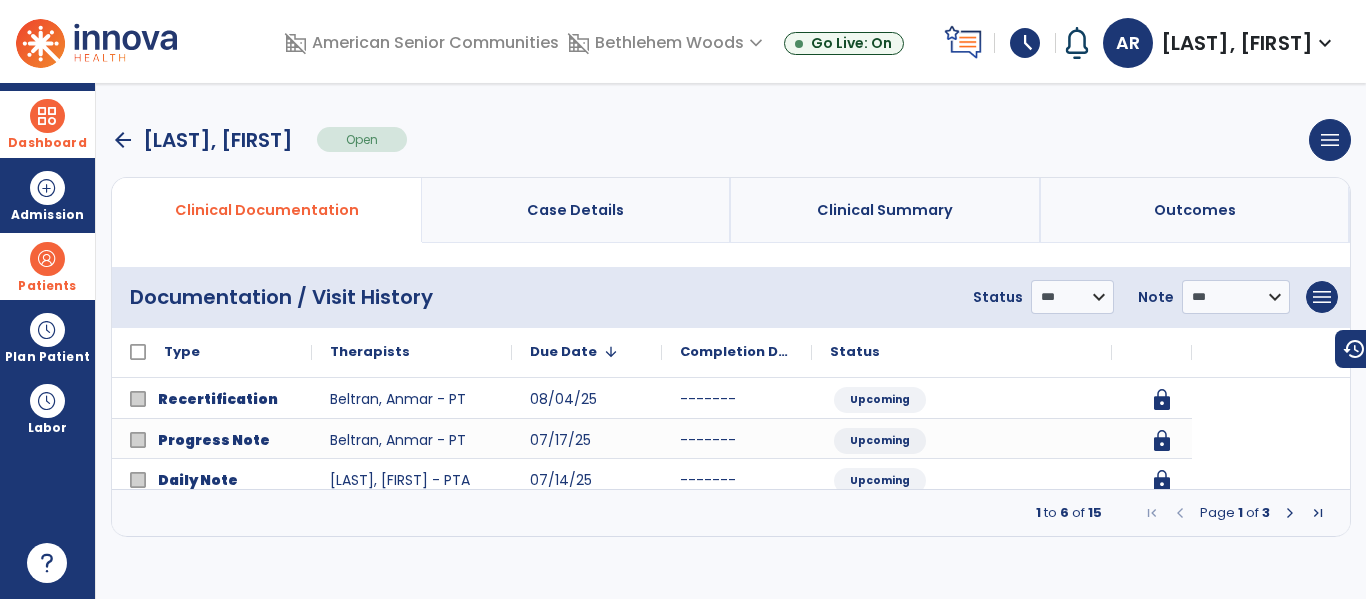 scroll, scrollTop: 0, scrollLeft: 0, axis: both 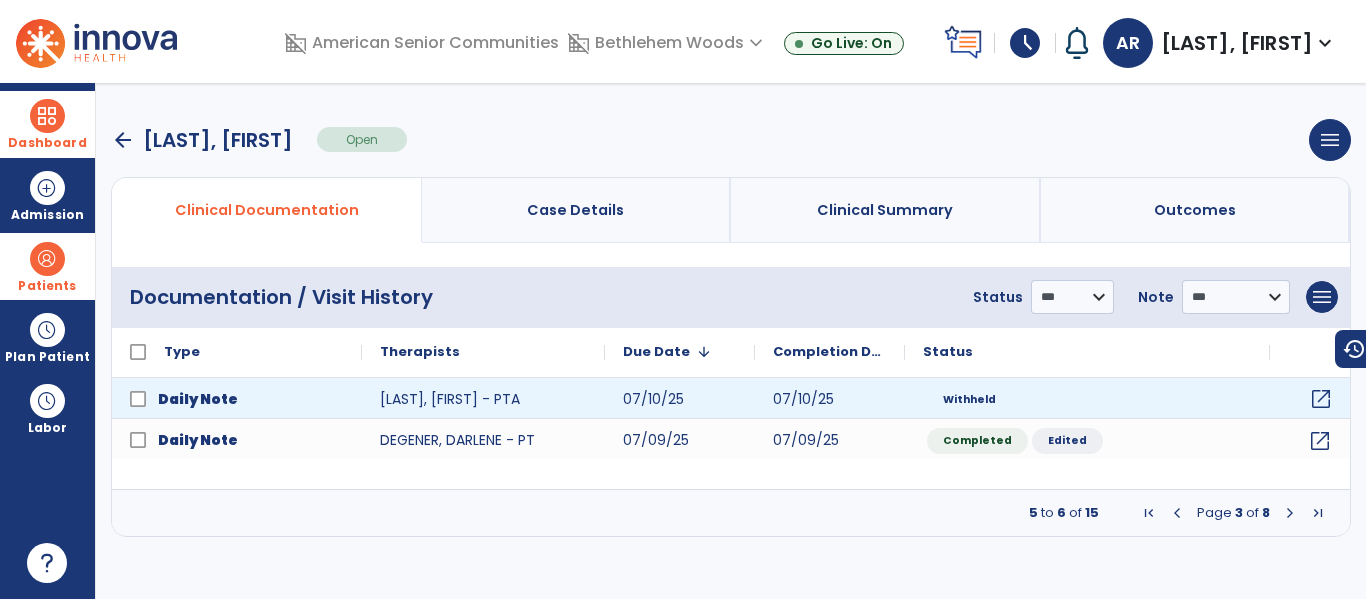 click on "open_in_new" 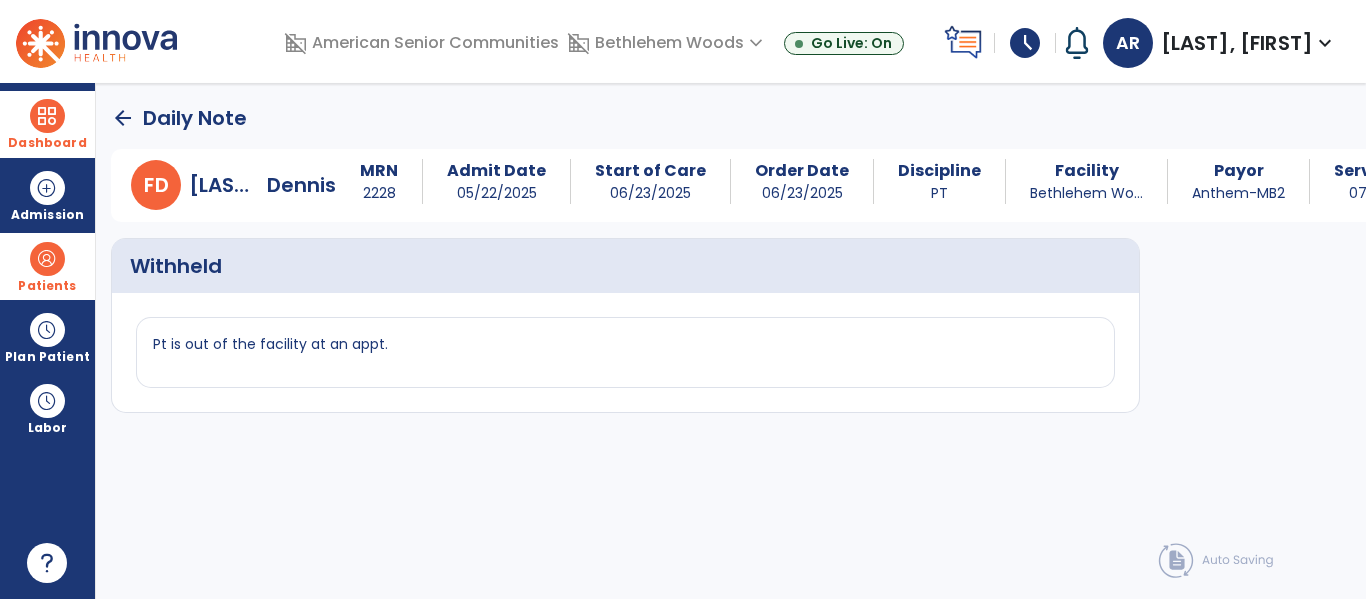 click on "arrow_back" 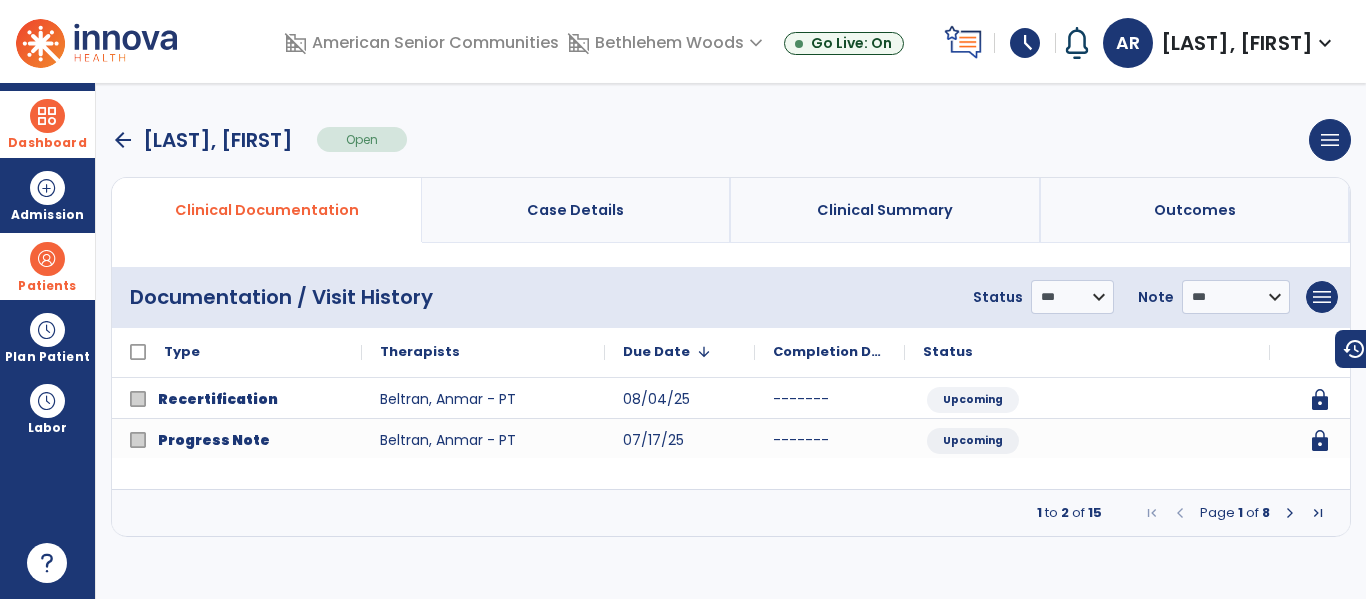 click at bounding box center [1290, 513] 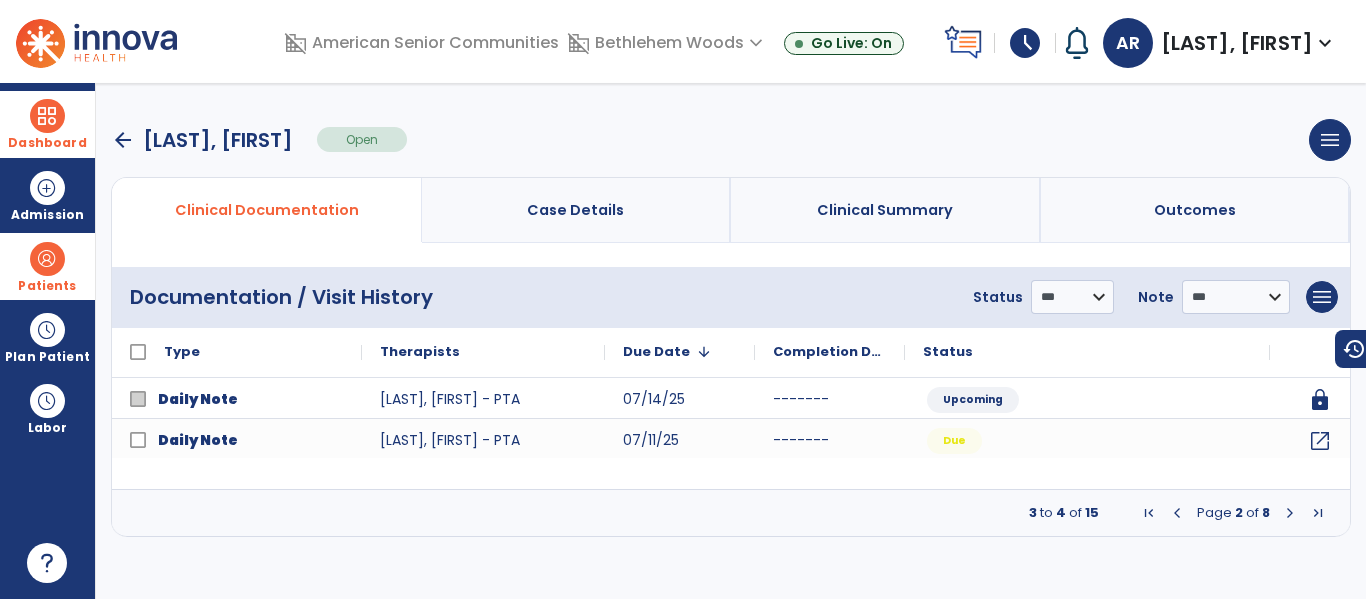 click at bounding box center [1290, 513] 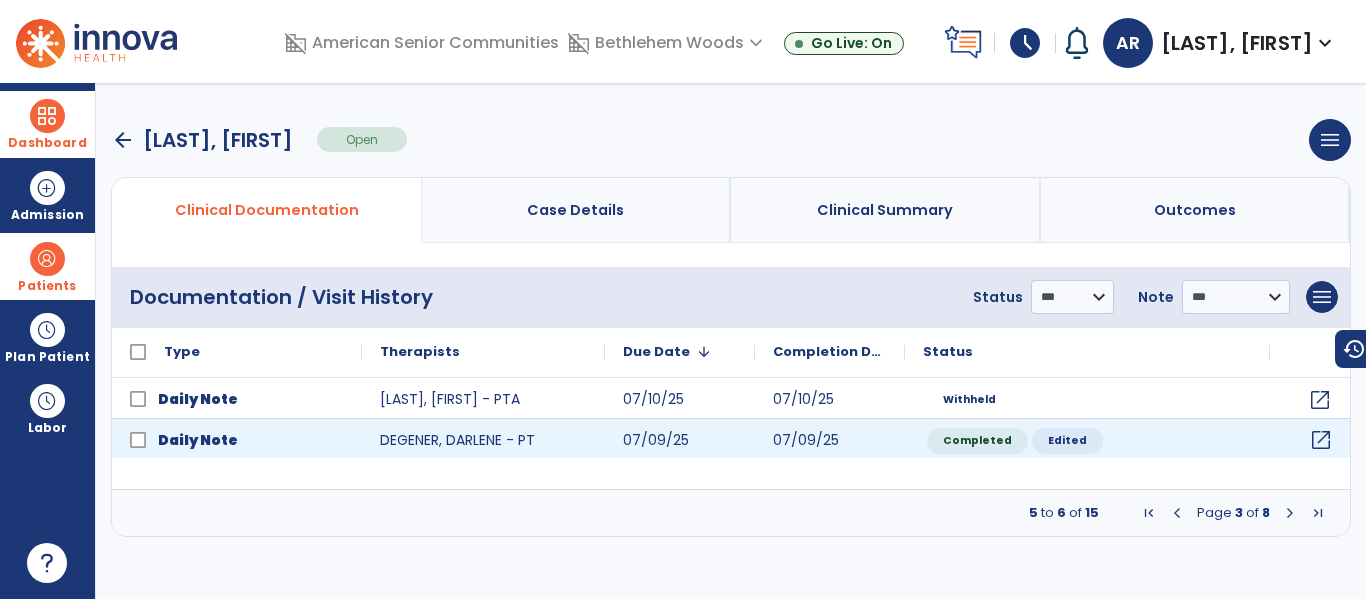 click on "open_in_new" 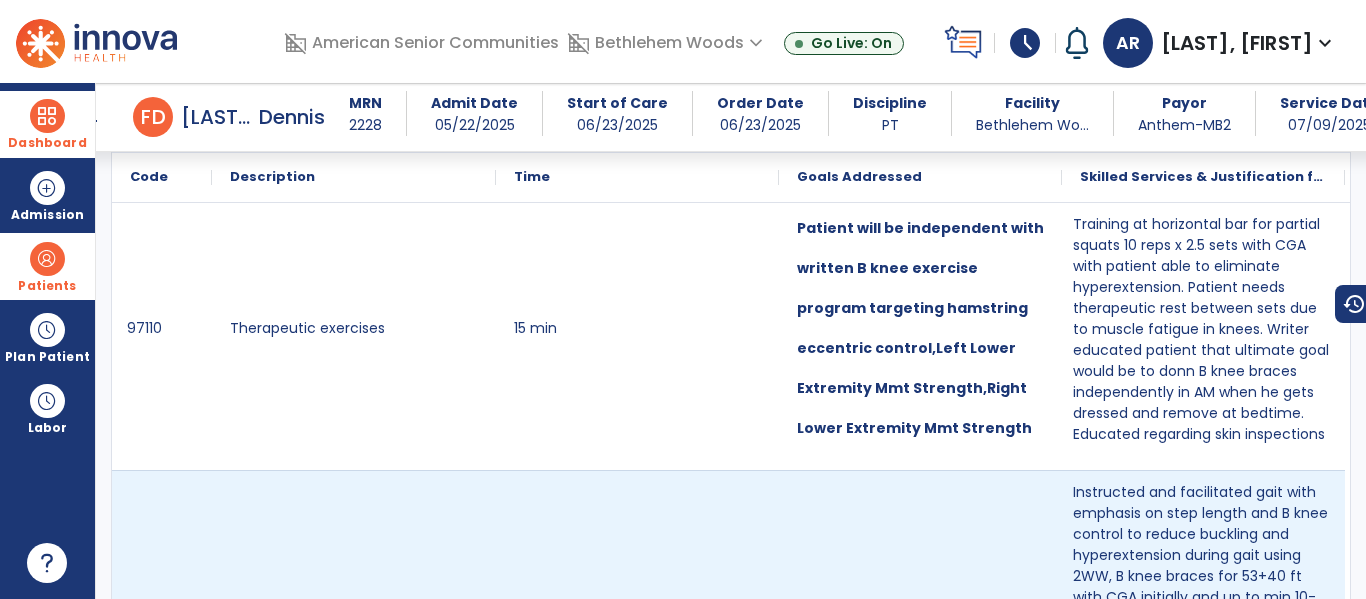 scroll, scrollTop: 1370, scrollLeft: 0, axis: vertical 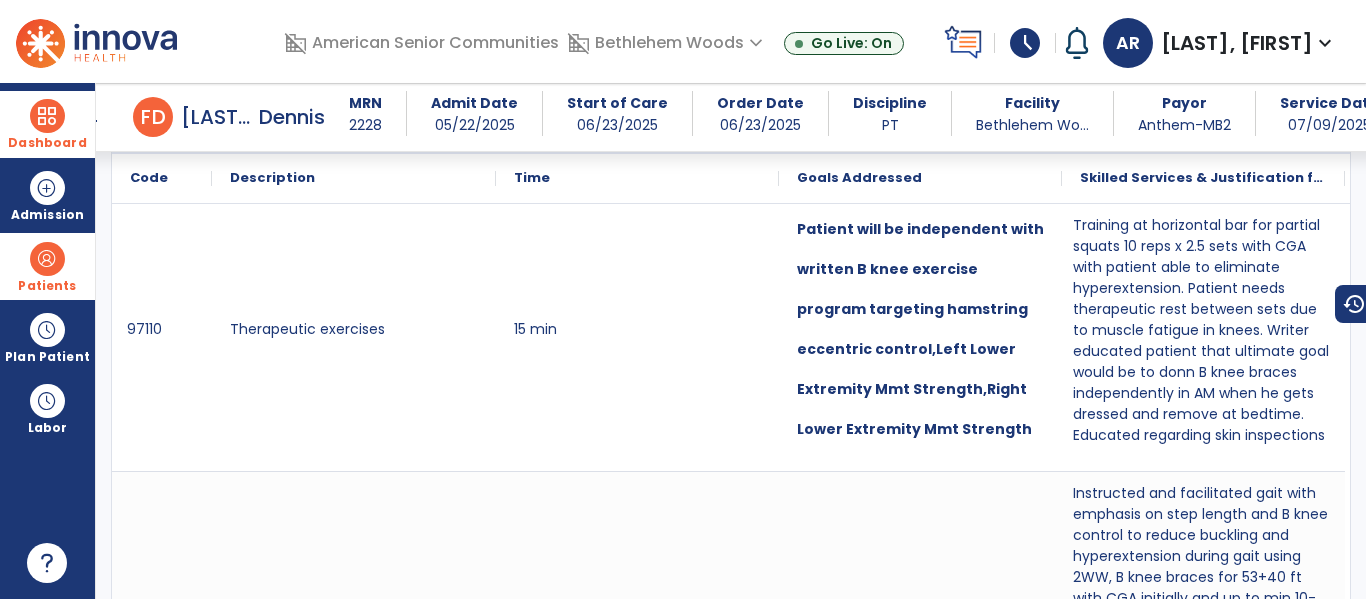 click on "Dashboard" at bounding box center (47, 124) 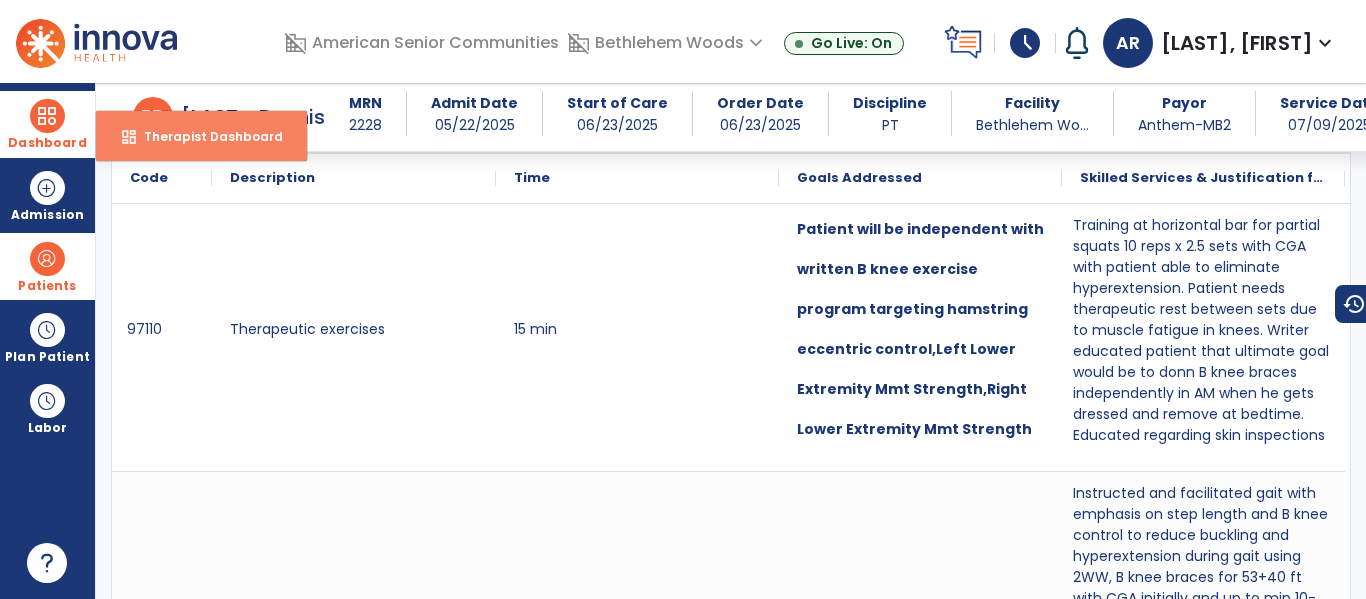 click on "dashboard  Therapist Dashboard" at bounding box center (201, 136) 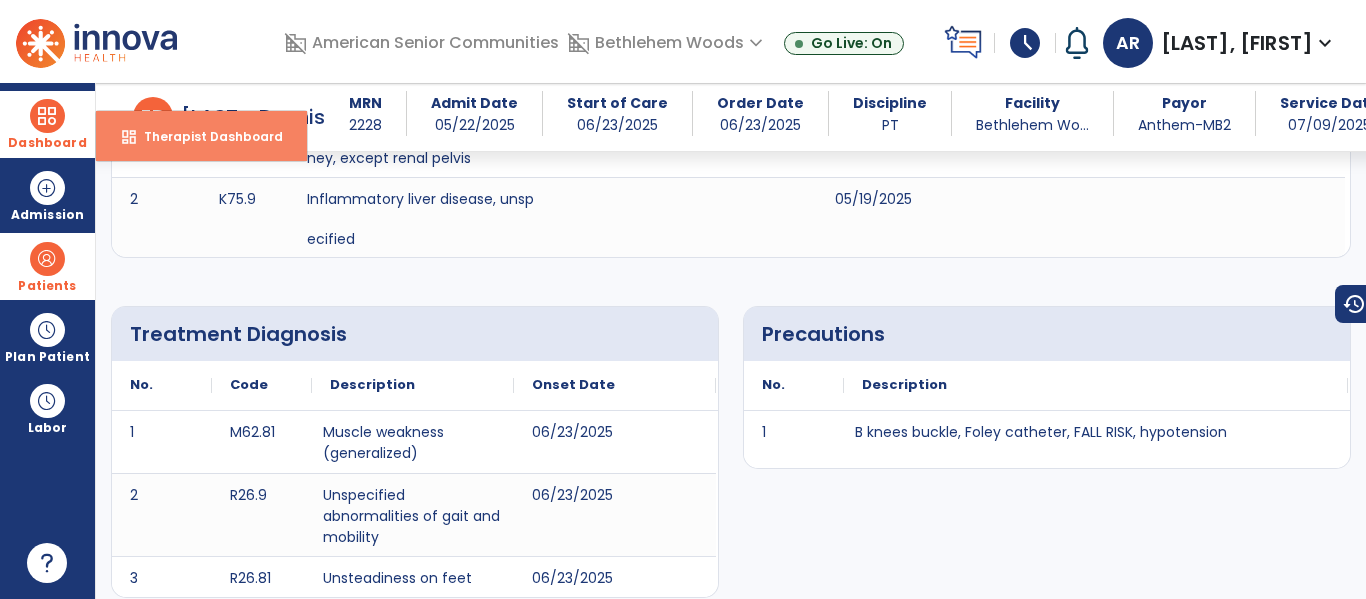 select on "****" 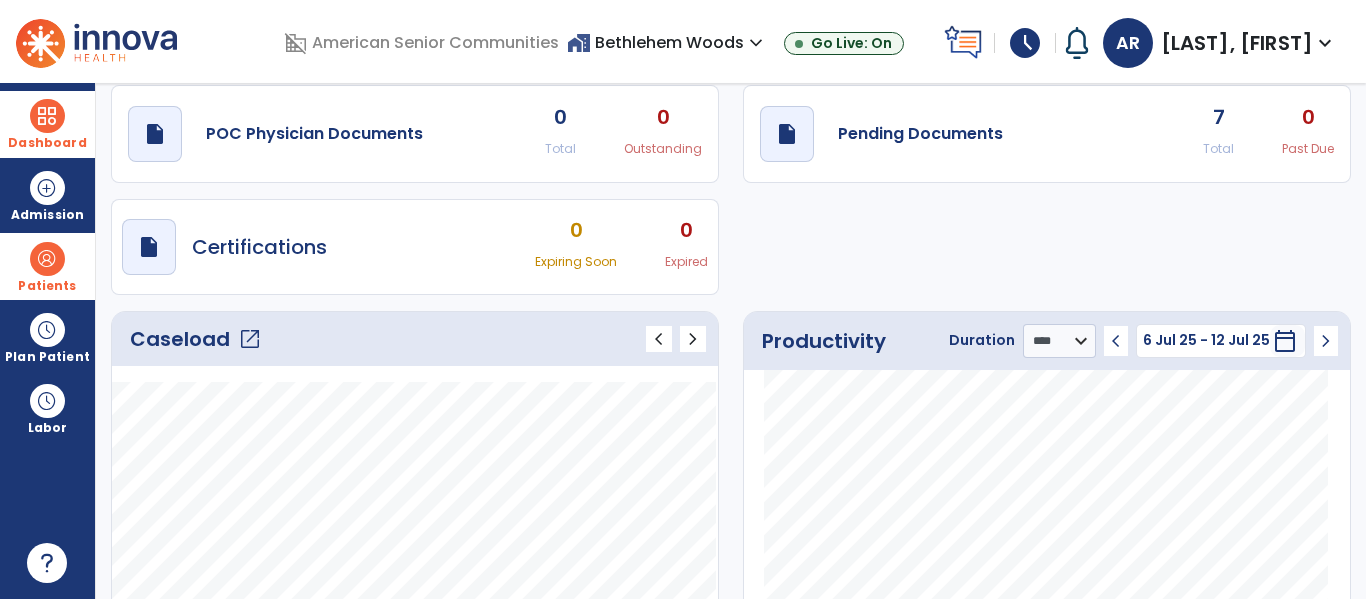 scroll, scrollTop: 0, scrollLeft: 0, axis: both 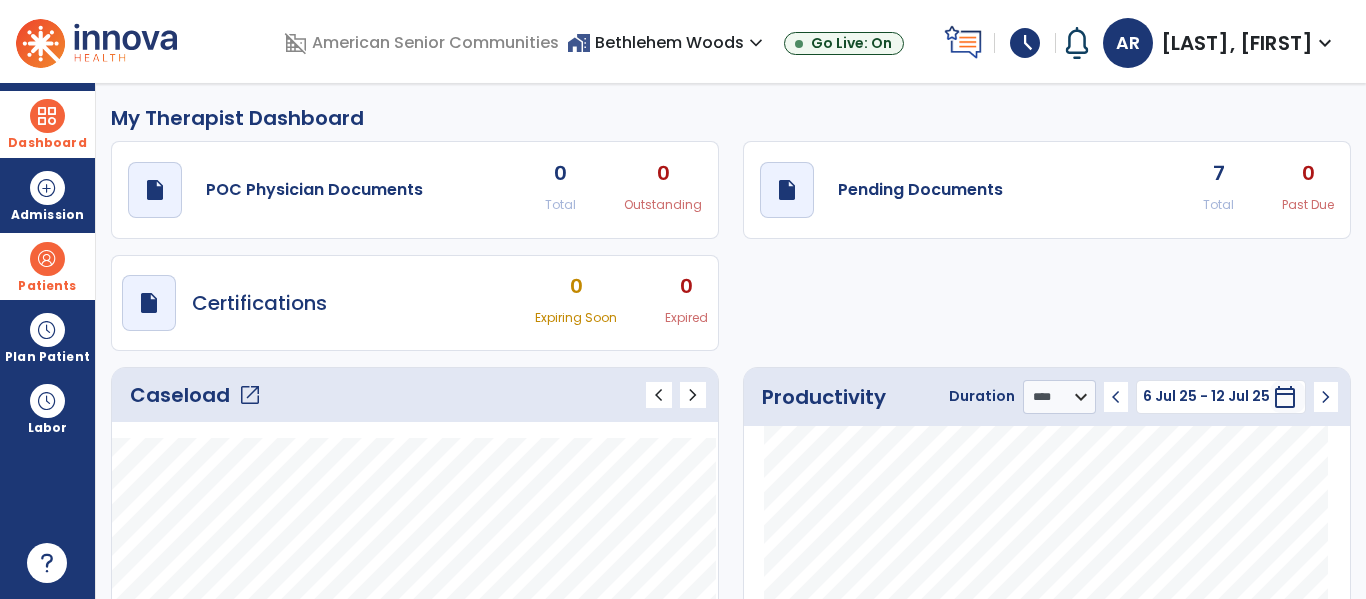 click on "expand_more" at bounding box center [756, 43] 